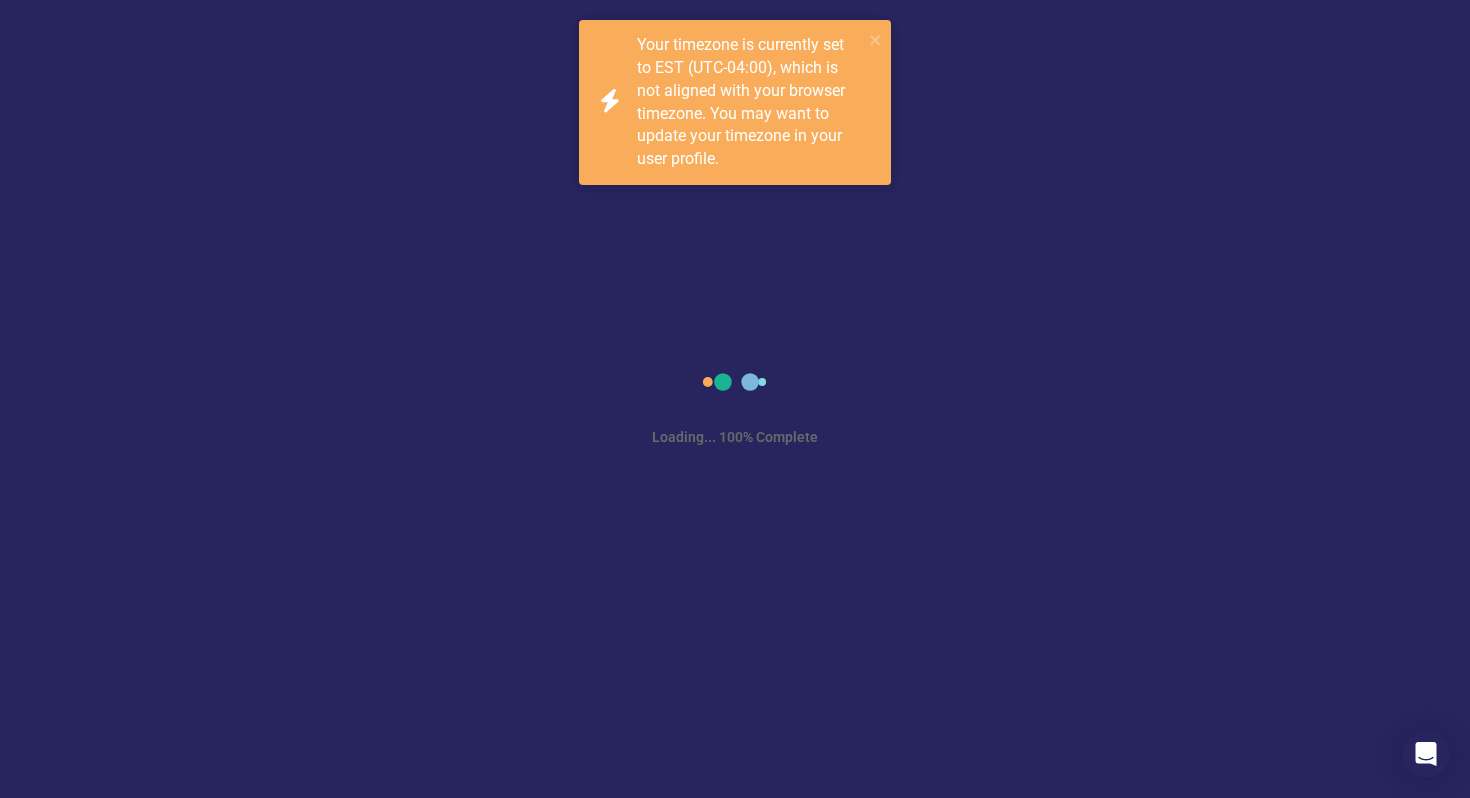 scroll, scrollTop: 0, scrollLeft: 0, axis: both 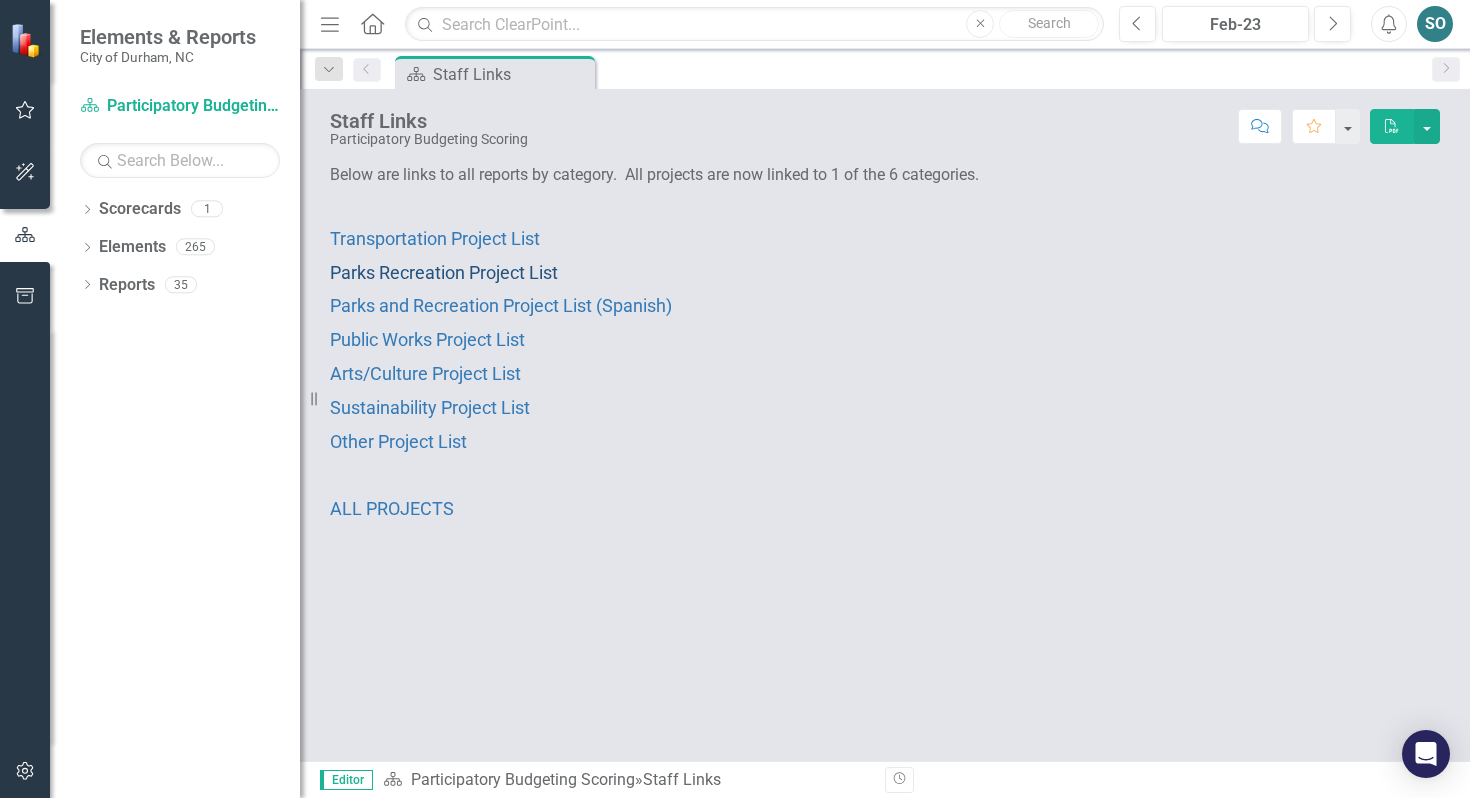 click on "Parks Recreation Project List" at bounding box center (444, 272) 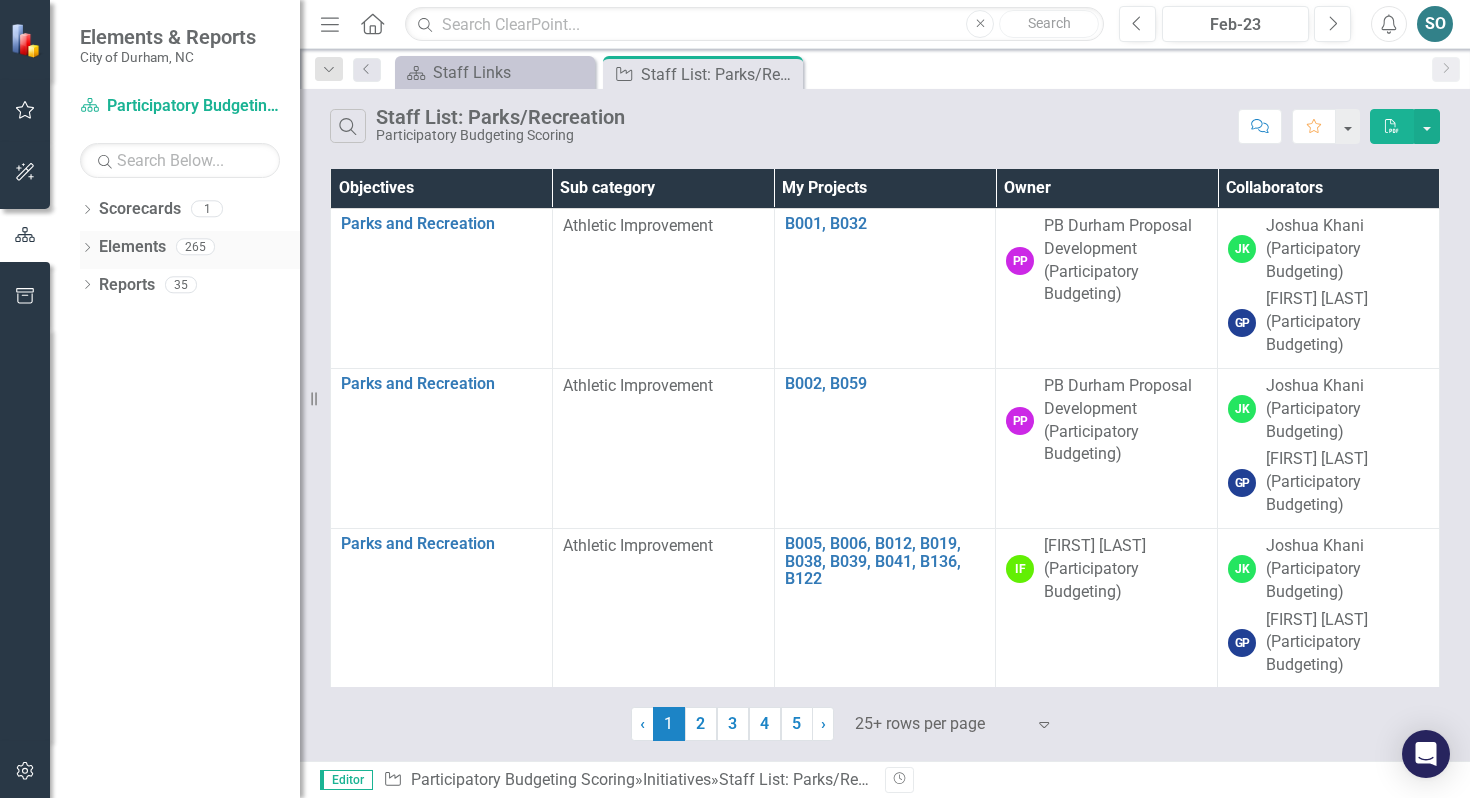 click on "Elements" at bounding box center [132, 247] 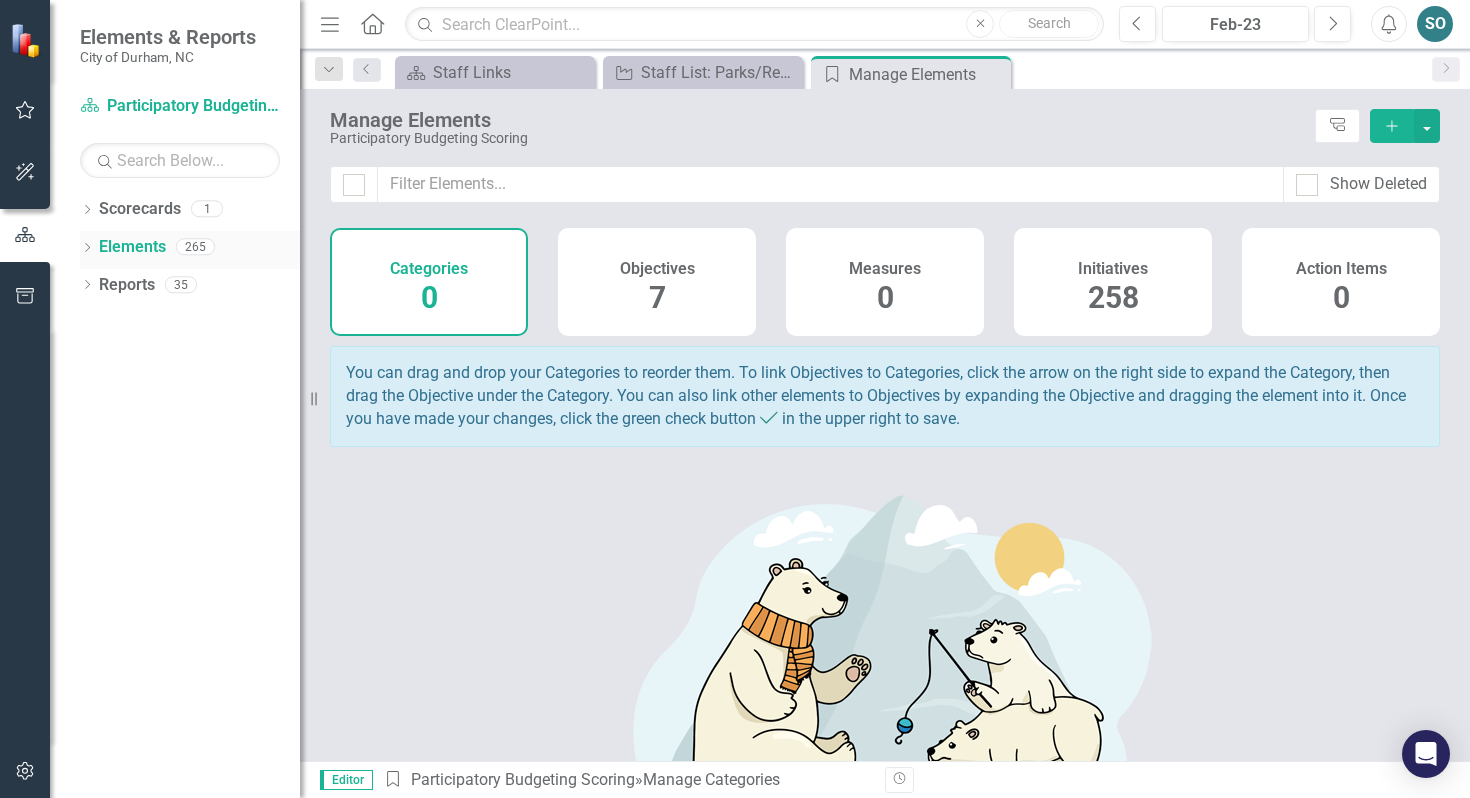 click on "Dropdown" 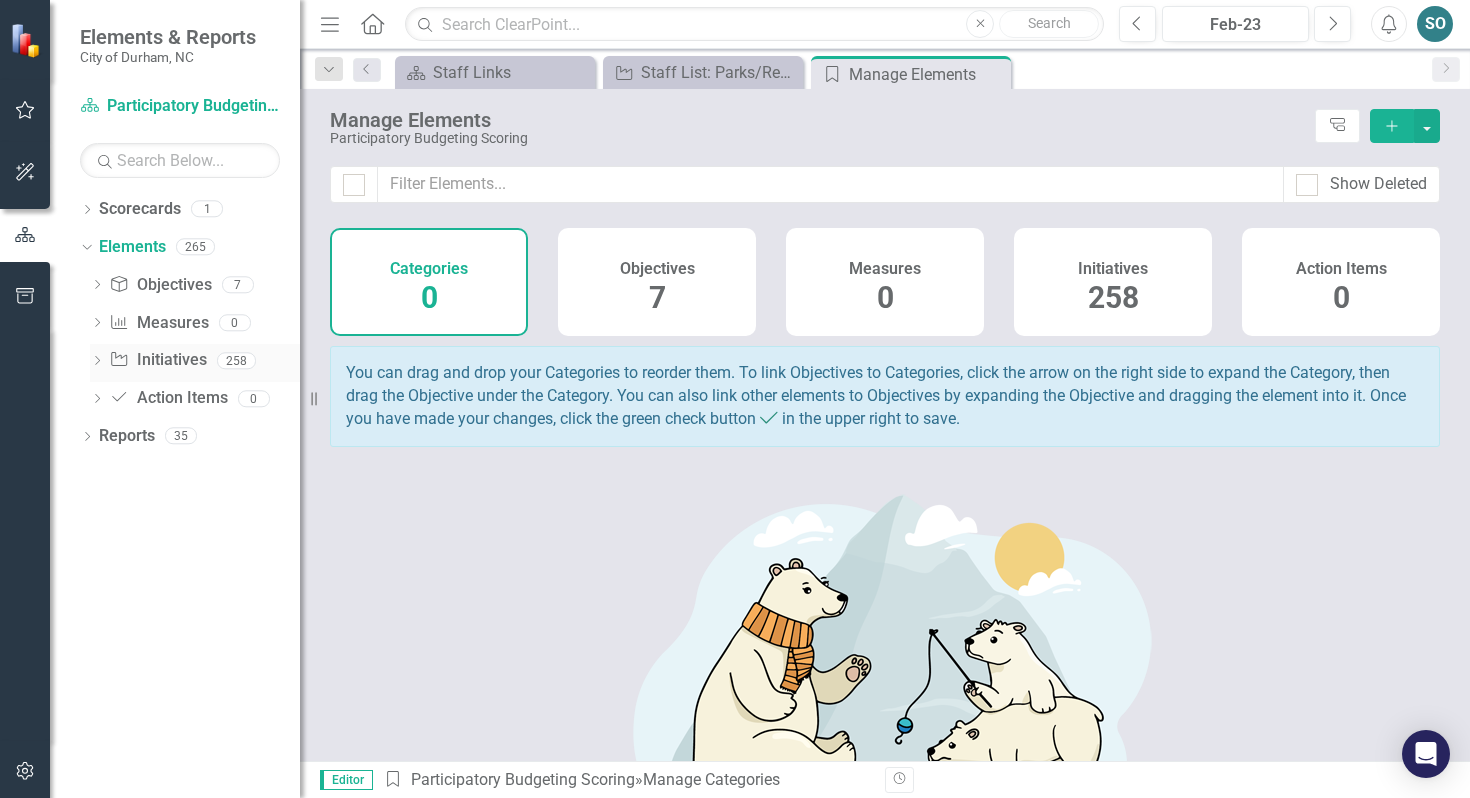 click on "Dropdown" 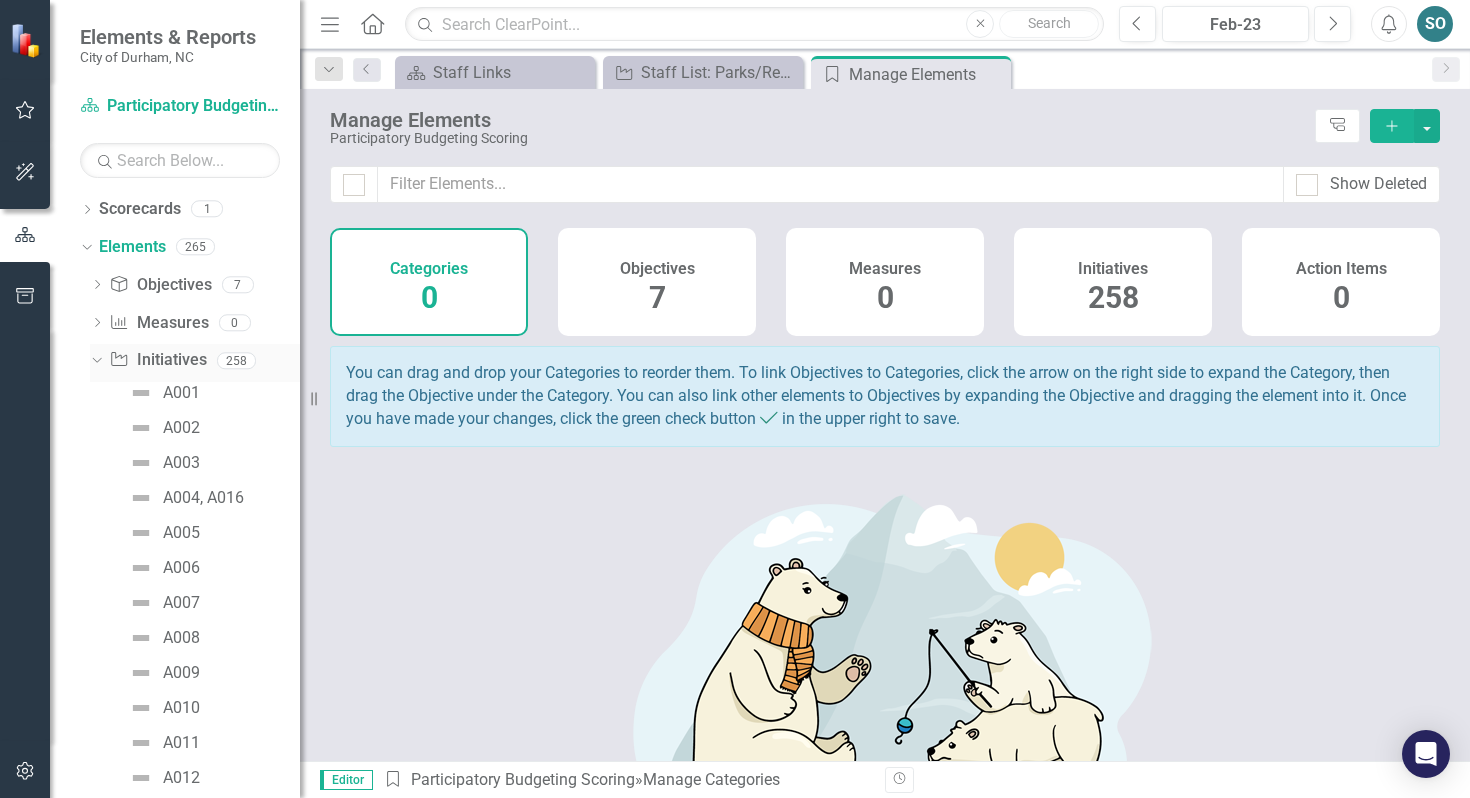 click on "Dropdown" at bounding box center (93, 360) 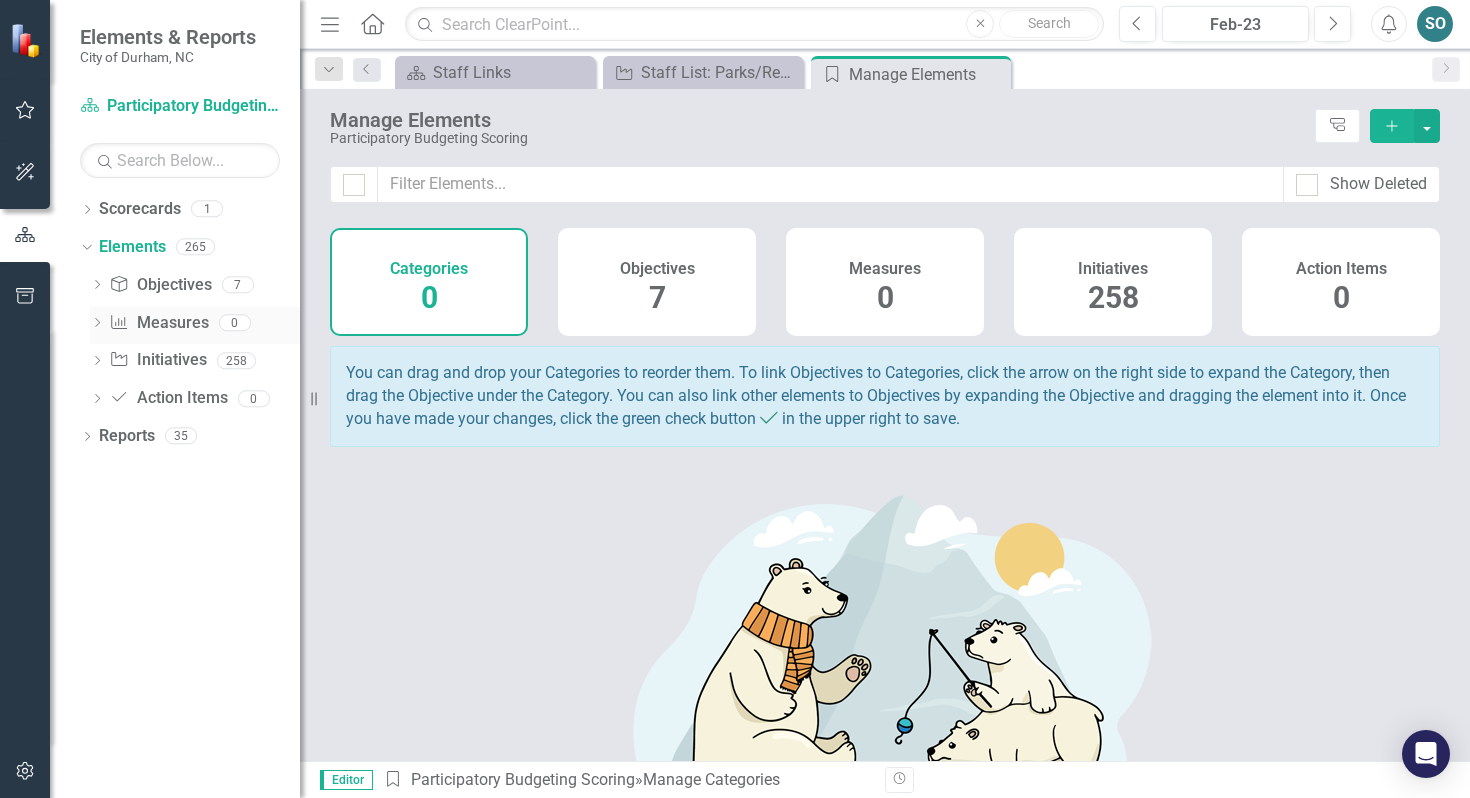 click on "Dropdown" 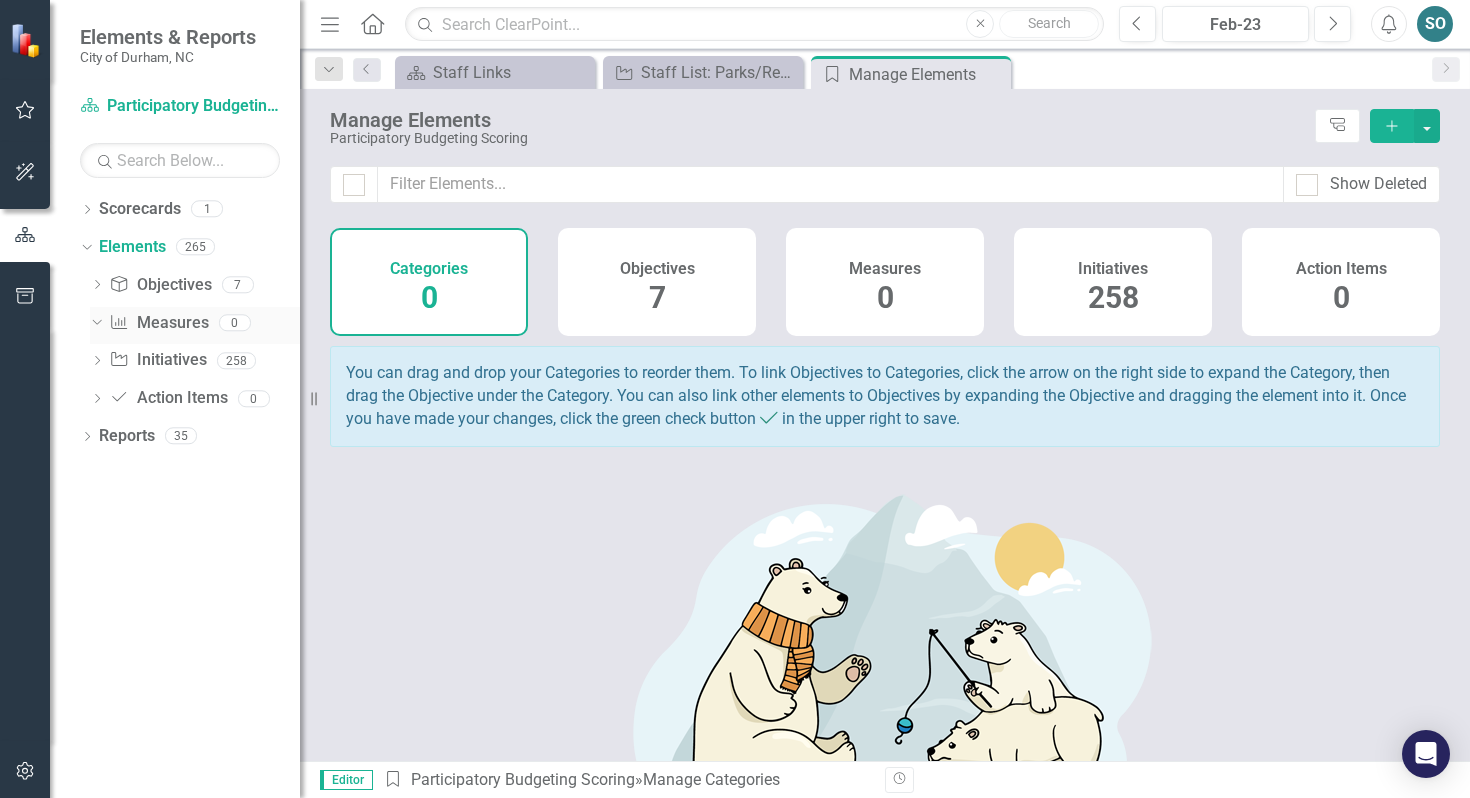 click on "Dropdown" at bounding box center [93, 322] 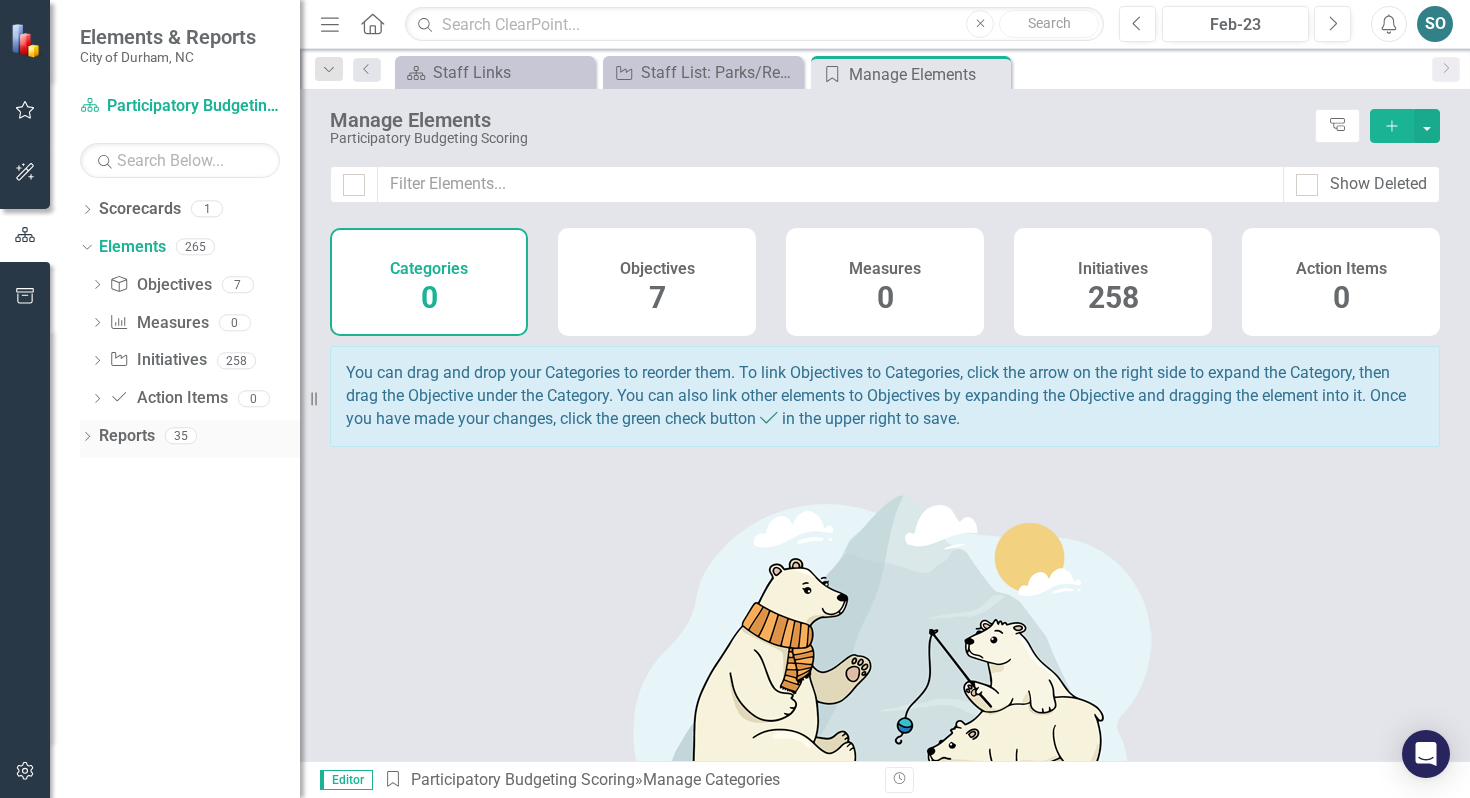 click on "Dropdown" 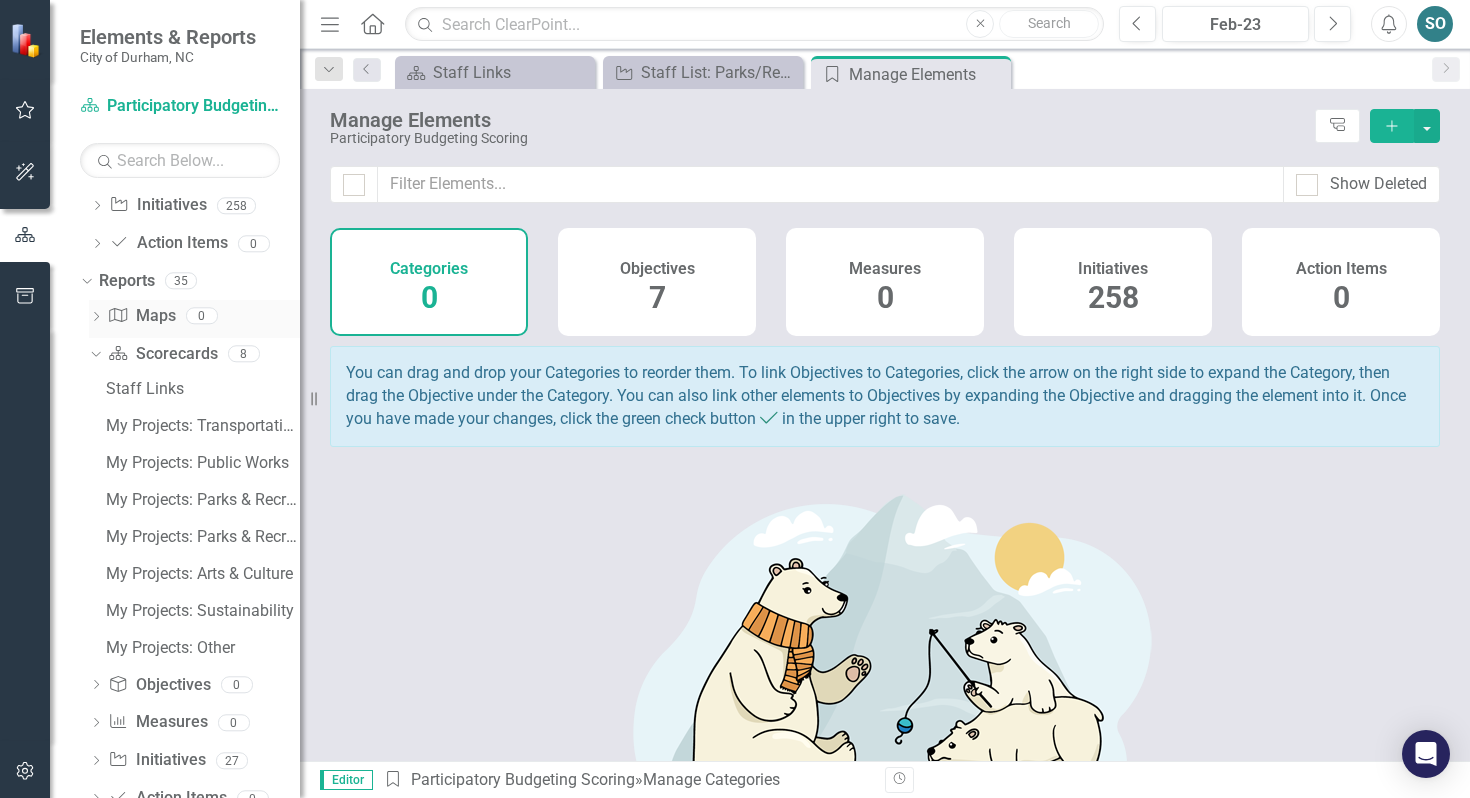 scroll, scrollTop: 181, scrollLeft: 0, axis: vertical 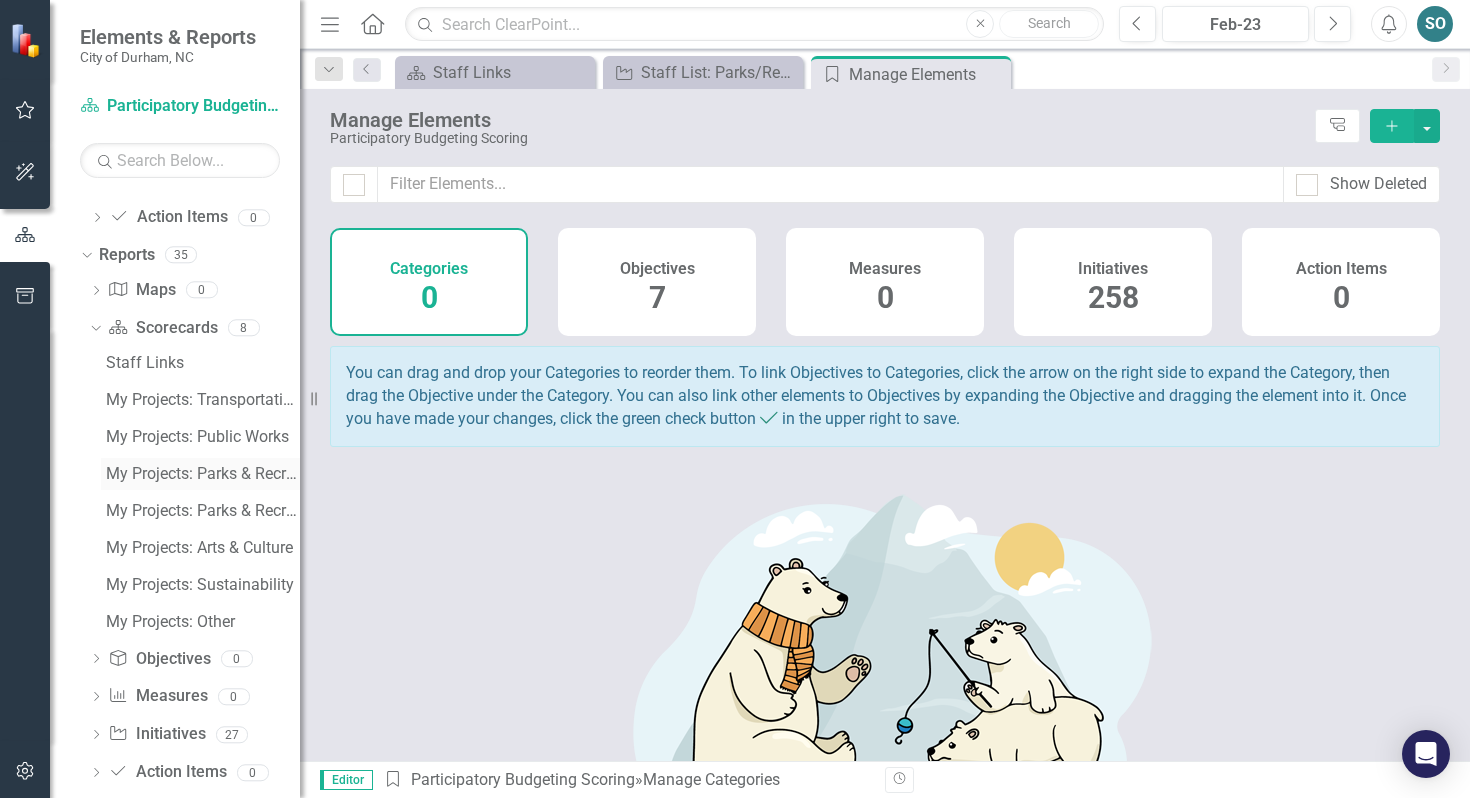 click on "My Projects: Parks & Recreation" at bounding box center (203, 474) 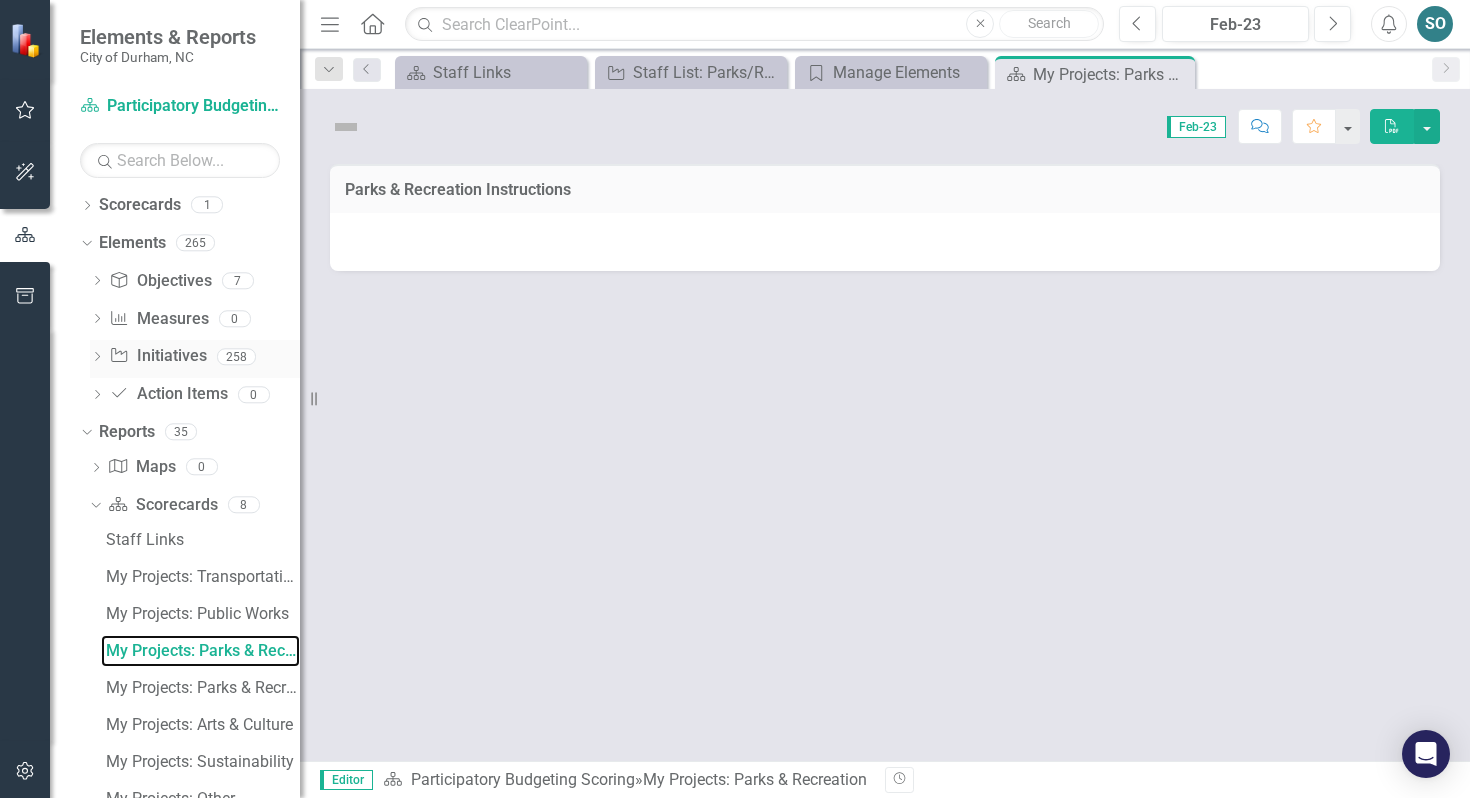 scroll, scrollTop: 0, scrollLeft: 0, axis: both 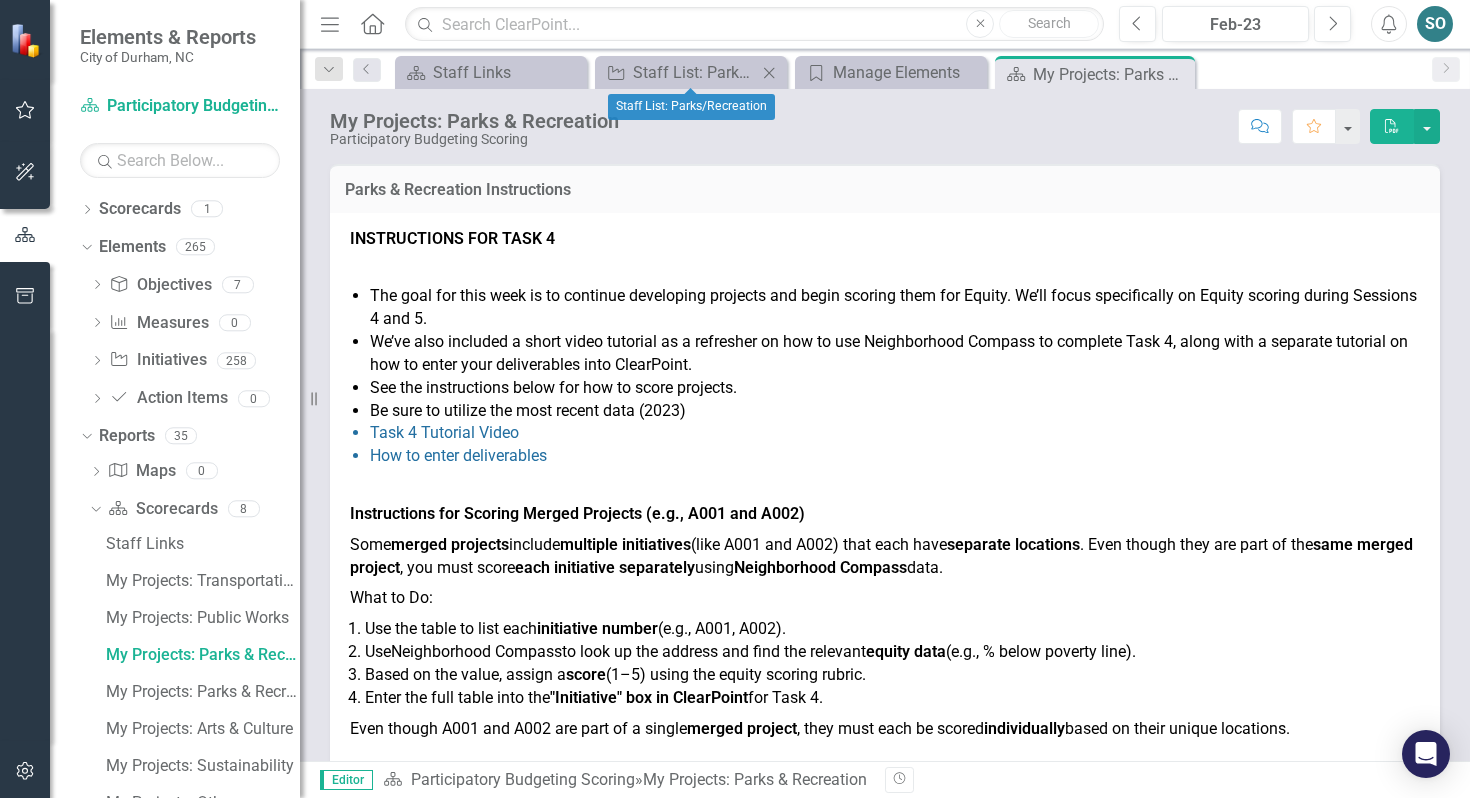 click 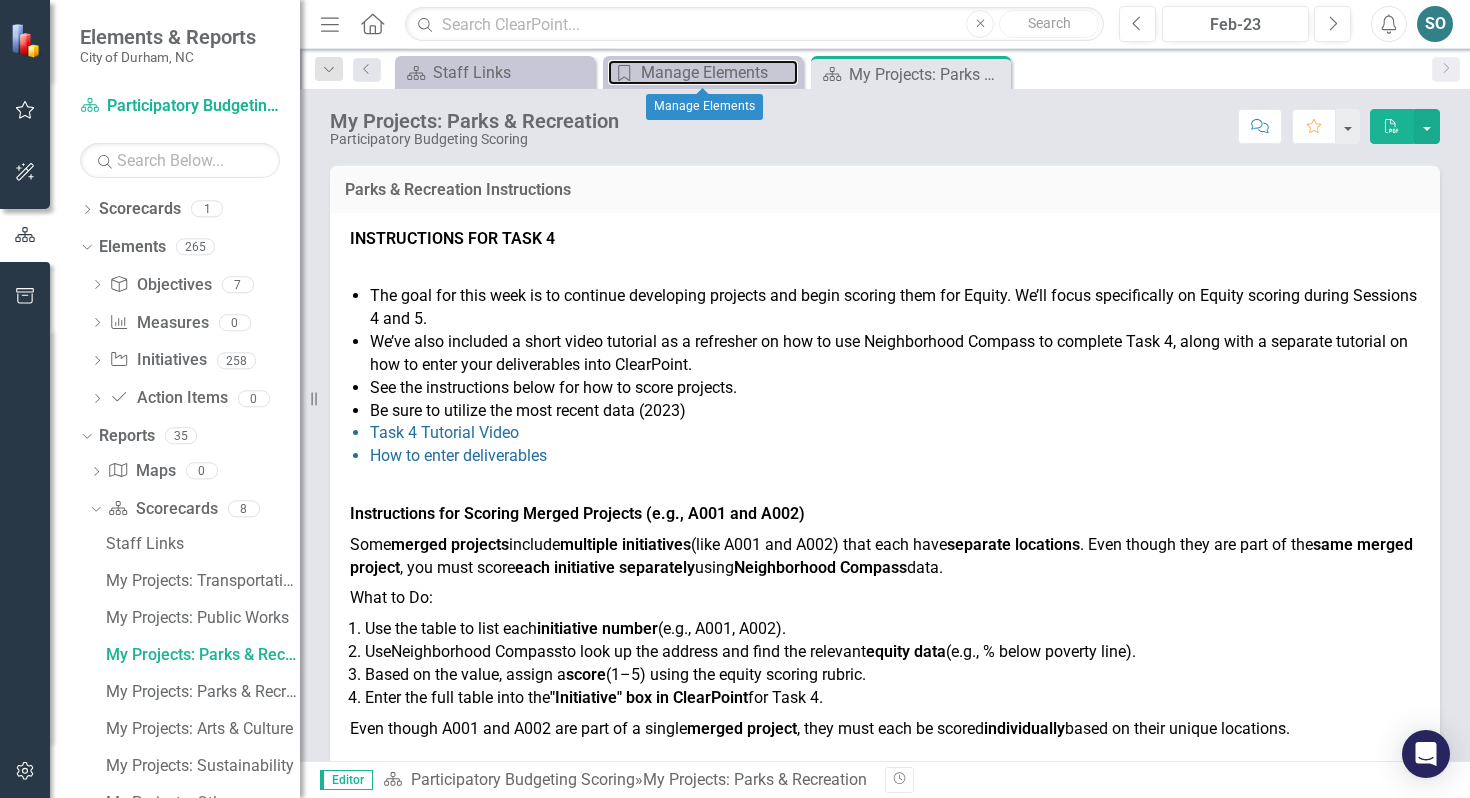 click on "Manage Elements" at bounding box center (719, 72) 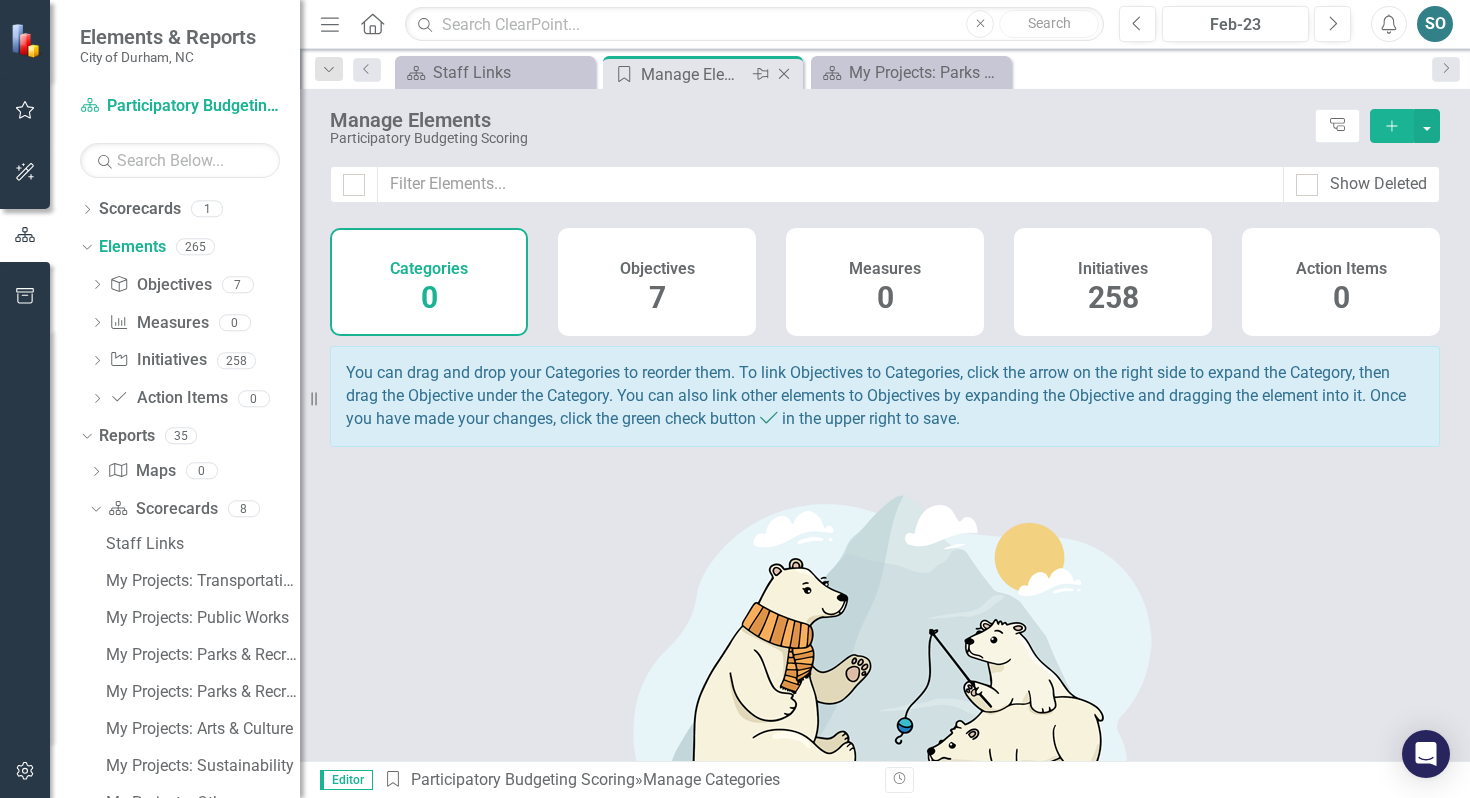 click on "Close" 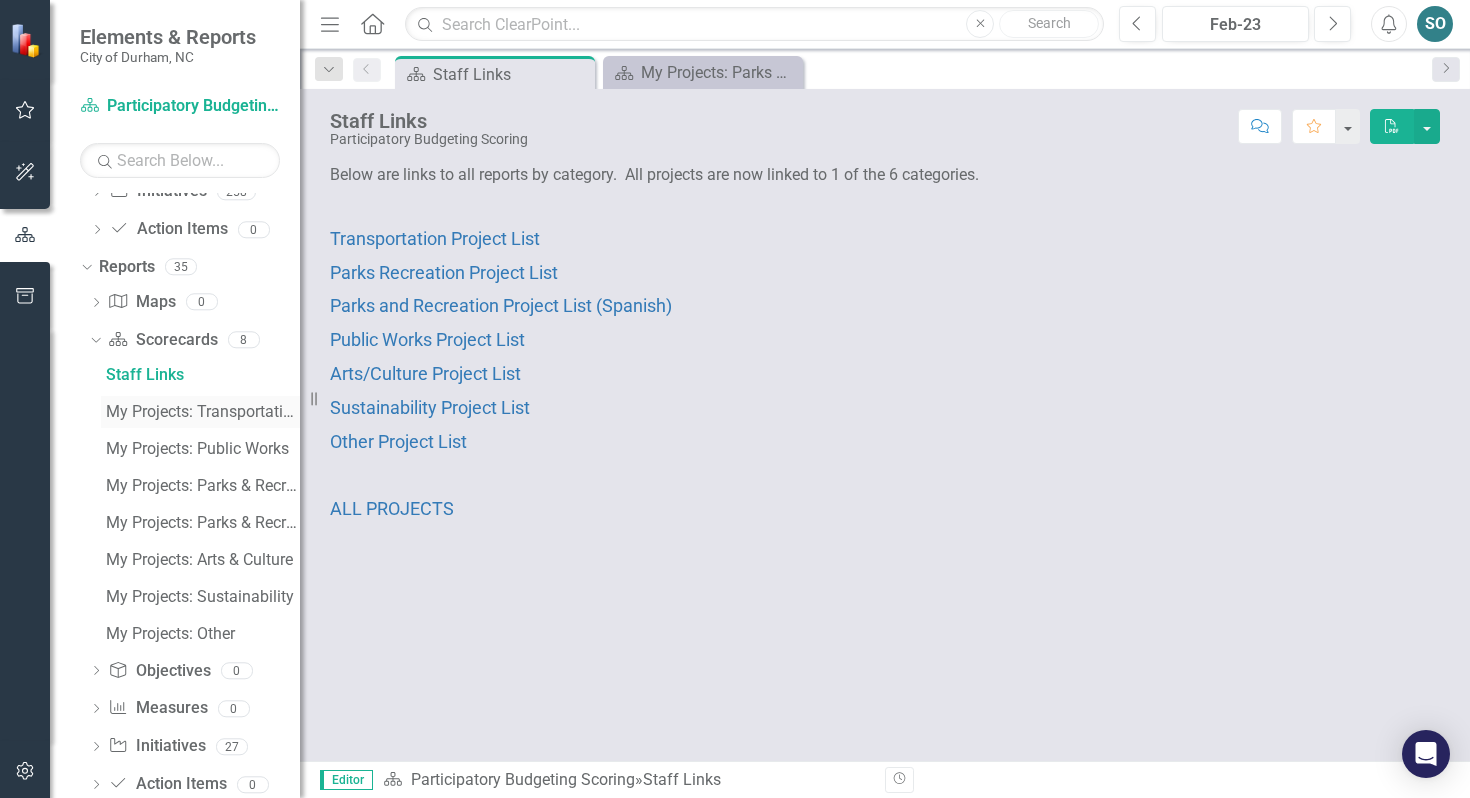 scroll, scrollTop: 207, scrollLeft: 0, axis: vertical 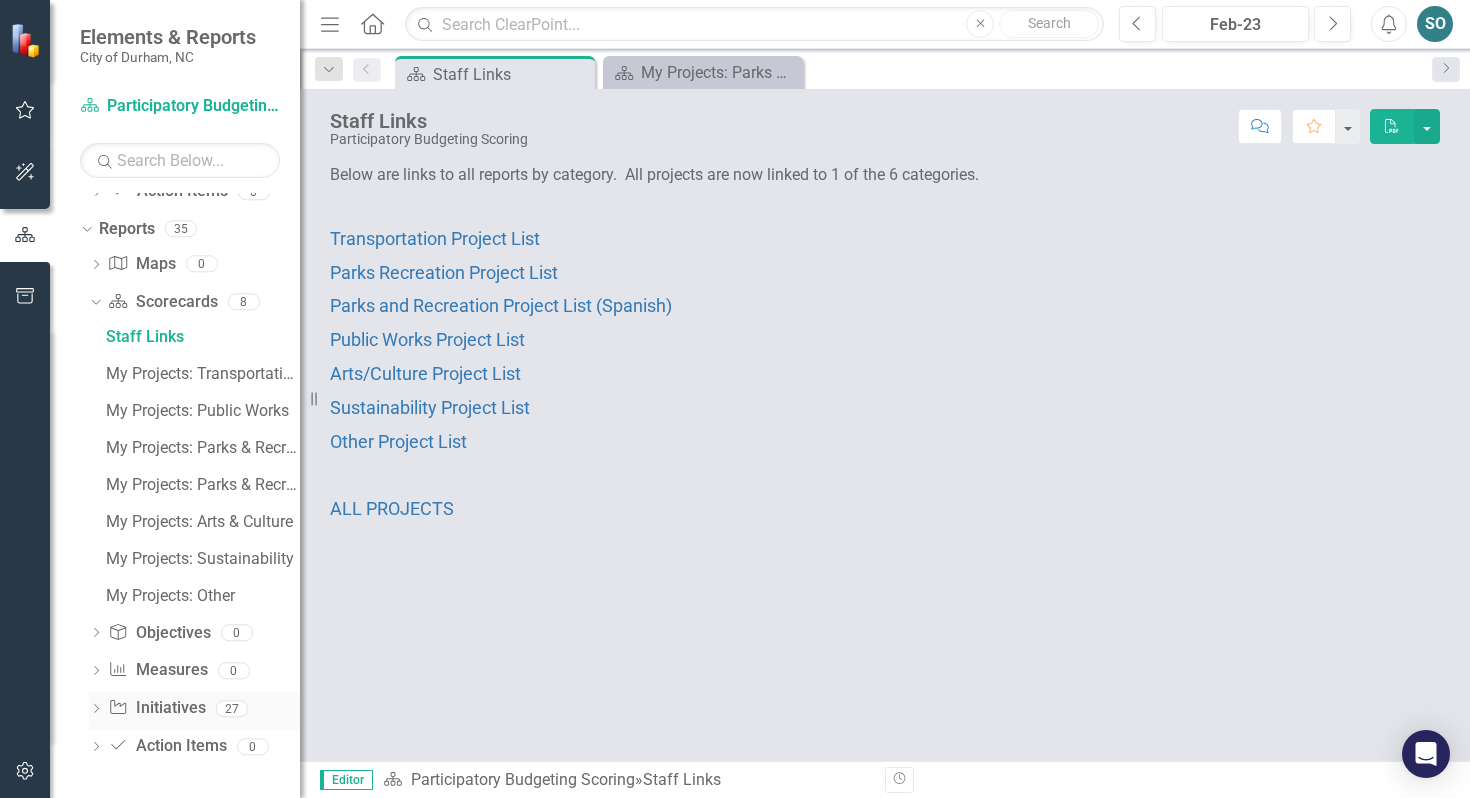 click on "Dropdown" 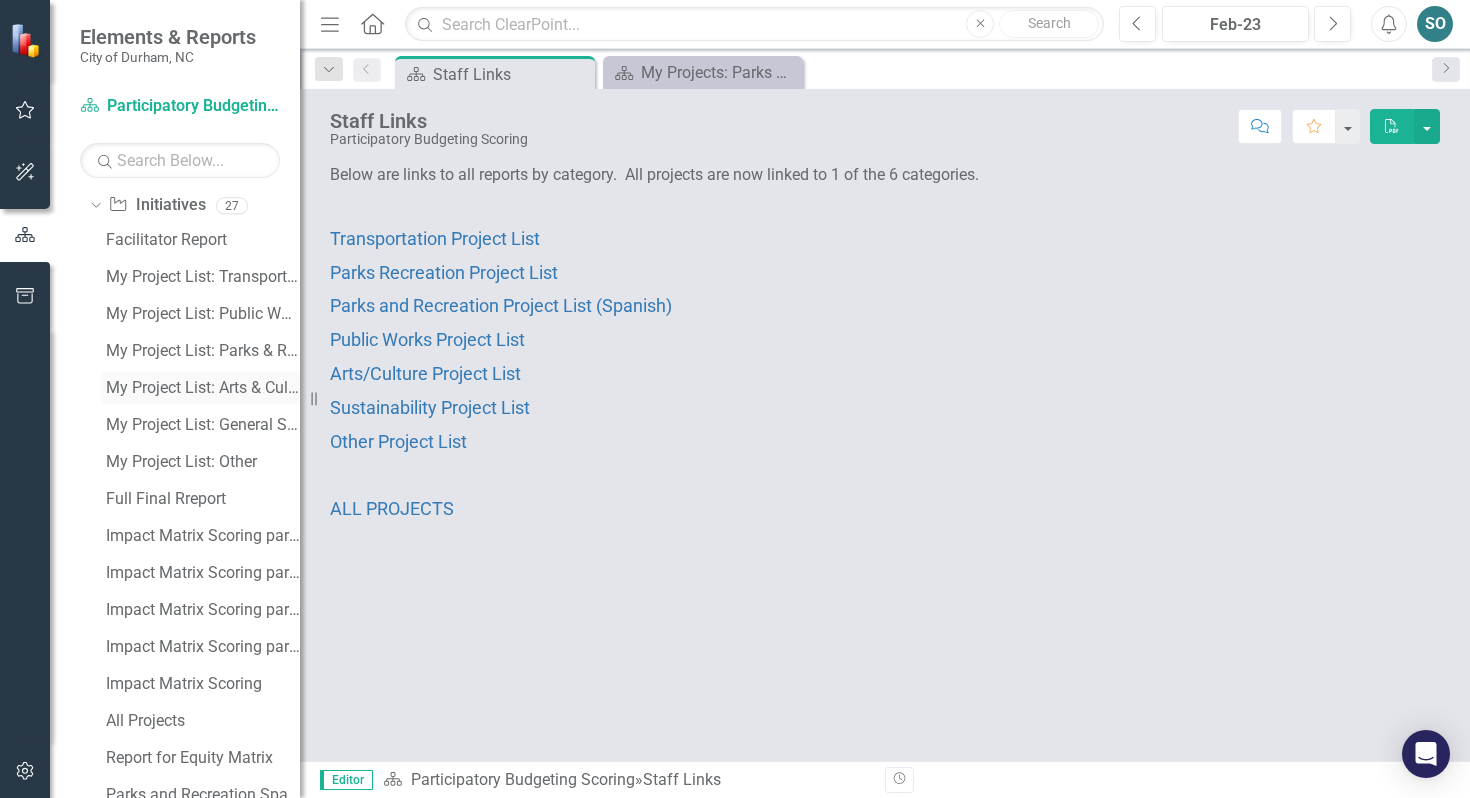 scroll, scrollTop: 428, scrollLeft: 0, axis: vertical 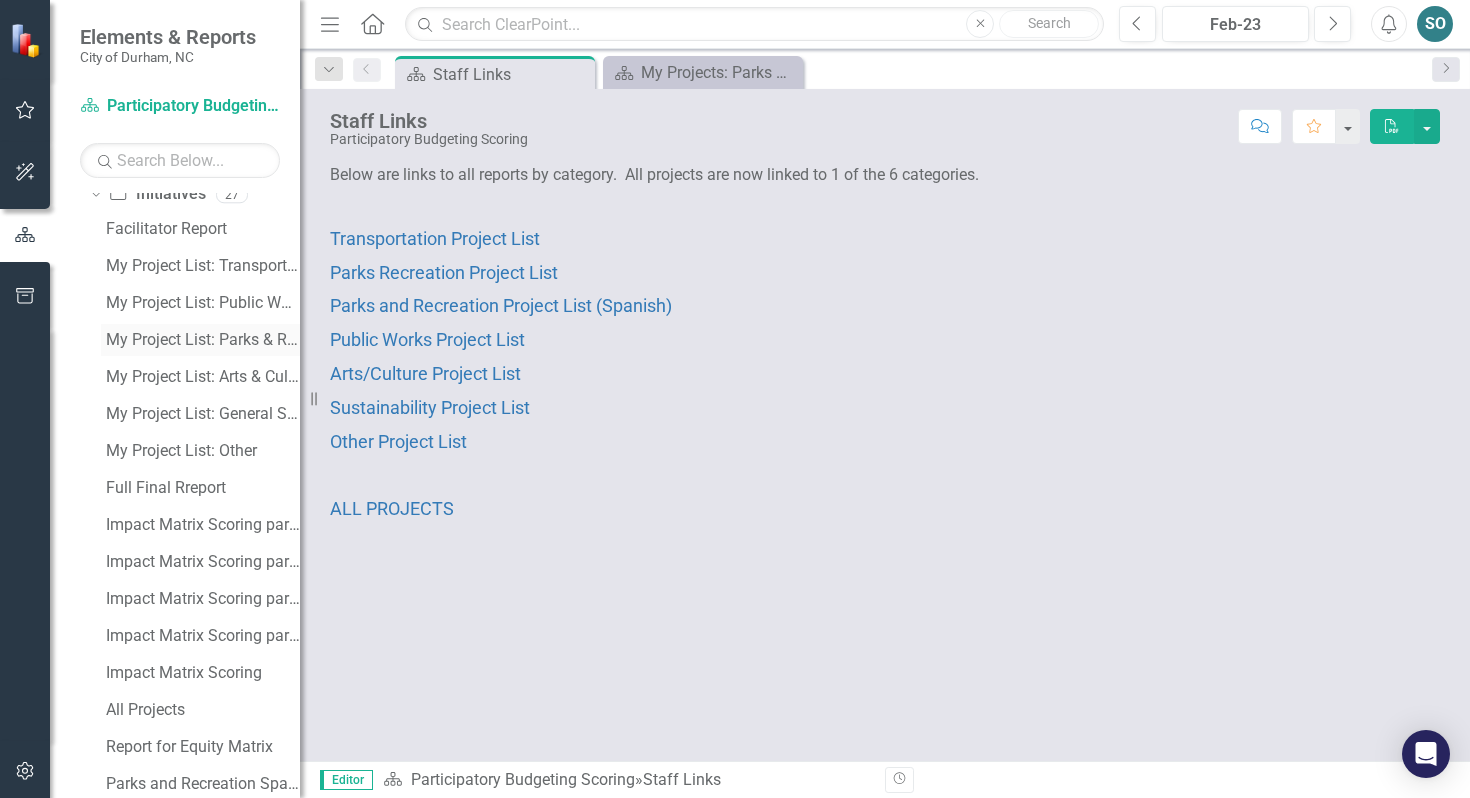 click on "My Project List: Parks & Recreation" at bounding box center [203, 340] 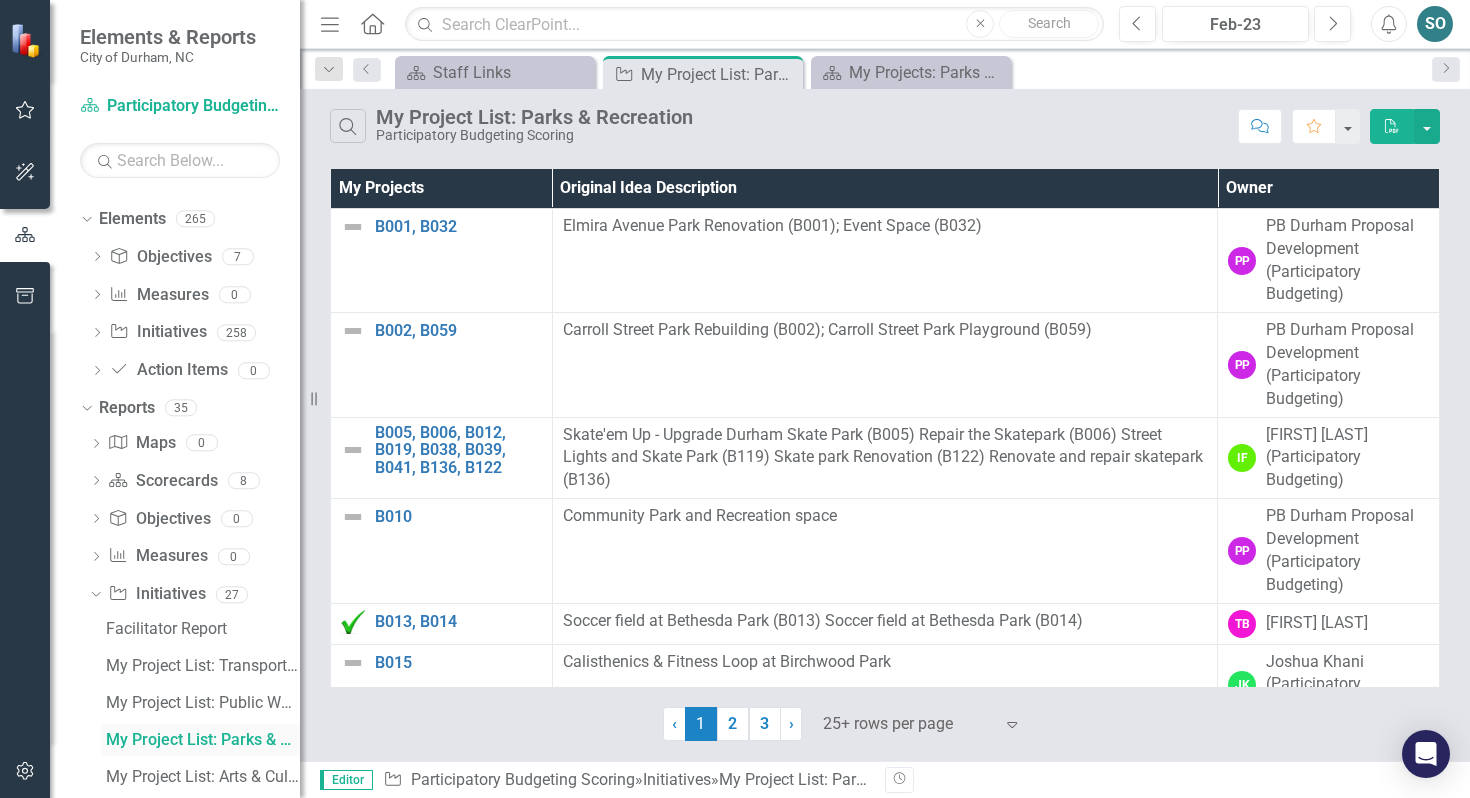 scroll, scrollTop: 0, scrollLeft: 0, axis: both 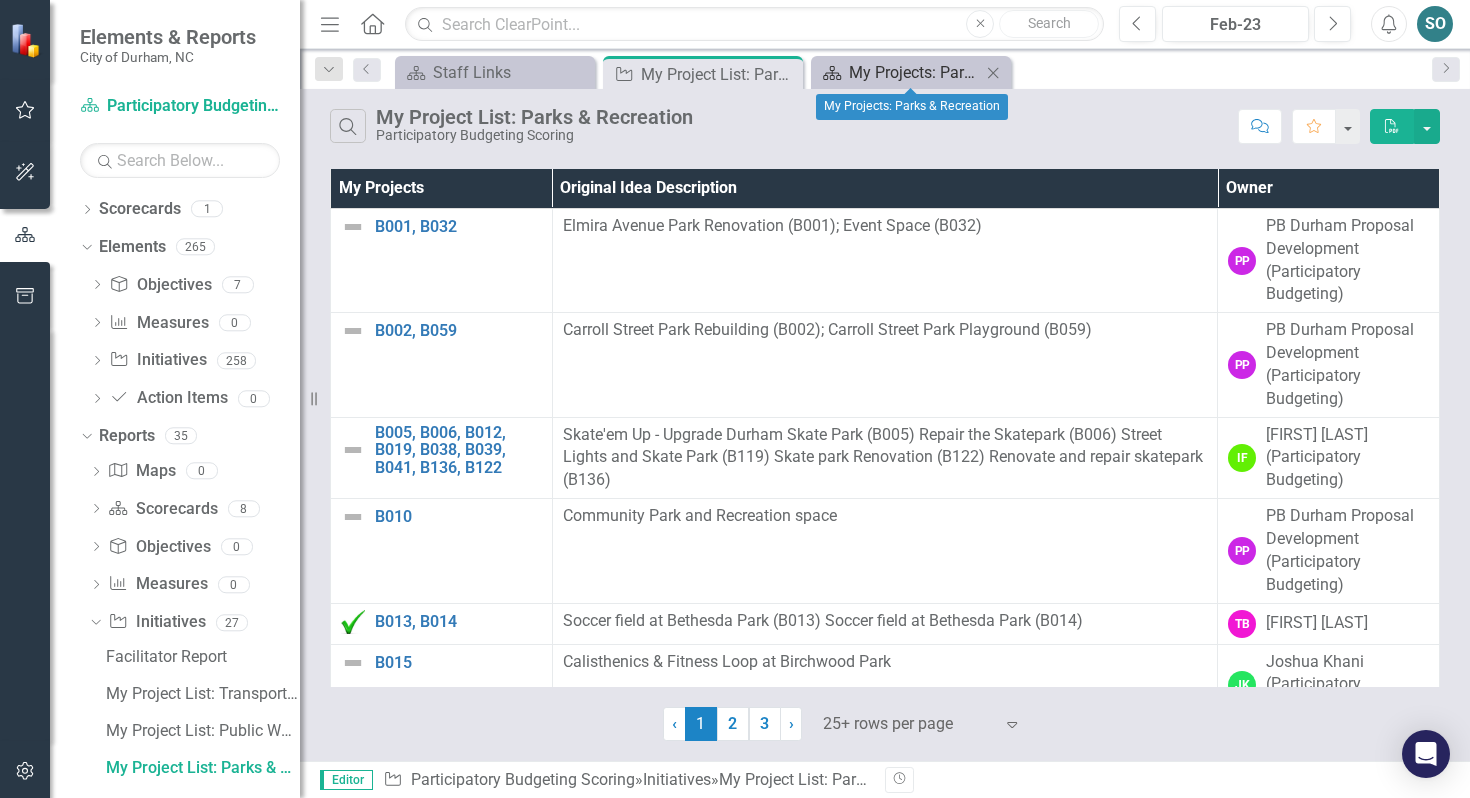 click on "My Projects: Parks & Recreation" at bounding box center (915, 72) 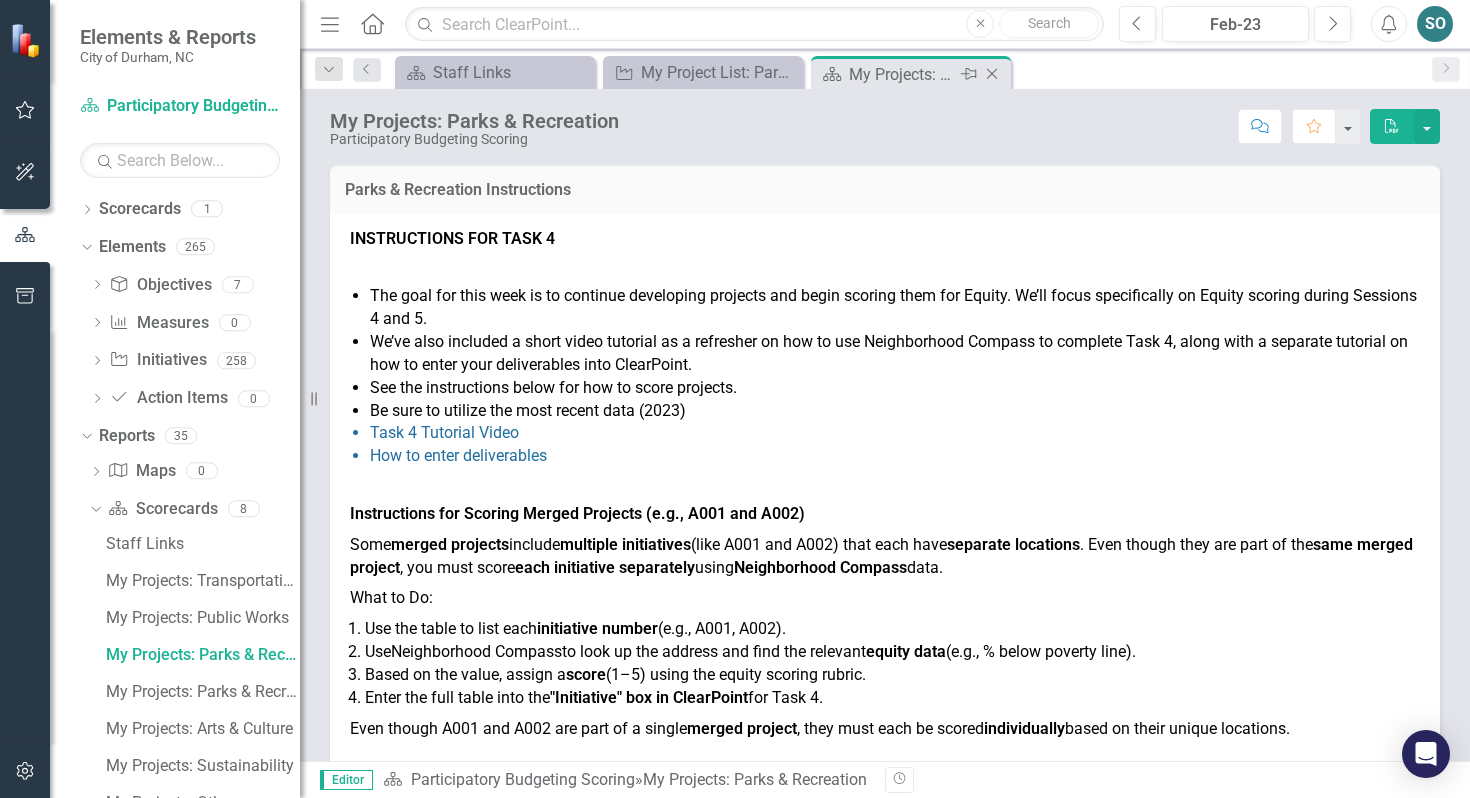 scroll, scrollTop: 0, scrollLeft: 0, axis: both 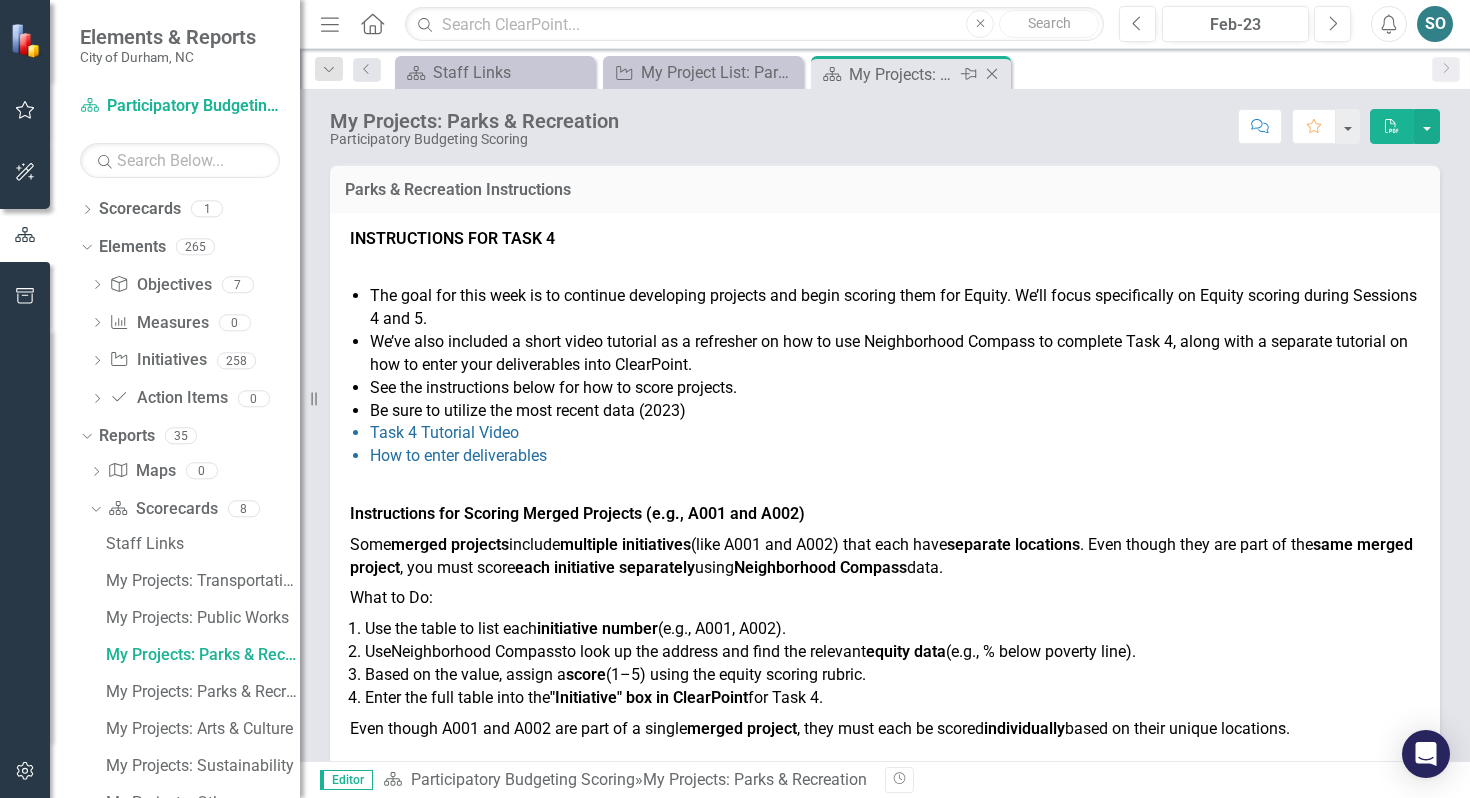 click on "Close" 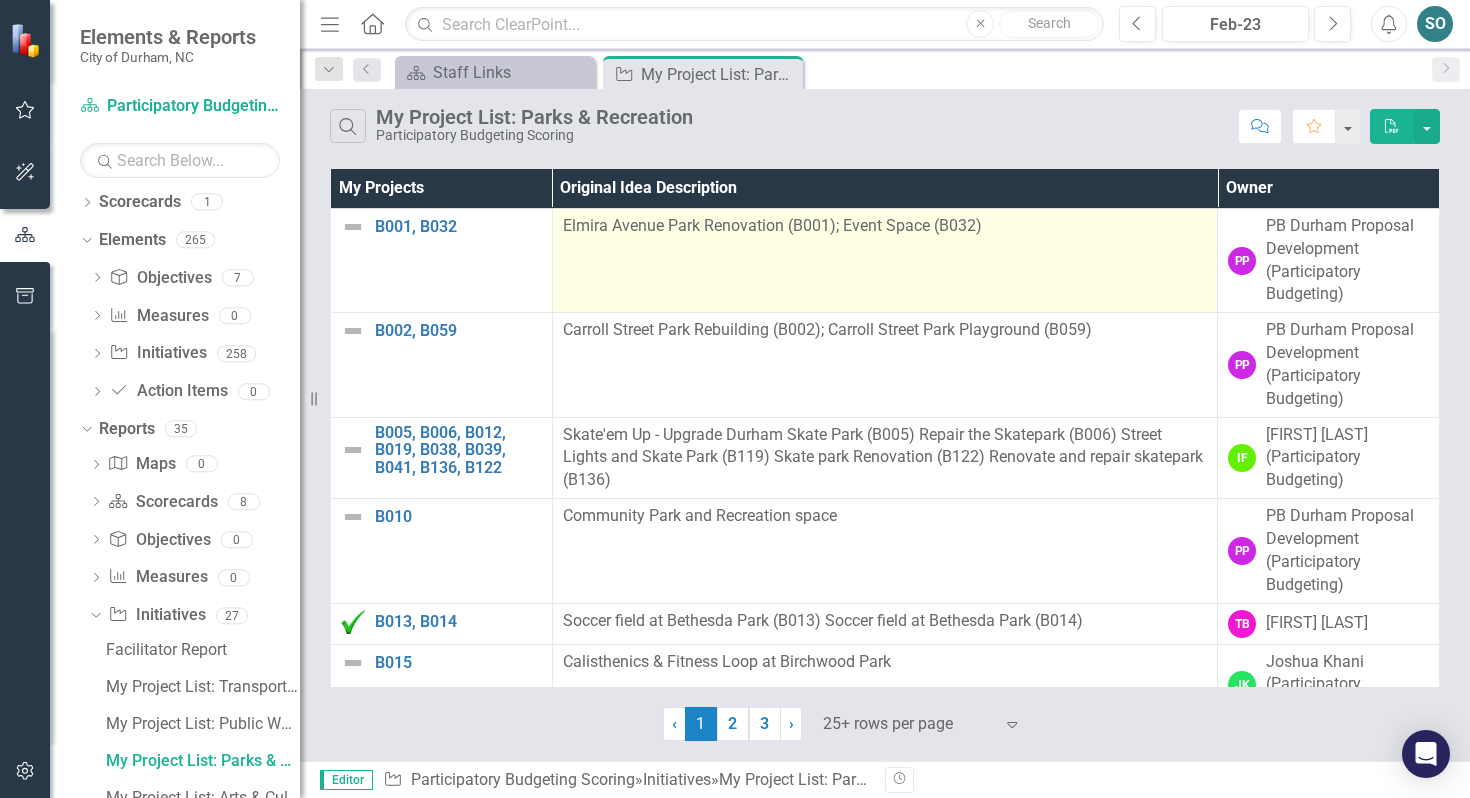 scroll, scrollTop: 0, scrollLeft: 0, axis: both 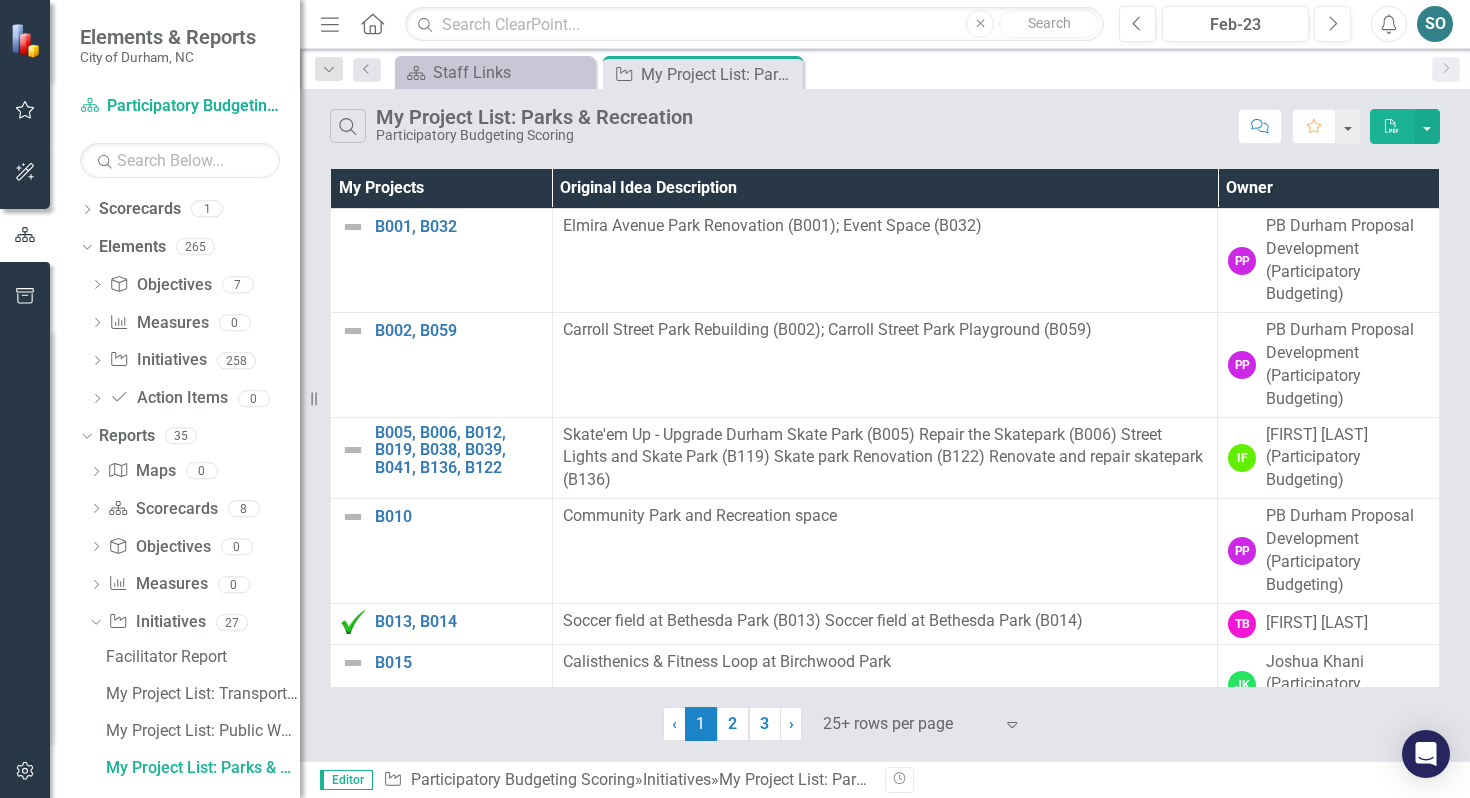 click on "Owner" at bounding box center (1329, 188) 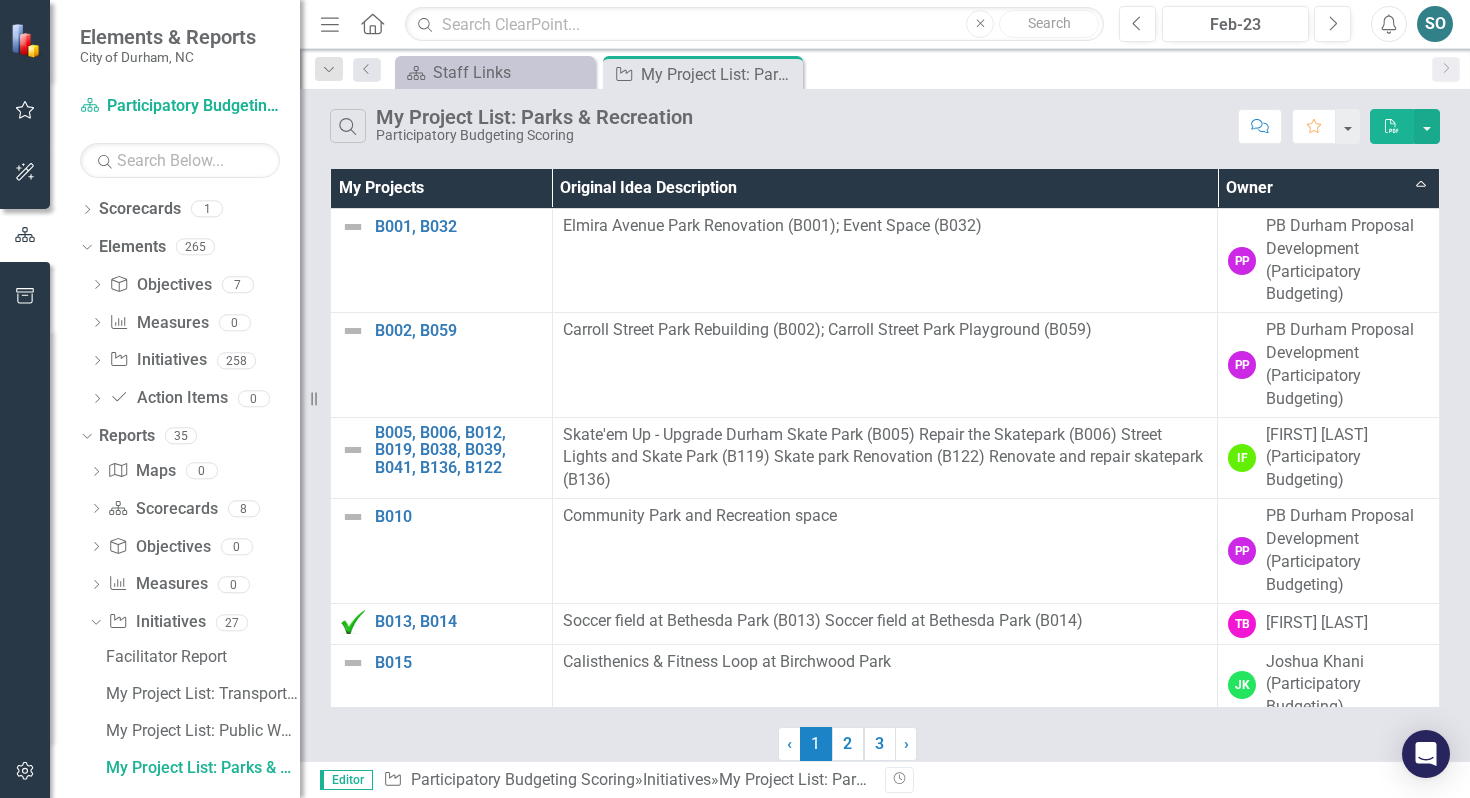 click on "Owner Sort Ascending" at bounding box center (1329, 188) 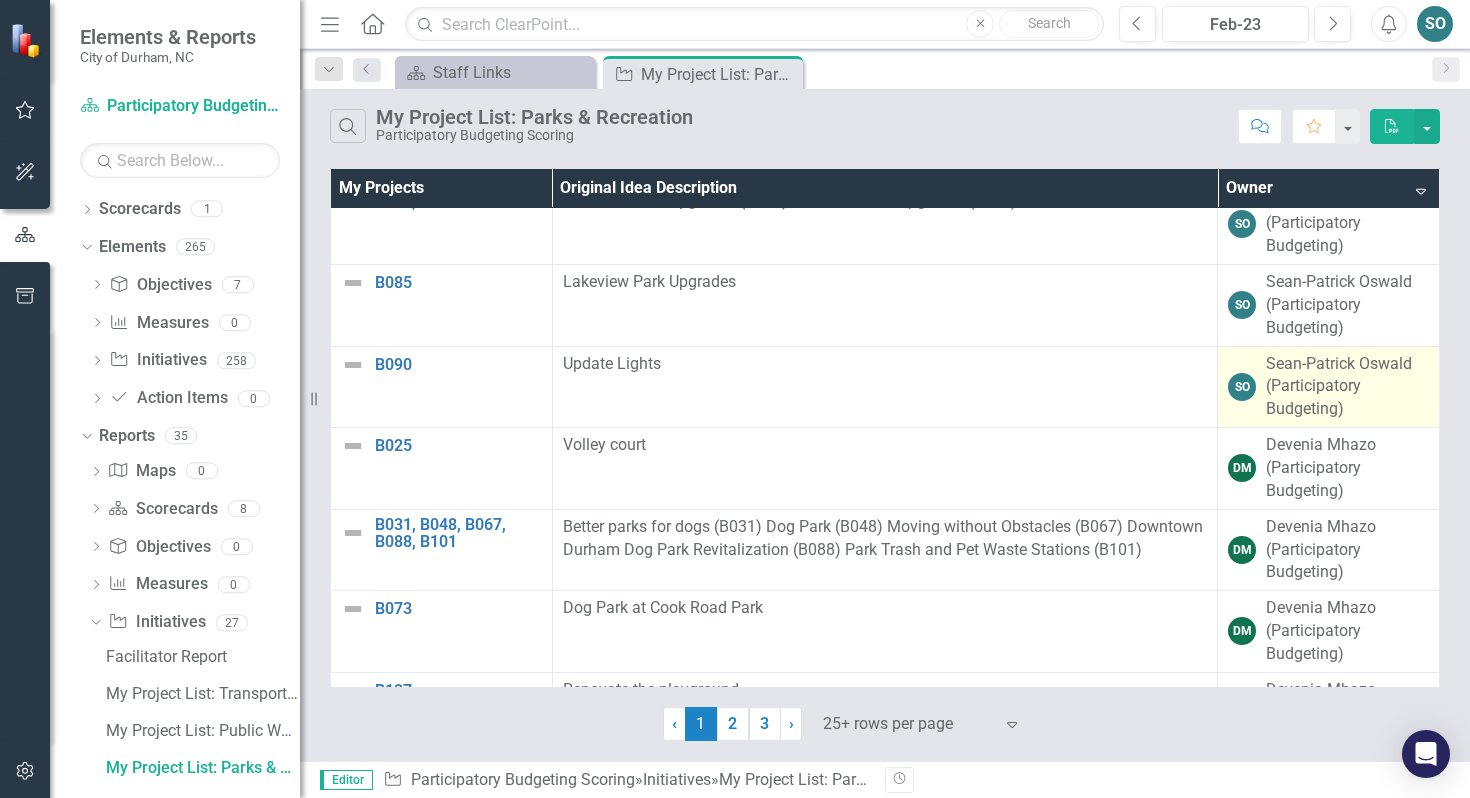 scroll, scrollTop: 1918, scrollLeft: 0, axis: vertical 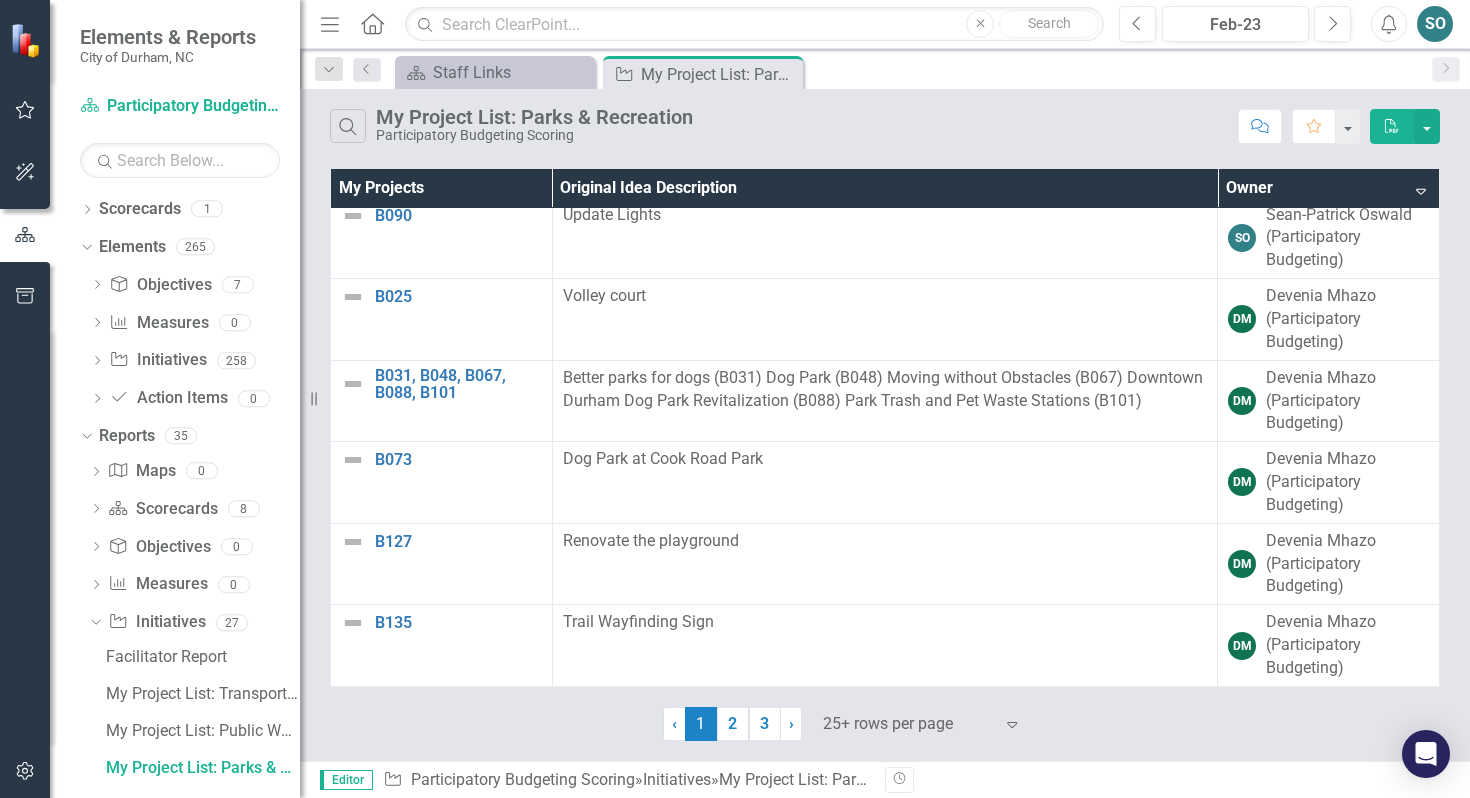 click on "Expand" 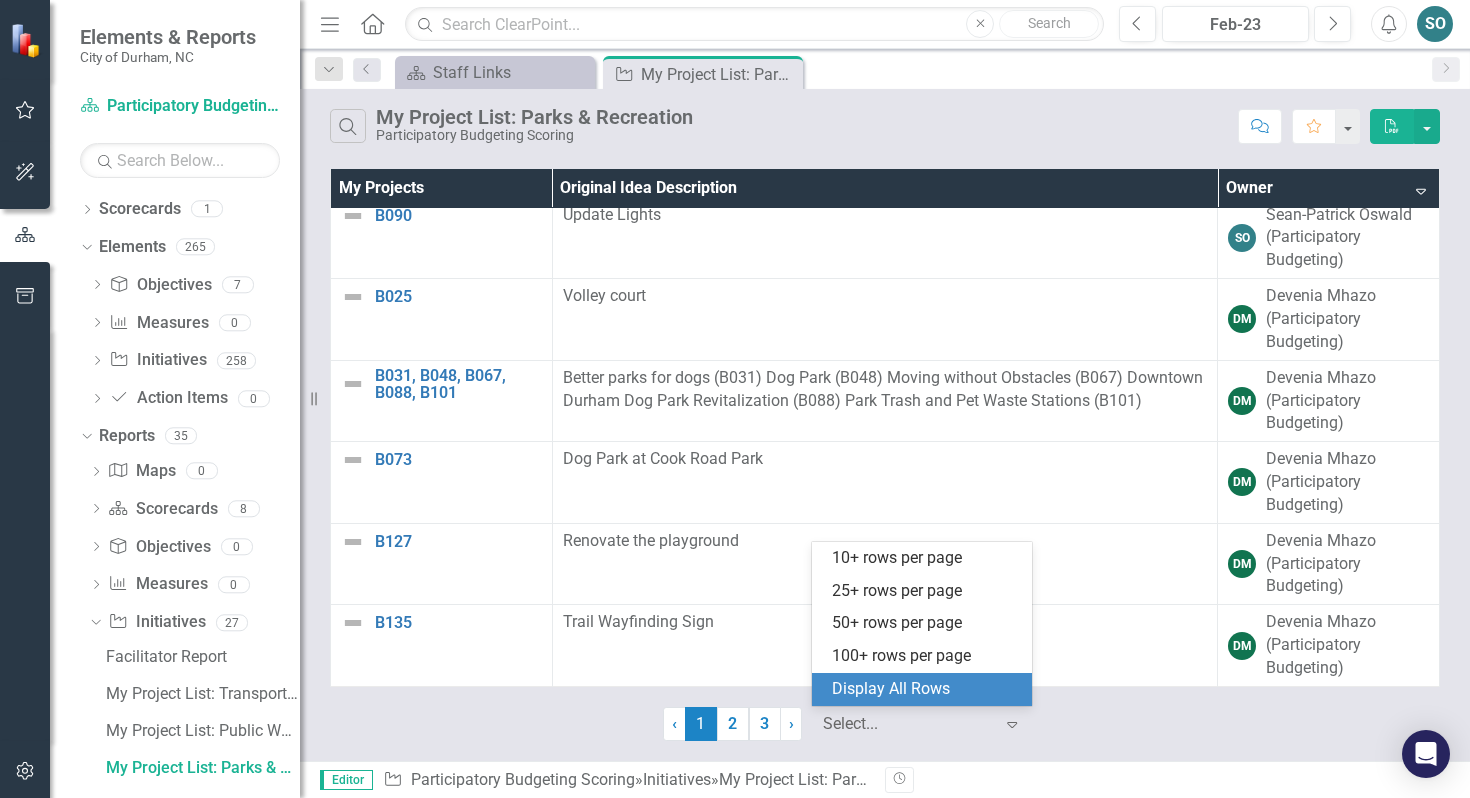 click on "Display All Rows" at bounding box center (926, 689) 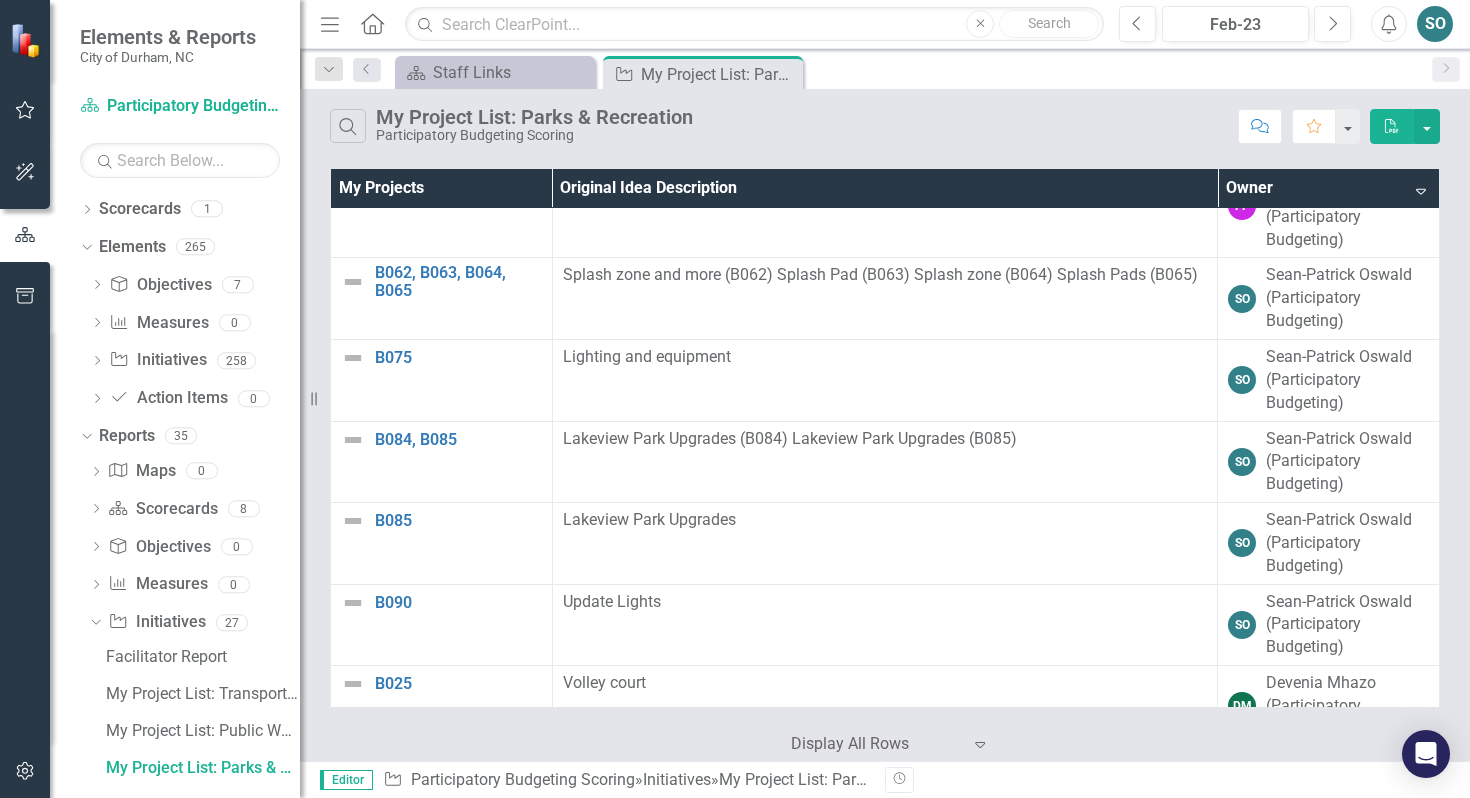 scroll, scrollTop: 1517, scrollLeft: 0, axis: vertical 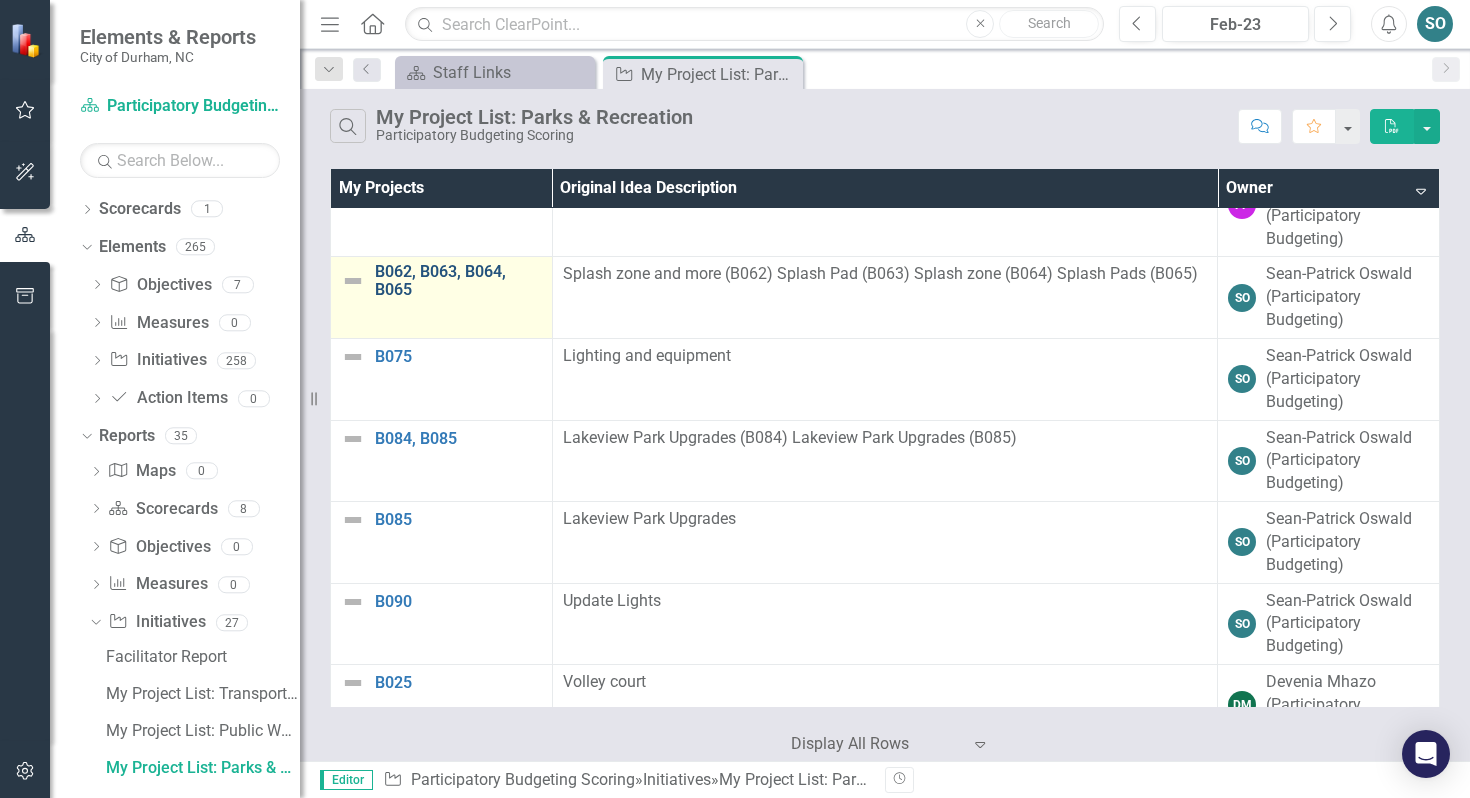 click on "B062, B063, B064, B065" at bounding box center [458, 280] 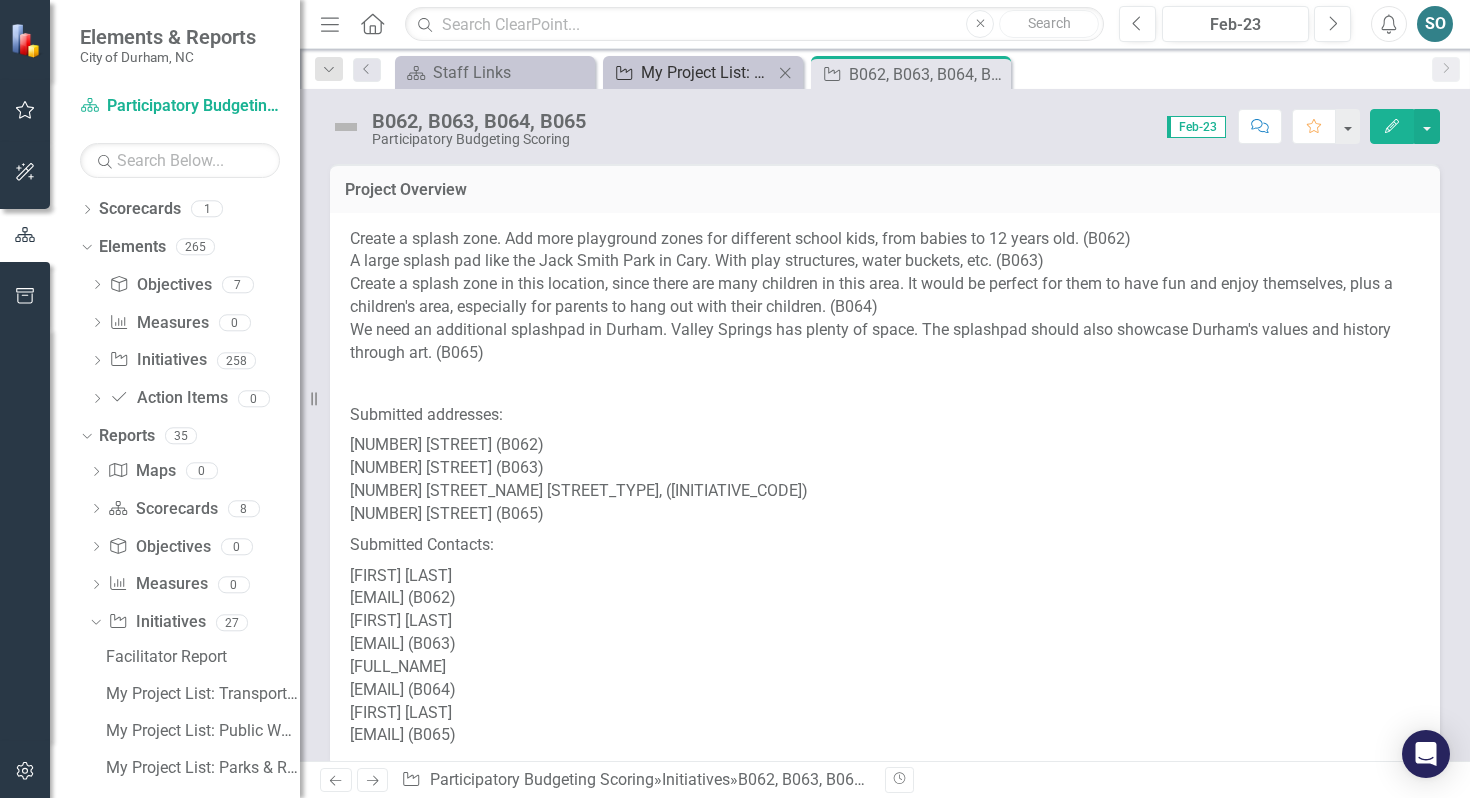 click on "My Project List: Parks & Recreation" at bounding box center [707, 72] 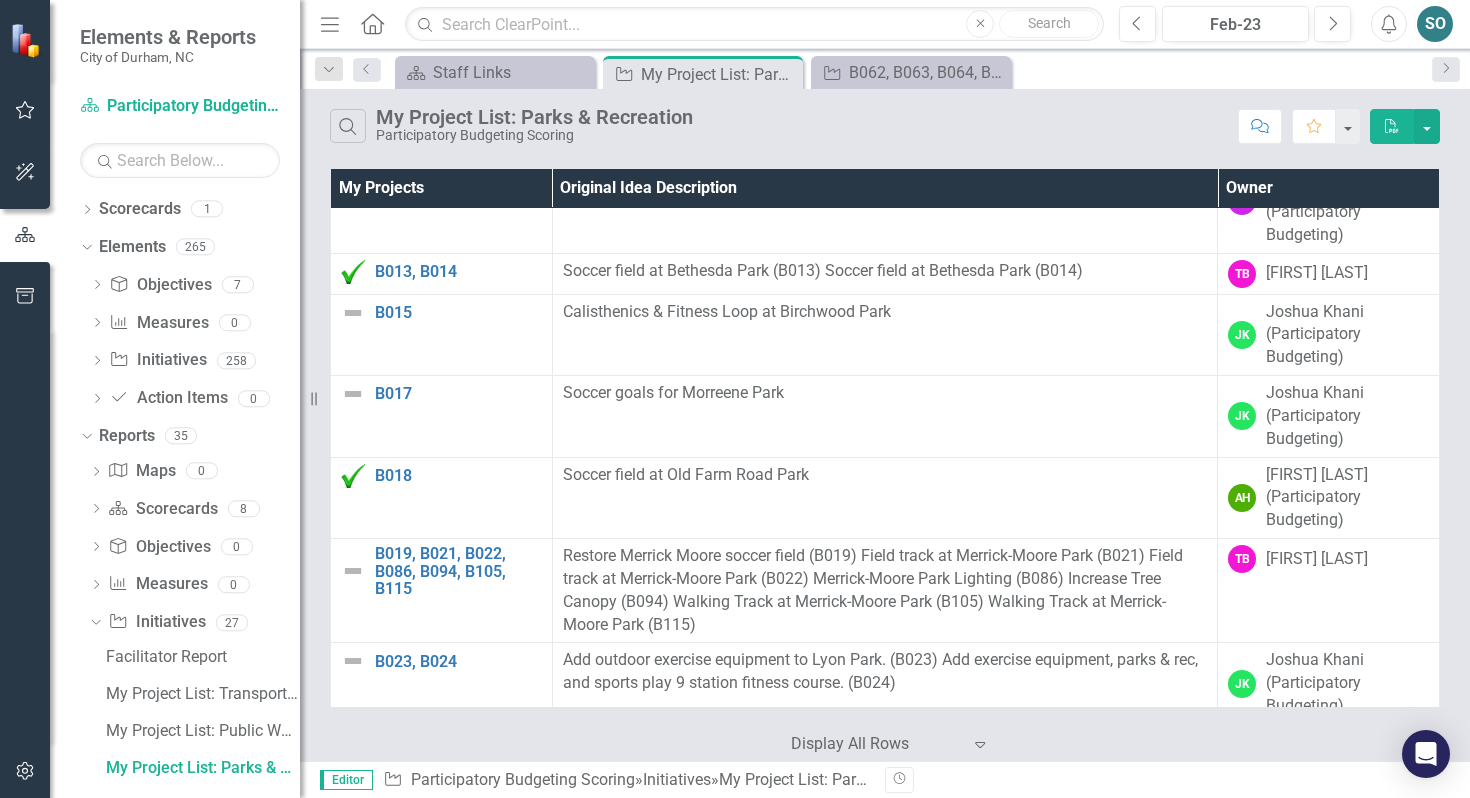 scroll, scrollTop: 474, scrollLeft: 0, axis: vertical 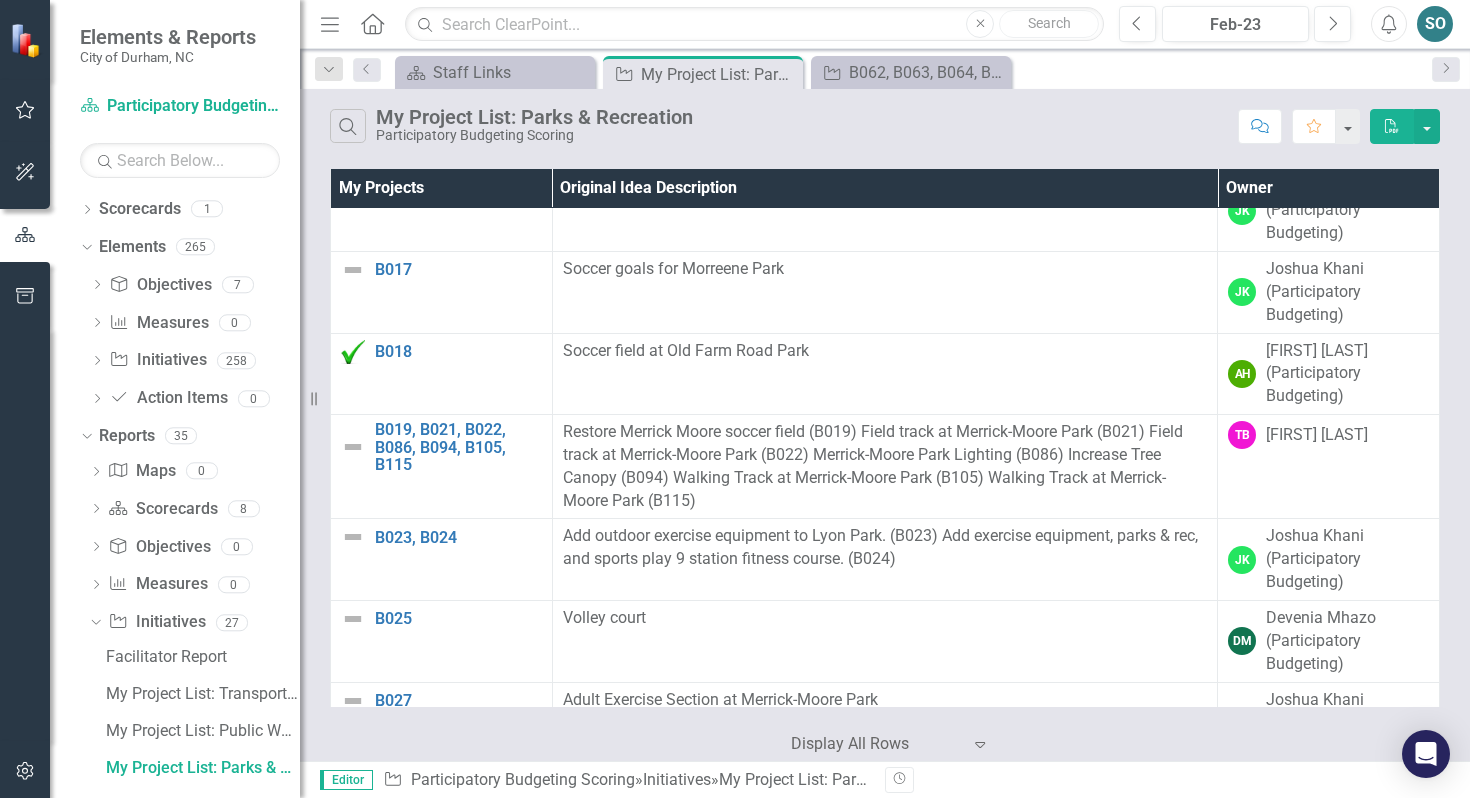click on "Owner" at bounding box center [1329, 188] 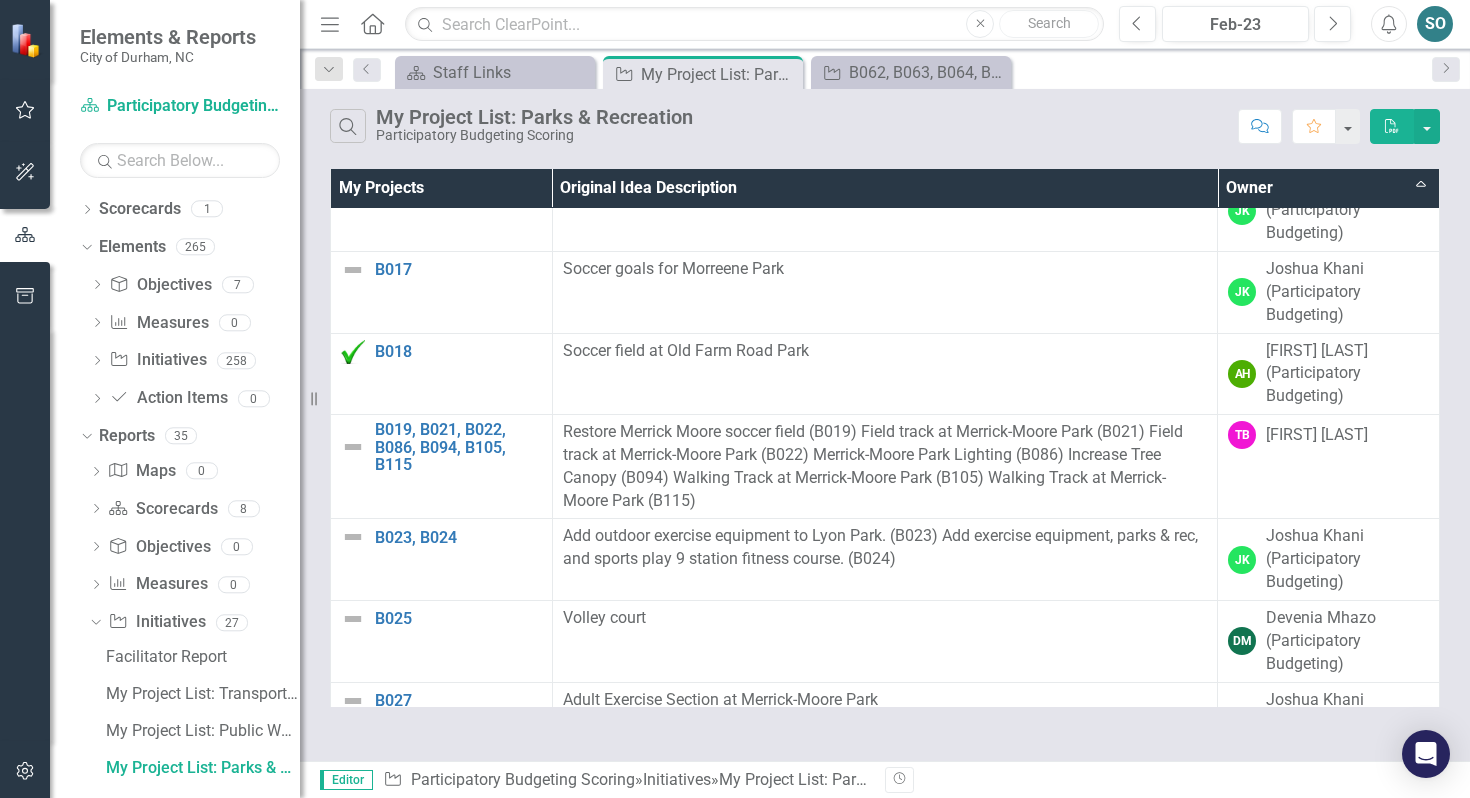 click on "Owner Sort Ascending" at bounding box center (1329, 188) 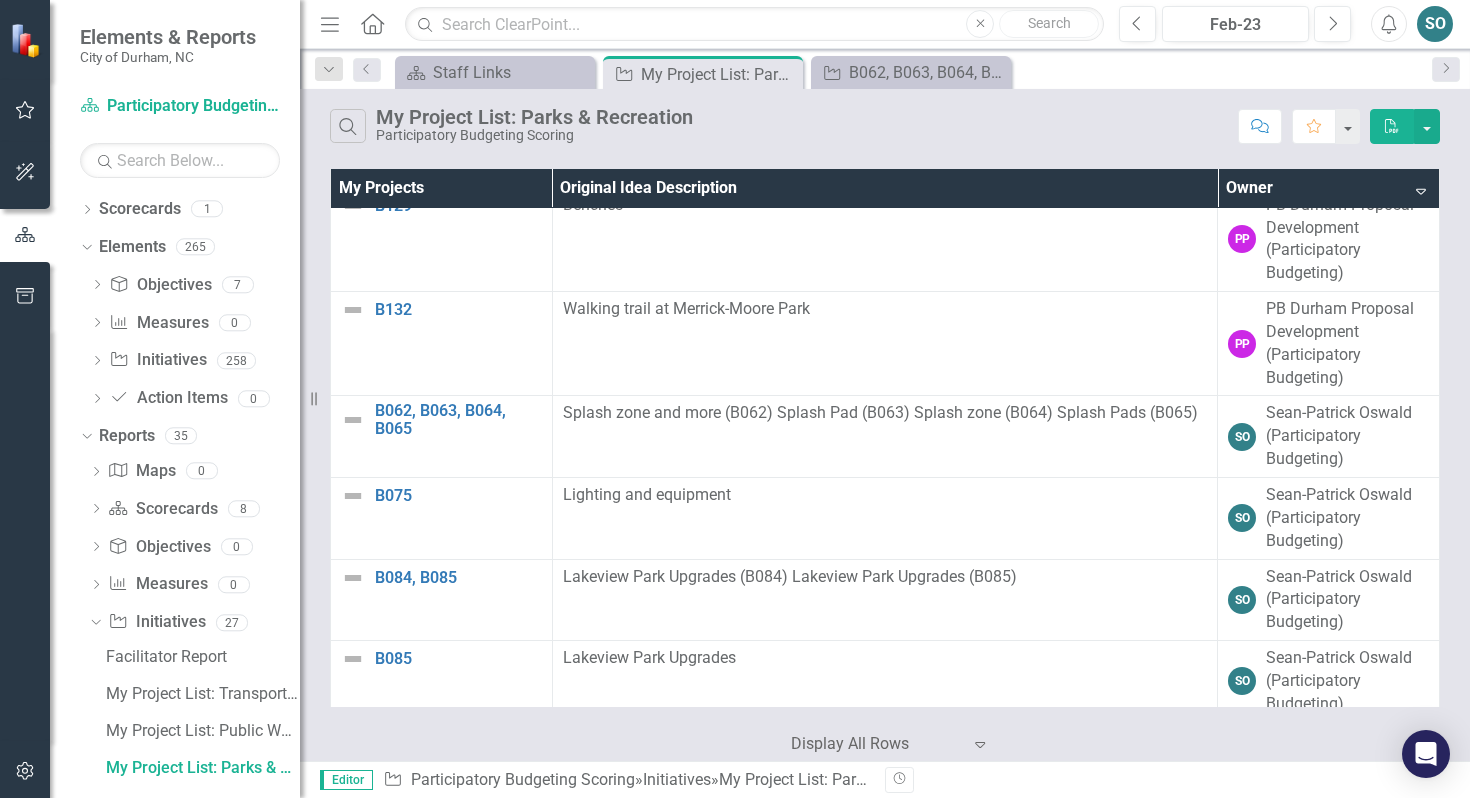 scroll, scrollTop: 1385, scrollLeft: 0, axis: vertical 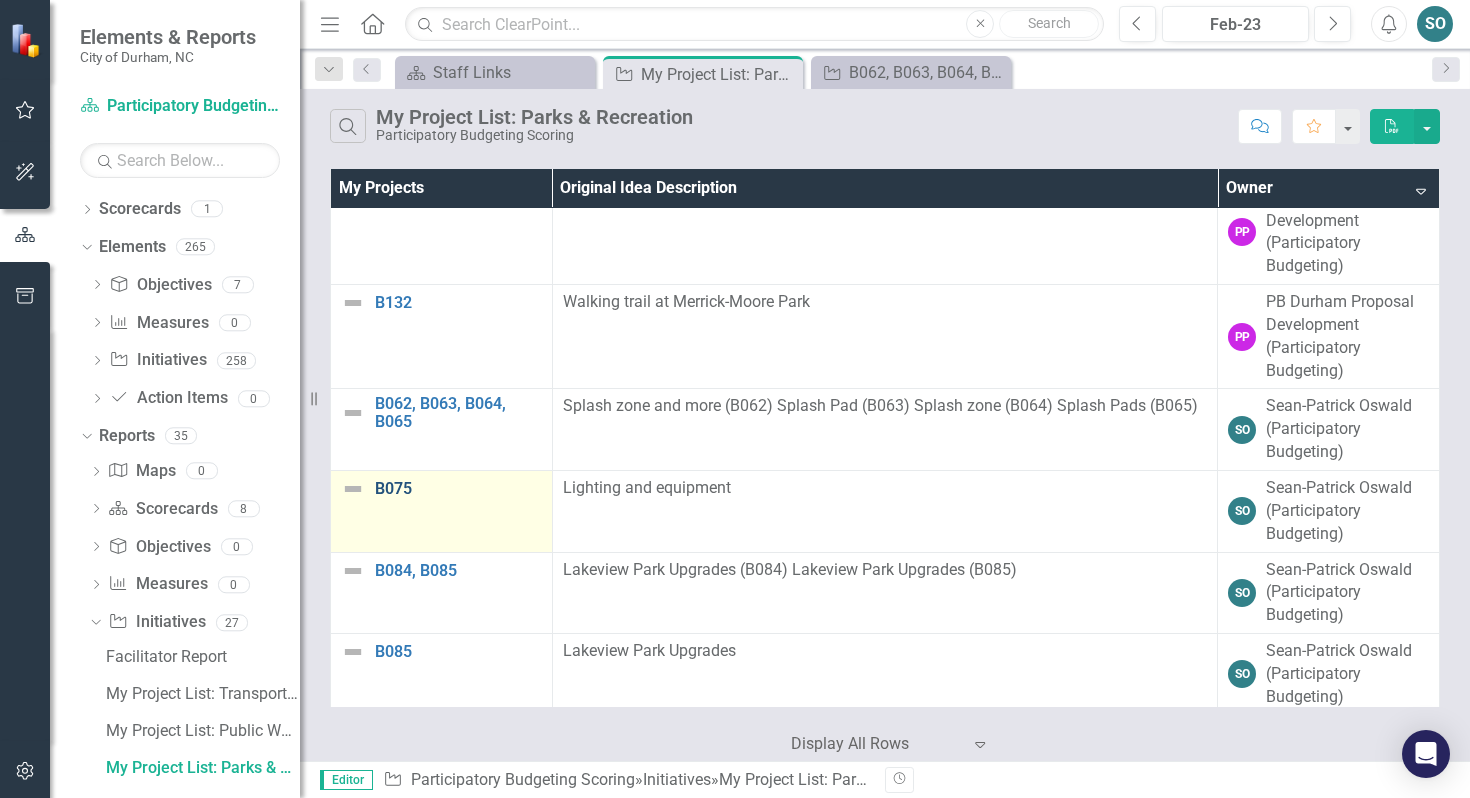 click on "B075" at bounding box center (458, 489) 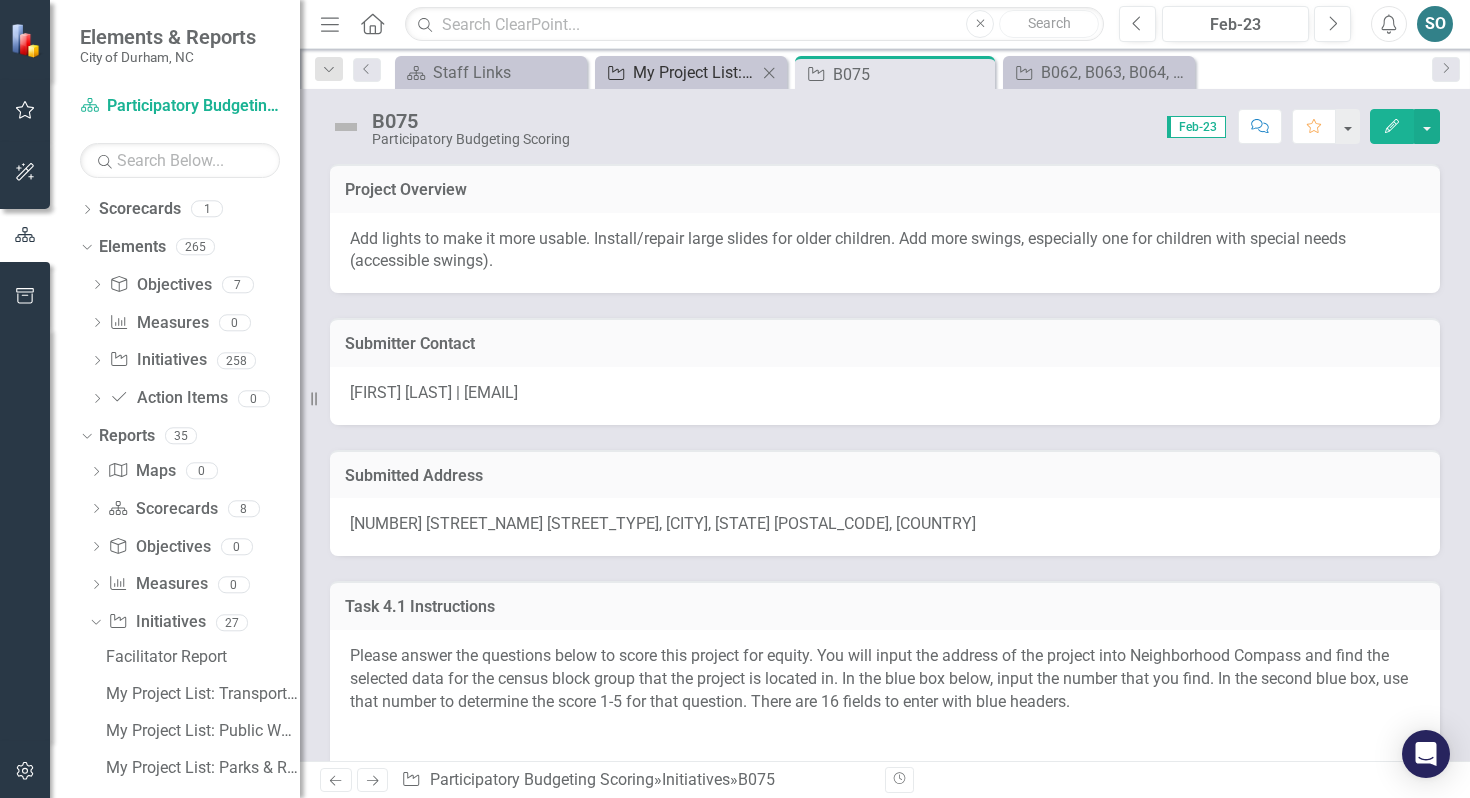 click on "My Project List: Parks & Recreation" at bounding box center (695, 72) 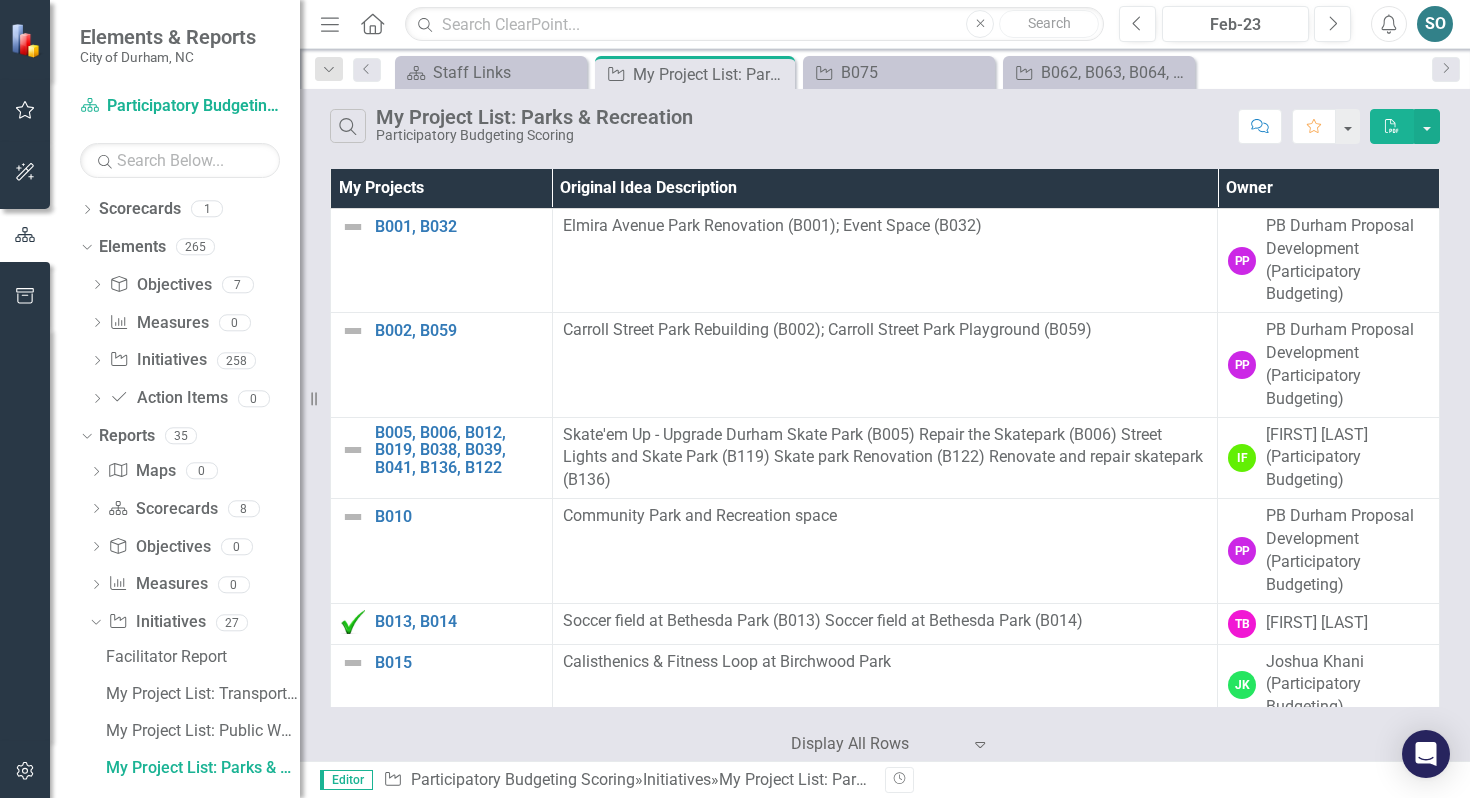 click on "Owner" at bounding box center (1329, 188) 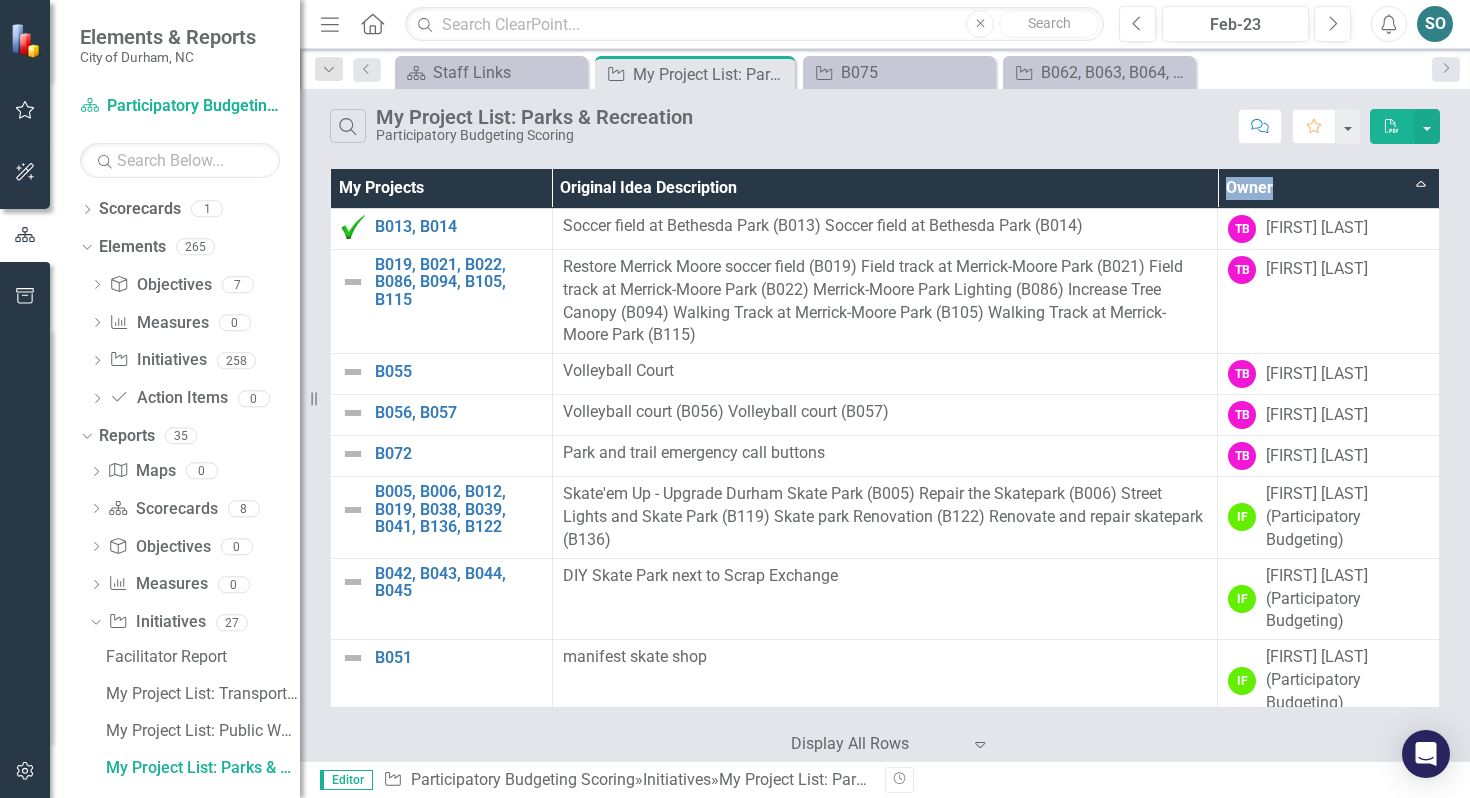 click on "Owner Sort Ascending" at bounding box center (1329, 188) 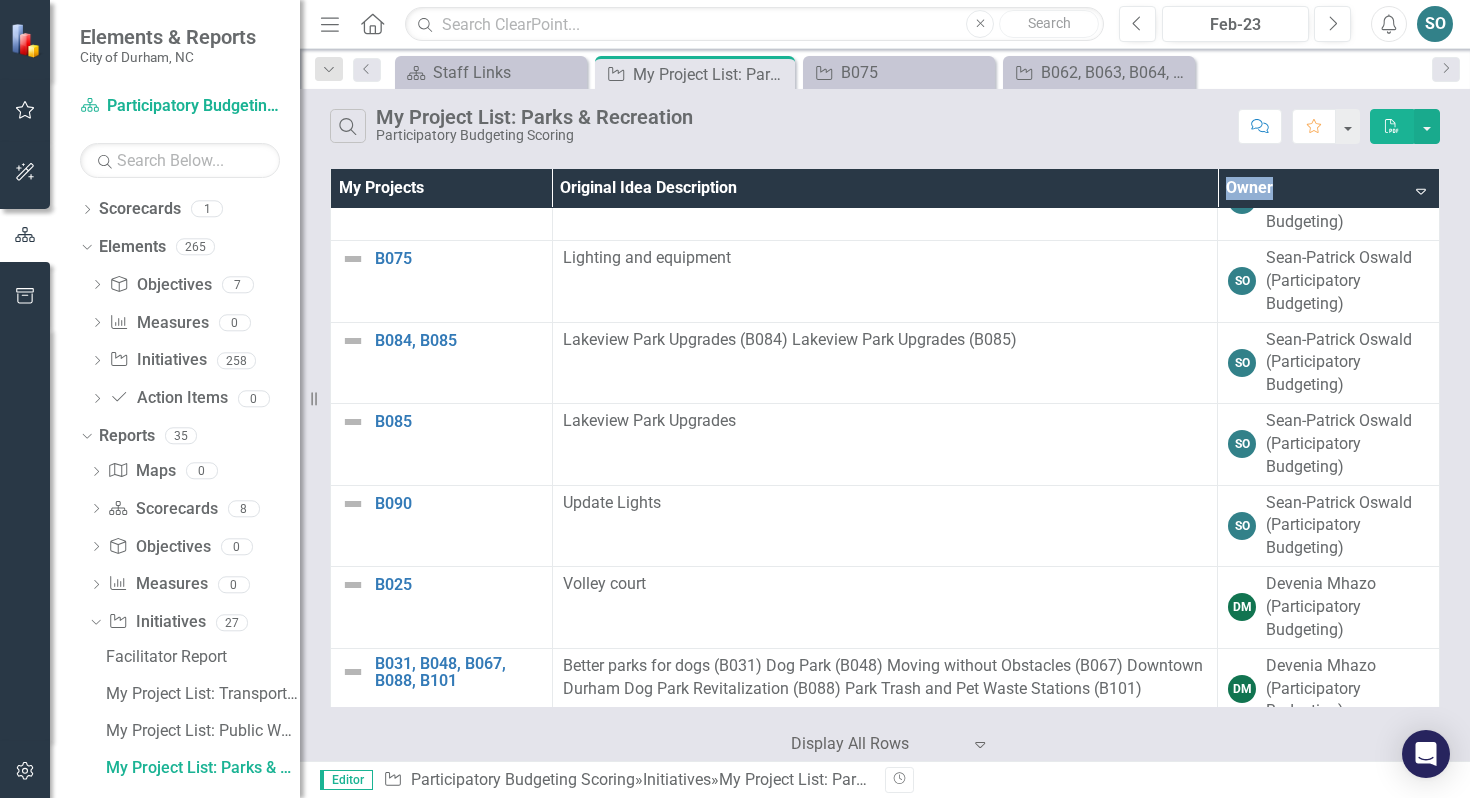 scroll, scrollTop: 1663, scrollLeft: 0, axis: vertical 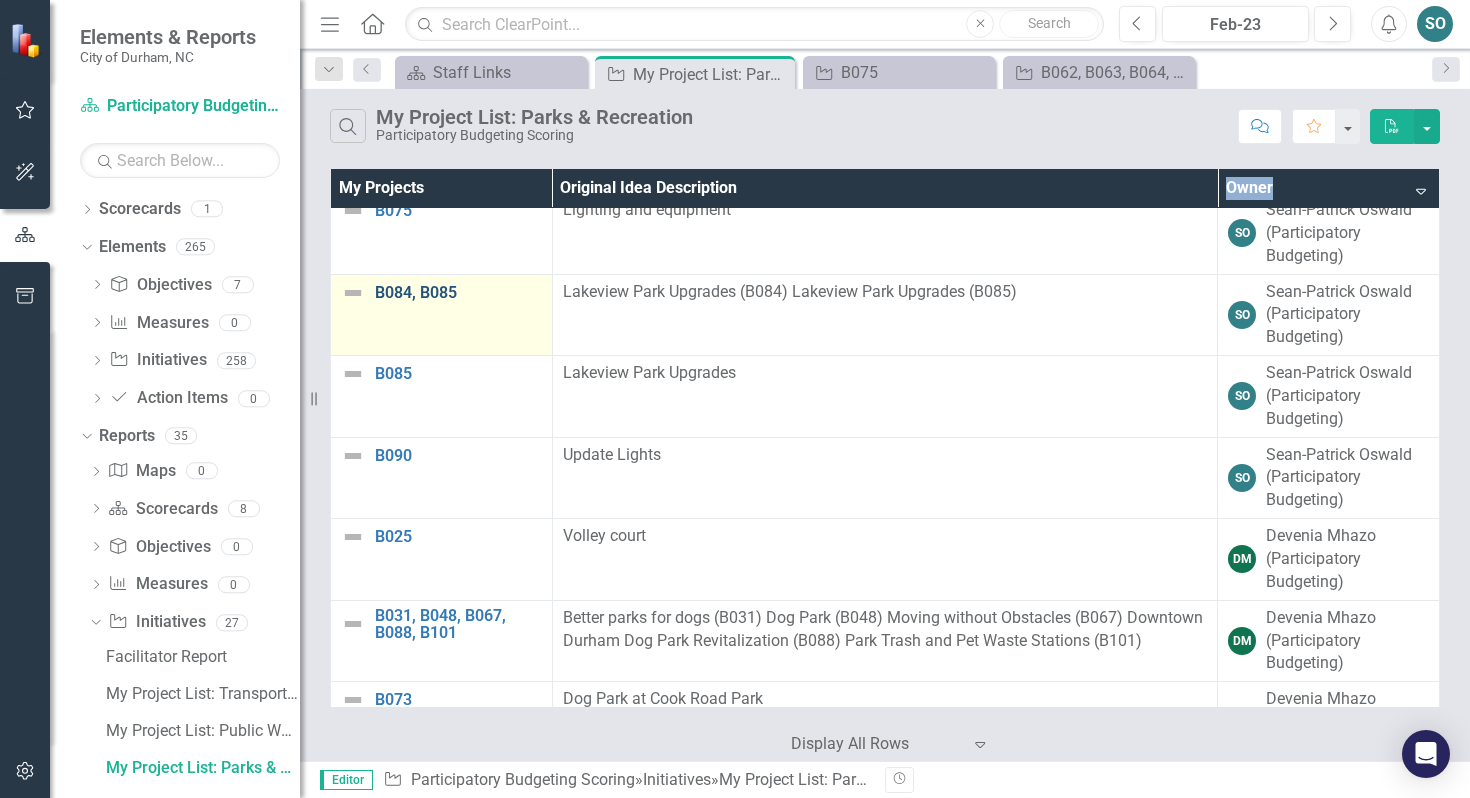 click on "B084, B085" at bounding box center [458, 293] 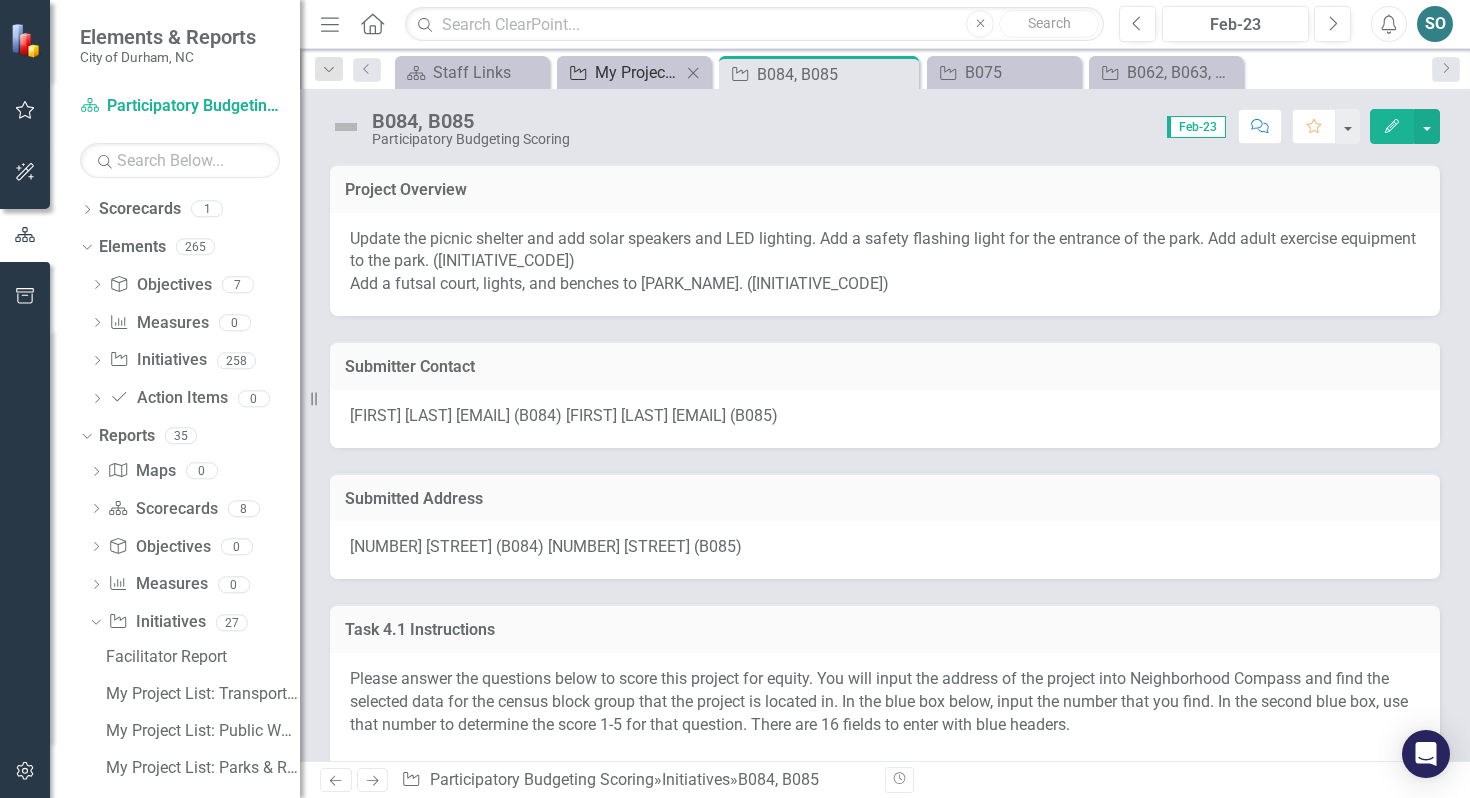 click on "My Project List: Parks & Recreation" at bounding box center [638, 72] 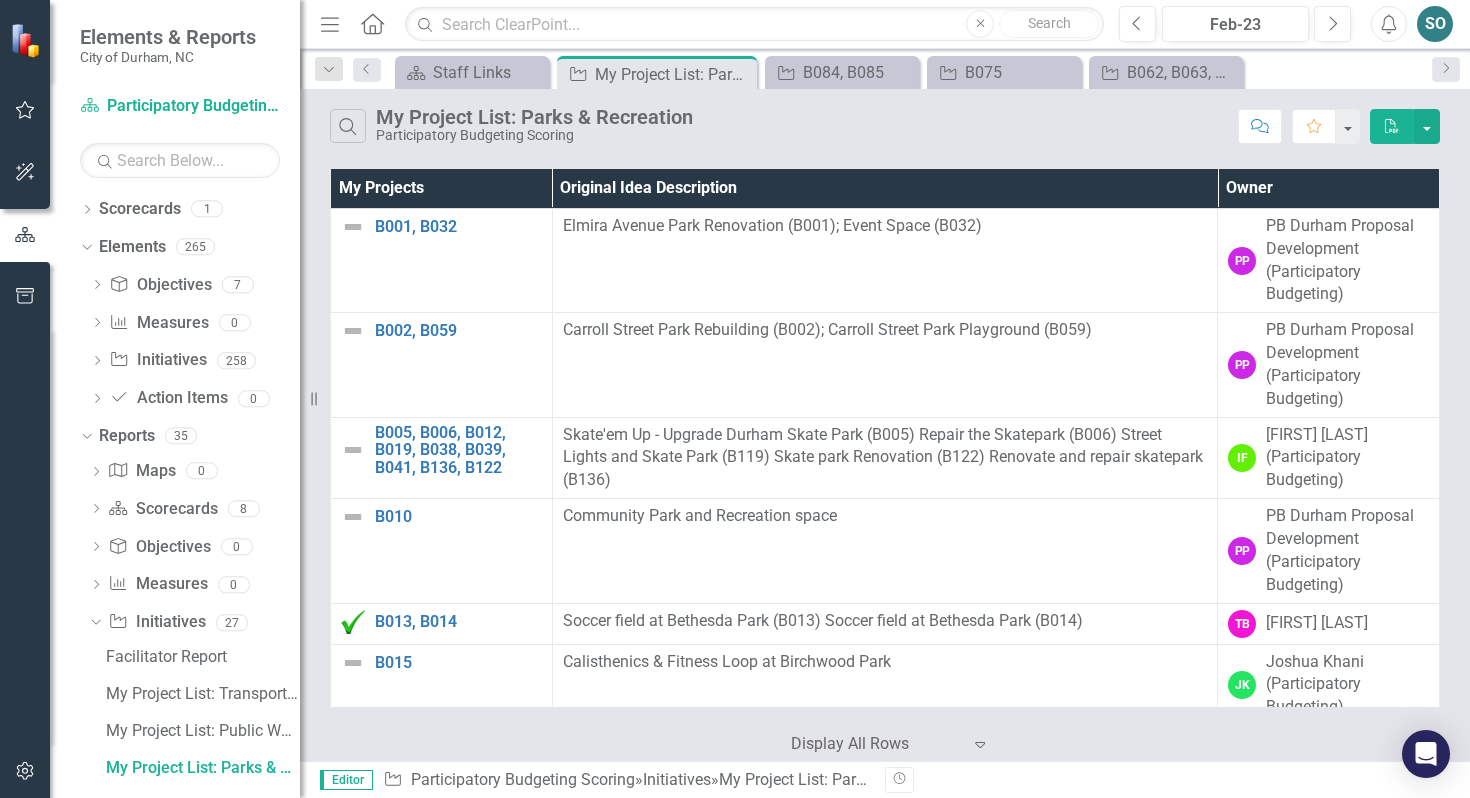click on "Owner" at bounding box center (1329, 188) 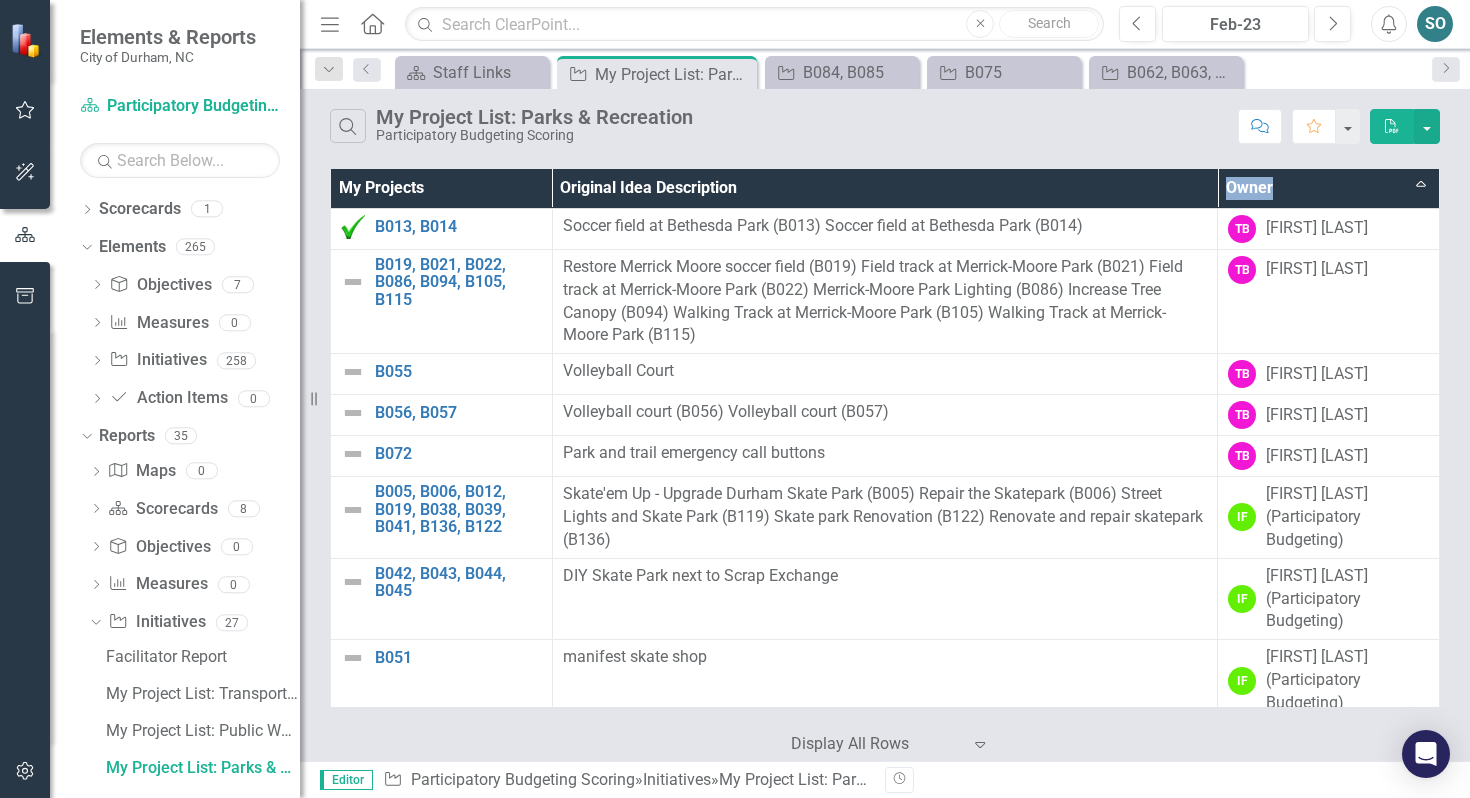 click on "Owner Sort Ascending" at bounding box center [1329, 188] 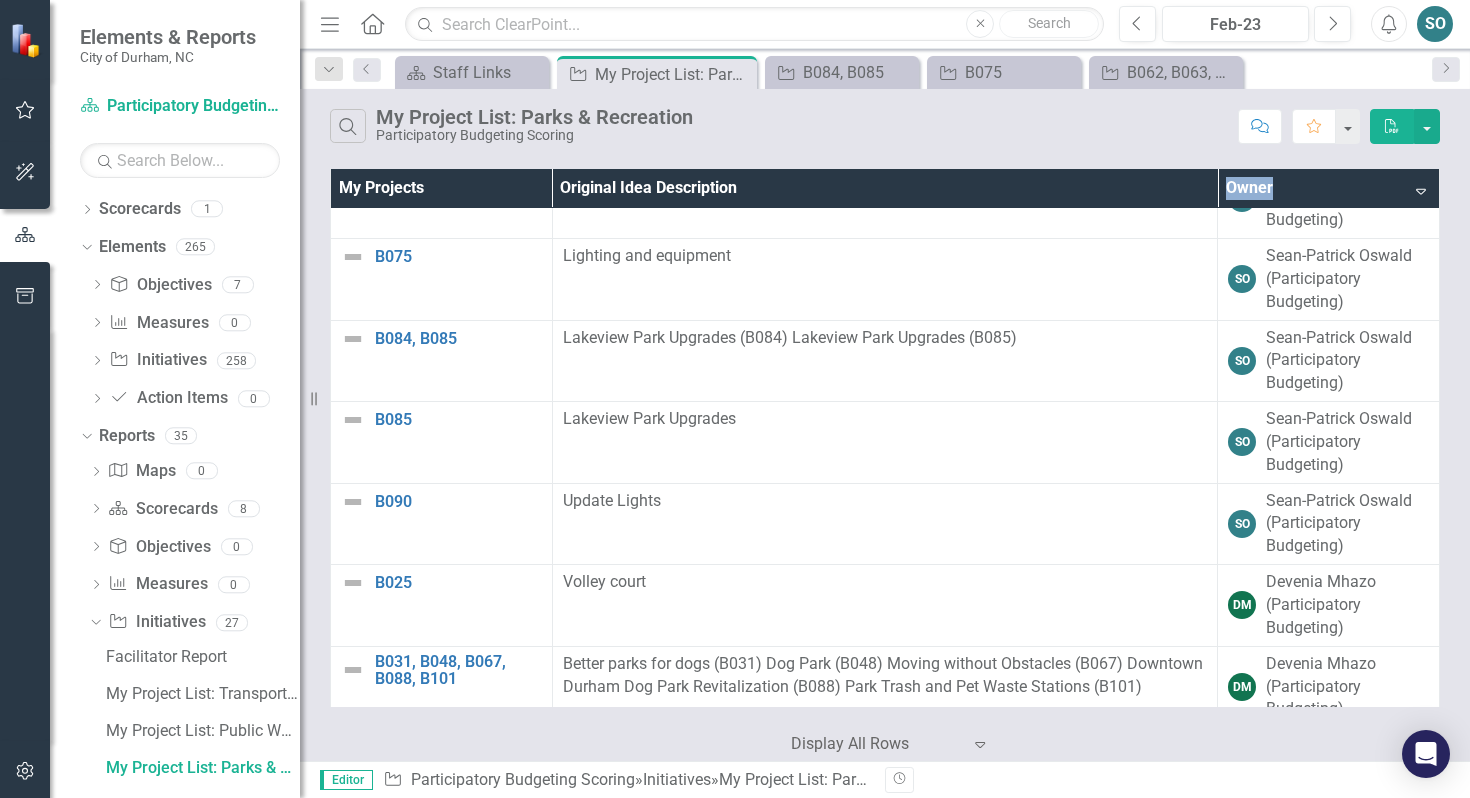 scroll, scrollTop: 1600, scrollLeft: 0, axis: vertical 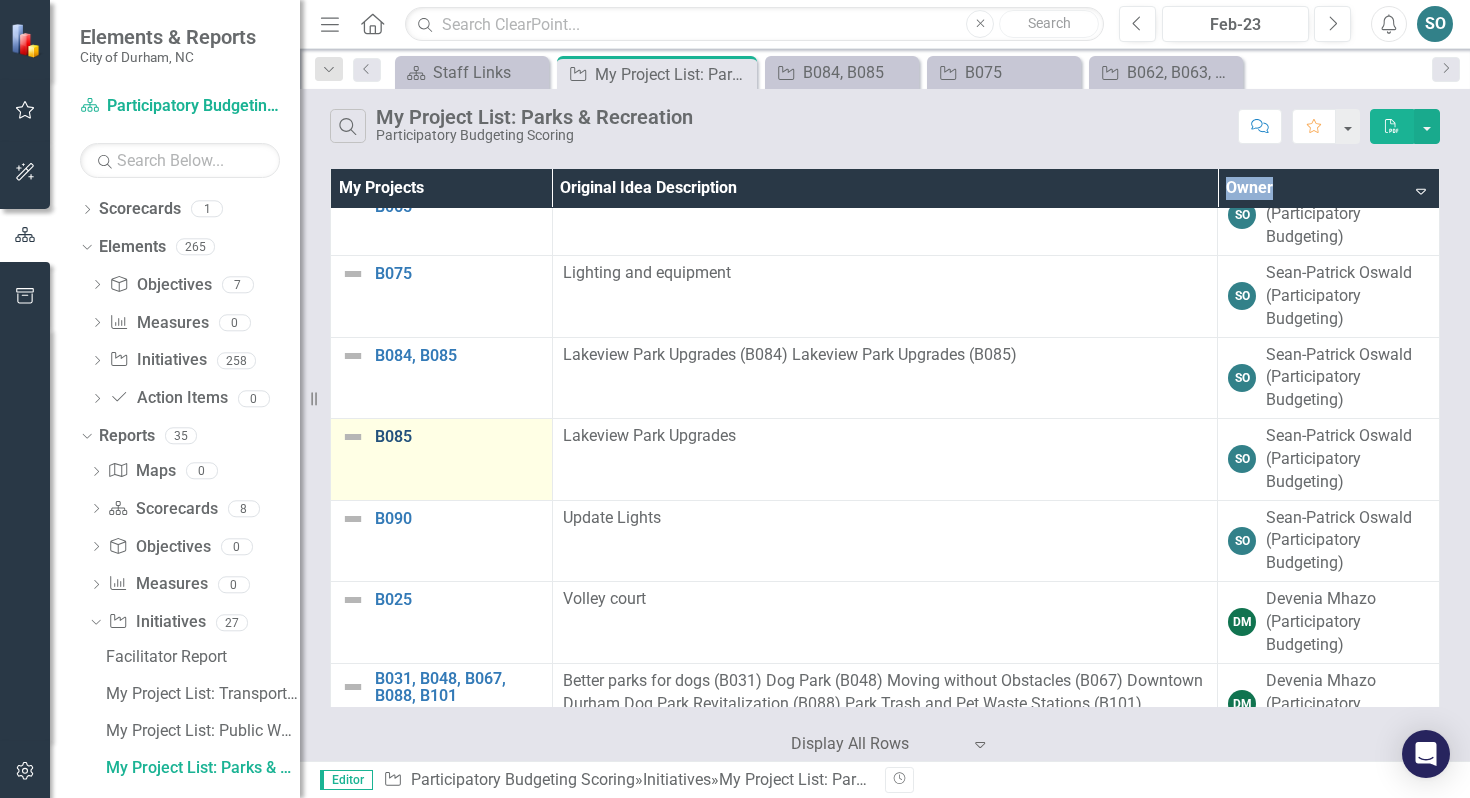 click on "B085" at bounding box center (458, 437) 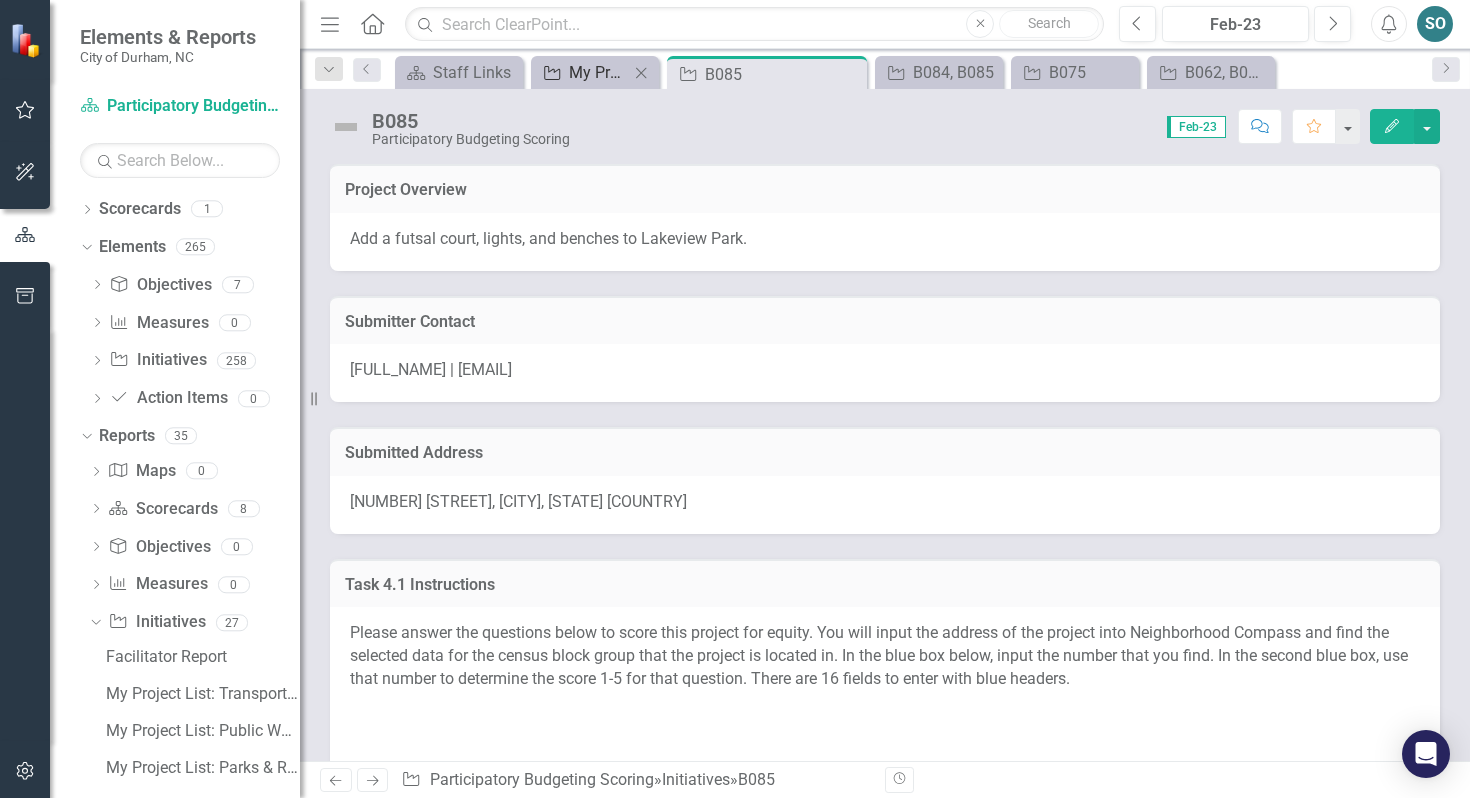 click on "My Project List: Parks & Recreation" at bounding box center (599, 72) 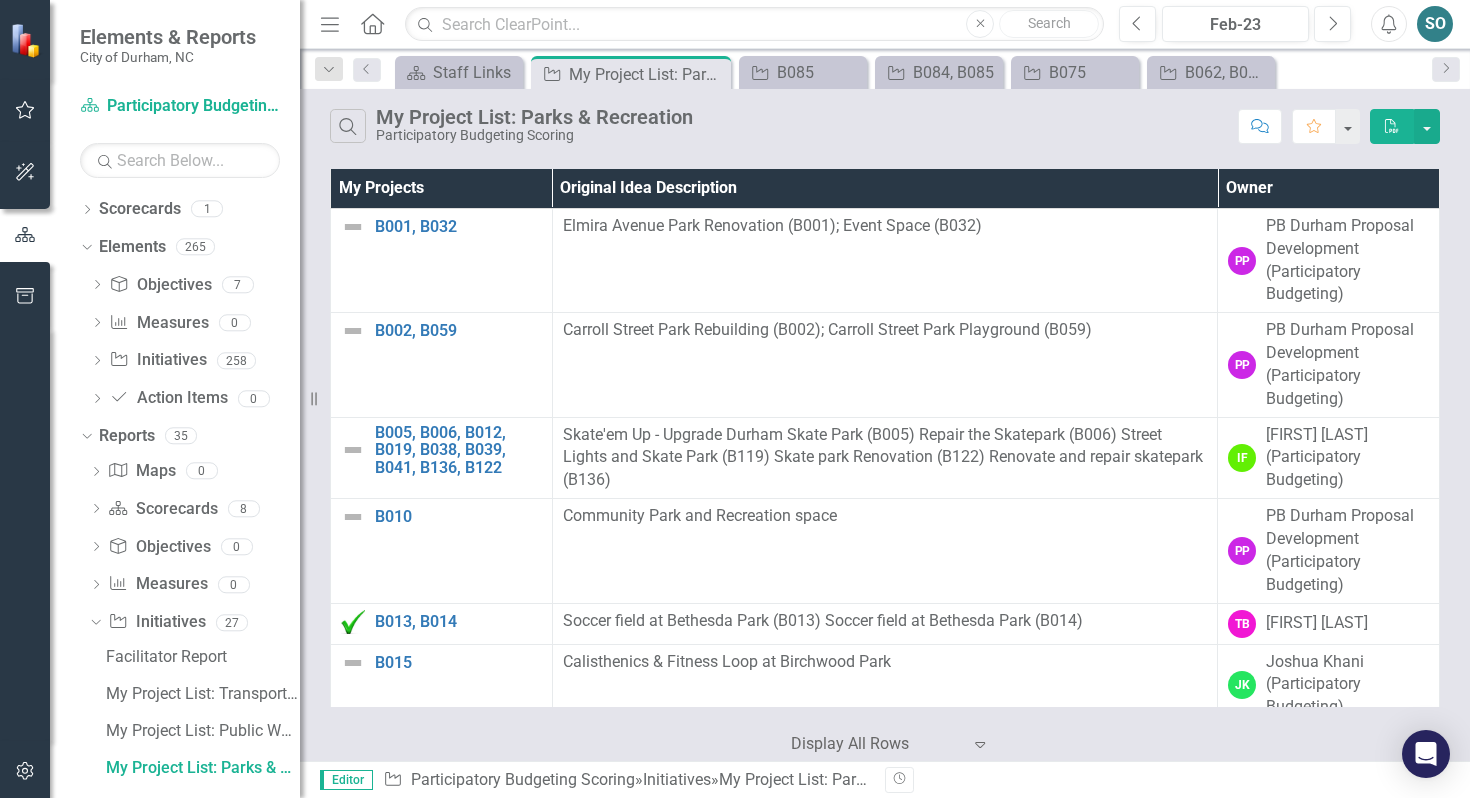 click on "Owner" at bounding box center [1329, 188] 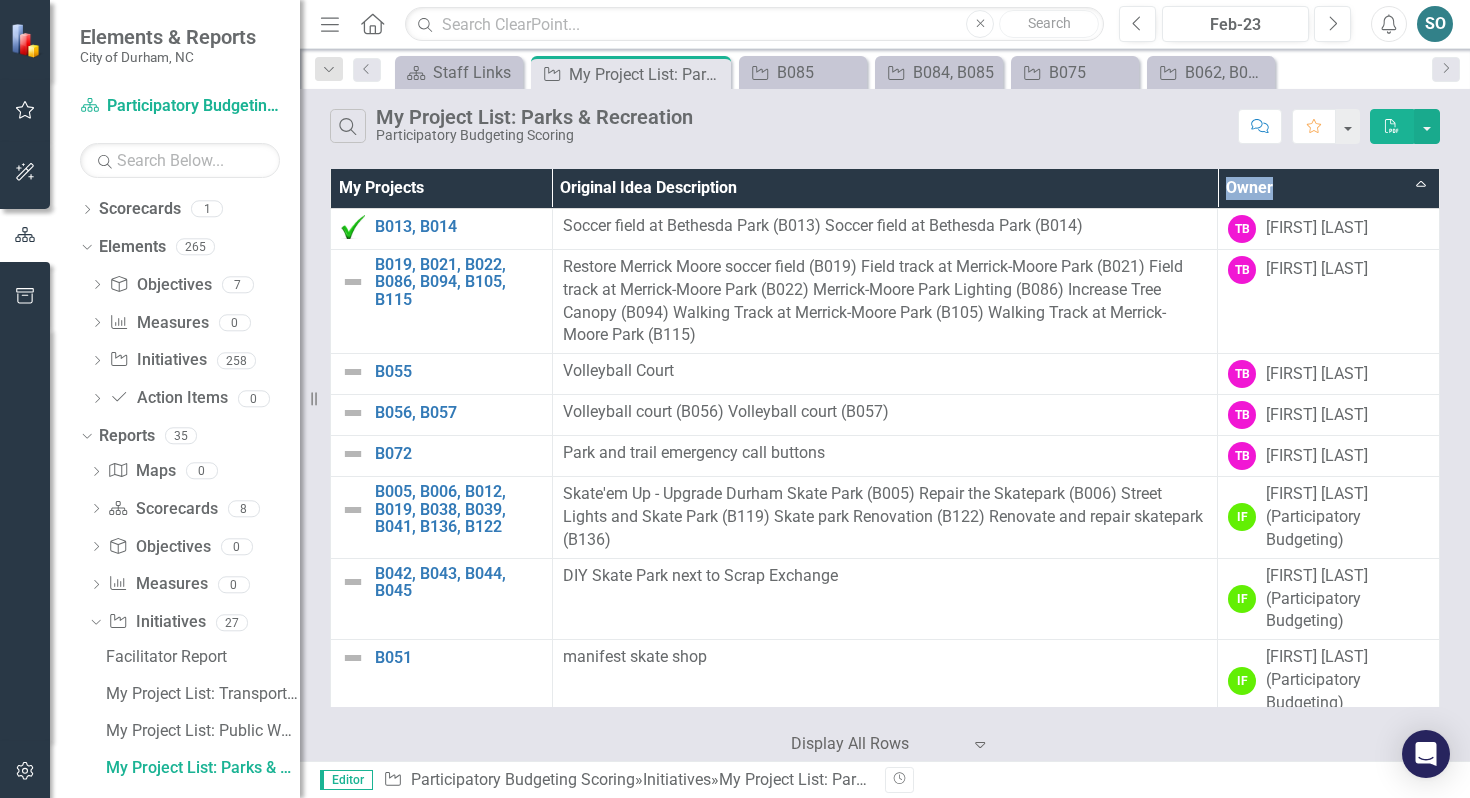 click on "Owner Sort Ascending" at bounding box center [1329, 188] 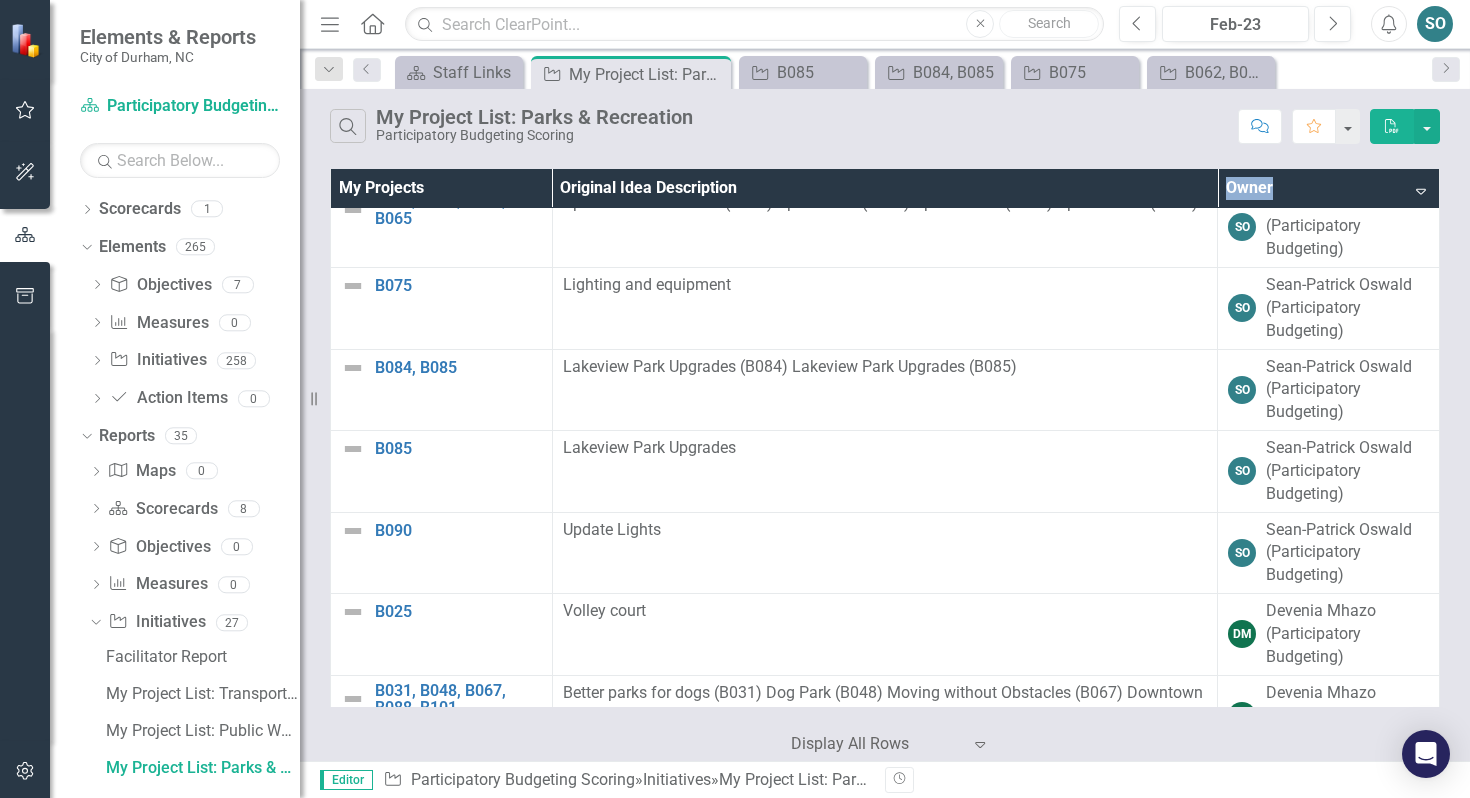 scroll, scrollTop: 1589, scrollLeft: 0, axis: vertical 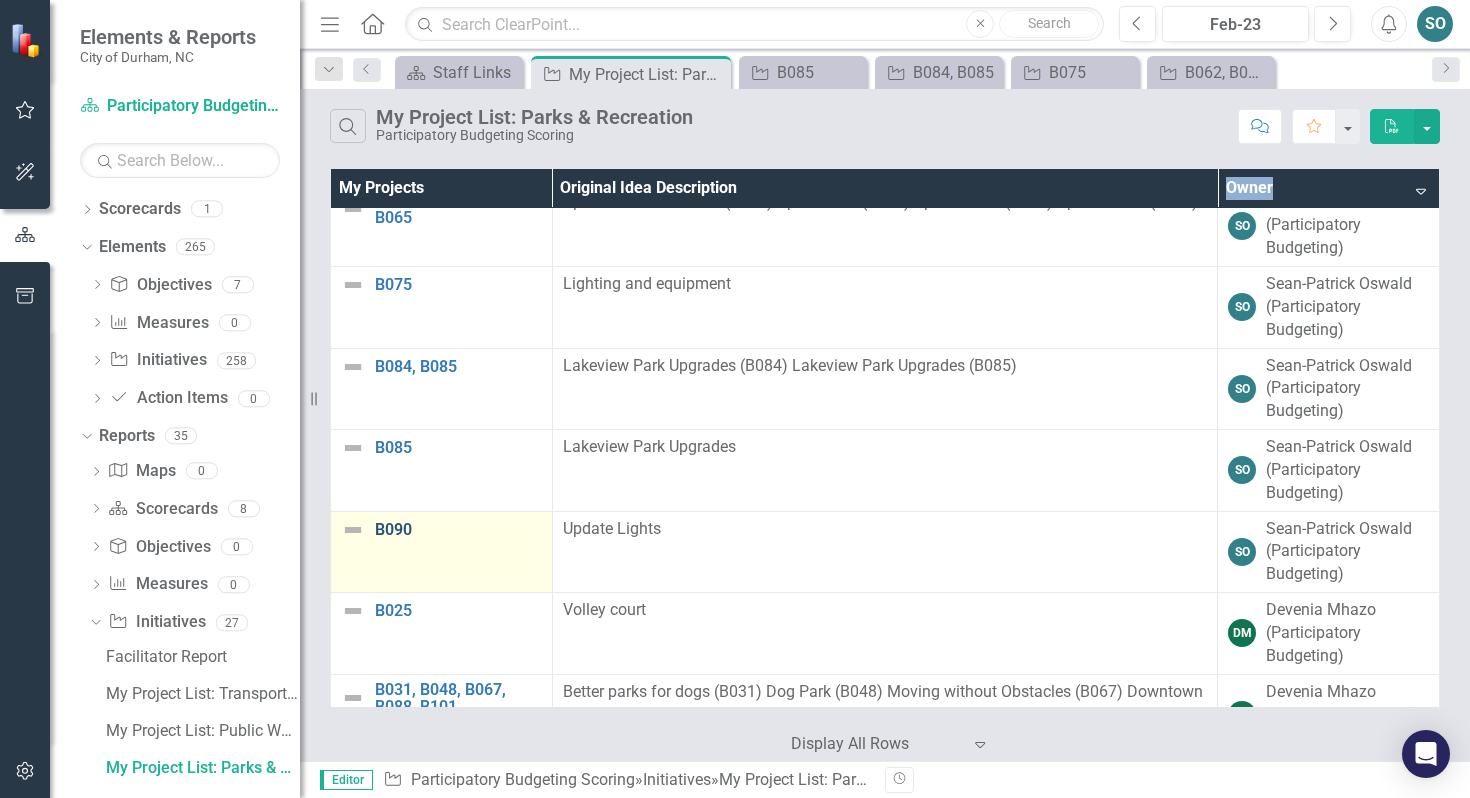 click on "B090" at bounding box center (458, 530) 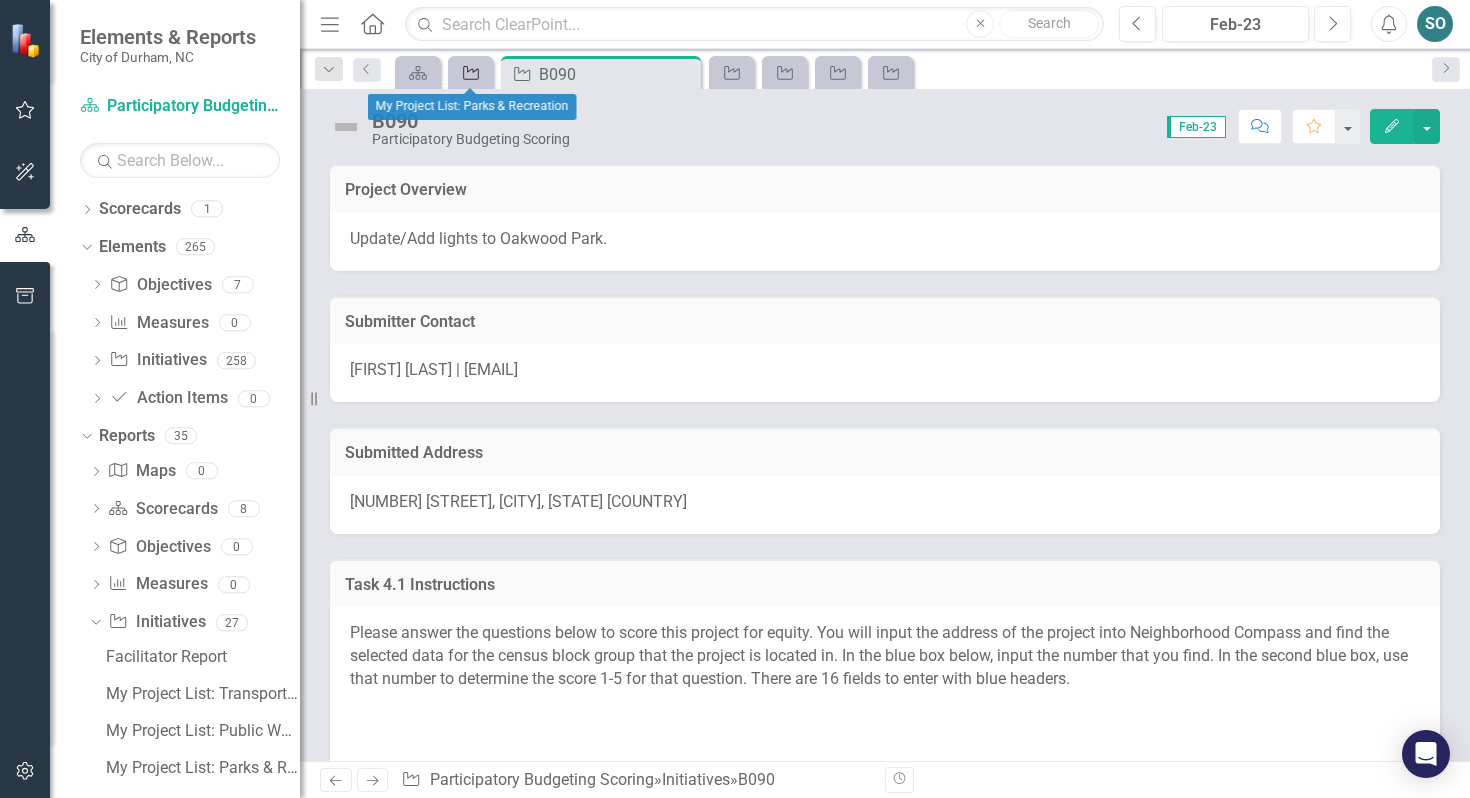 click on "Initiative" 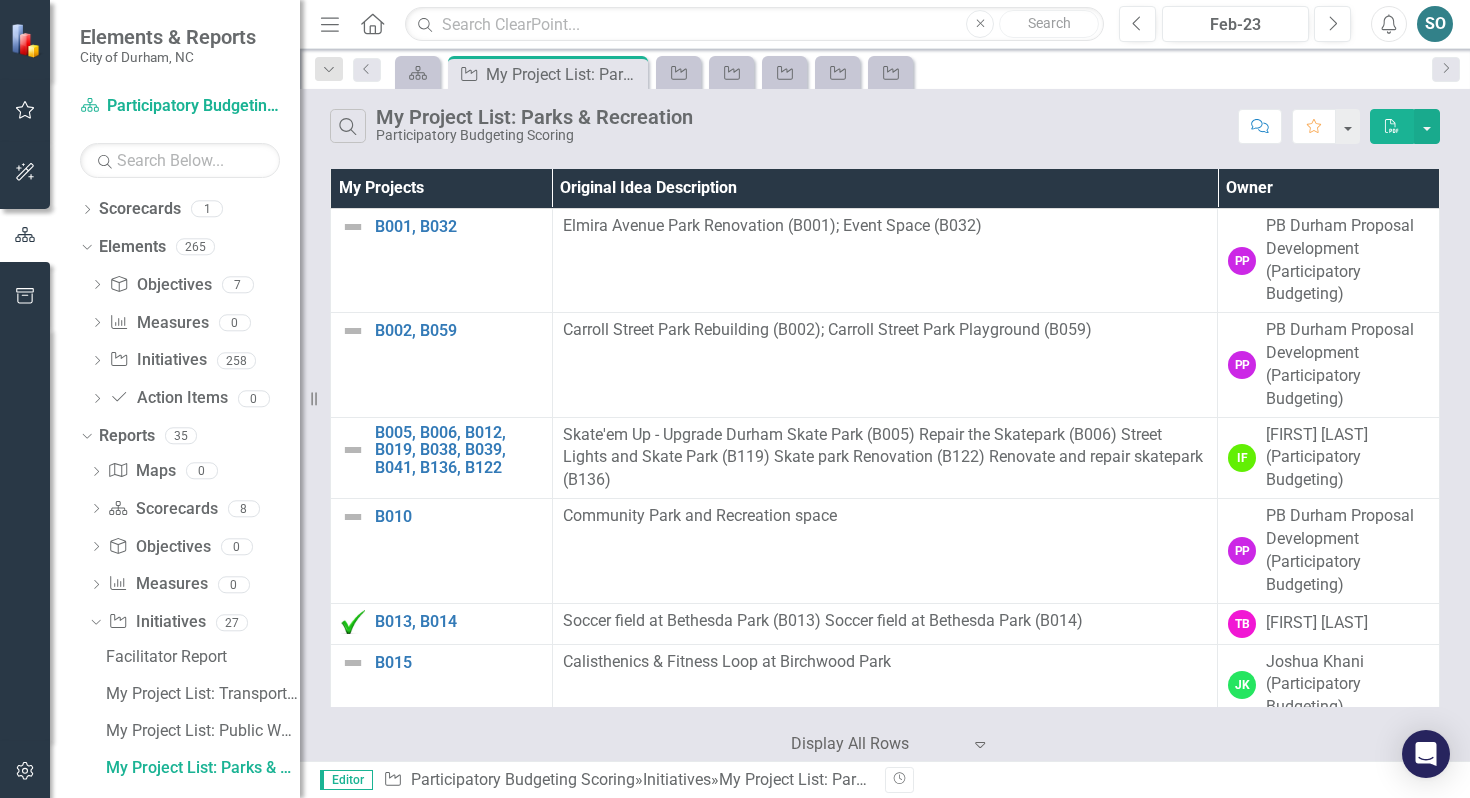 click on "Owner" at bounding box center (1329, 188) 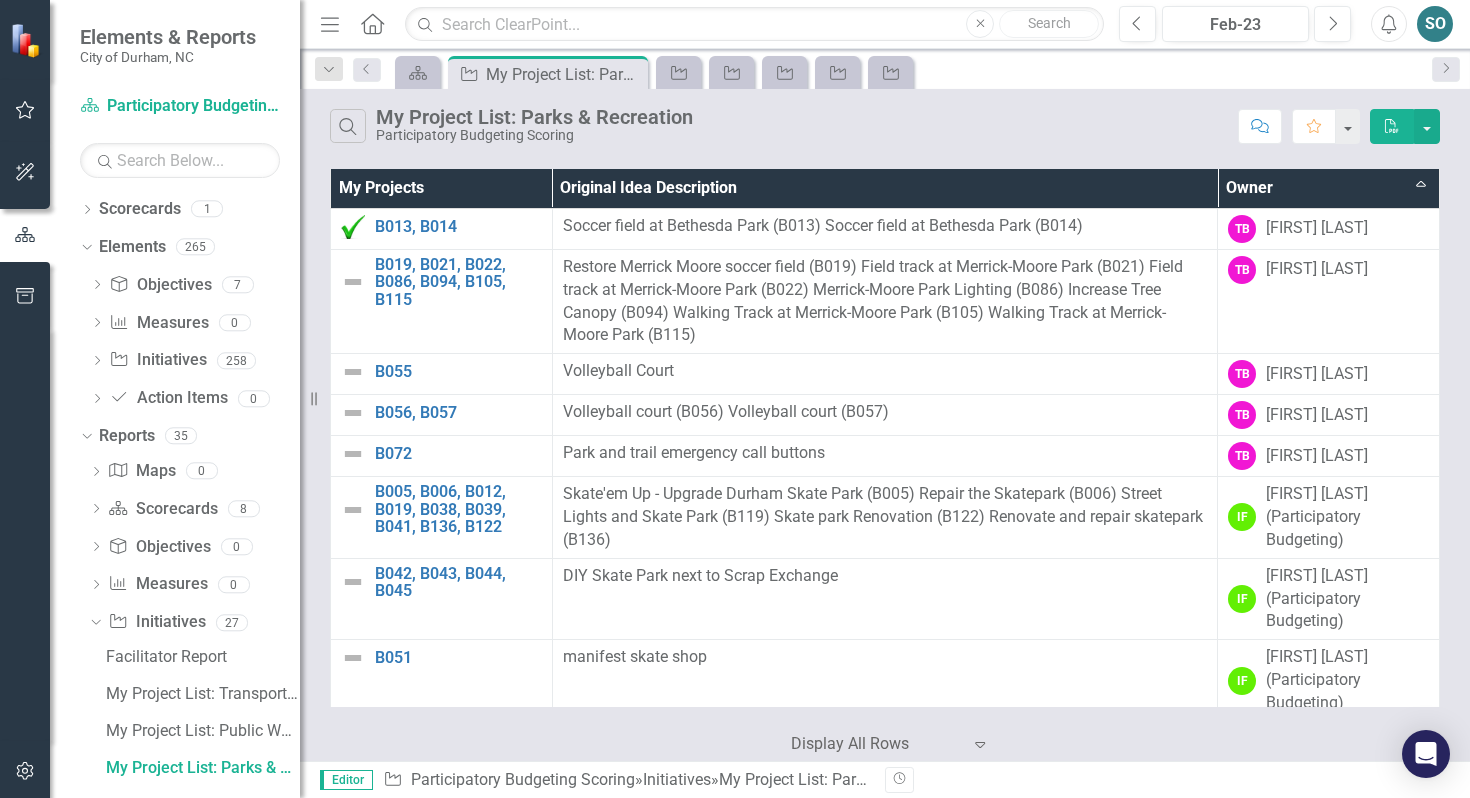 click on "Owner Sort Ascending" at bounding box center [1329, 188] 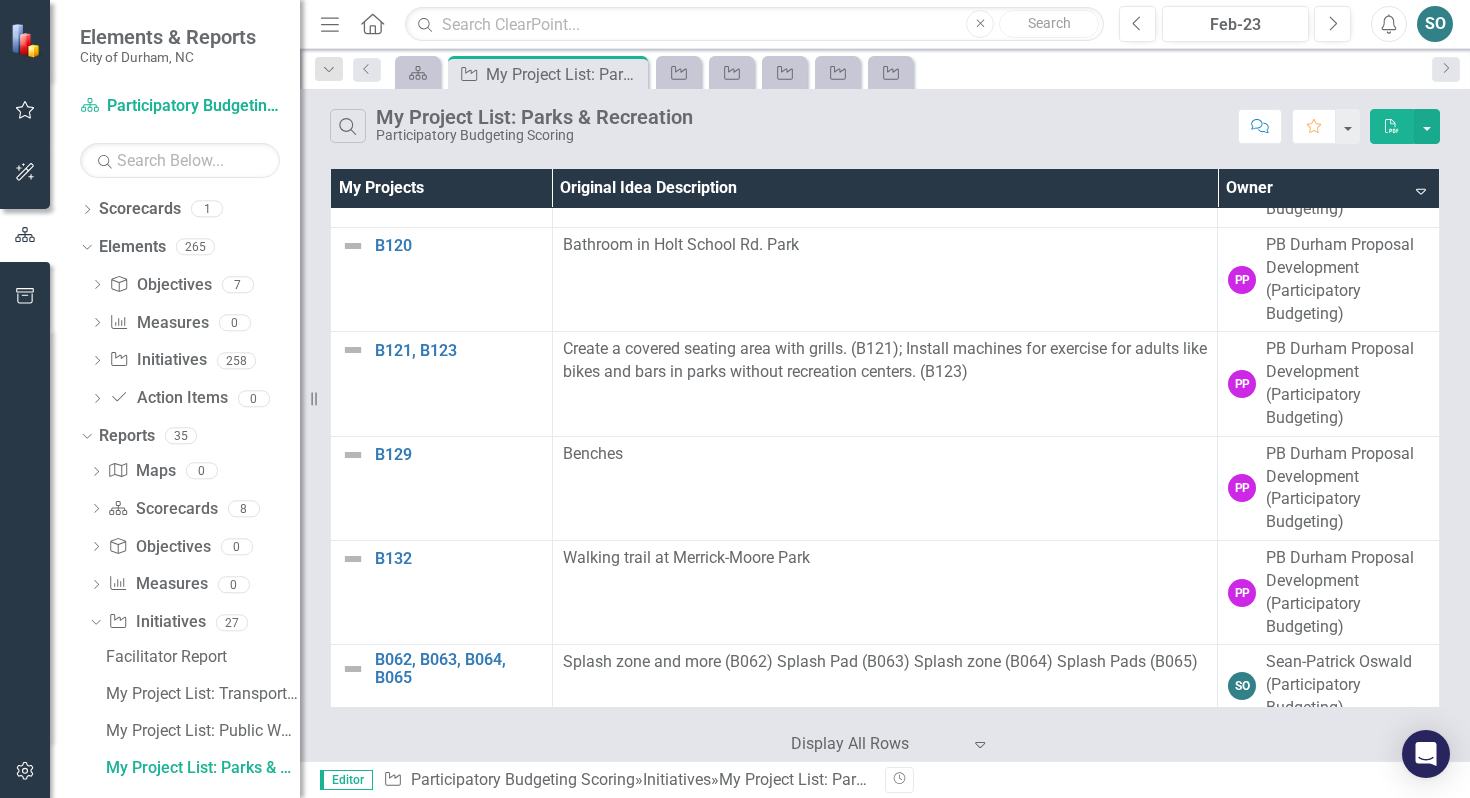 scroll, scrollTop: 1124, scrollLeft: 0, axis: vertical 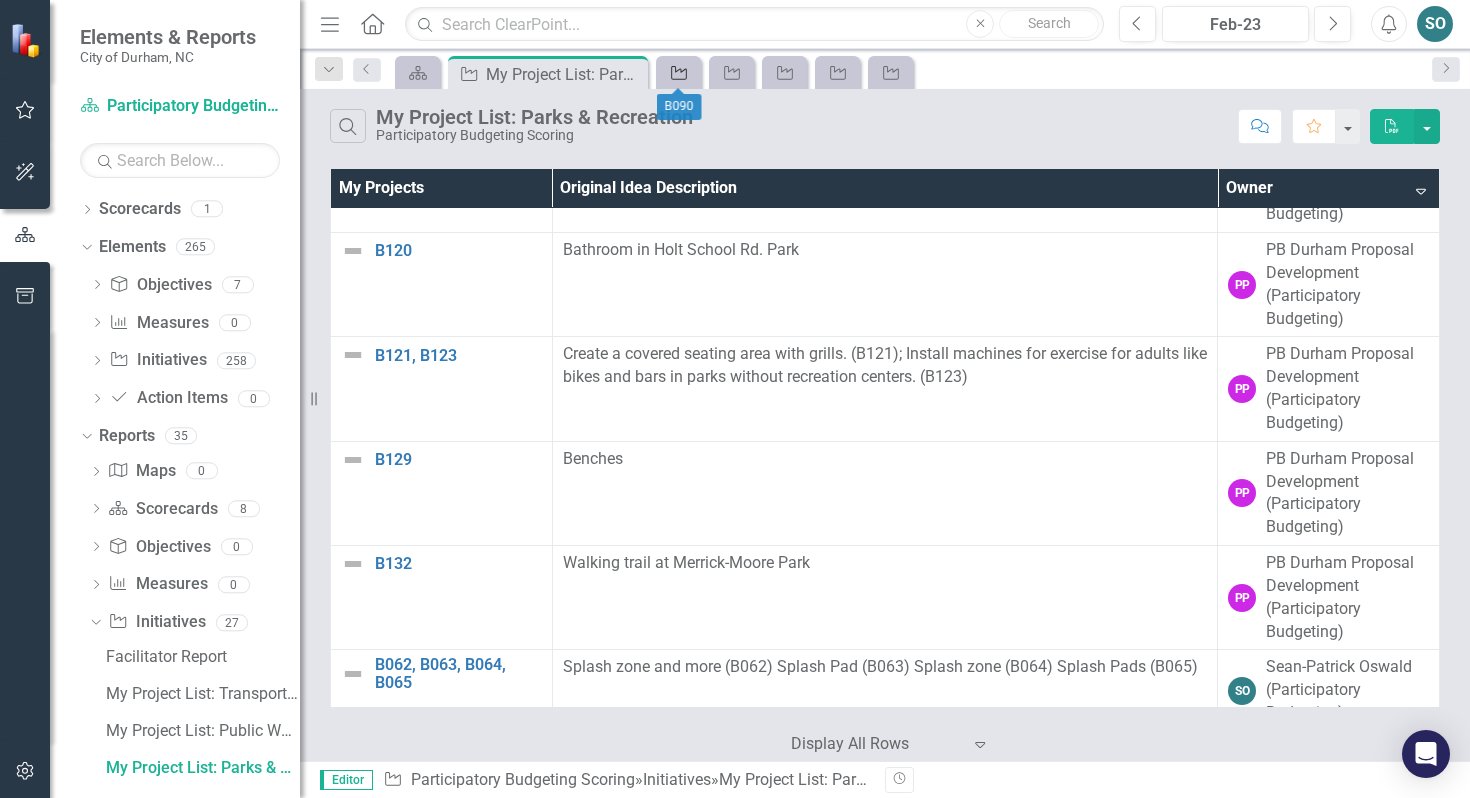 click on "Initiative" 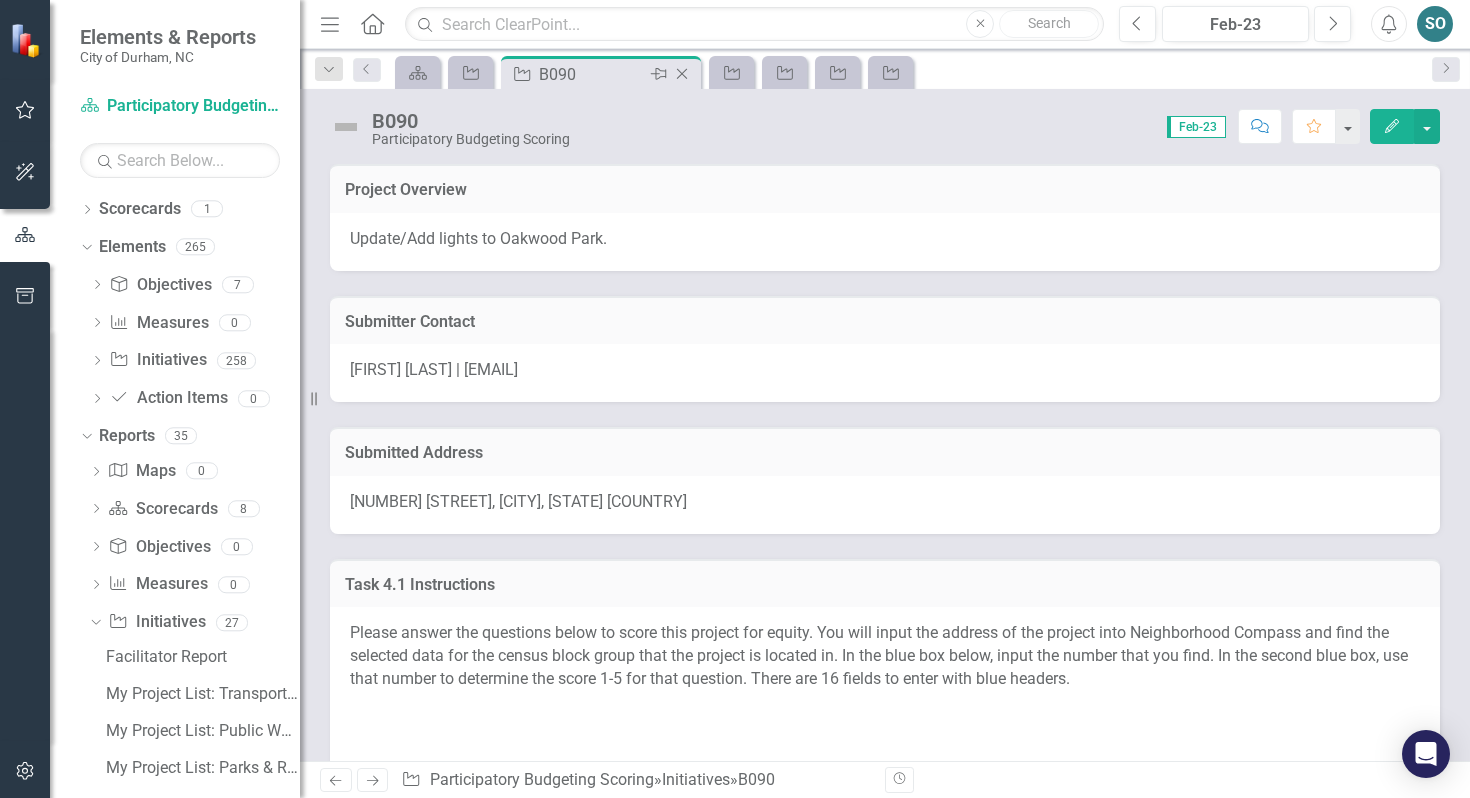 click on "Pin" 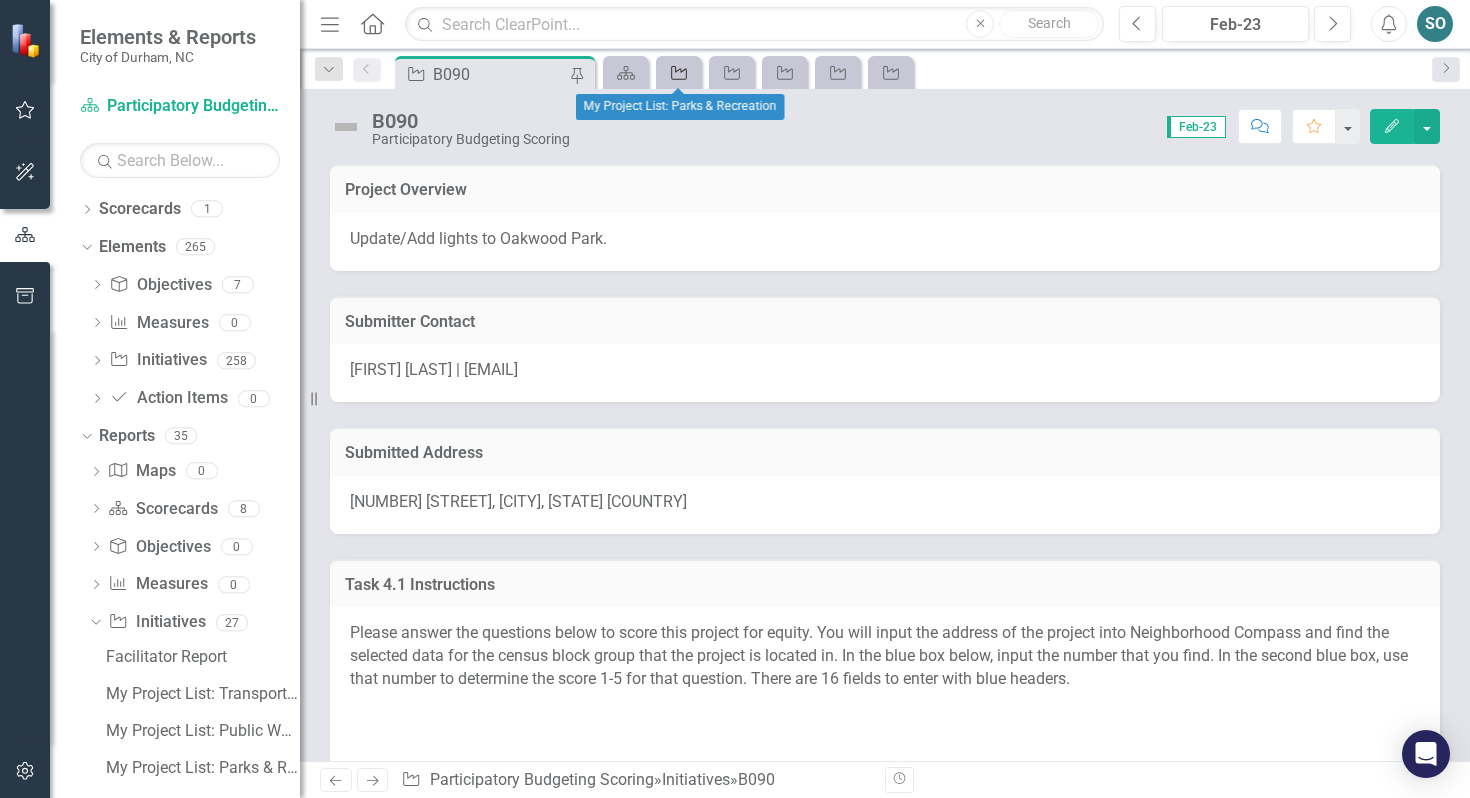 click on "Initiative" 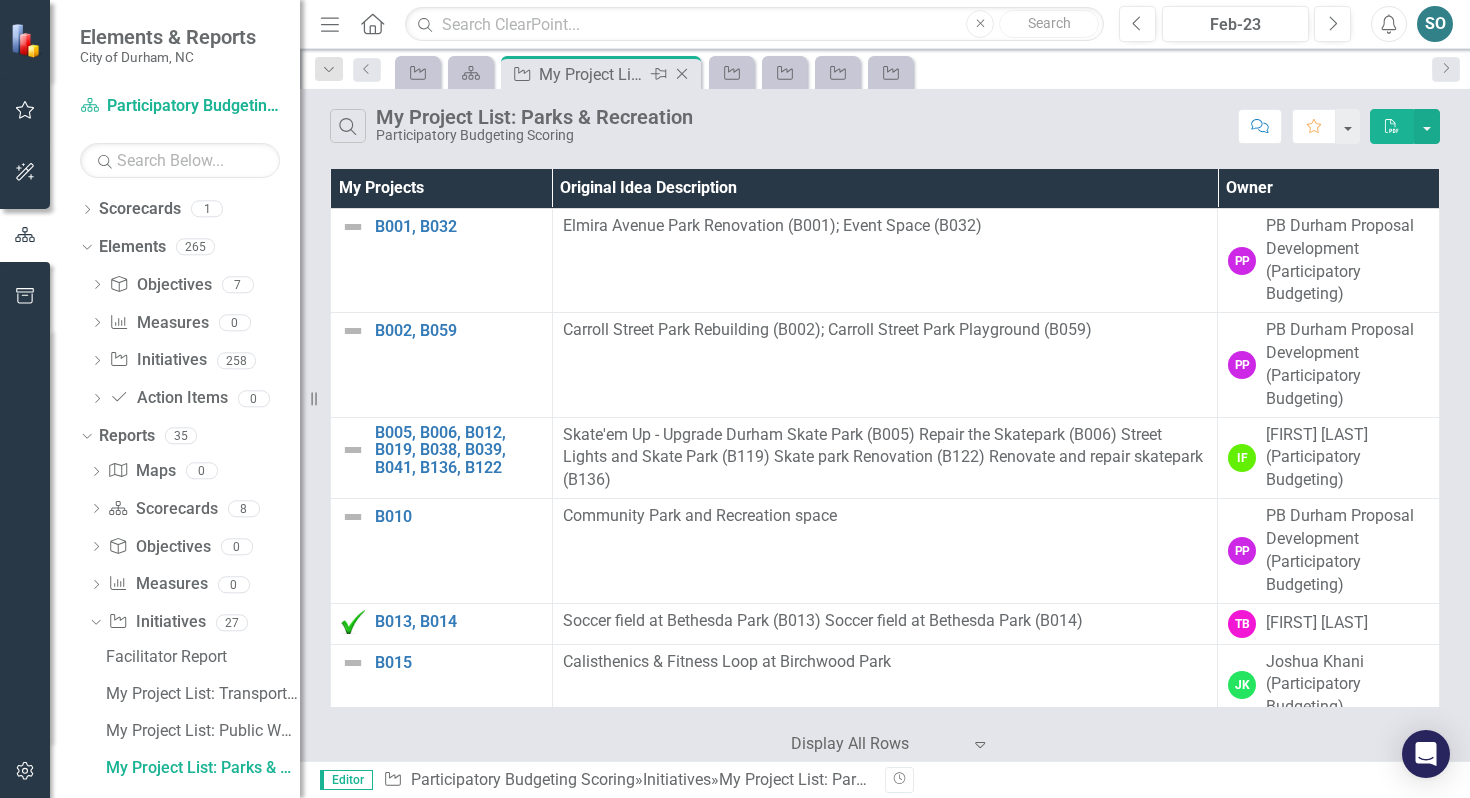 click 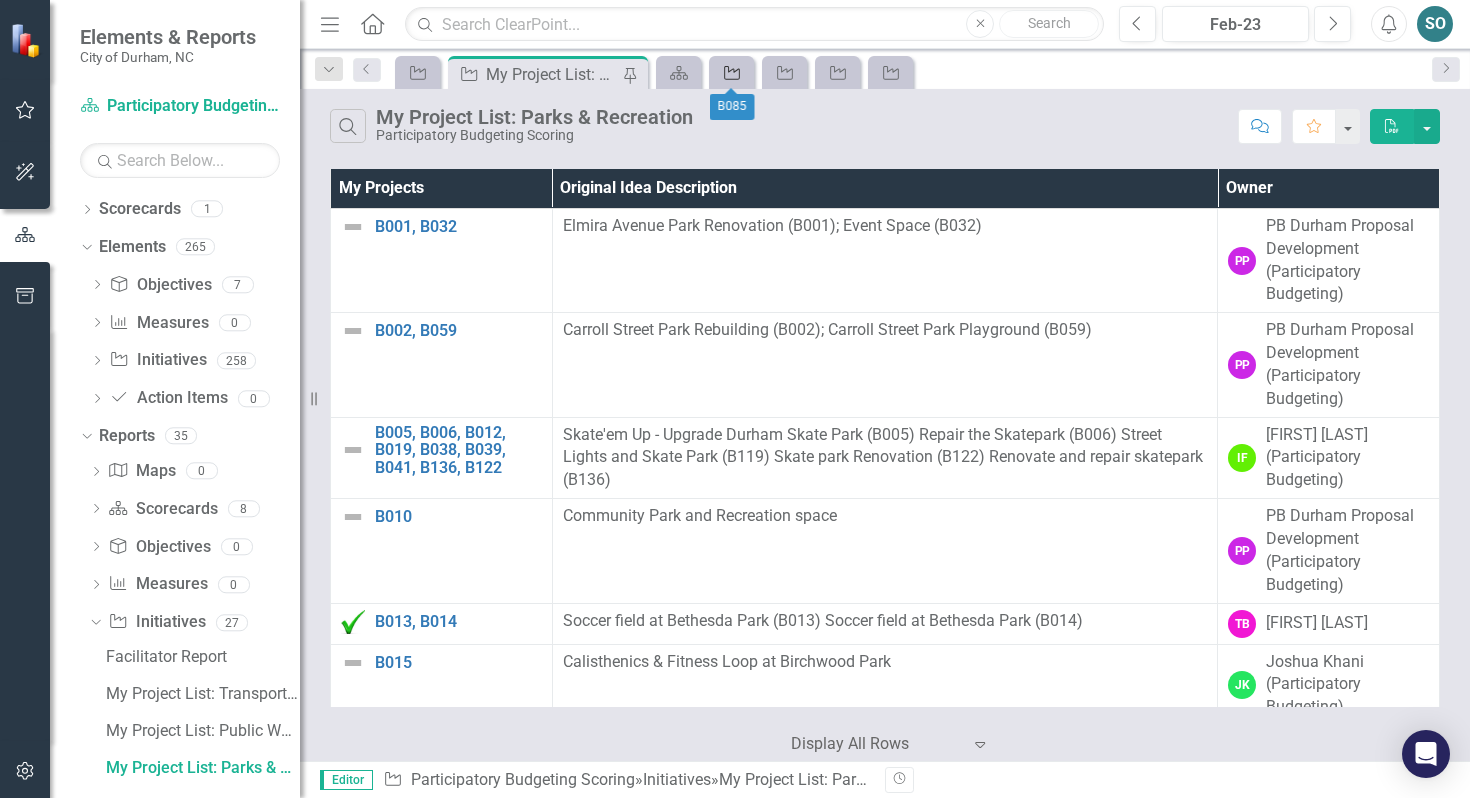 click on "Initiative" 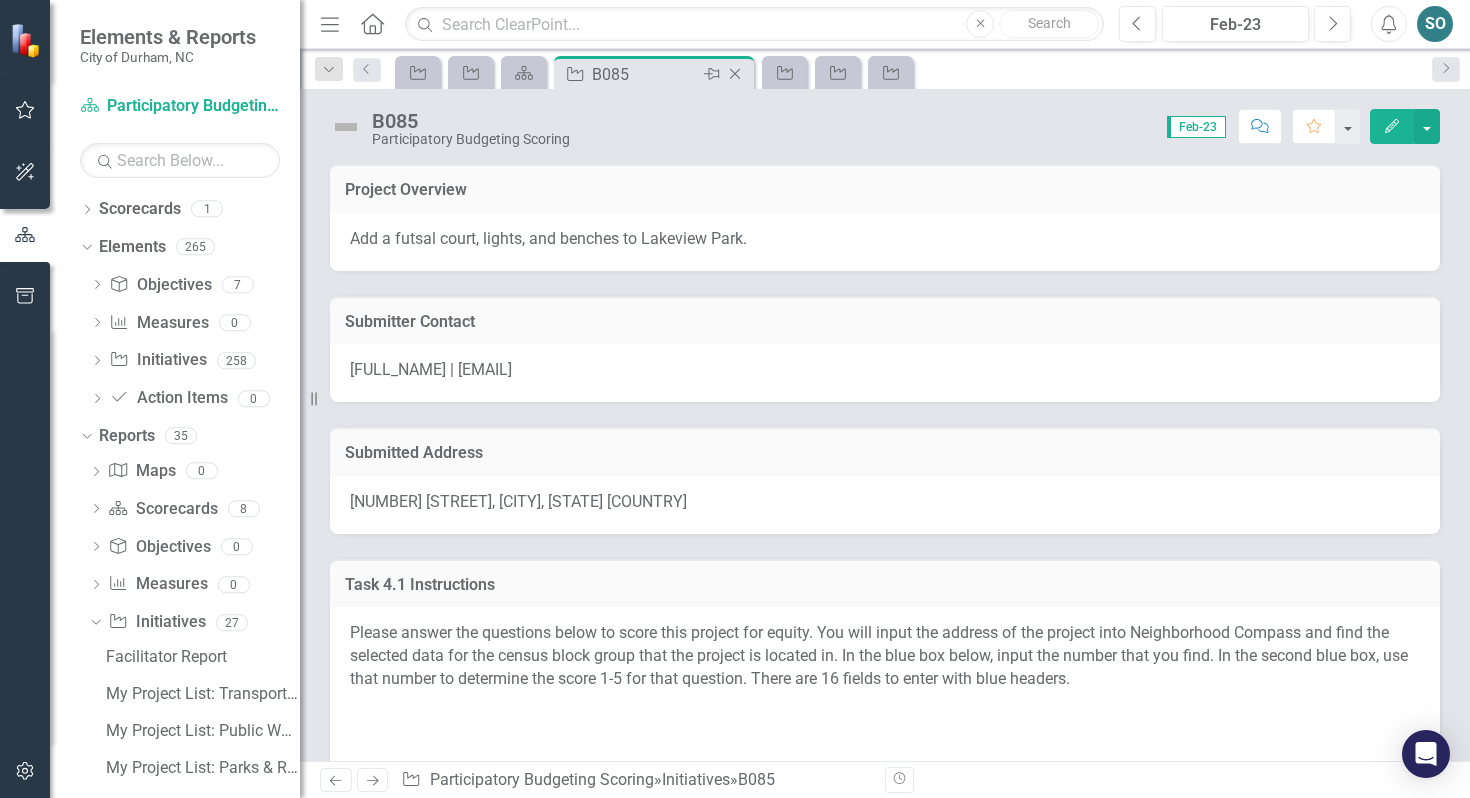 click on "Pin" 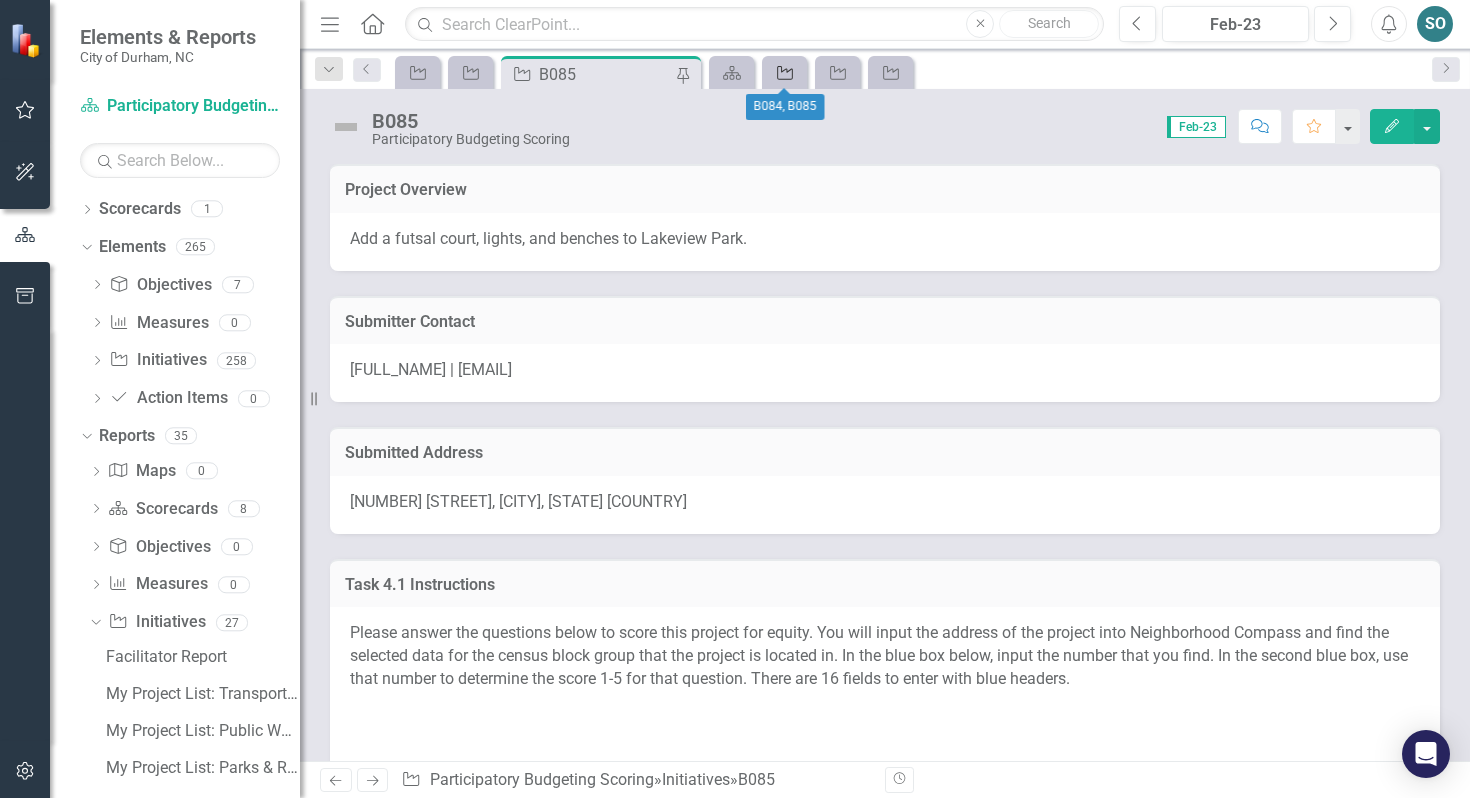 click on "Initiative" 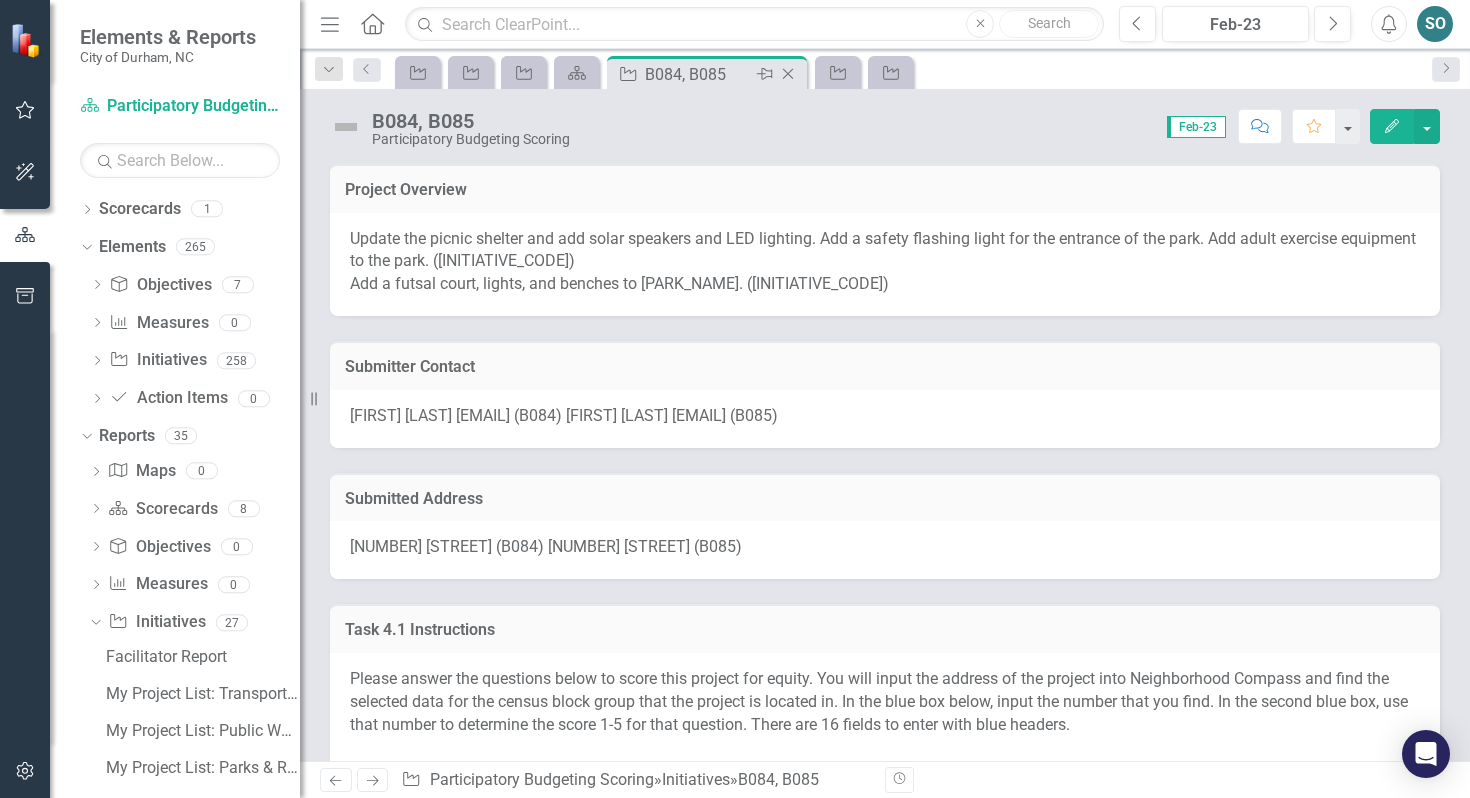 click on "Pin" 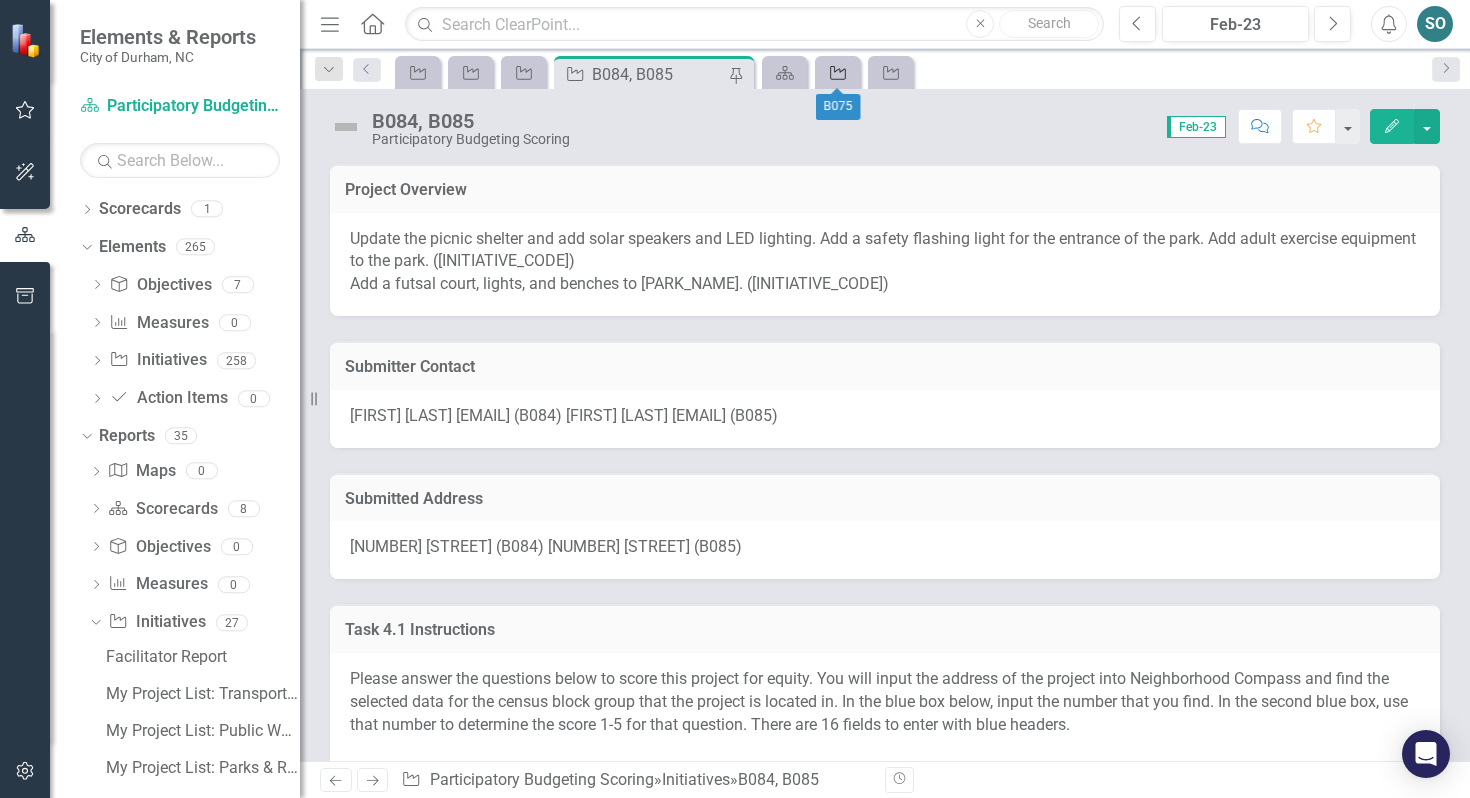 click on "Initiative" 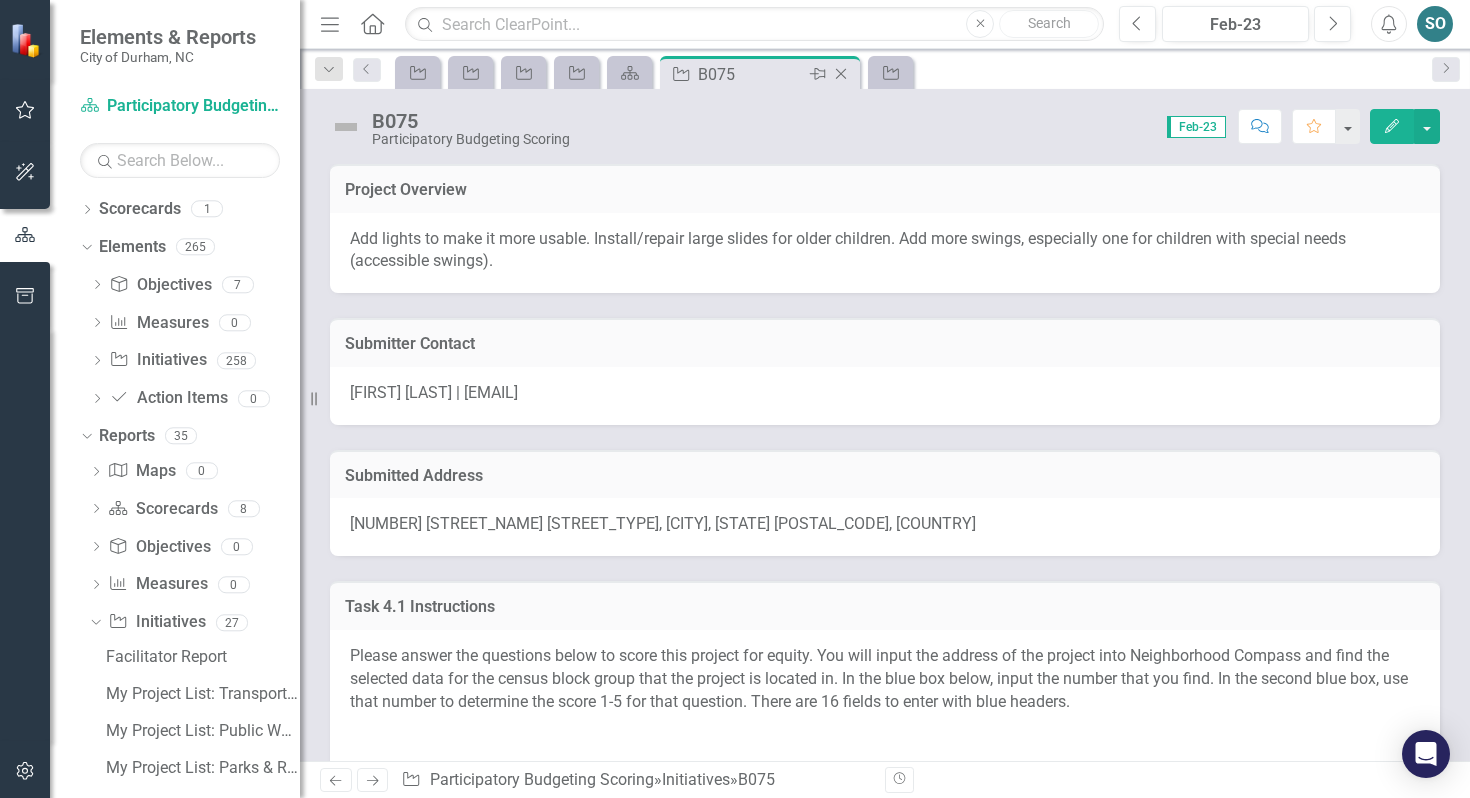 click on "Pin" 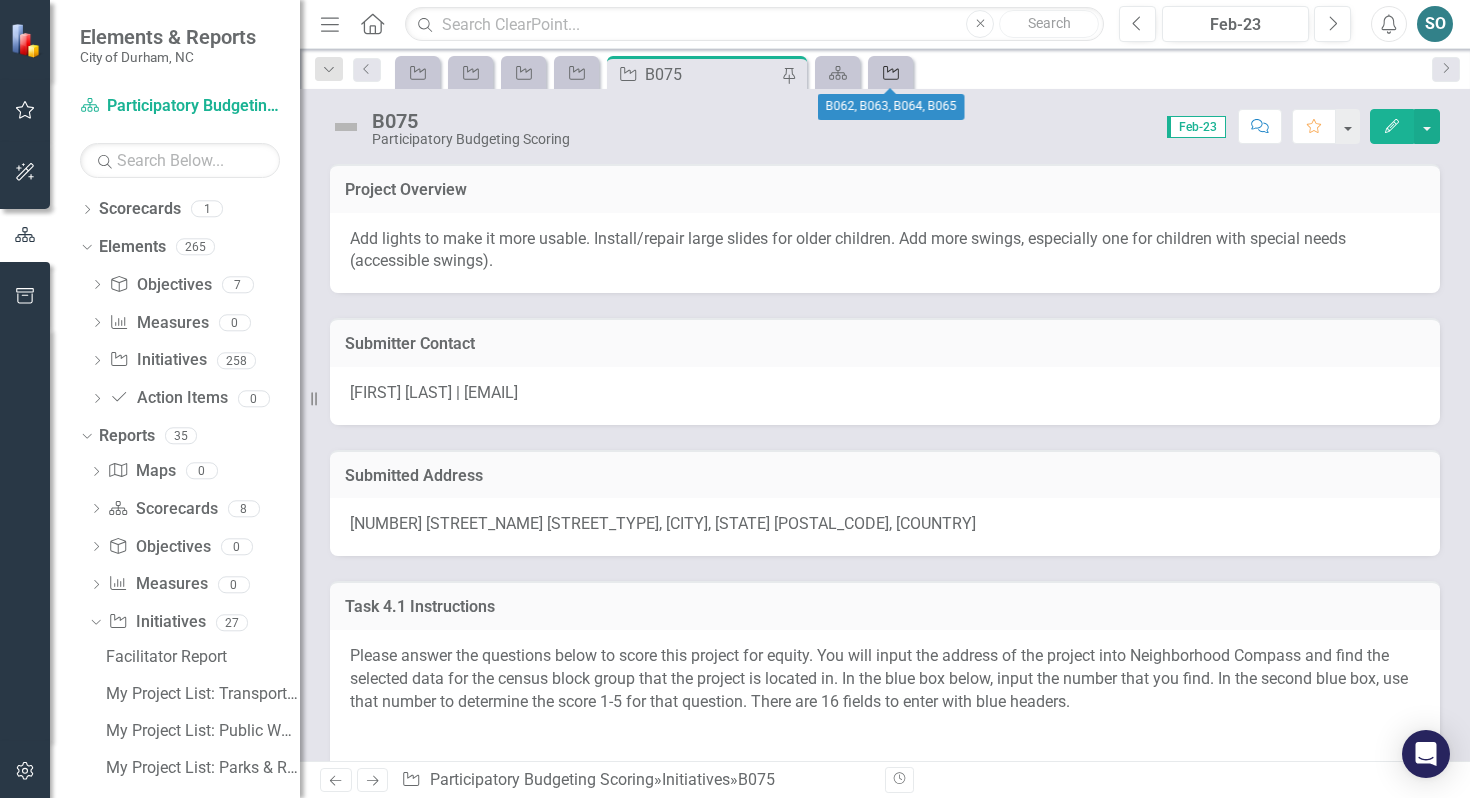 click on "Initiative" 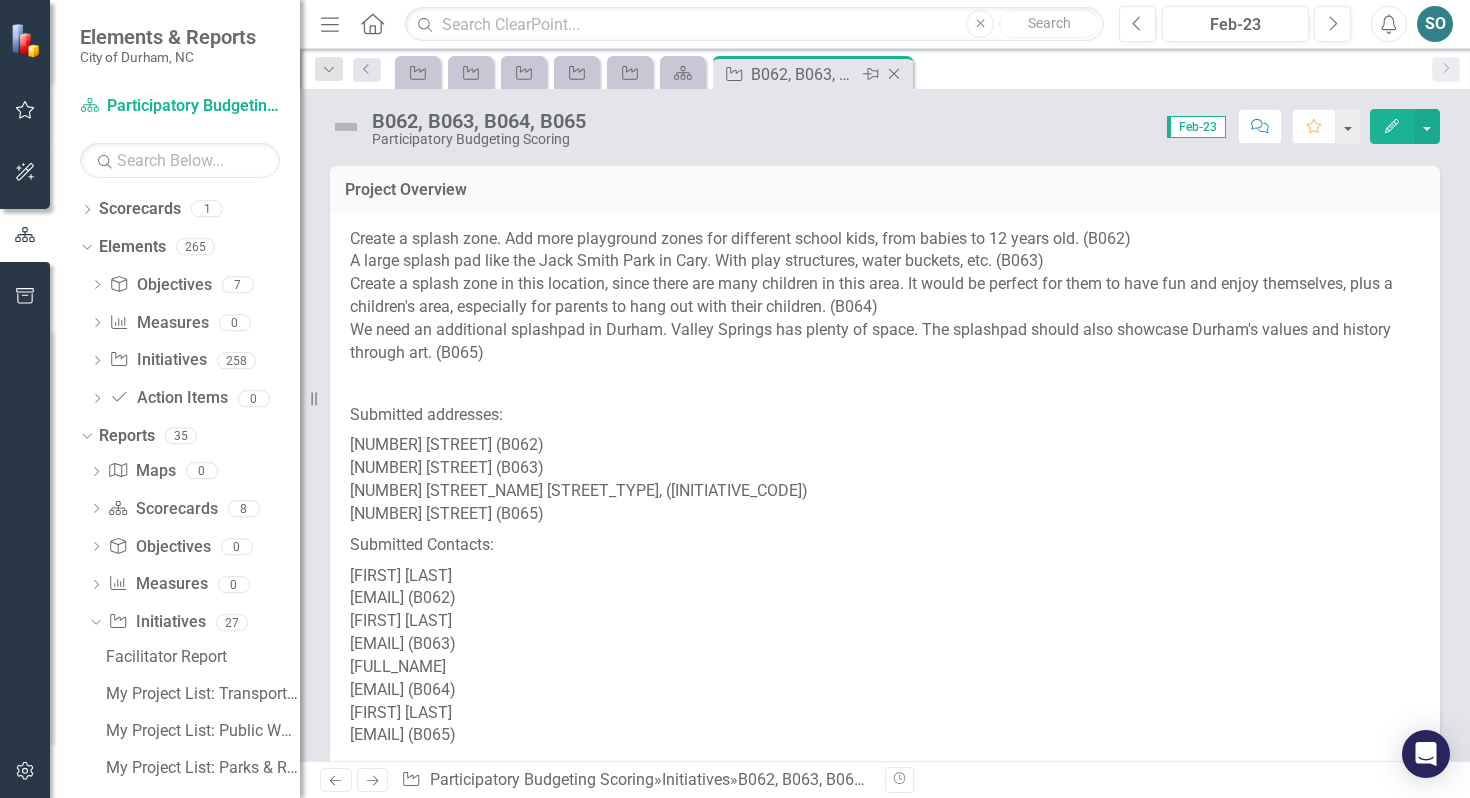 click on "Pin" 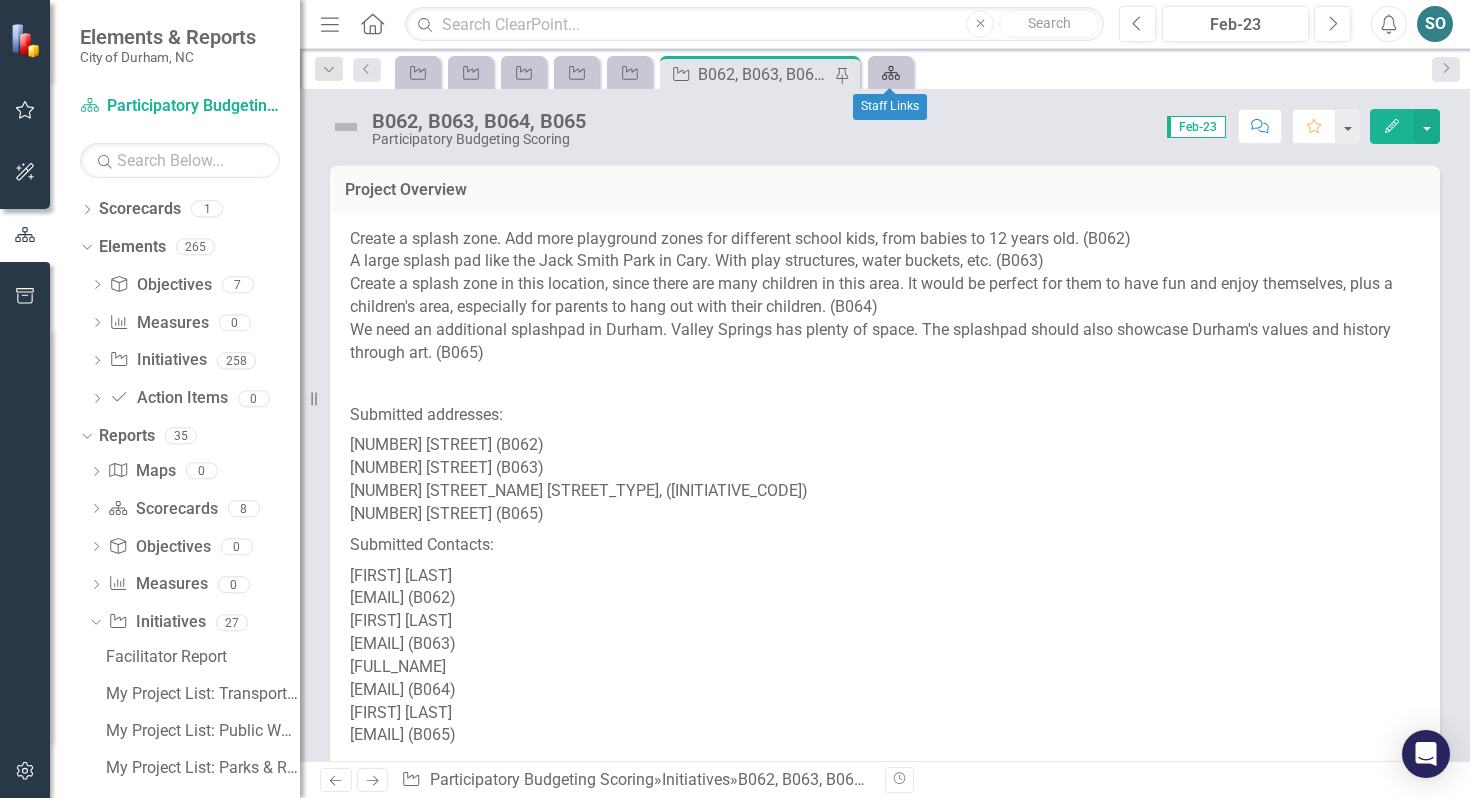 click 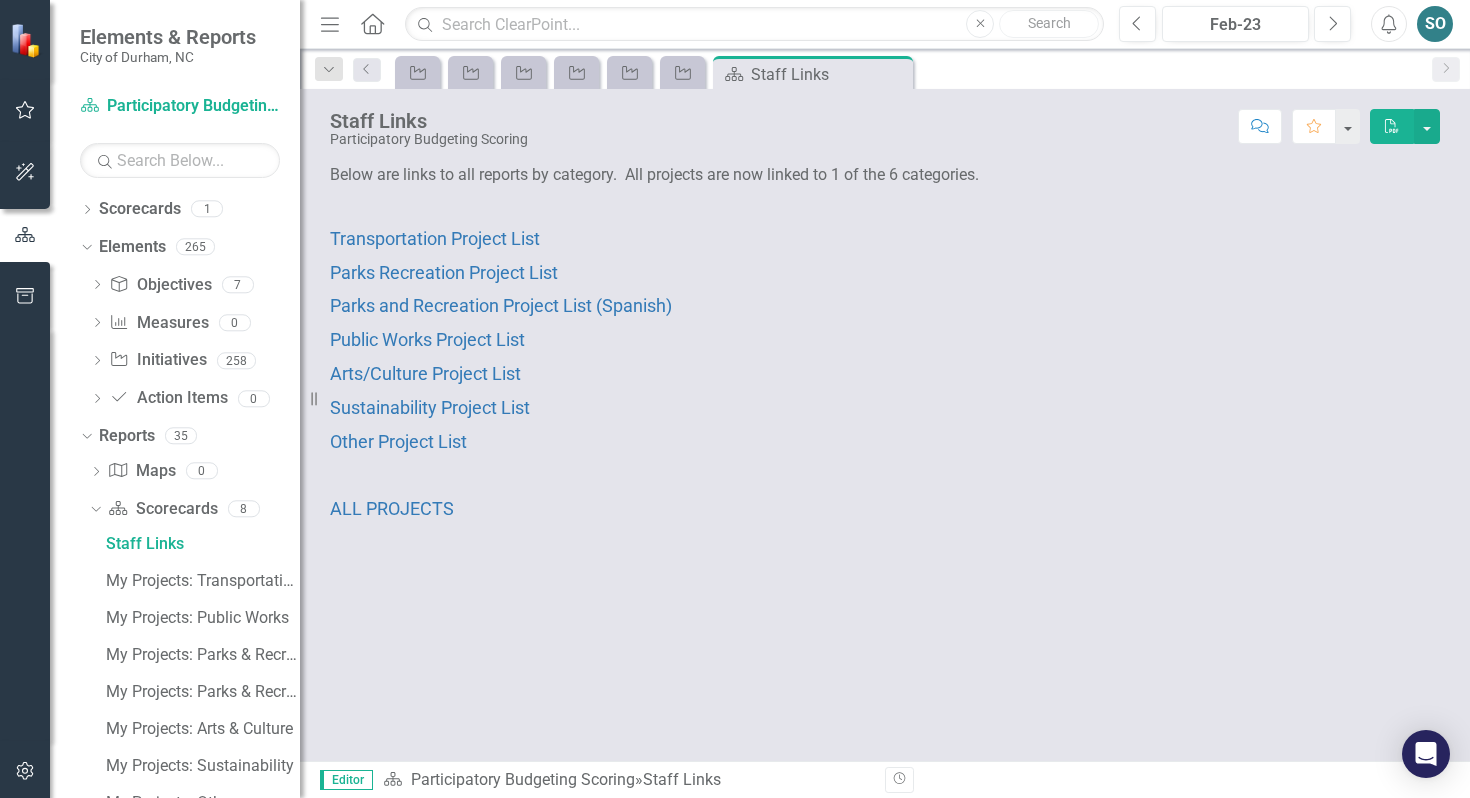 scroll, scrollTop: 0, scrollLeft: 0, axis: both 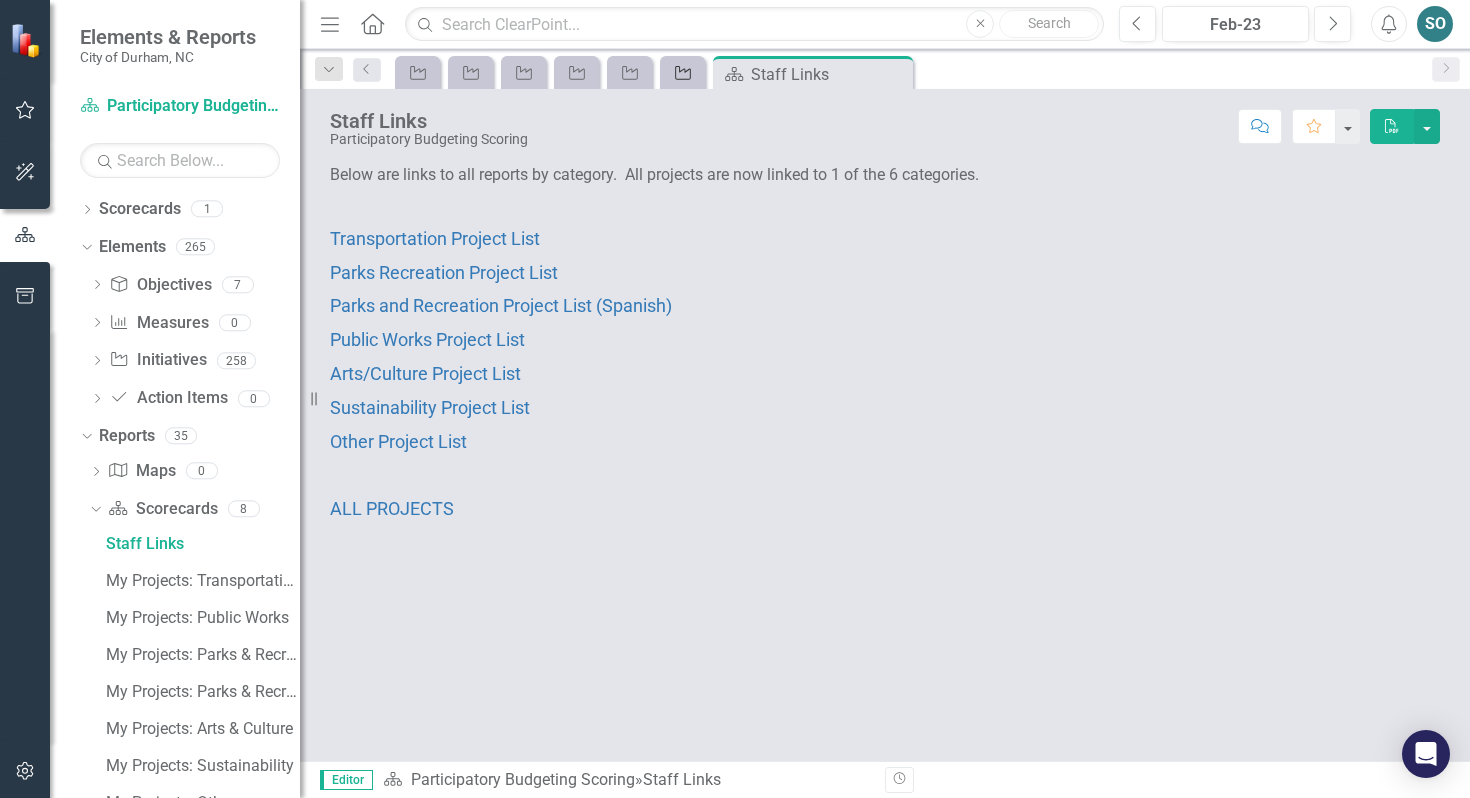 click on "Initiative" at bounding box center [679, 72] 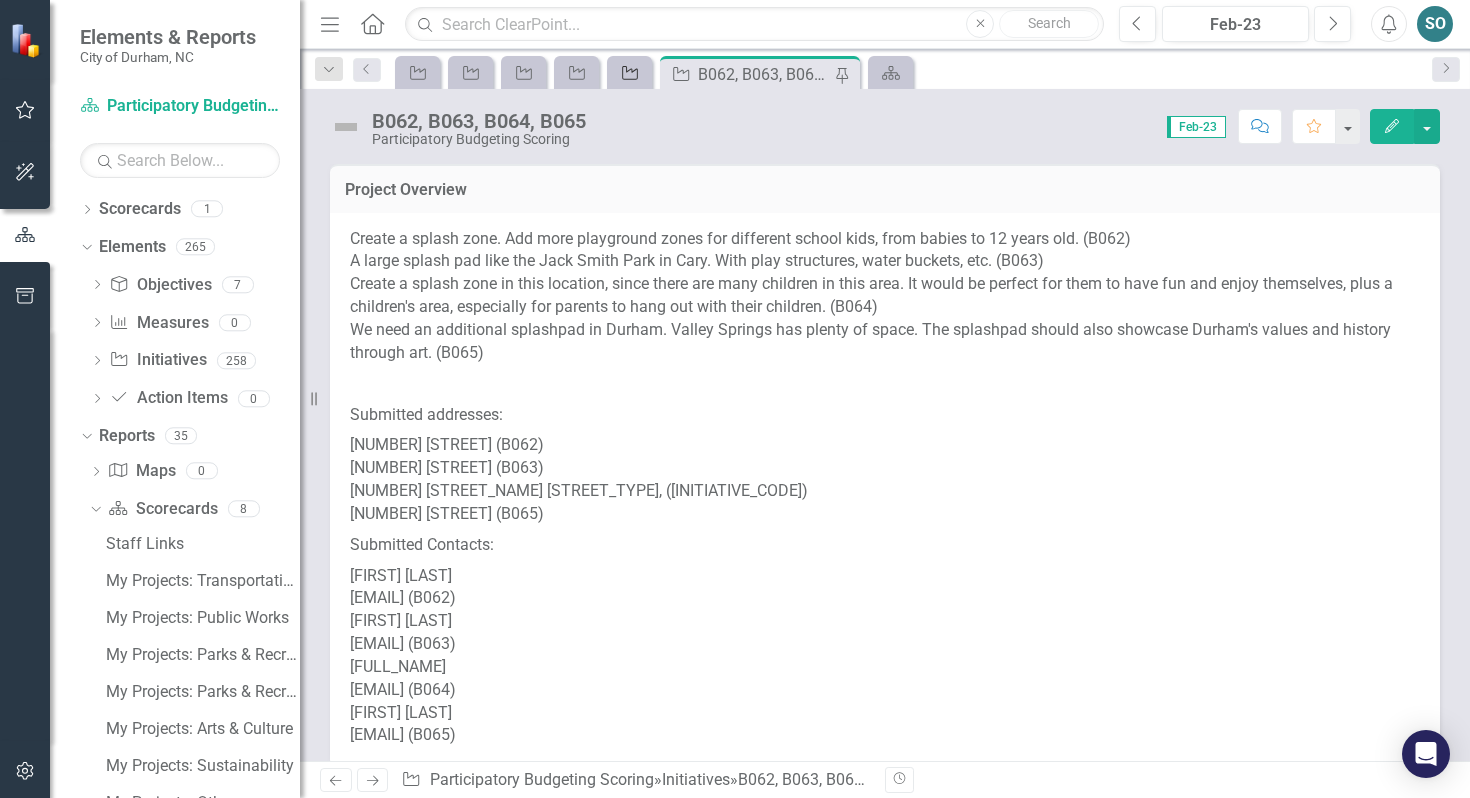 click on "Initiative" at bounding box center (626, 72) 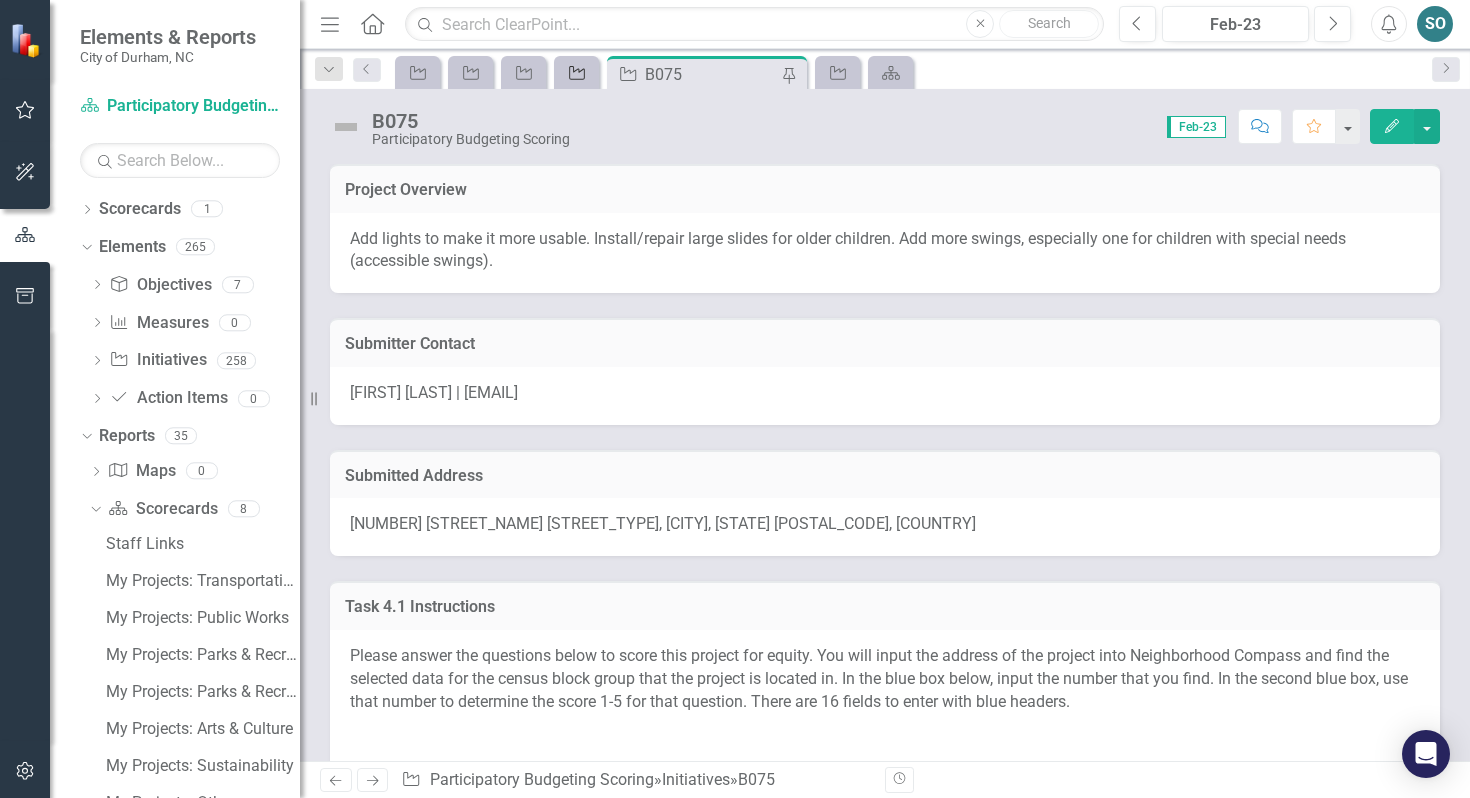 click on "Initiative" 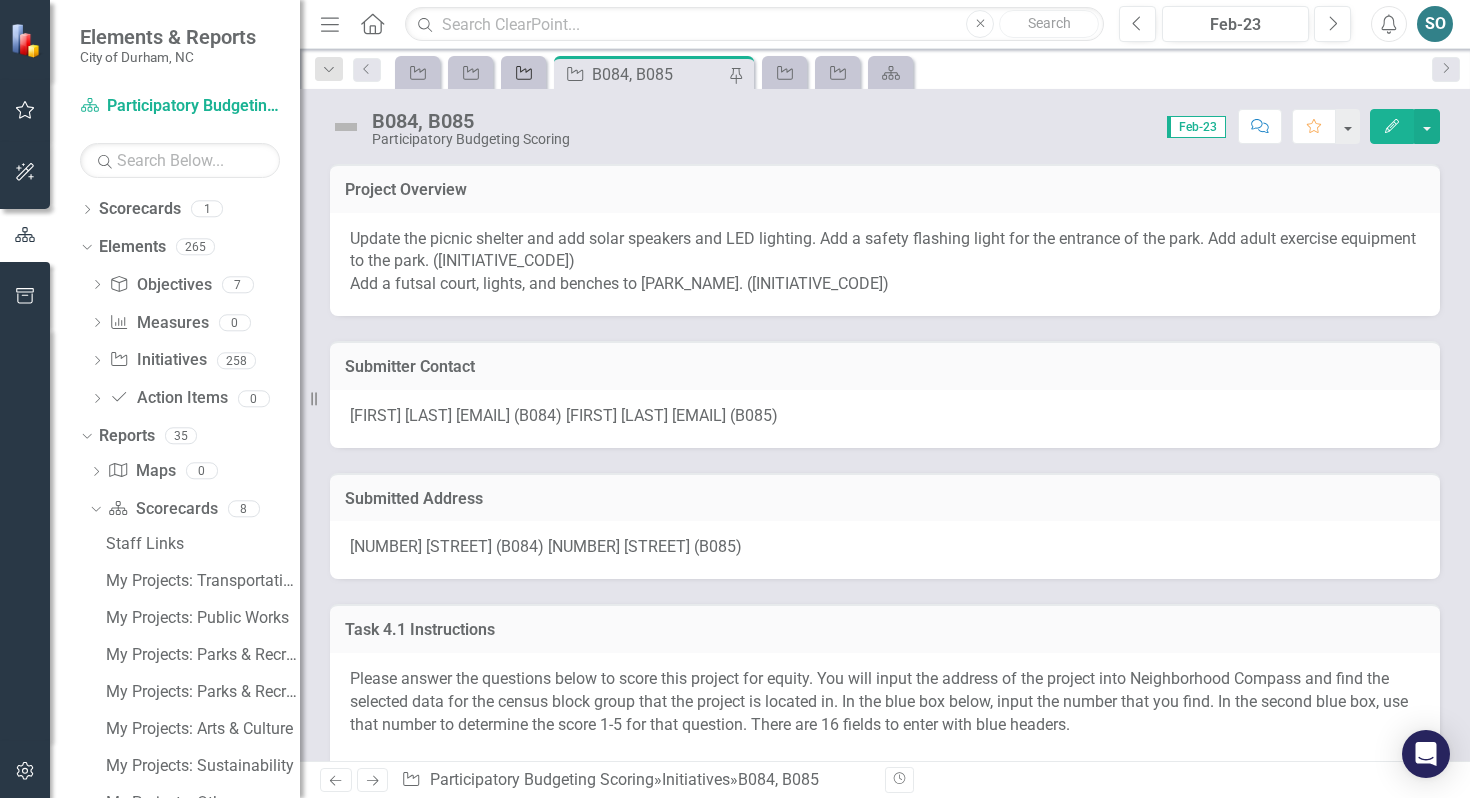 click 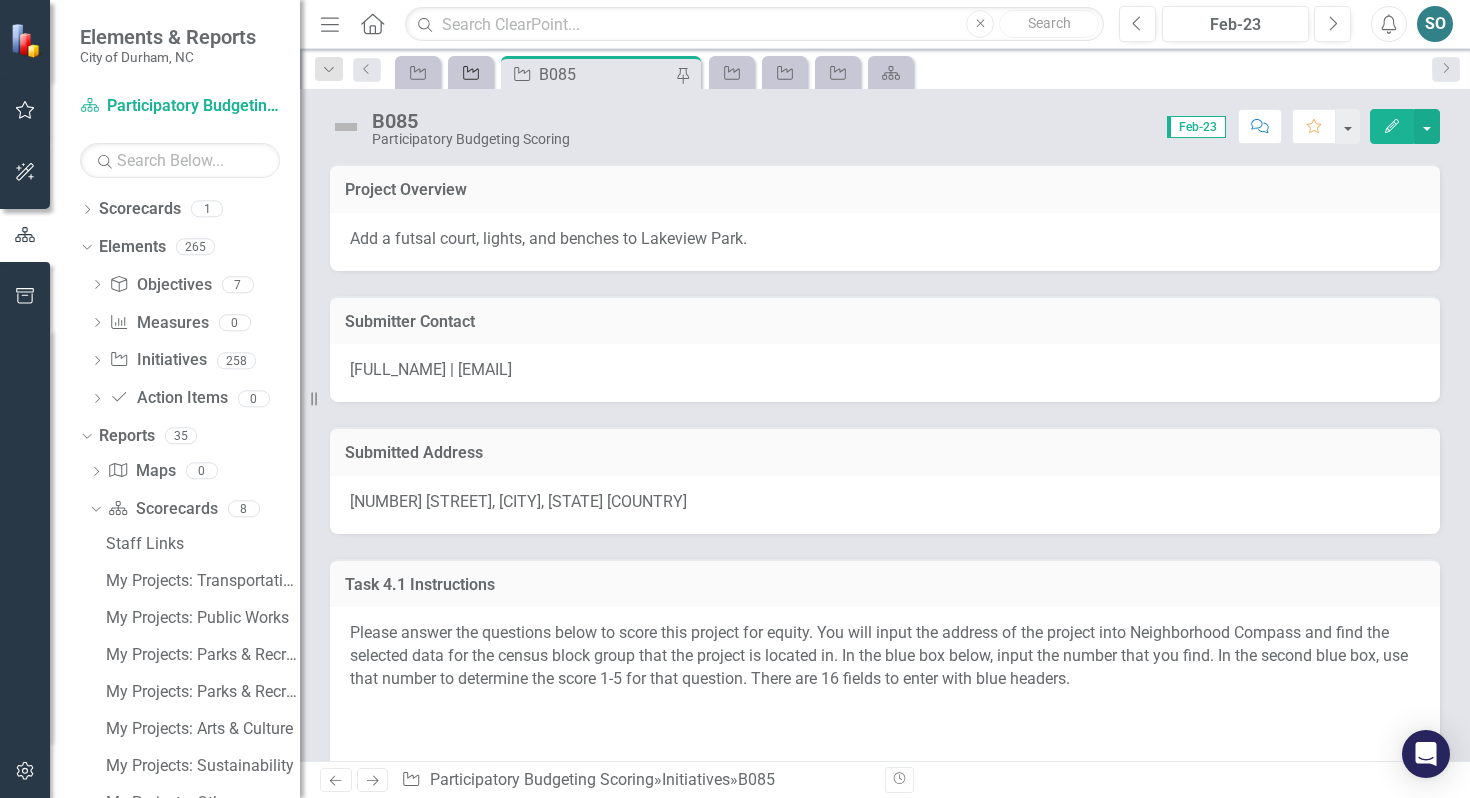 click 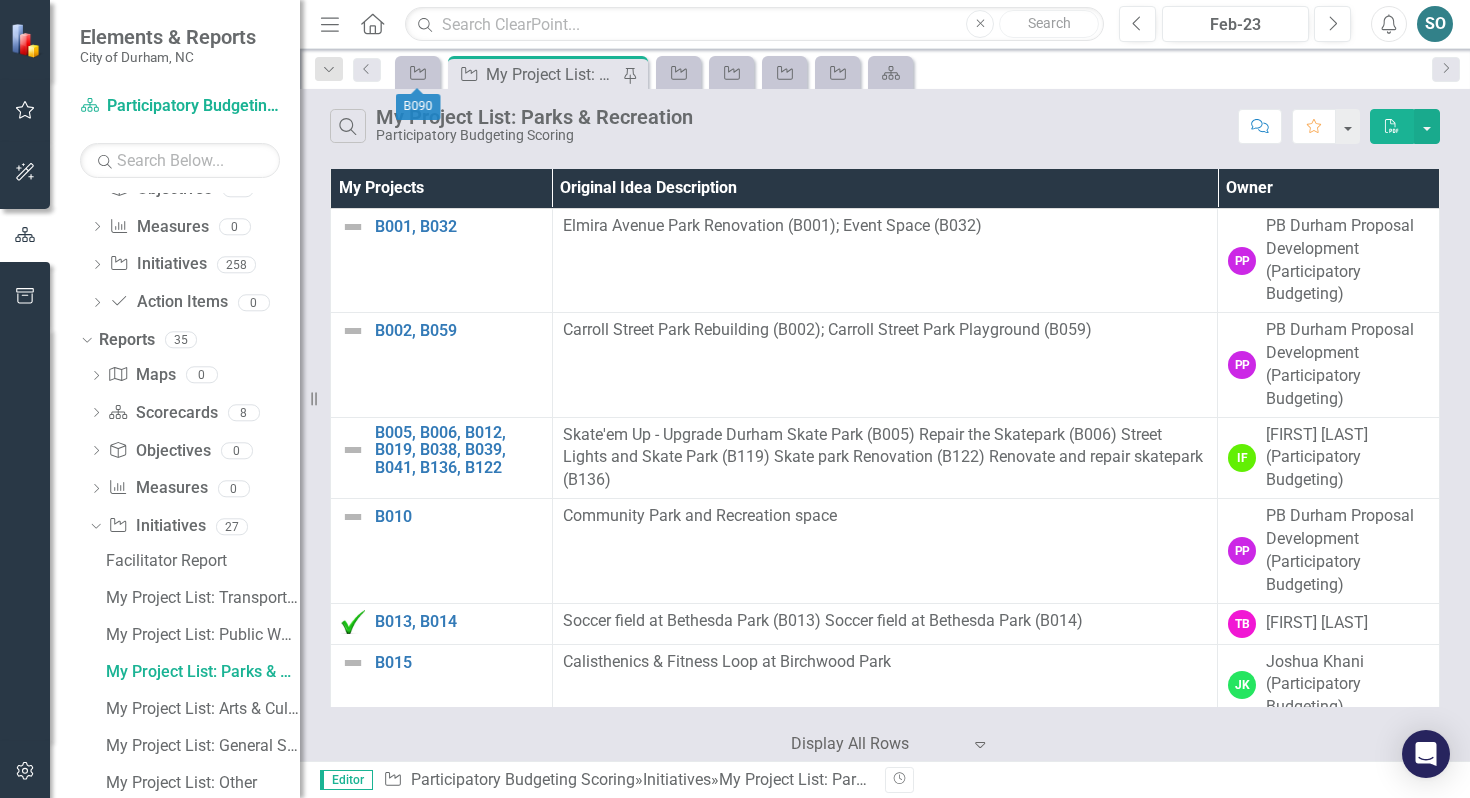 scroll, scrollTop: 0, scrollLeft: 0, axis: both 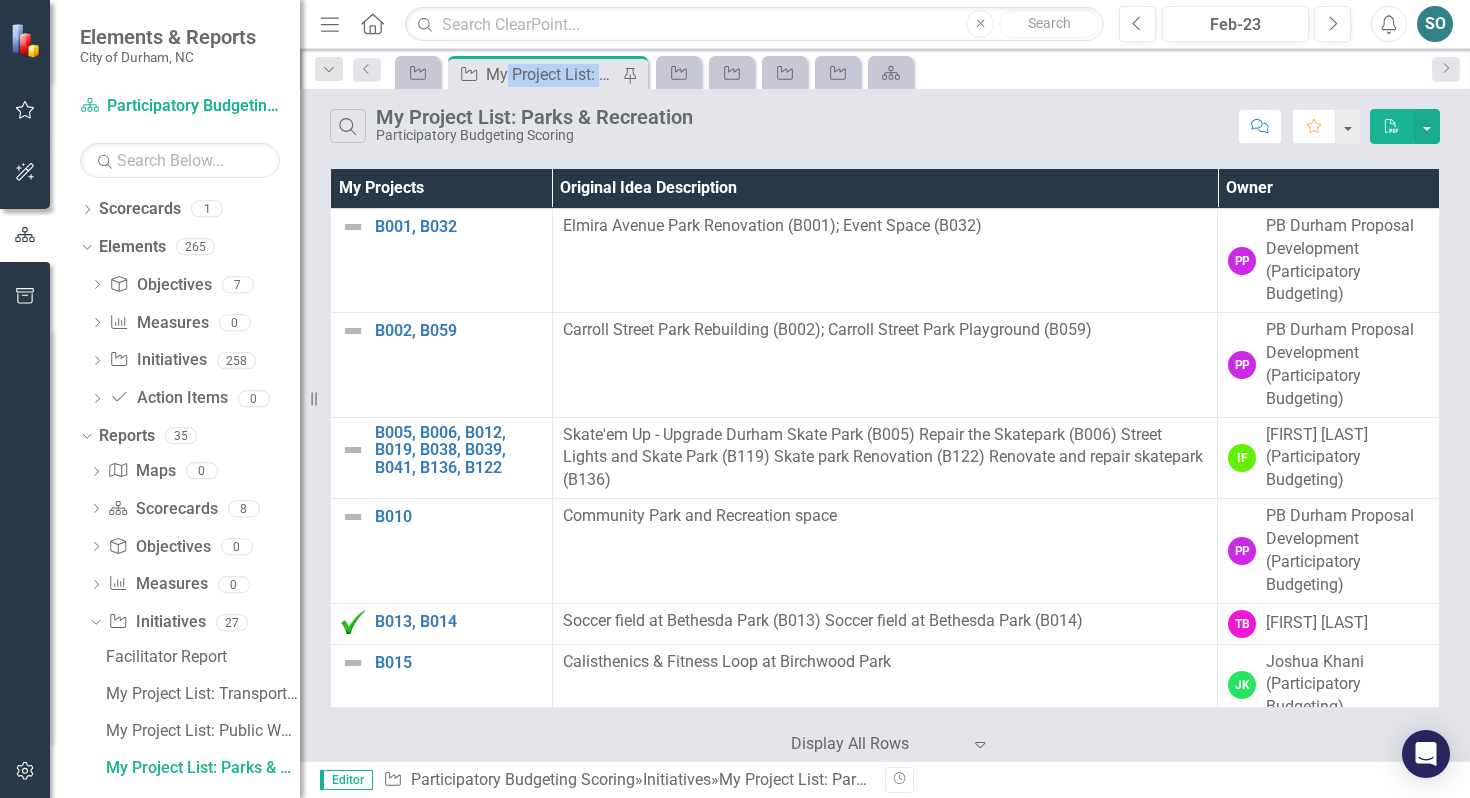 drag, startPoint x: 504, startPoint y: 73, endPoint x: 796, endPoint y: 89, distance: 292.43802 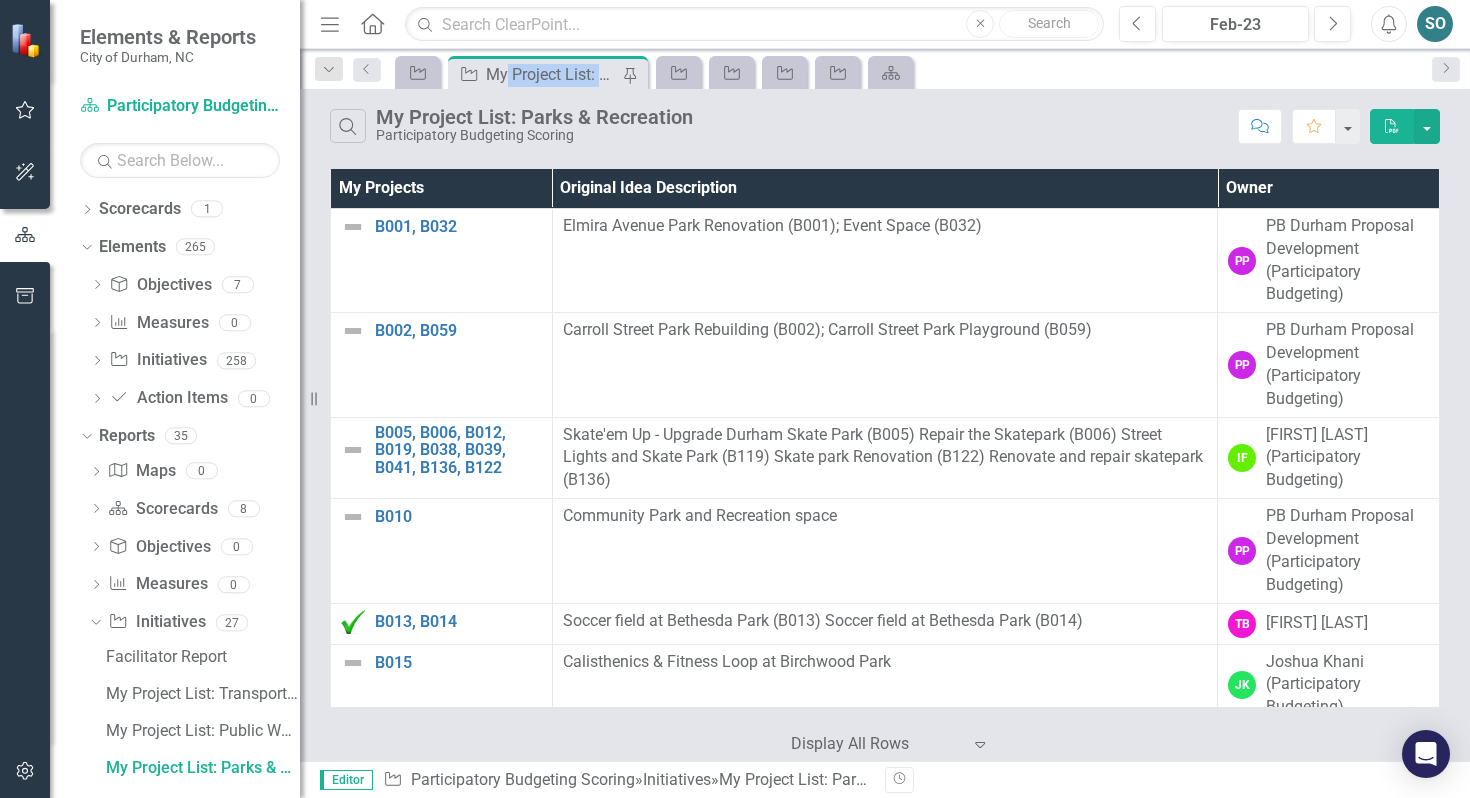 click on "Menu Home Search Close Search Previous Feb-23 Next Alerts SO User Edit Profile Disable Sound Silence Alerts Help Support Center icon.tutorial Show Tutorials icon.portal Success Portal Logout Log Out Dropdown Search Initiative B090 Pin Initiative My Project List: Parks & Recreation Pin Initiative B085 Pin Initiative B084, B085 Pin Initiative B075 Pin Initiative B062, B063, B064, B065 Pin Scorecard Staff Links Close Previous Initiative Initiative My Project List: Parks & Recreation Pin Initiative Initiative Initiative Initiative Scorecard Next Search My Project List: Parks & Recreation Participatory Budgeting Scoring Comment Favorite PDF My Projects Original Idea Description Owner B001, B032 Edit Edit Initiative Link Open Element Elmira Avenue Park Renovation (B001); Event Space (B032) PP PB Durham Proposal Development (Participatory Budgeting) B002, B059 Edit Edit Initiative Link Open Element" at bounding box center (885, 399) 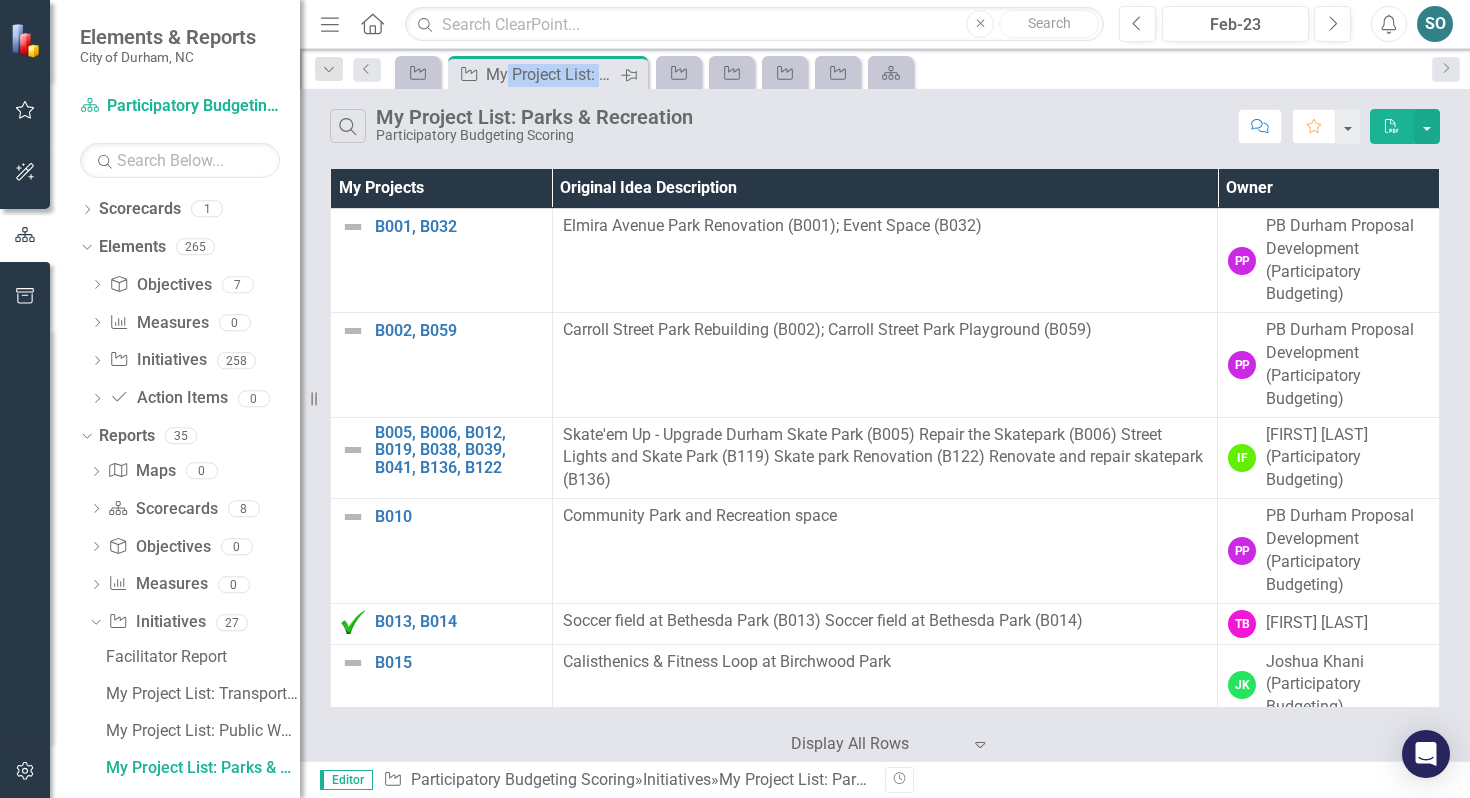 click on "Pin" 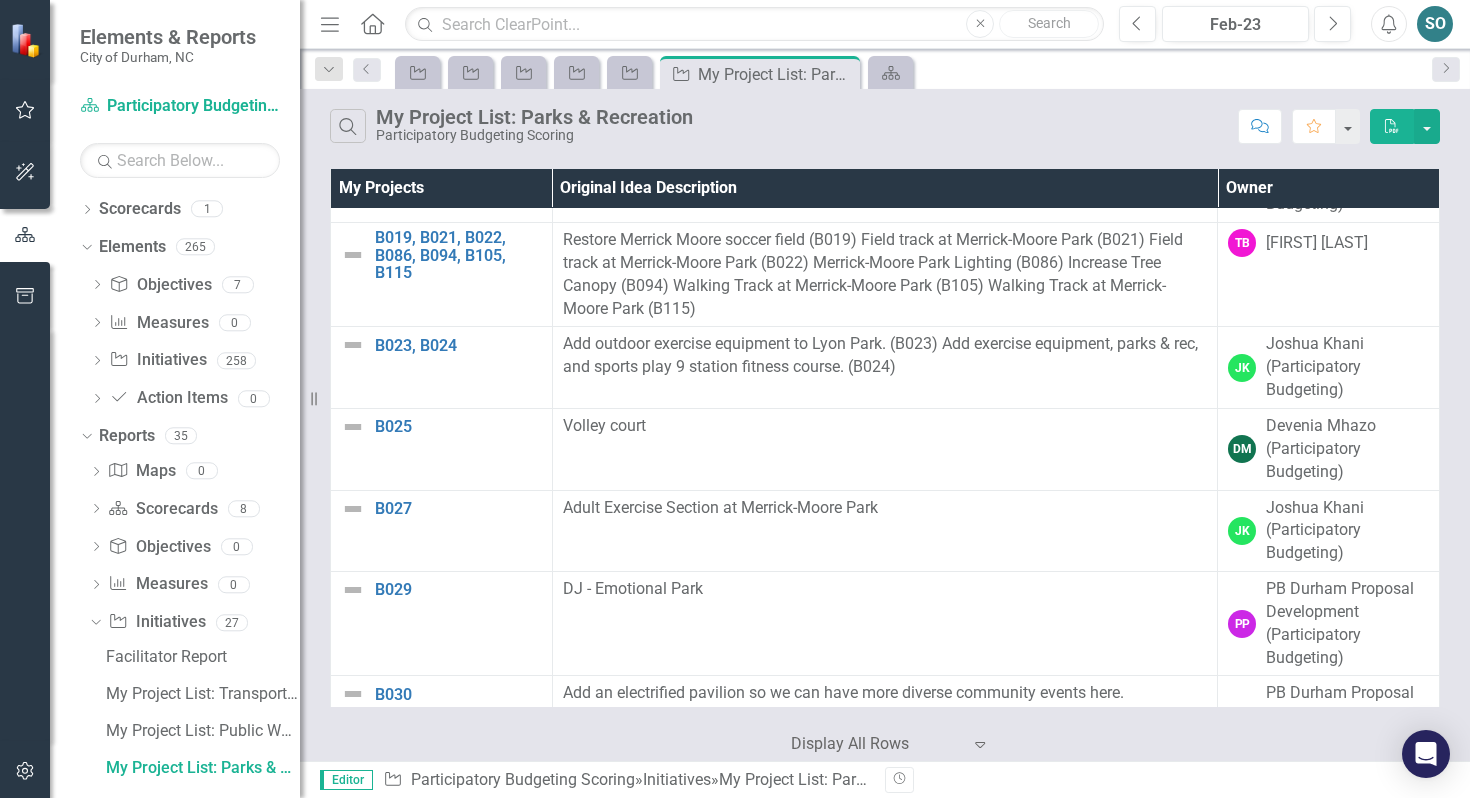 scroll, scrollTop: 689, scrollLeft: 0, axis: vertical 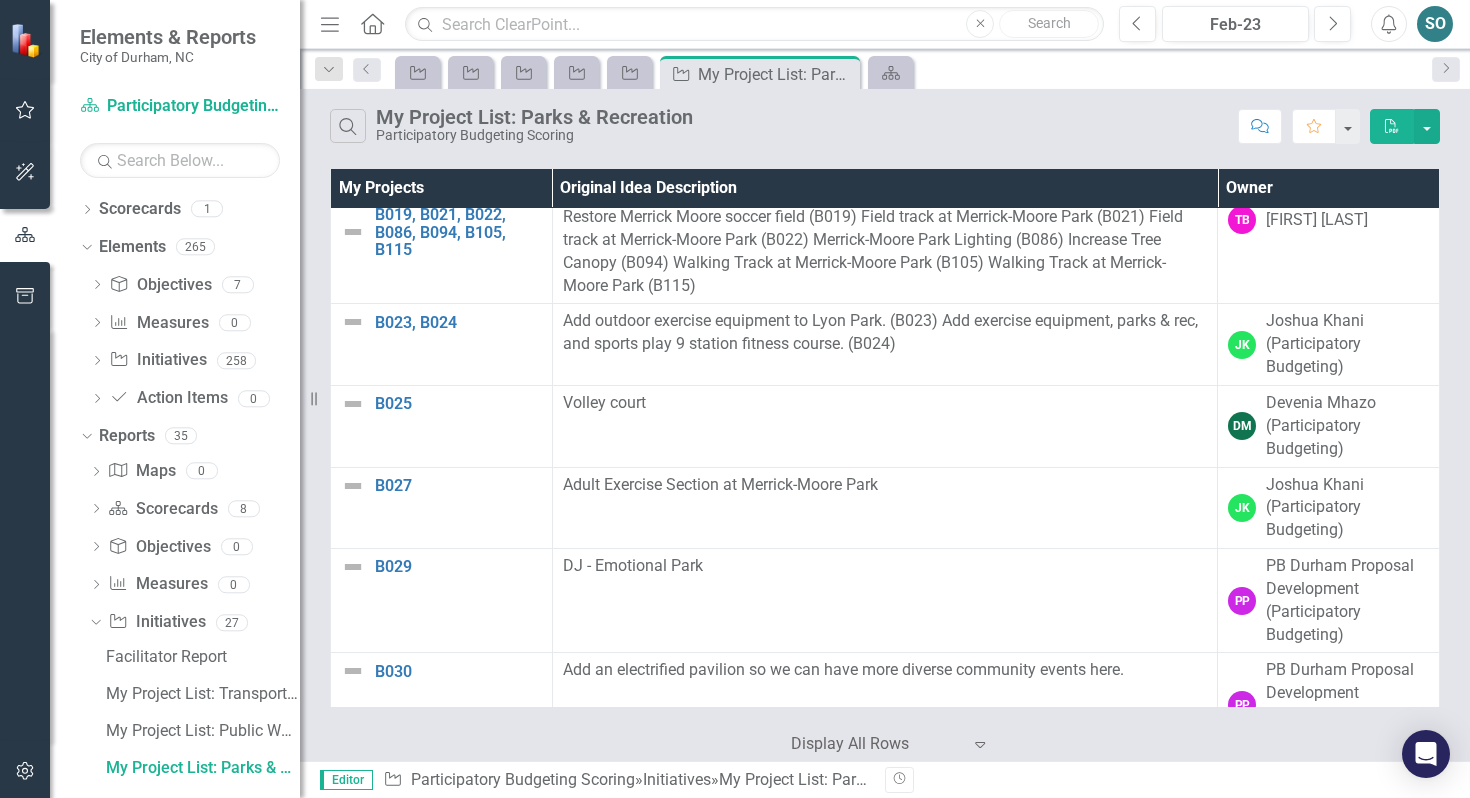 click on "Owner" at bounding box center (1329, 188) 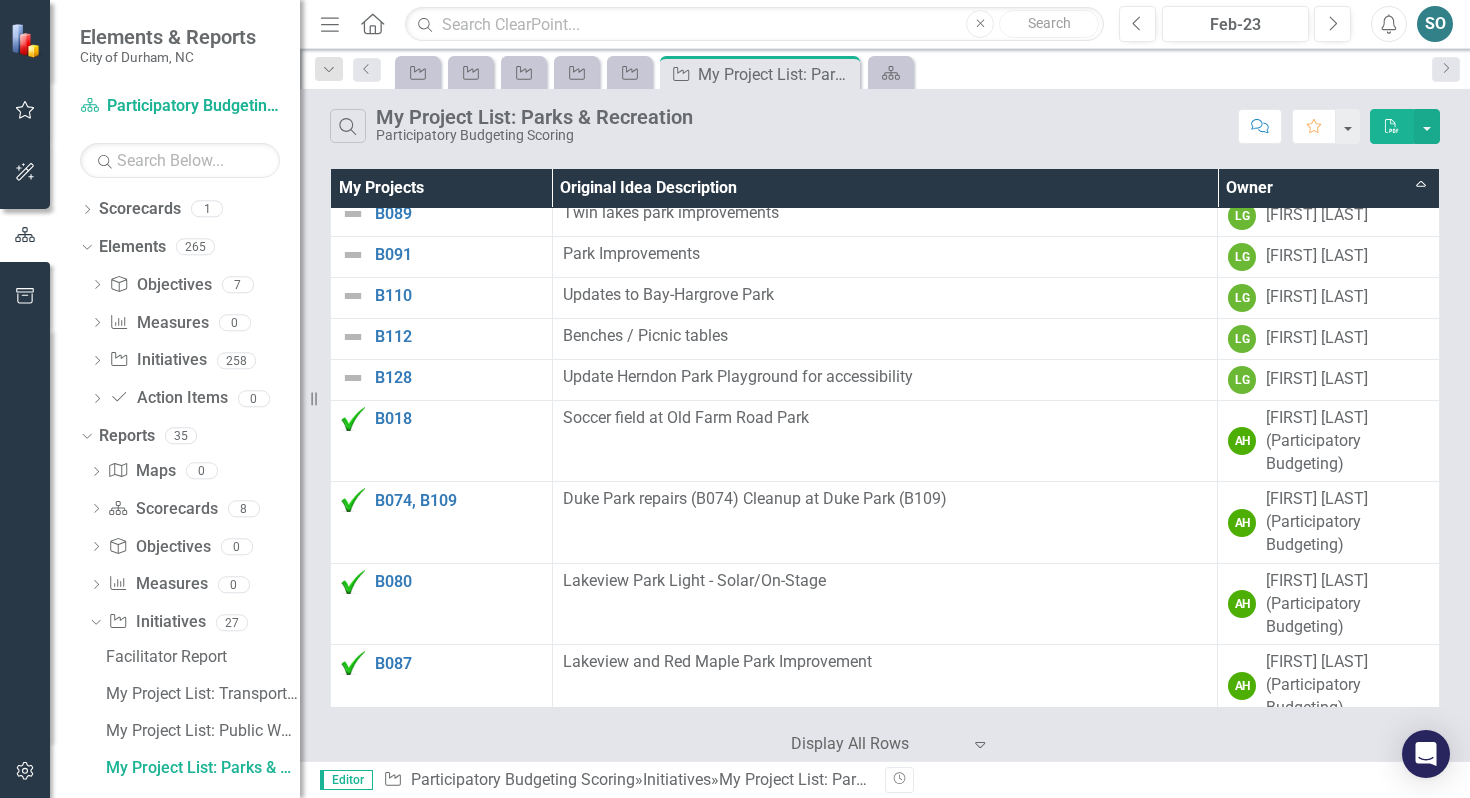 click on "Owner Sort Ascending" at bounding box center [1329, 188] 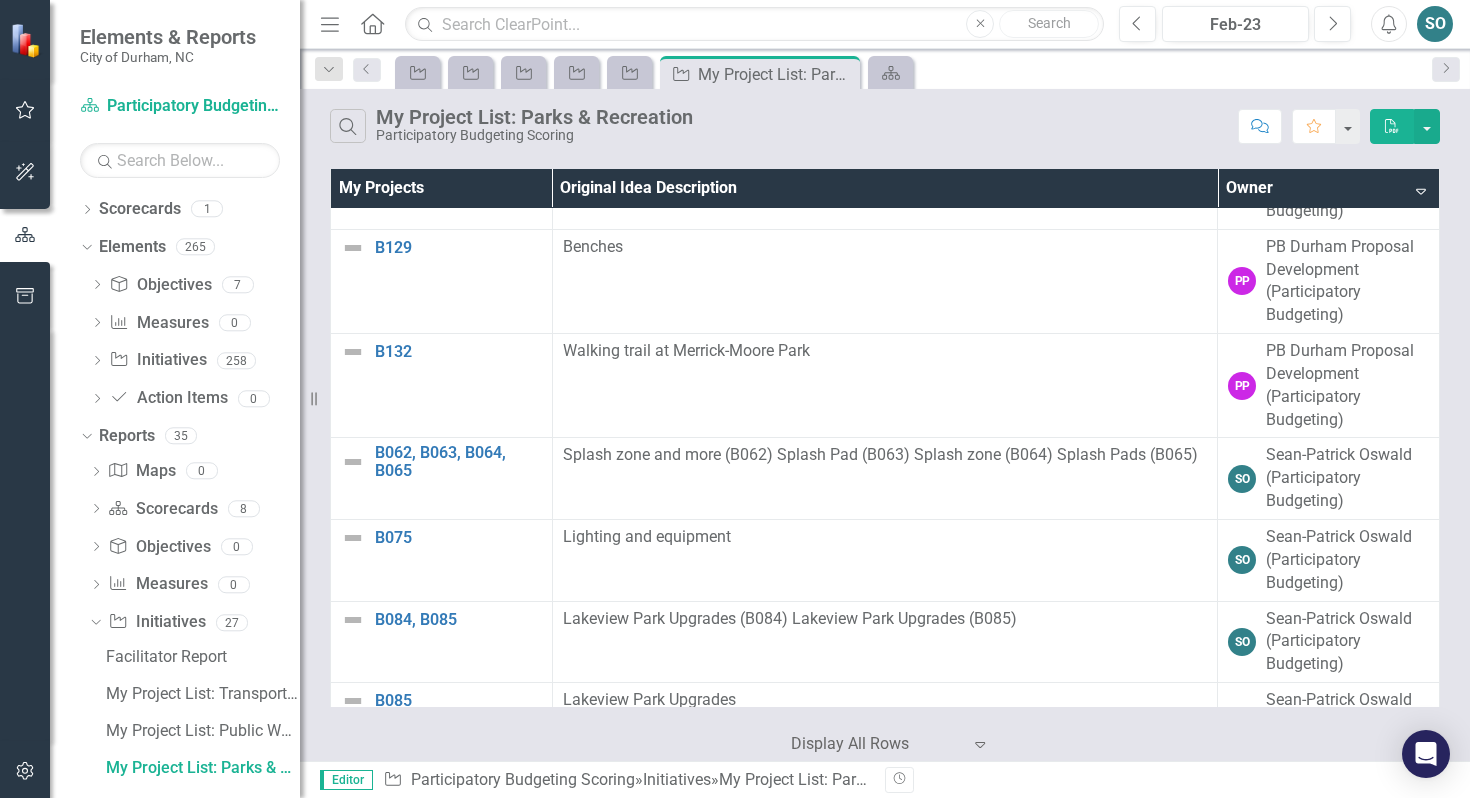 scroll, scrollTop: 1340, scrollLeft: 0, axis: vertical 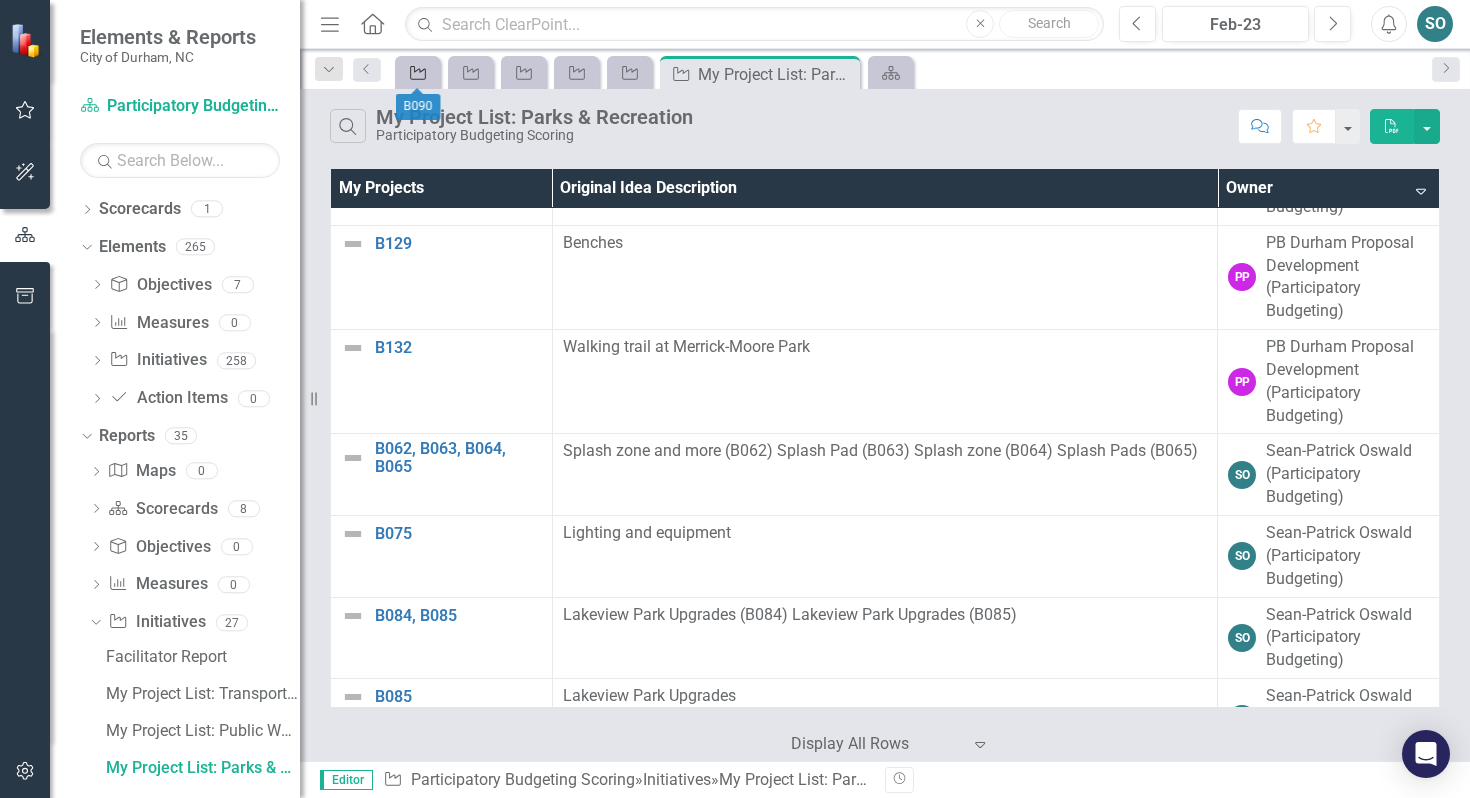click on "Initiative" 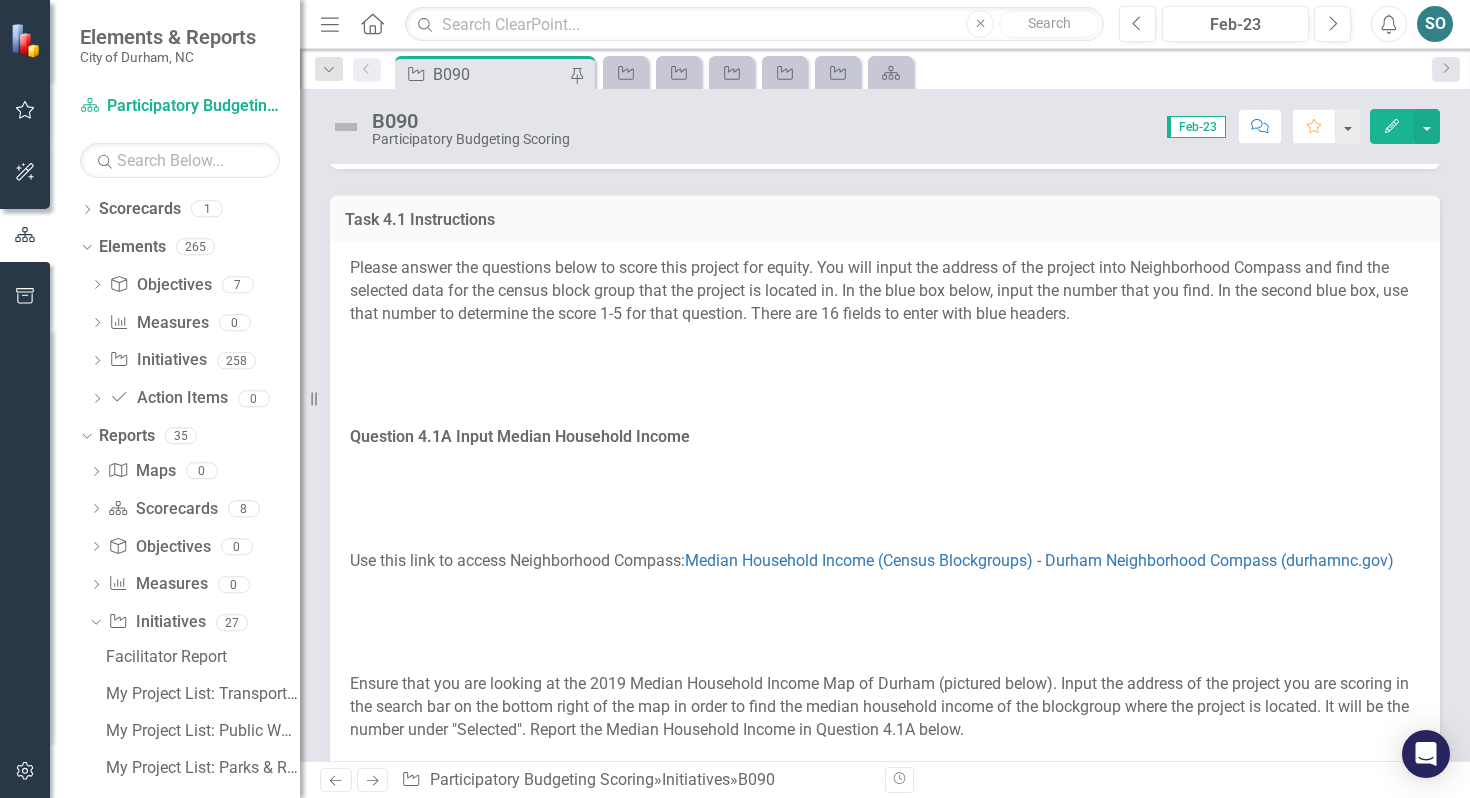 scroll, scrollTop: 368, scrollLeft: 0, axis: vertical 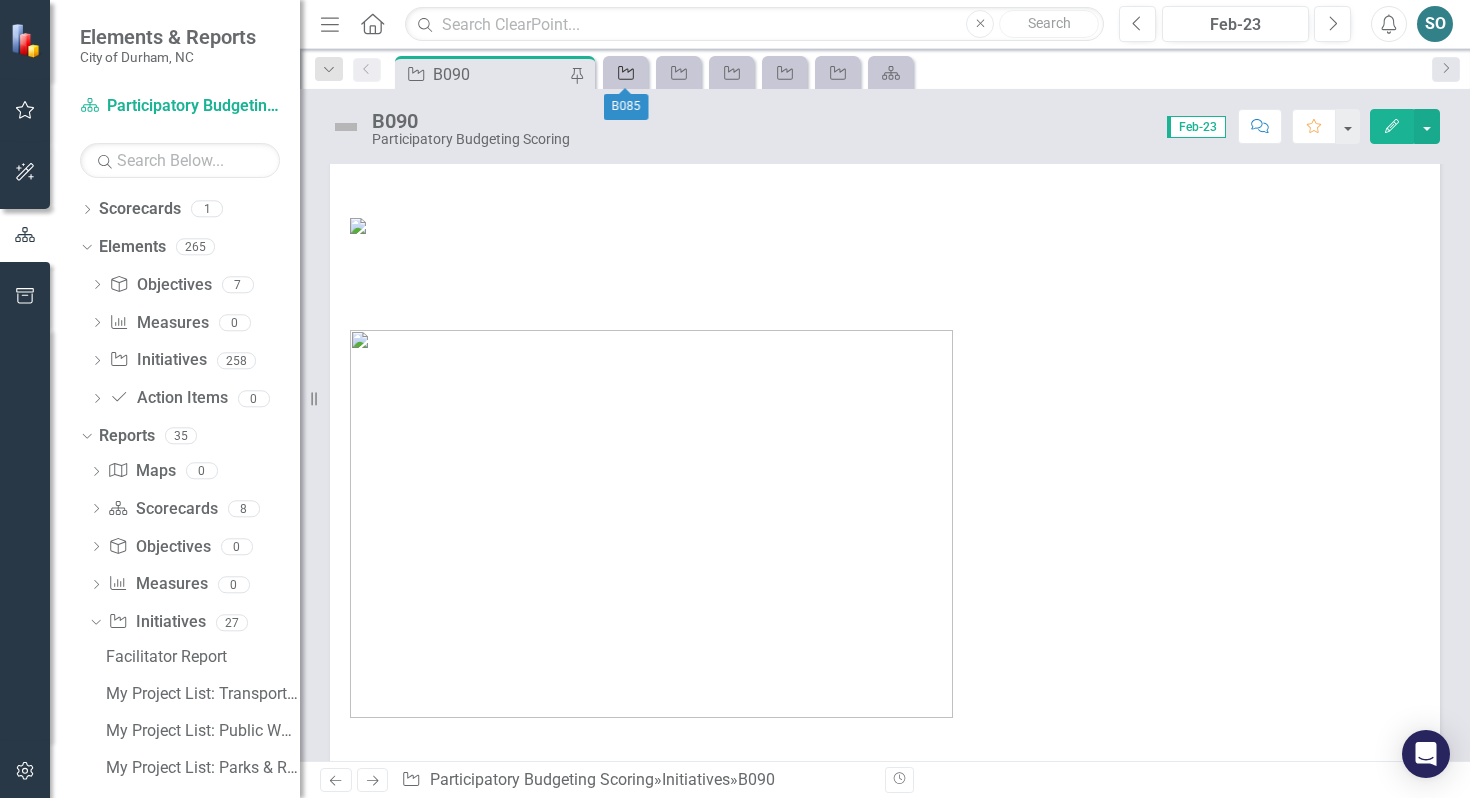 click on "Initiative" 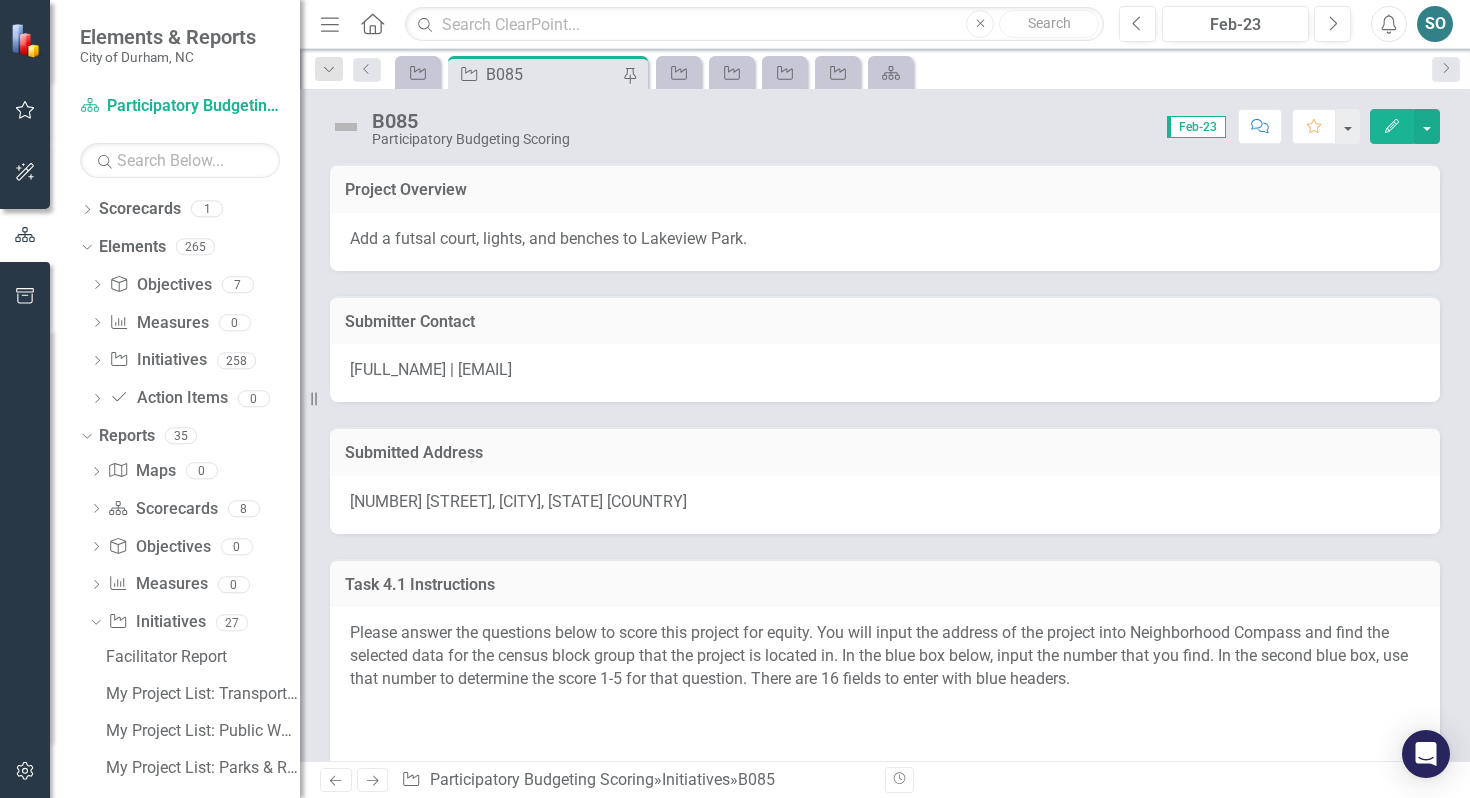 drag, startPoint x: 351, startPoint y: 502, endPoint x: 630, endPoint y: 524, distance: 279.86603 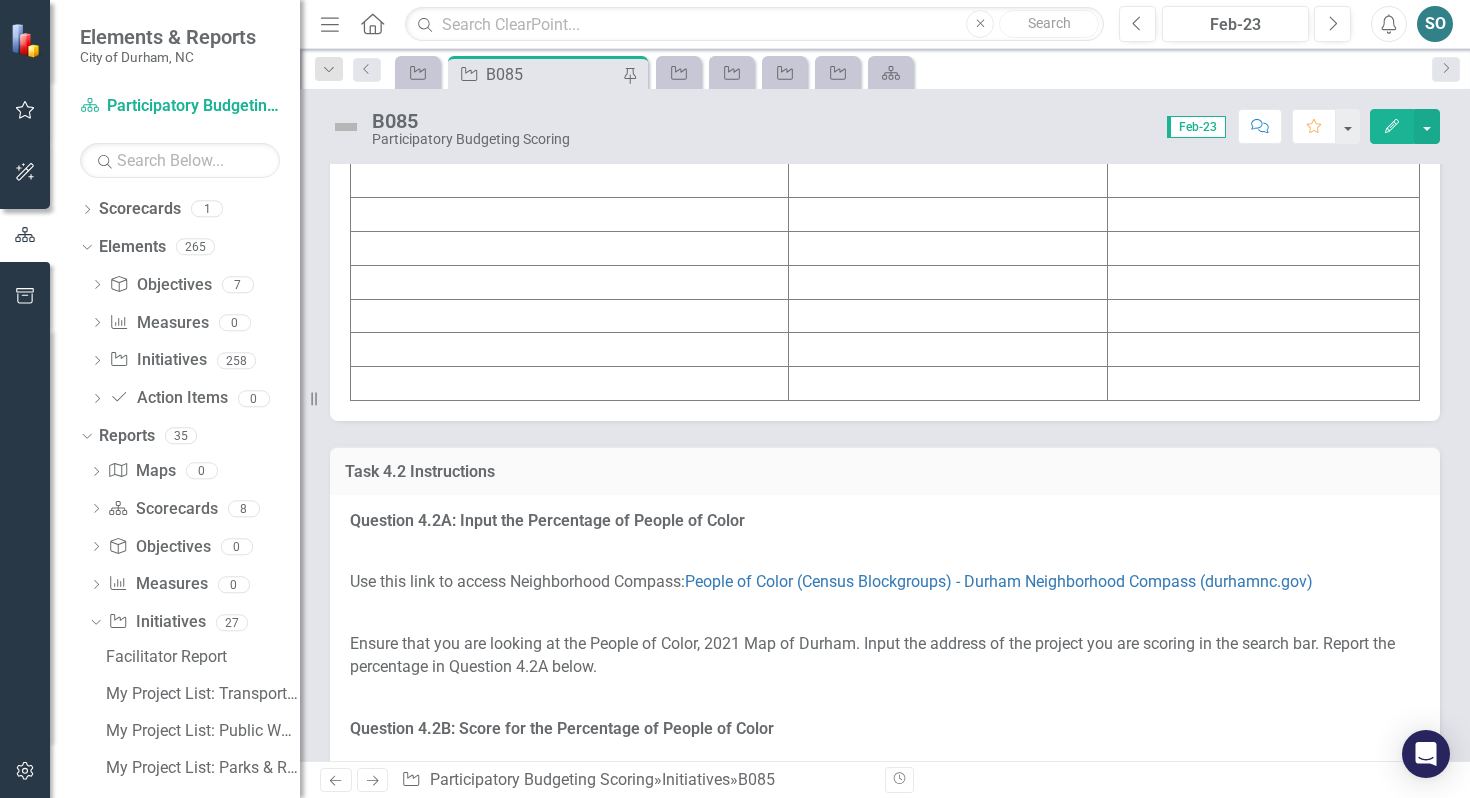 scroll, scrollTop: 2862, scrollLeft: 0, axis: vertical 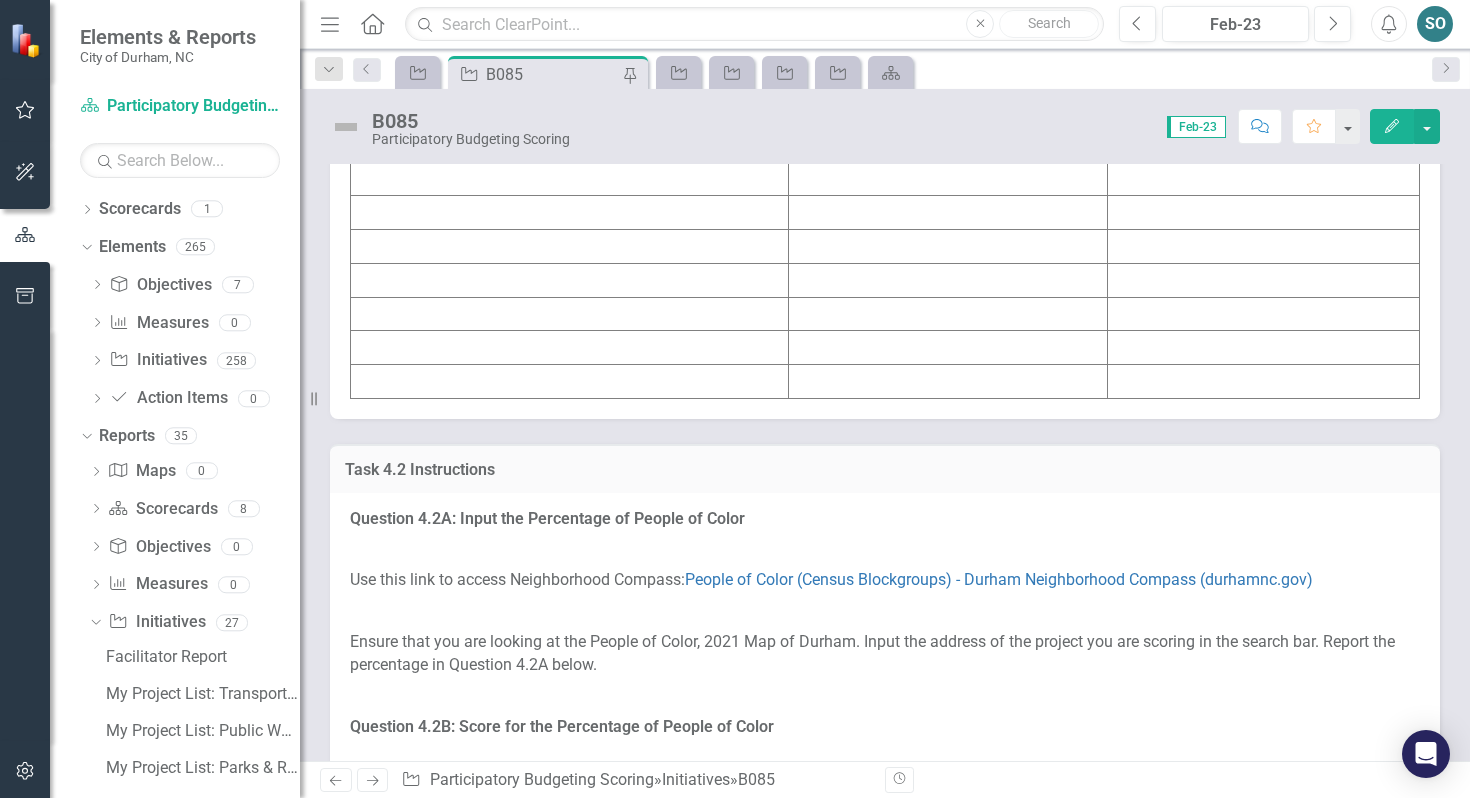 click at bounding box center [570, 111] 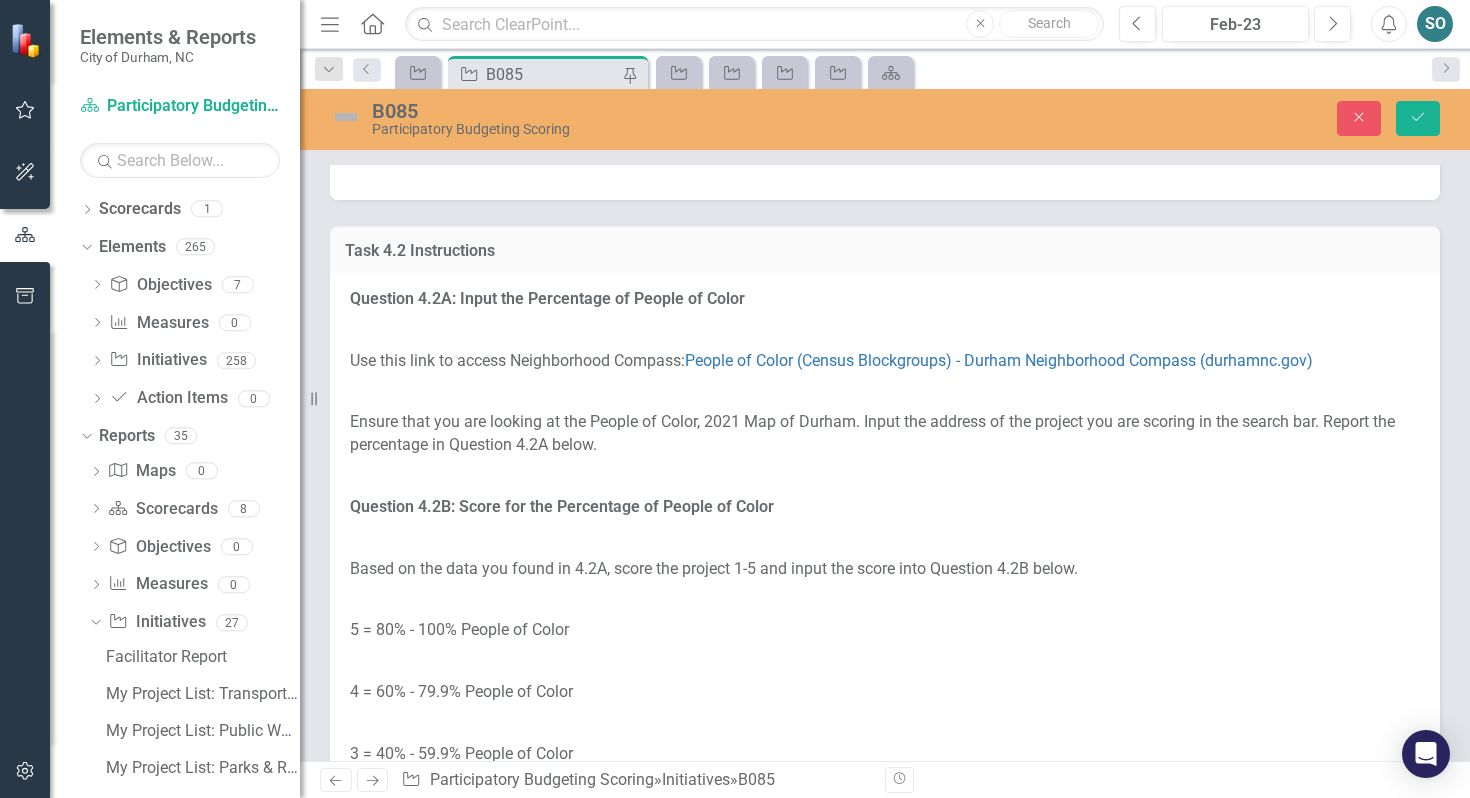 type on "<table border="1">
<colgroup>
<col>
<col>
<col>
</colgroup>
<tbody>
<tr>
<td><strong>Initiative</strong></td>
<td><strong>Score</strong></td>
<td><strong>Value</strong></td>
</tr>
<tr>
<td>&nbsp;</td>
<td>&nbsp;</td>
<td>&nbsp;</td>
</tr>
<tr>
<td>&nbsp;</td>
<td>&nbsp;</td>
<td>&nbsp;</td>
</tr>
<tr>
<td>&nbsp;</td>
<td>&nbsp;</td>
<td>&nbsp;</td>
</tr>
<tr>
<td>&nbsp;</td>
<td>&nbsp;</td>
<td>&nbsp;</td>
</tr>
<tr>
<td>&nbsp;</td>
<td>&nbsp;</td>
<td>&nbsp;</td>
</tr>
<tr>
<td>&nbsp;</td>
<td>&nbsp;</td>
<td>&nbsp;</td>
</tr>
<tr>
<td>&nbsp;</td>
<td>&nbsp;</td>
<td>&nbsp;</td>
</tr>
<tr>
<td>&nbsp;</td>
<td>&nbsp;</td>
<td>&nbsp;</td>
</tr>
<tr>
<td>&nbsp;</td>
<td>&nbsp;</td>
<td>&nbsp;</td>
</tr>
</tbody>
</table>" 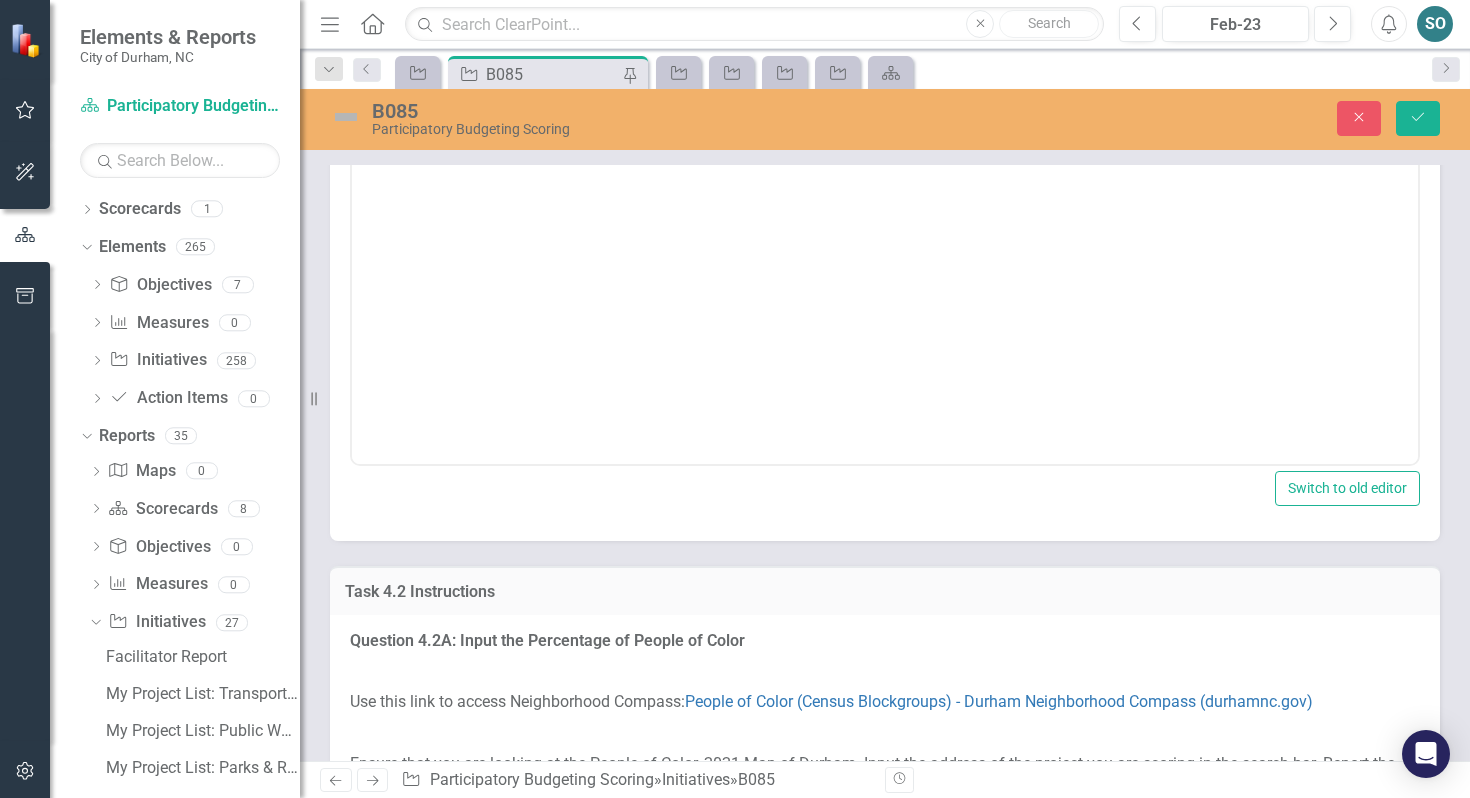 scroll, scrollTop: 2796, scrollLeft: 0, axis: vertical 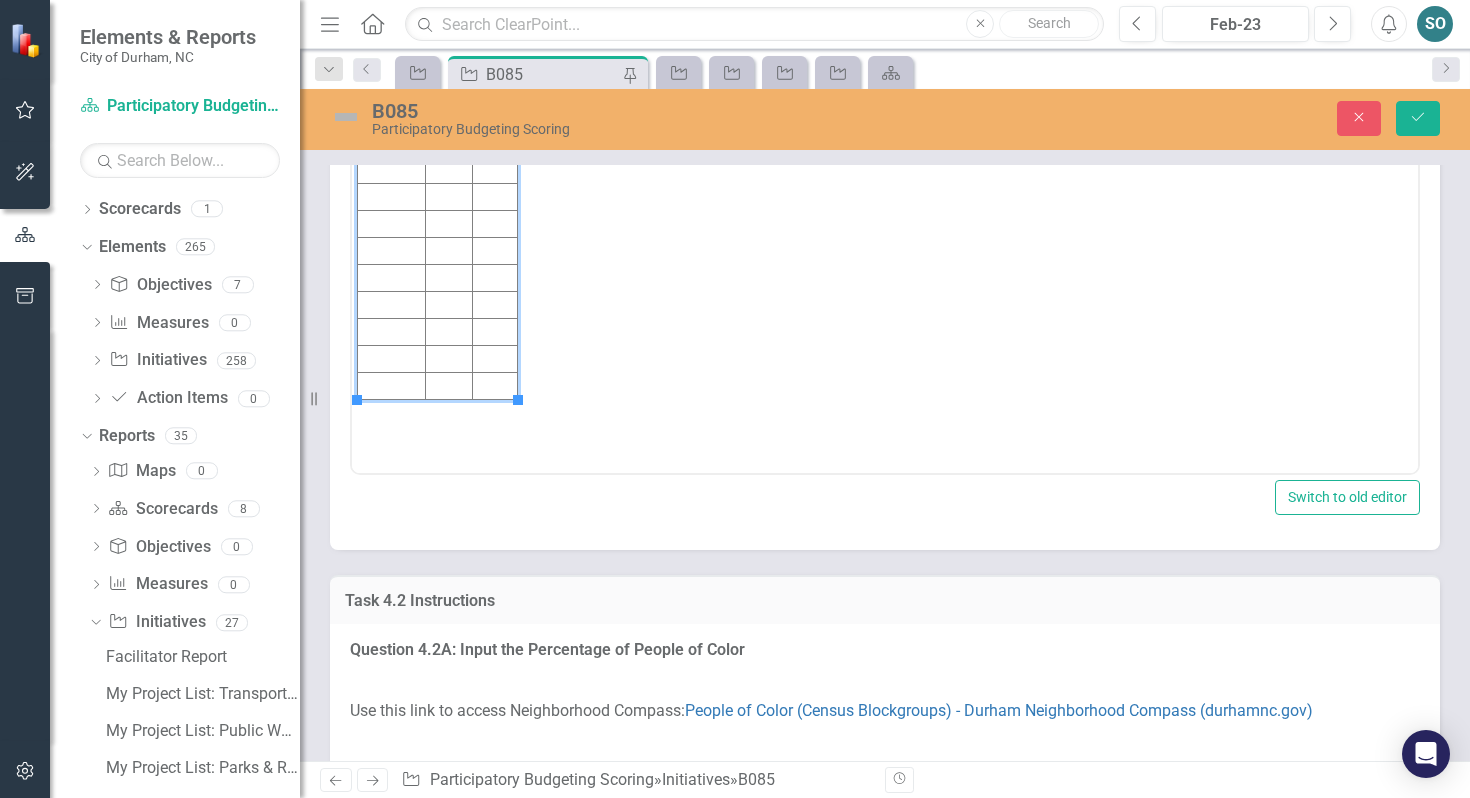 click at bounding box center [392, 169] 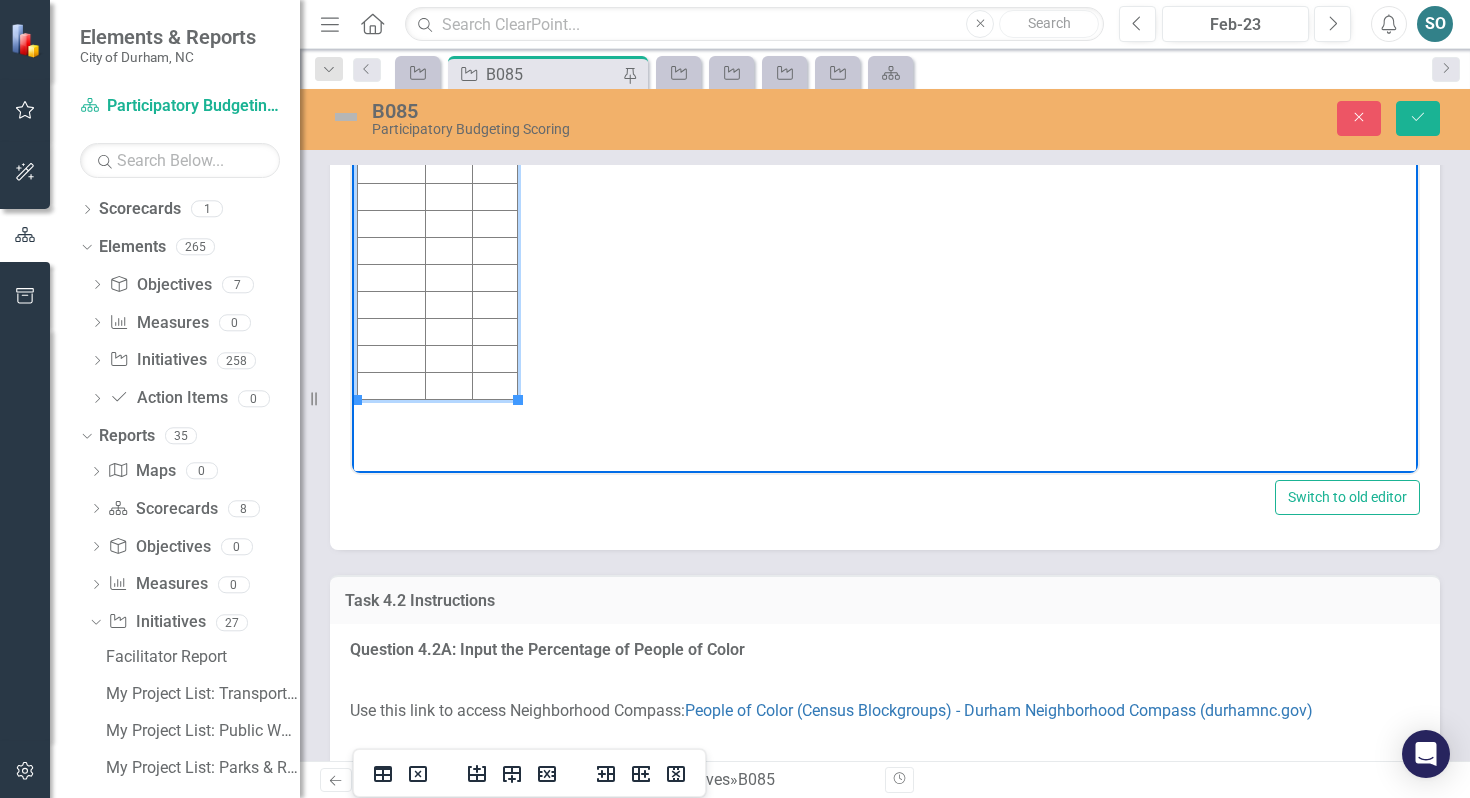 type 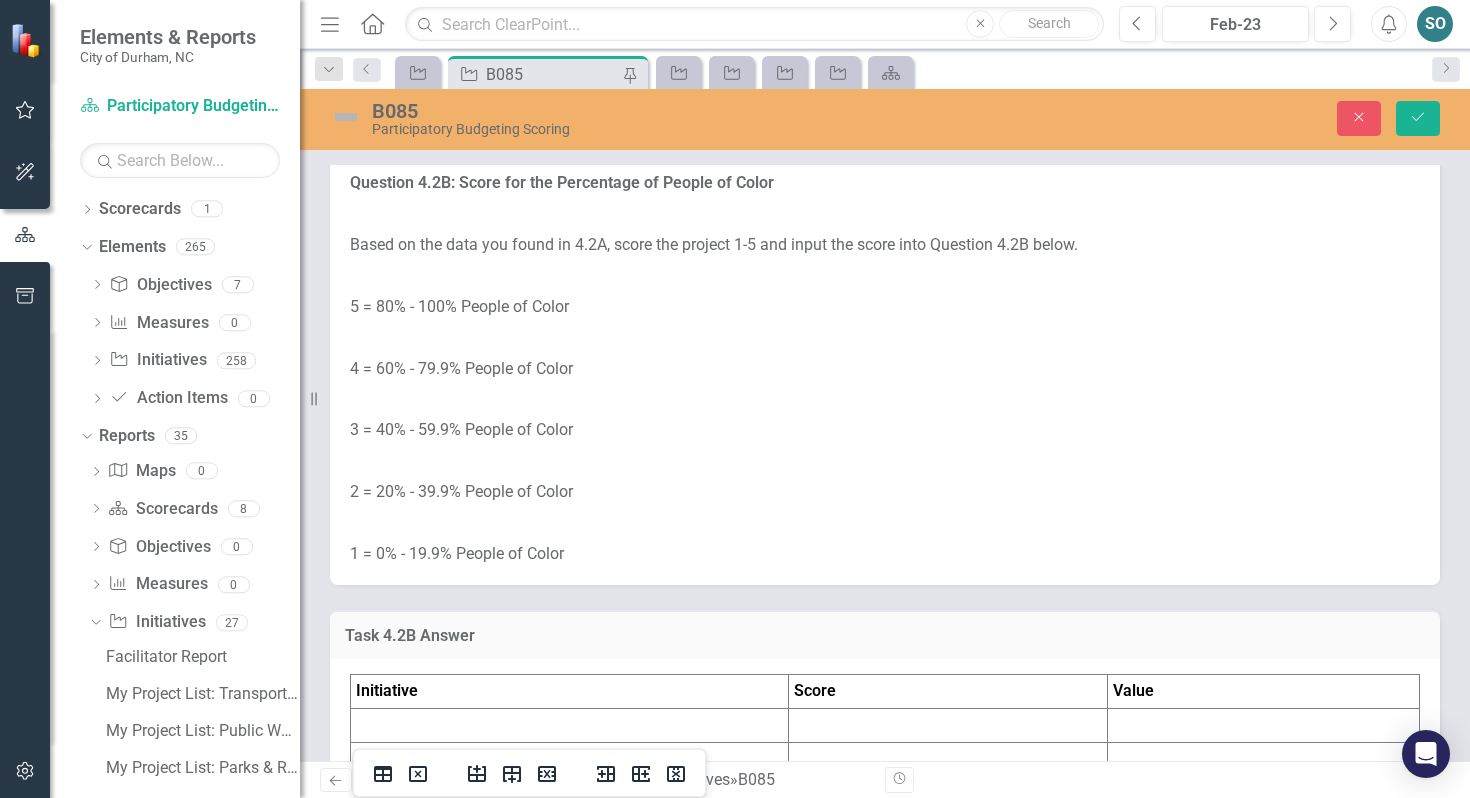 scroll, scrollTop: 3550, scrollLeft: 0, axis: vertical 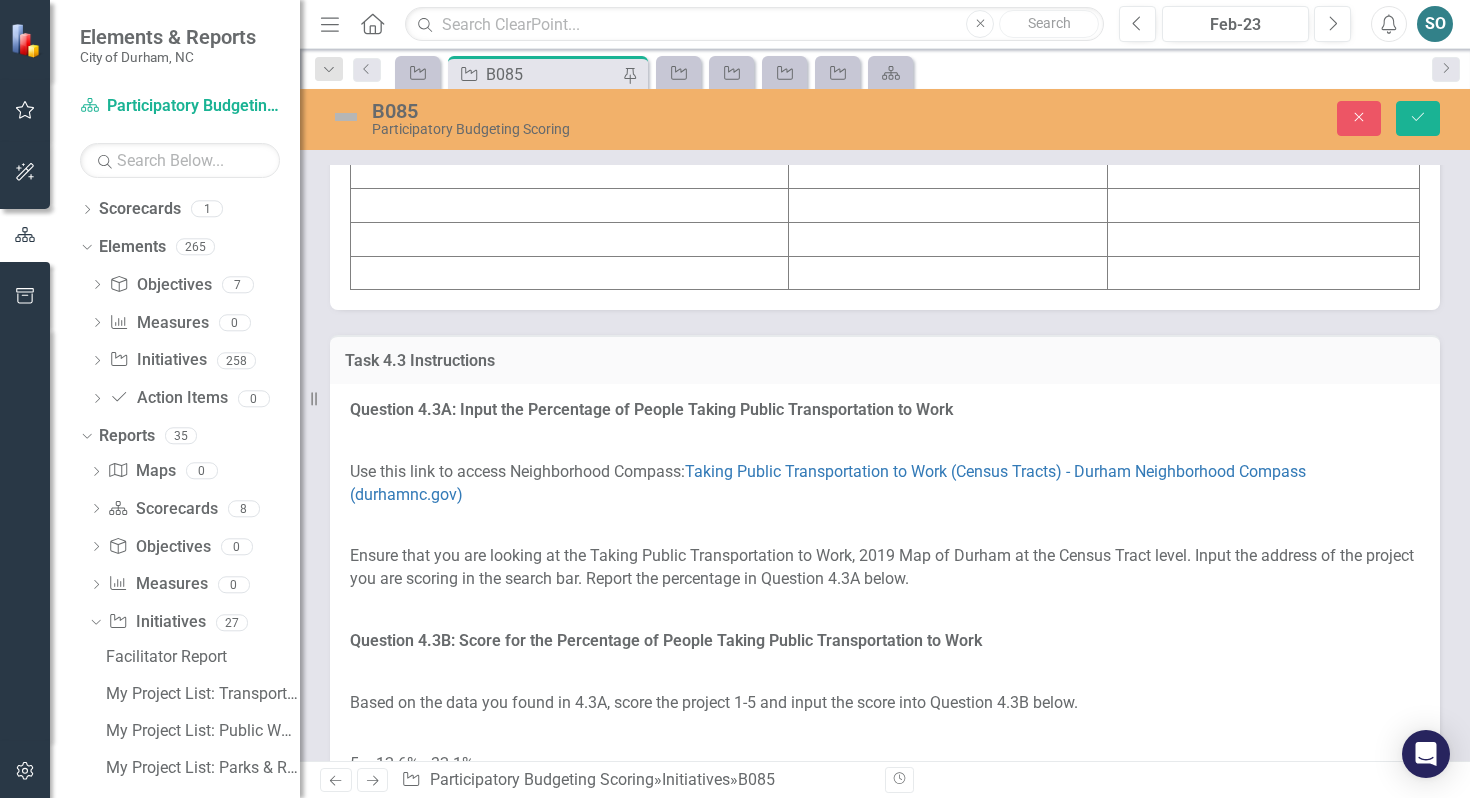 click at bounding box center (570, 2) 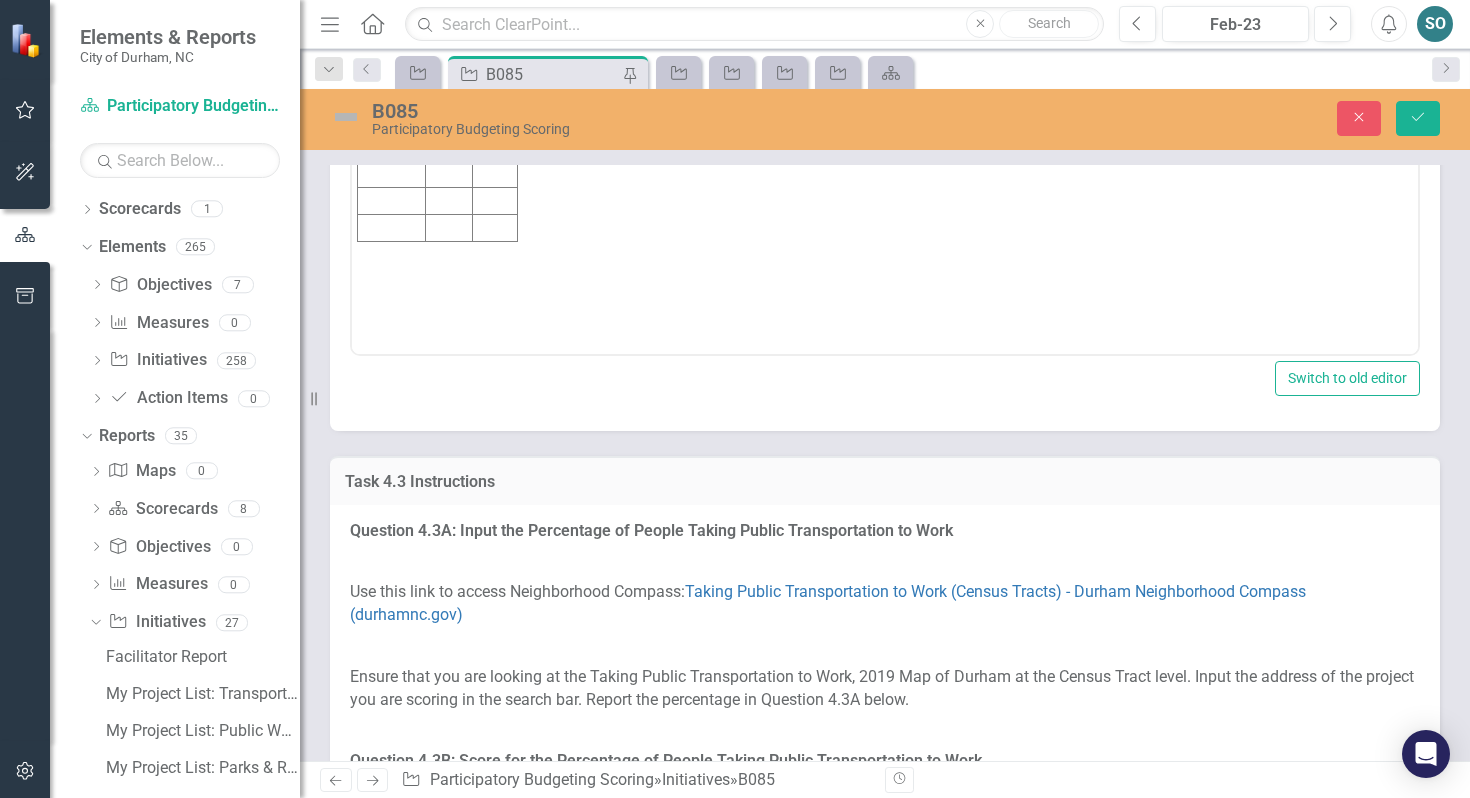 scroll, scrollTop: 0, scrollLeft: 0, axis: both 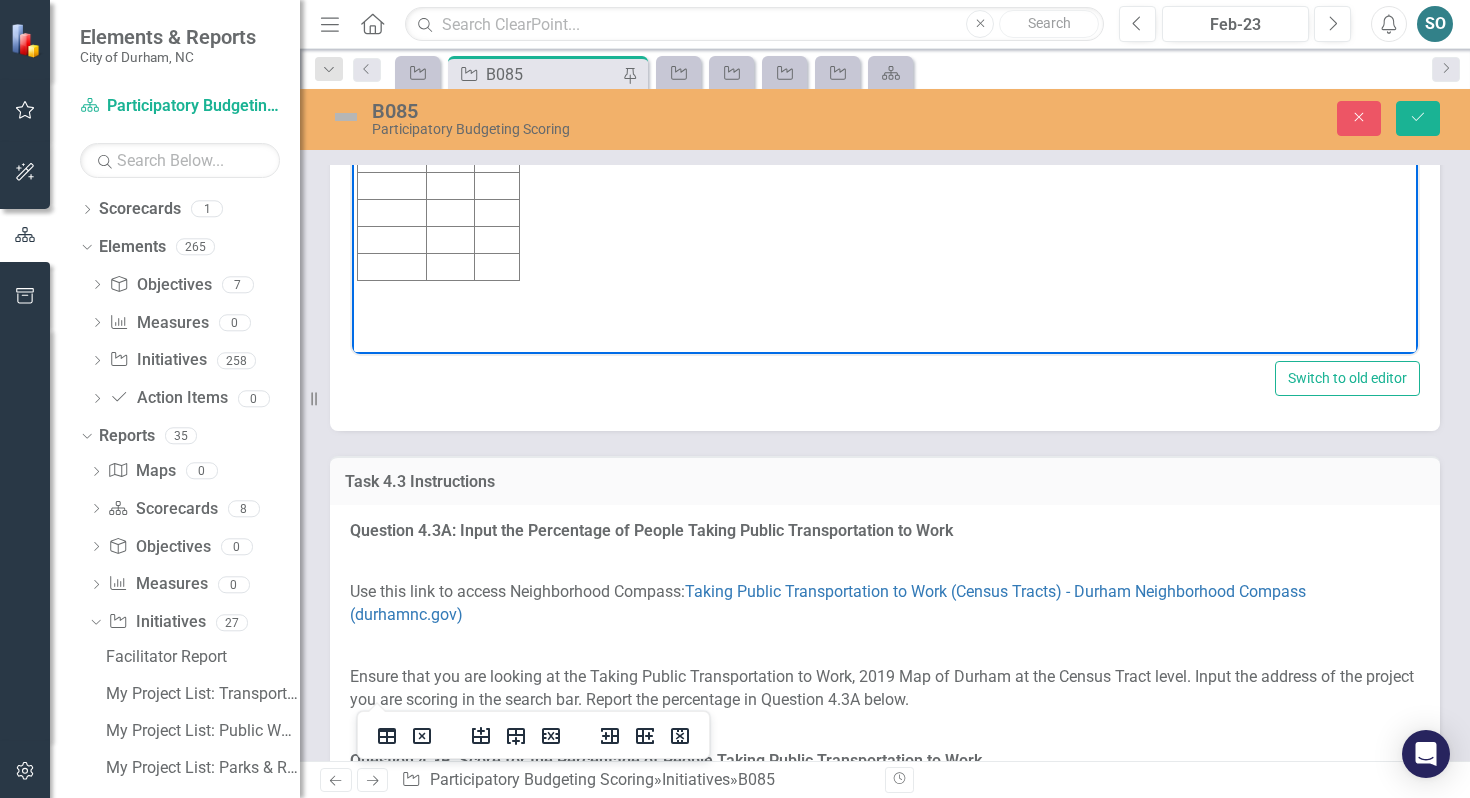 click at bounding box center [392, 51] 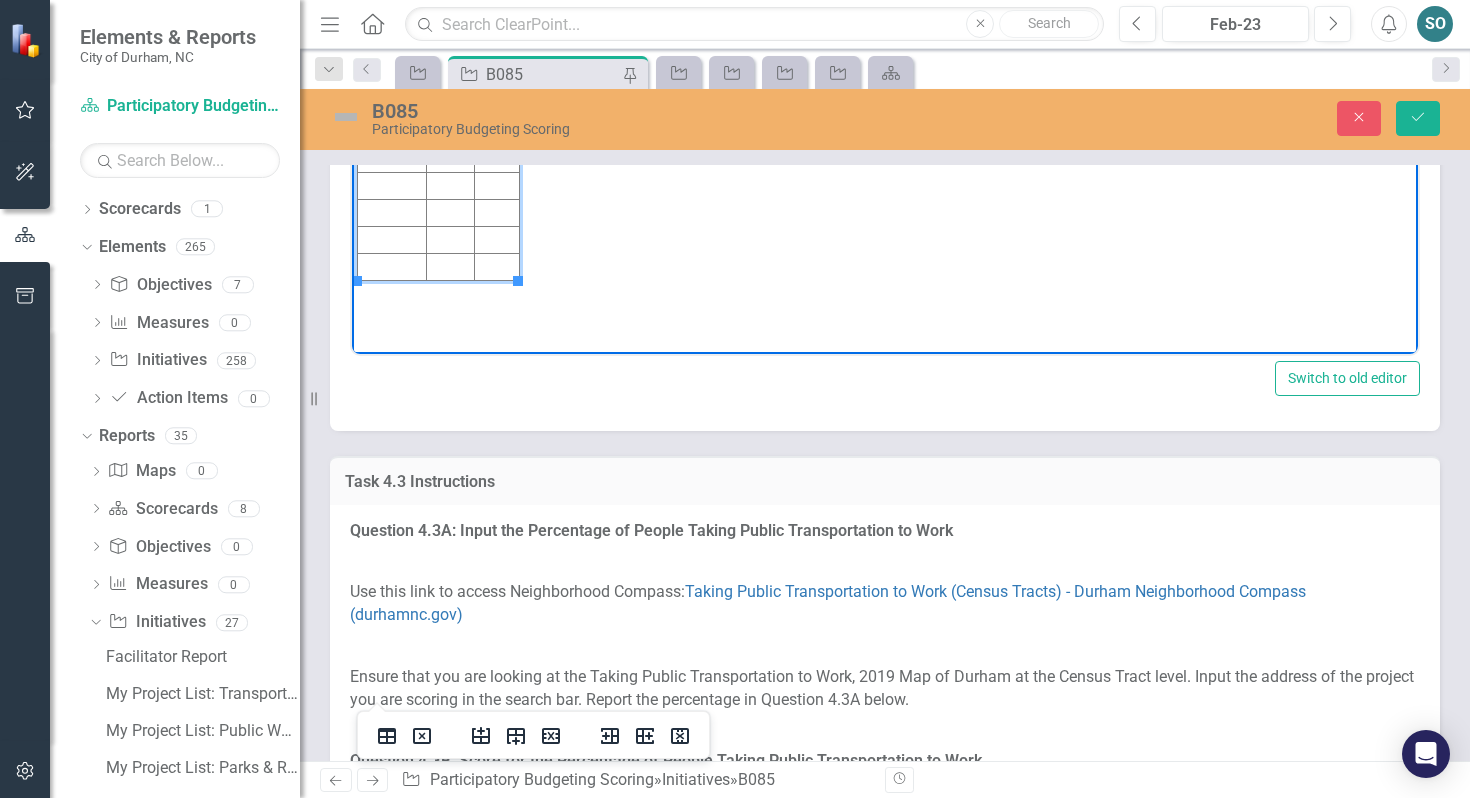 type 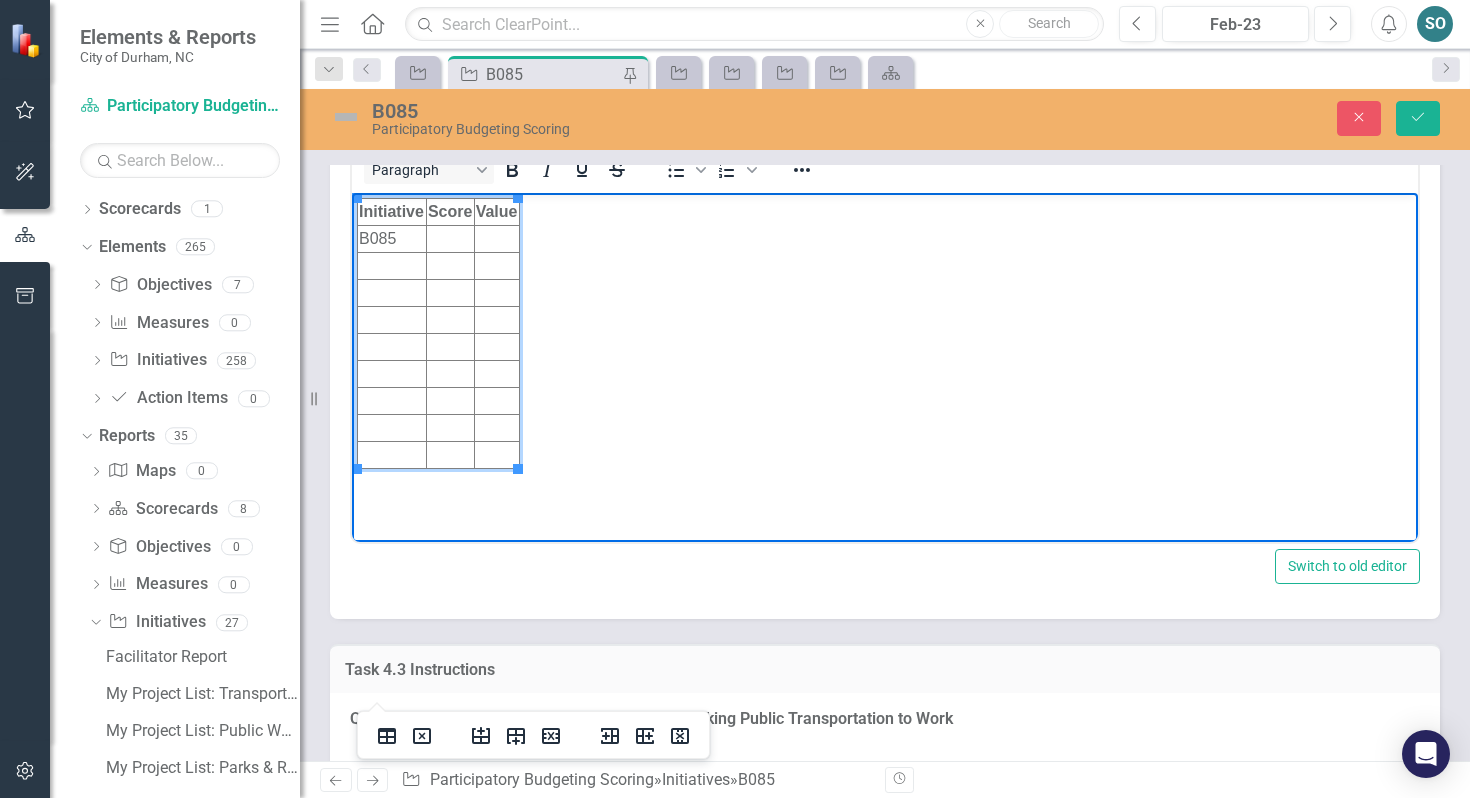 scroll, scrollTop: 4073, scrollLeft: 0, axis: vertical 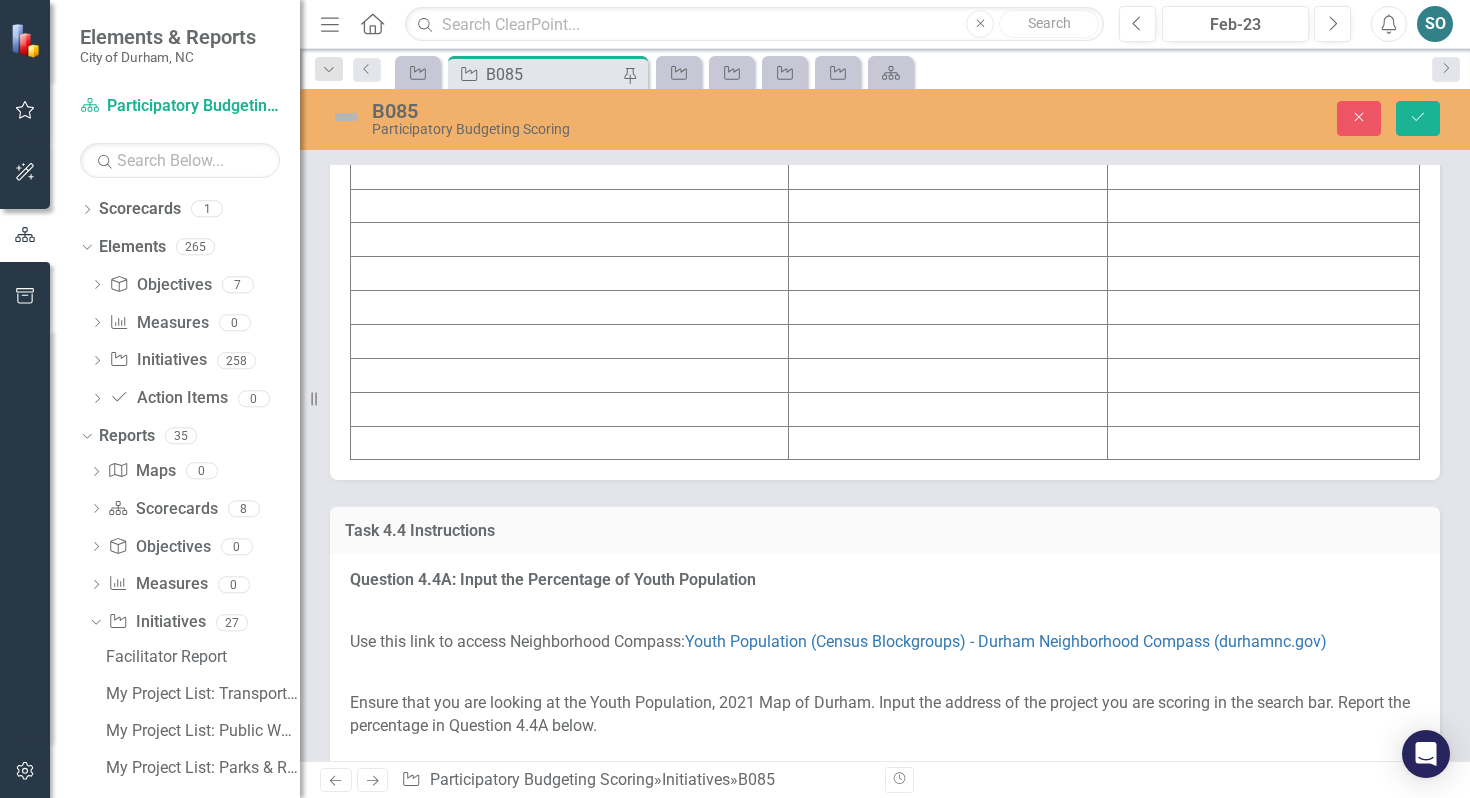 click at bounding box center [570, 172] 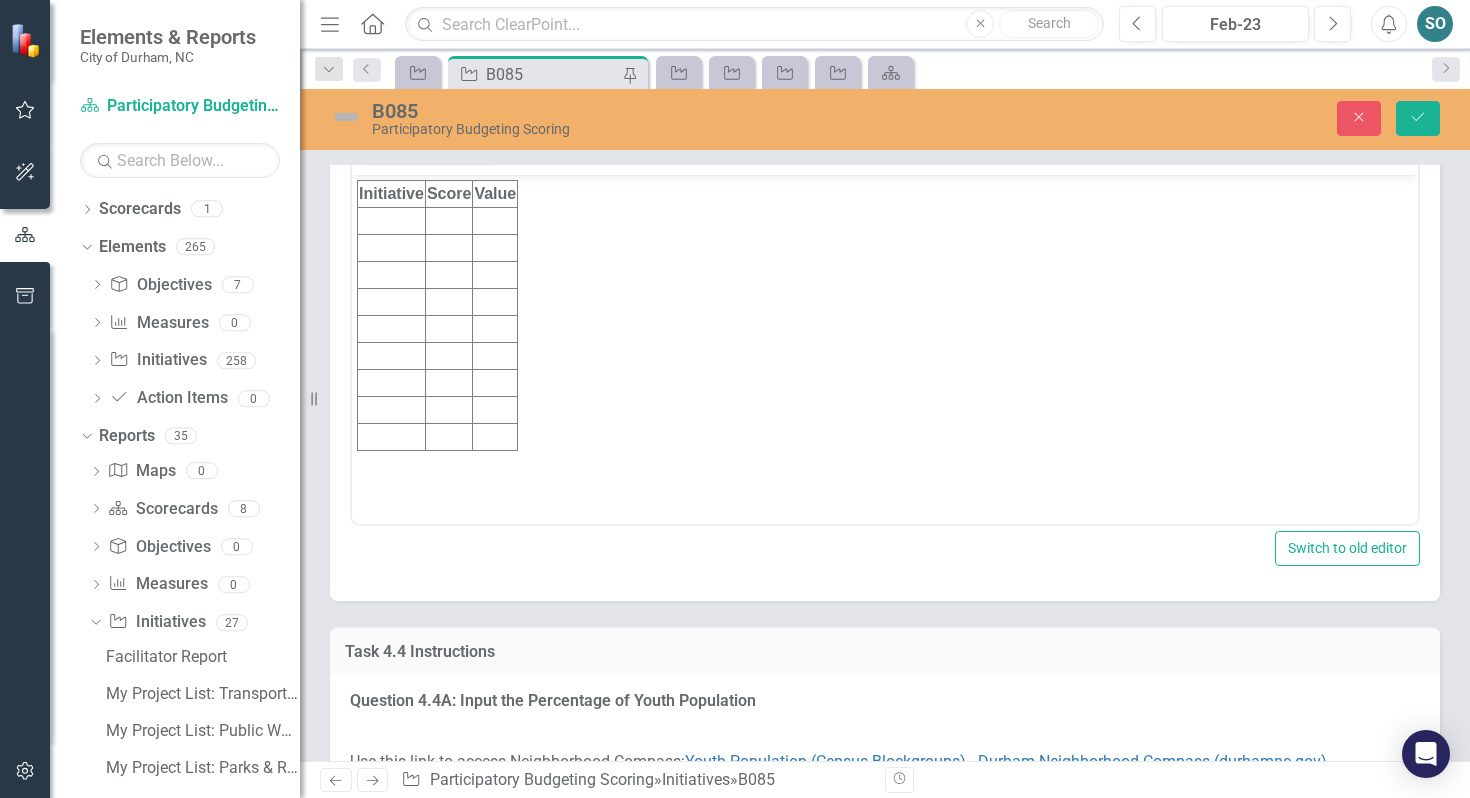 scroll, scrollTop: 0, scrollLeft: 0, axis: both 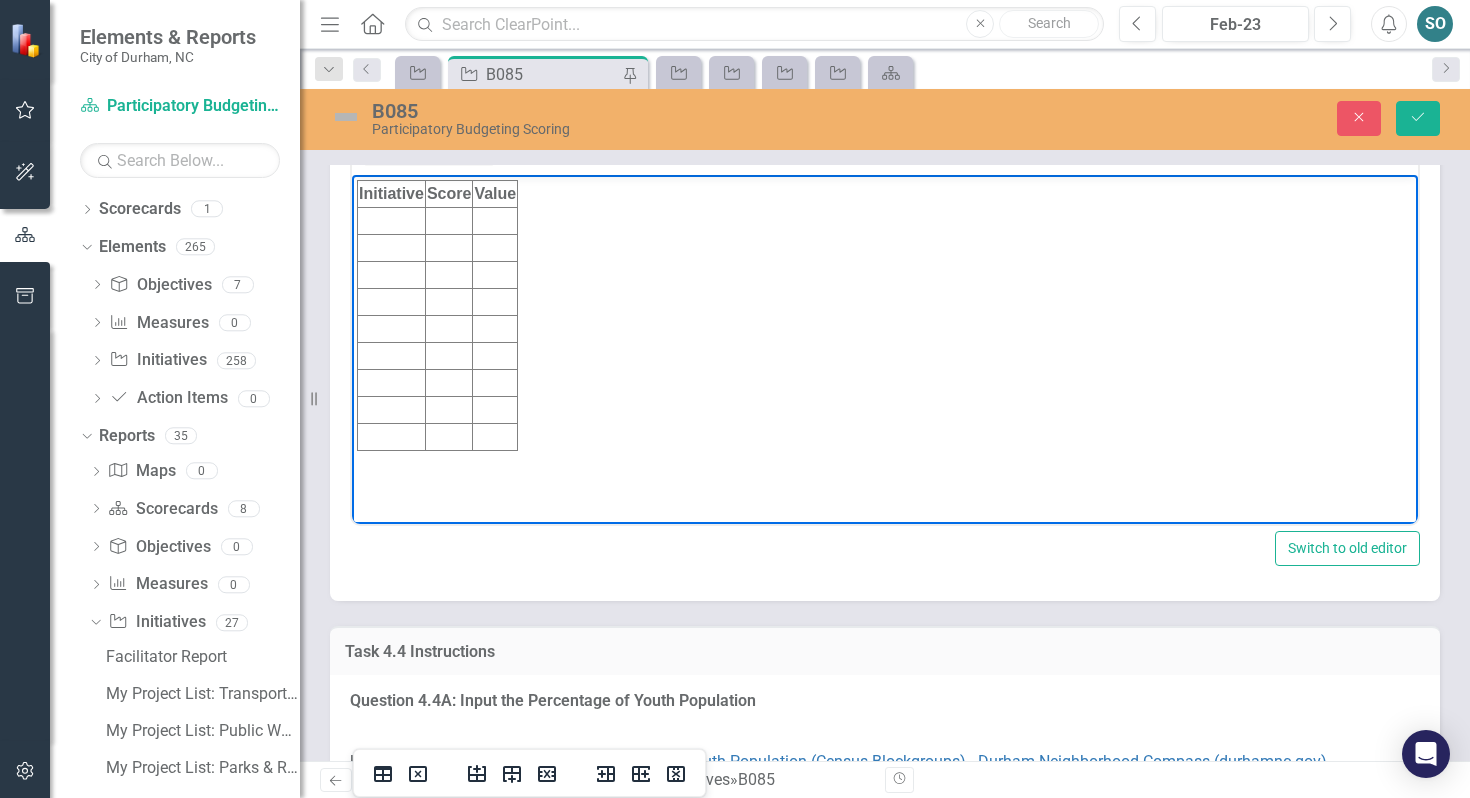 click at bounding box center [392, 220] 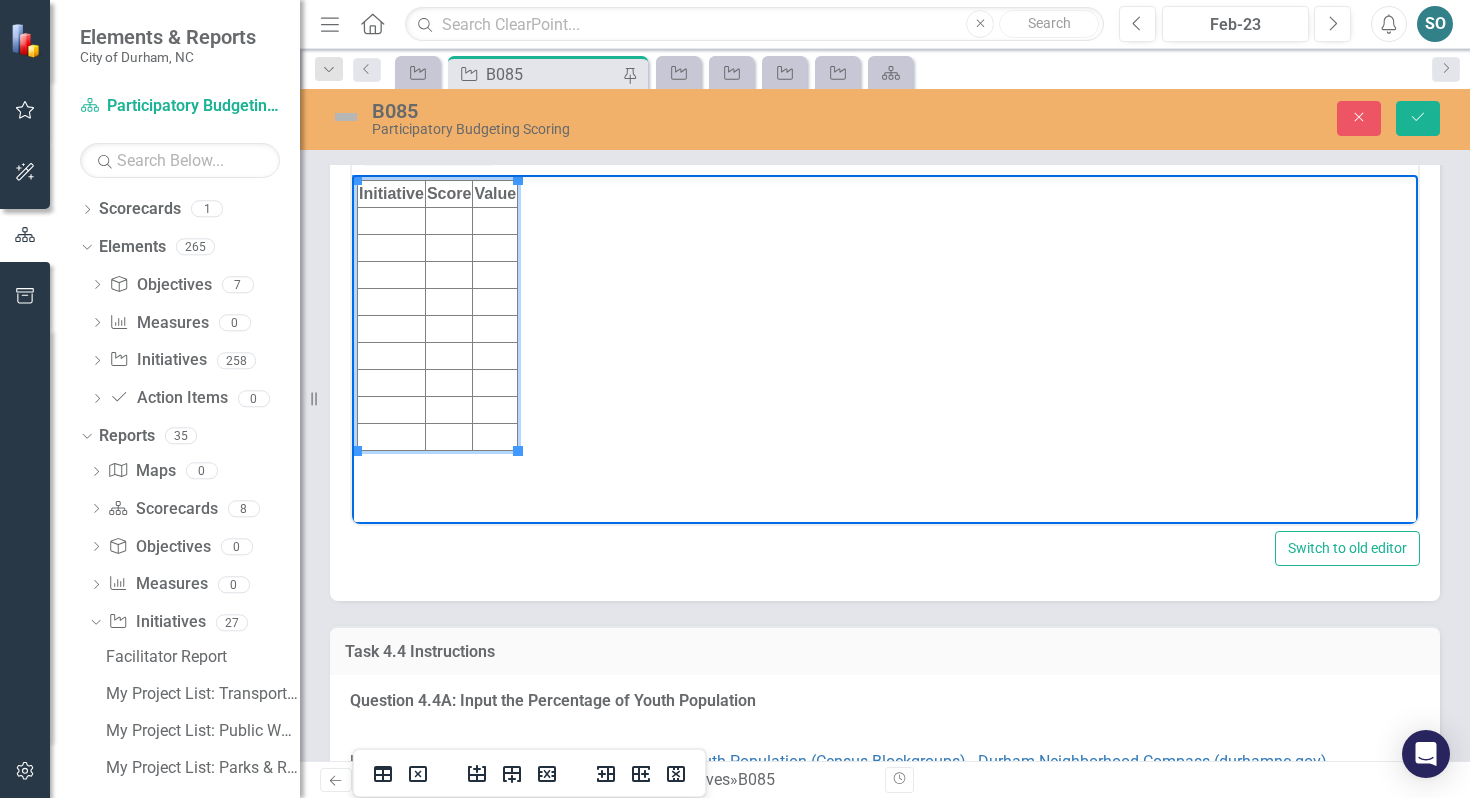 type 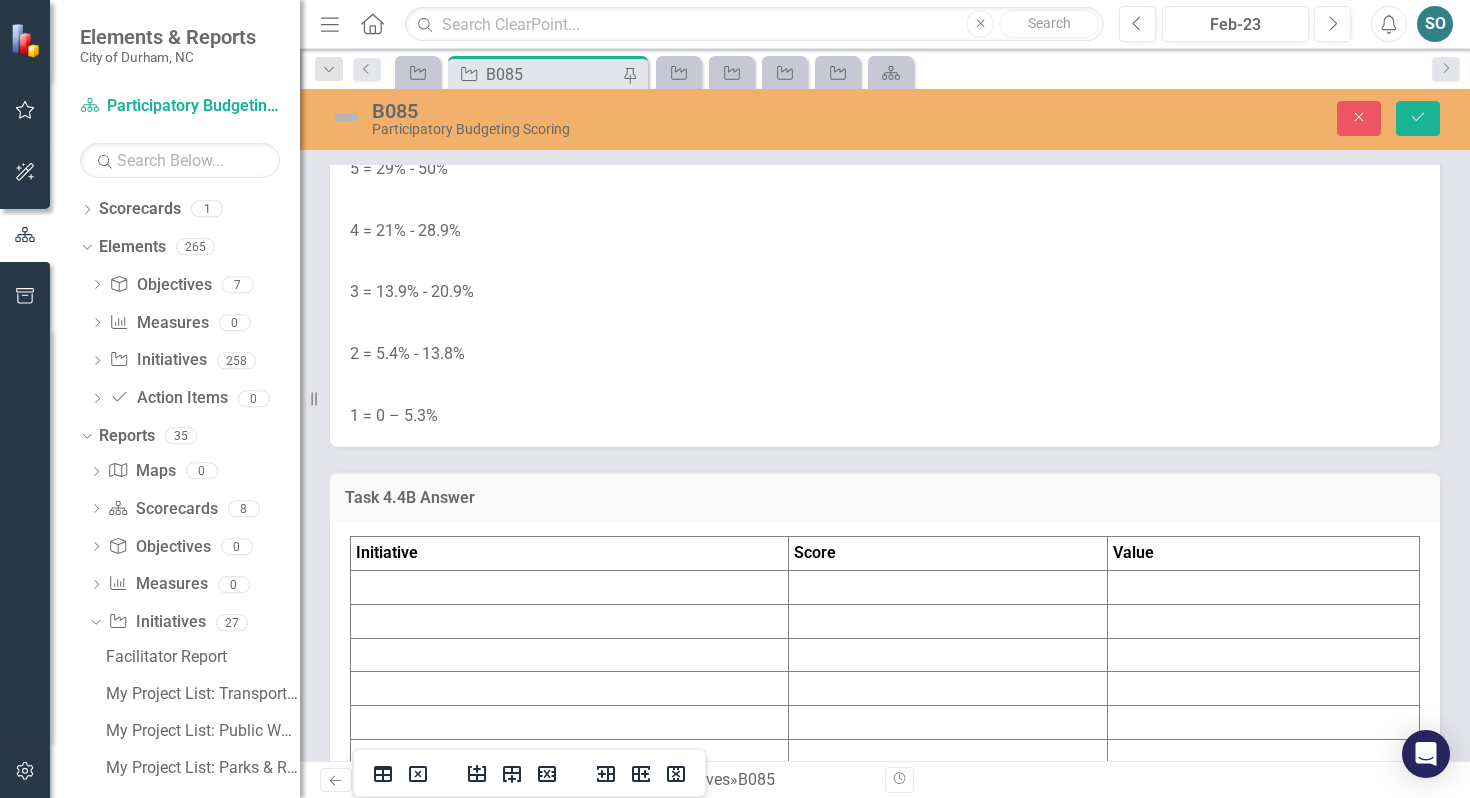 scroll, scrollTop: 6229, scrollLeft: 0, axis: vertical 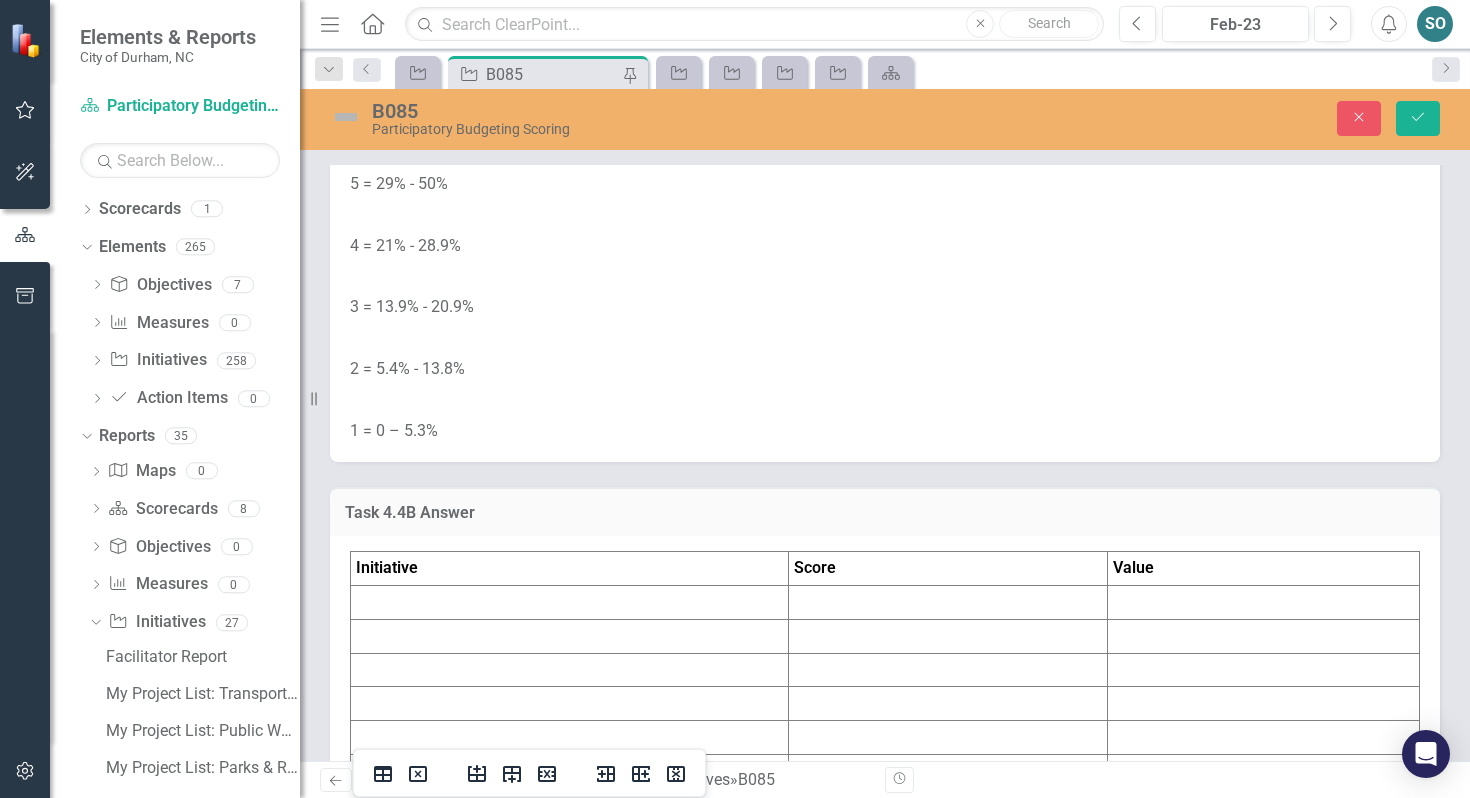 click on "Youth Population (Census Blockgroups) - Durham Neighborhood Compass (durhamnc.gov)" at bounding box center [1006, -87] 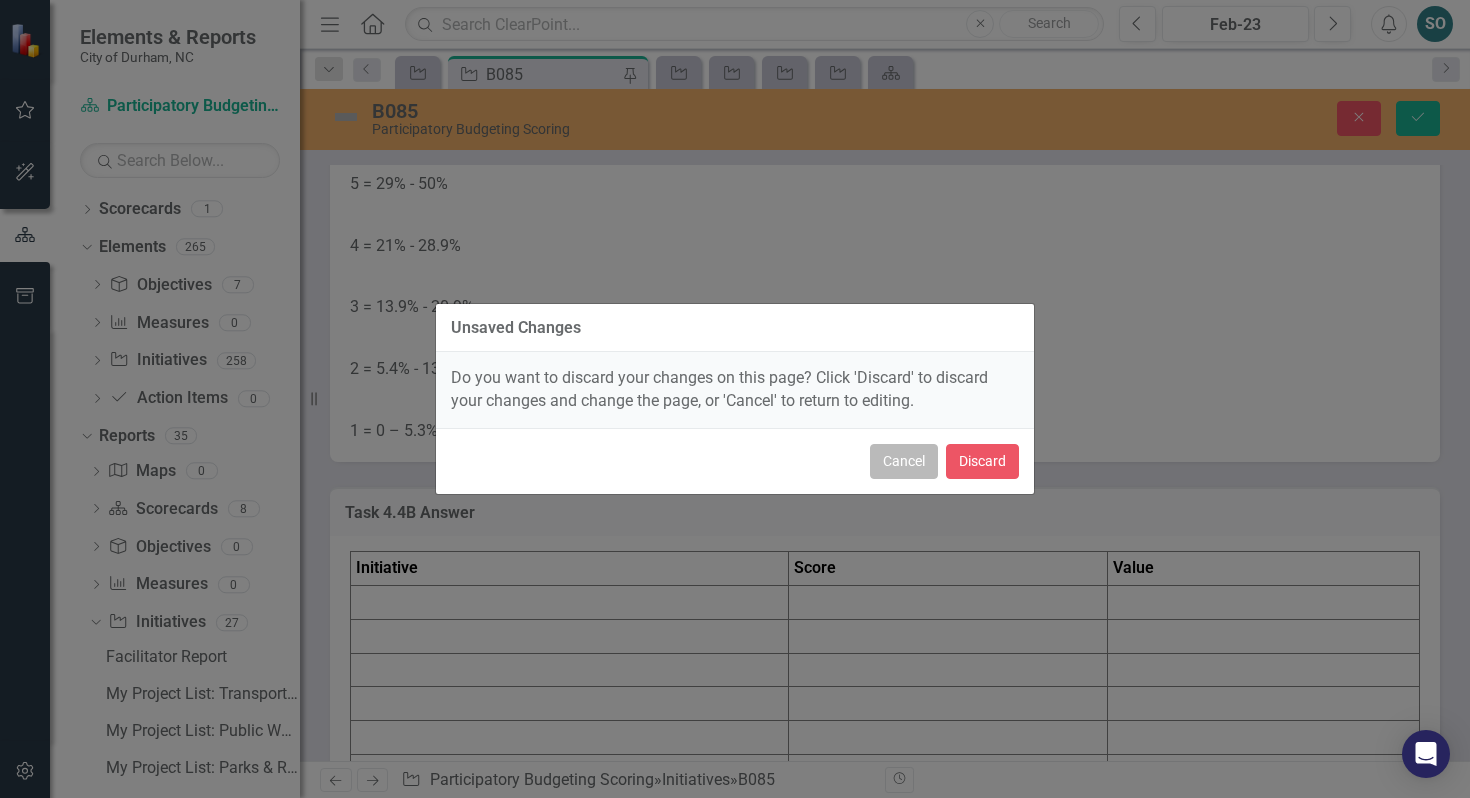 click on "Cancel" at bounding box center [904, 461] 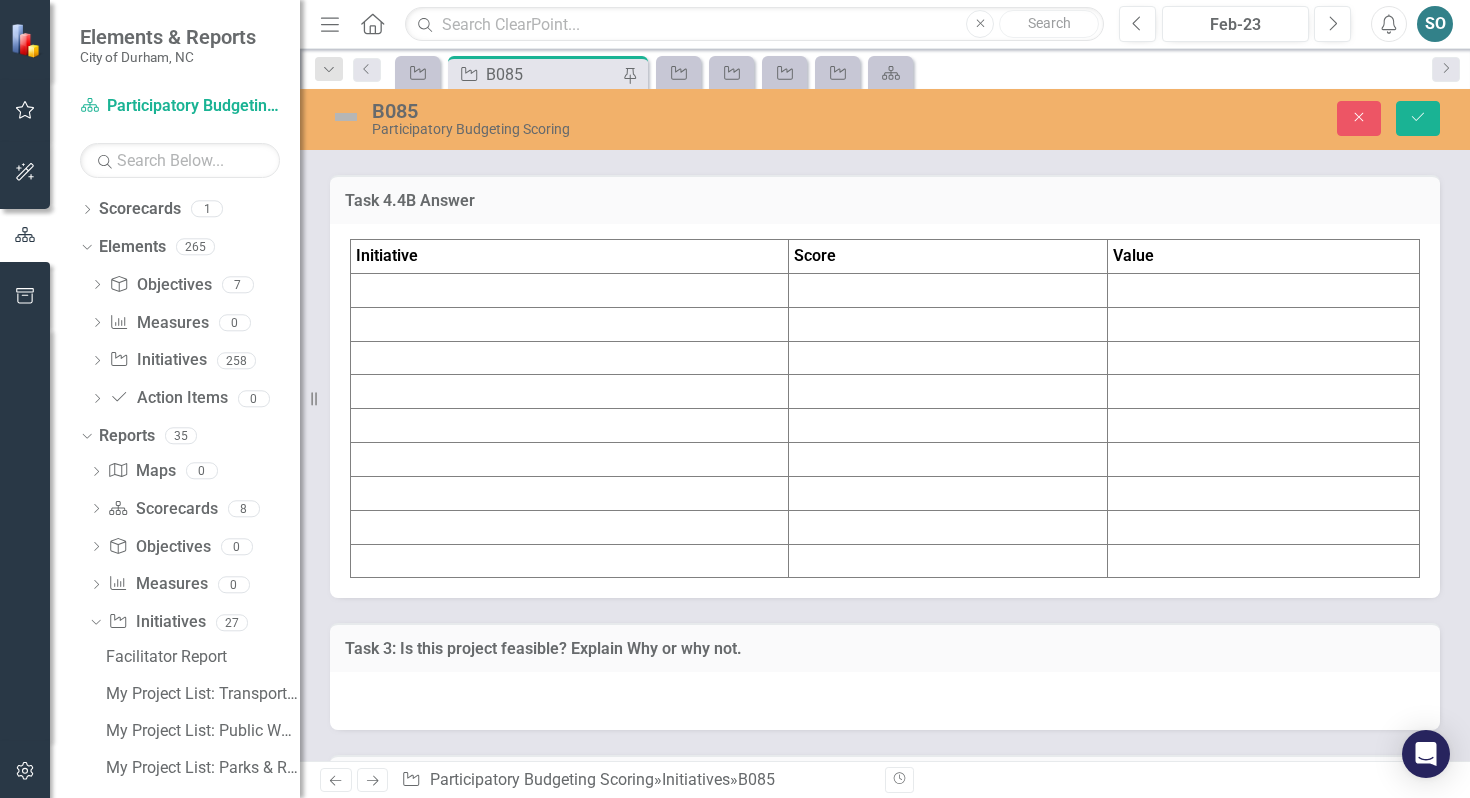 scroll, scrollTop: 6562, scrollLeft: 0, axis: vertical 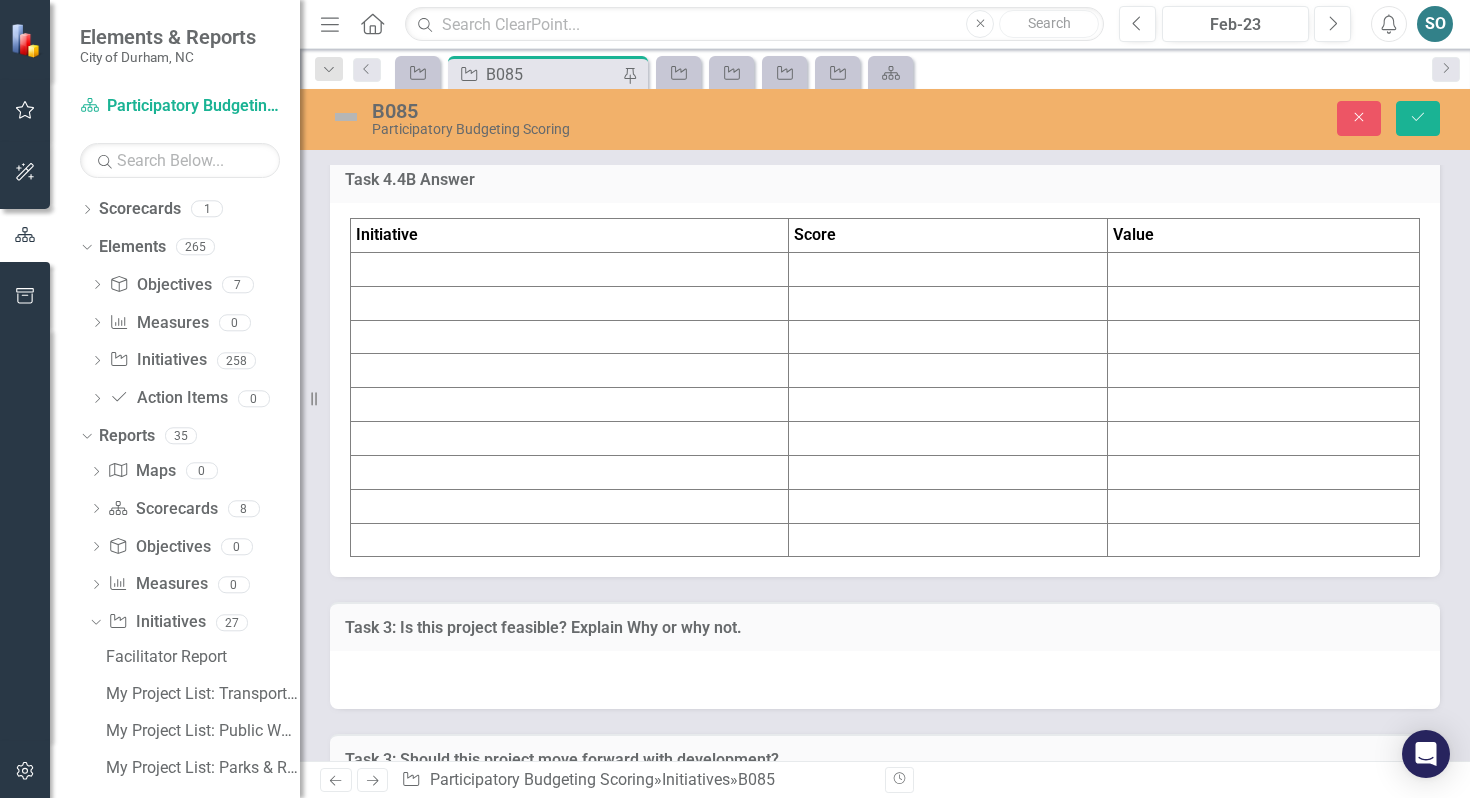 click at bounding box center (570, 269) 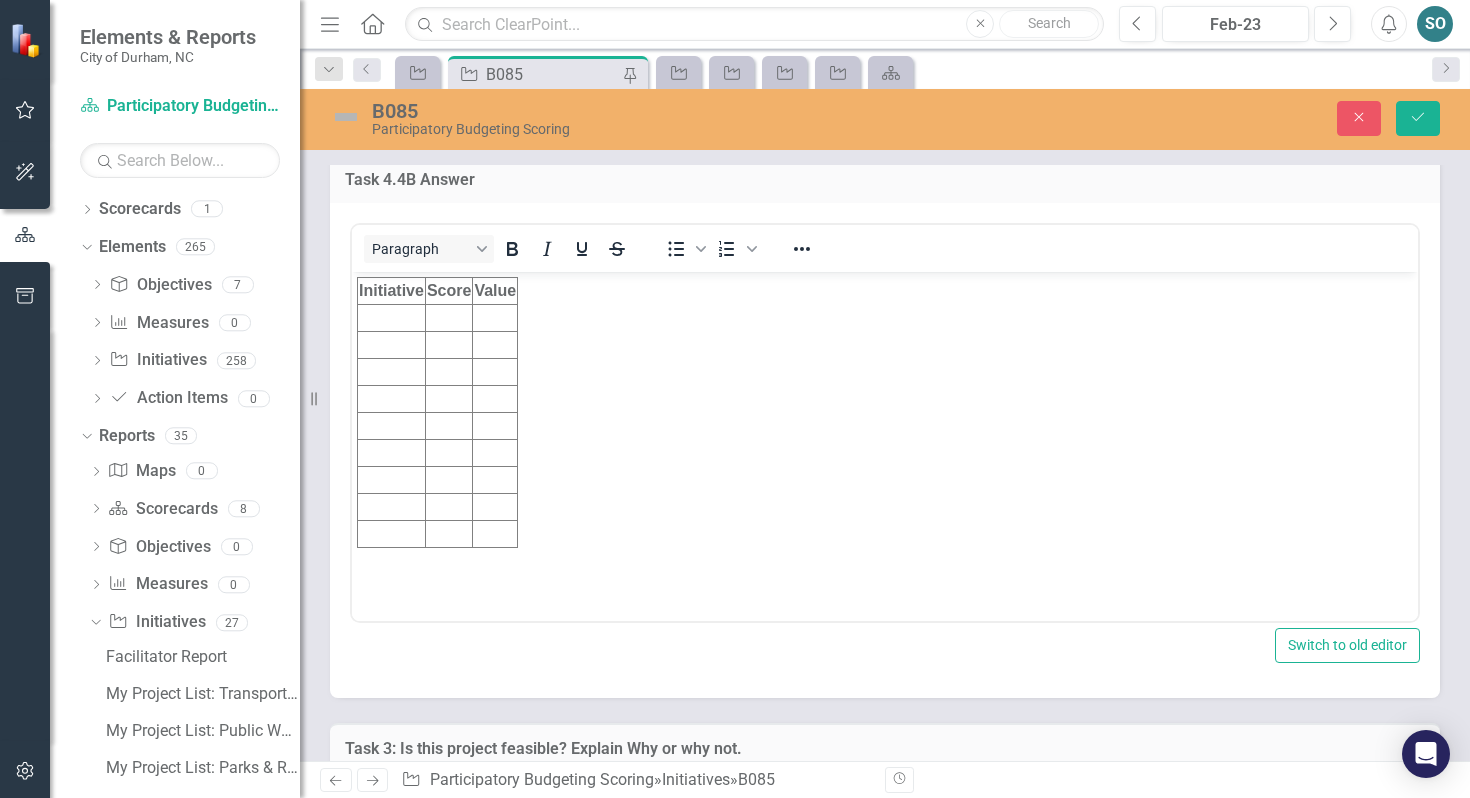 scroll, scrollTop: 0, scrollLeft: 0, axis: both 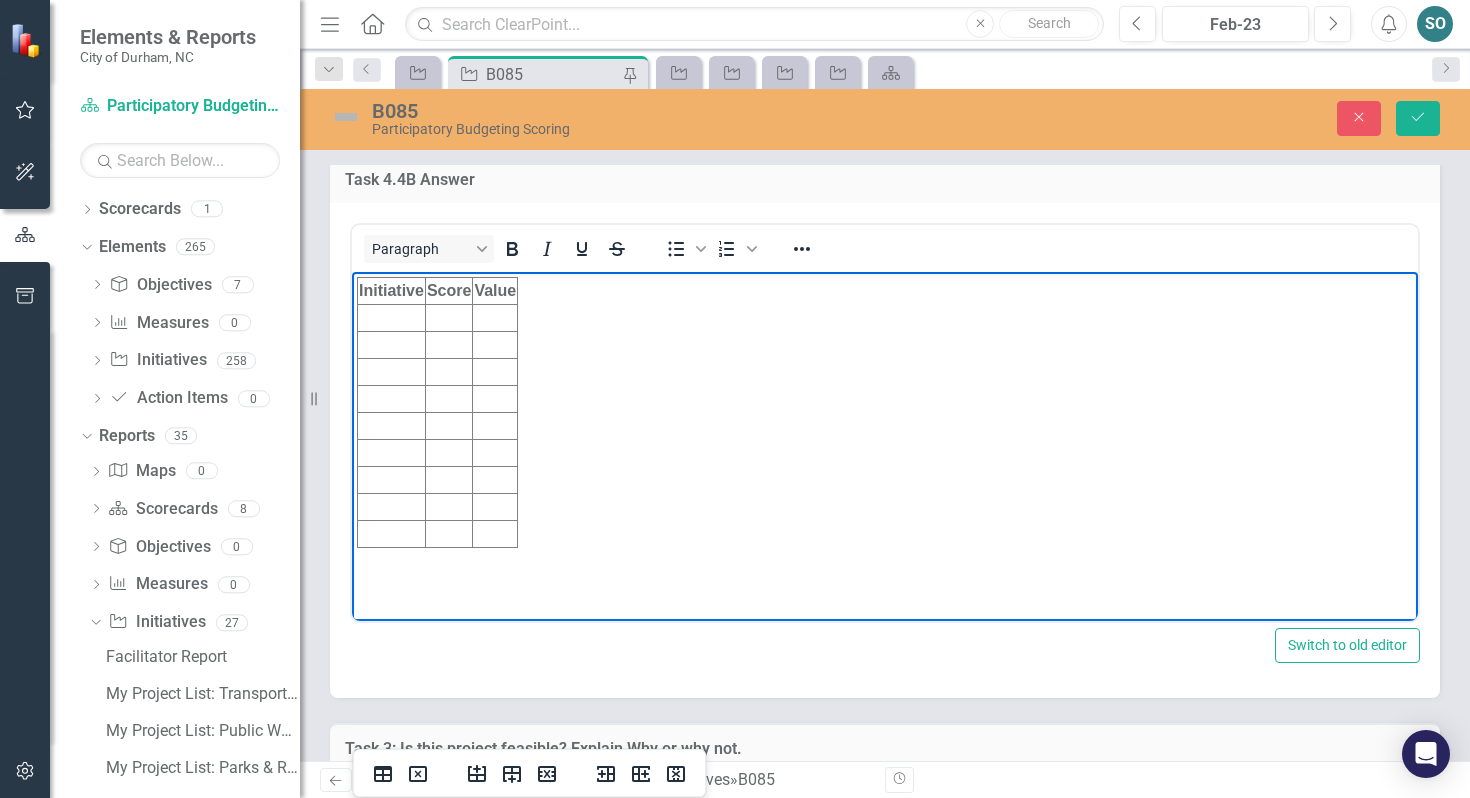 click at bounding box center (392, 318) 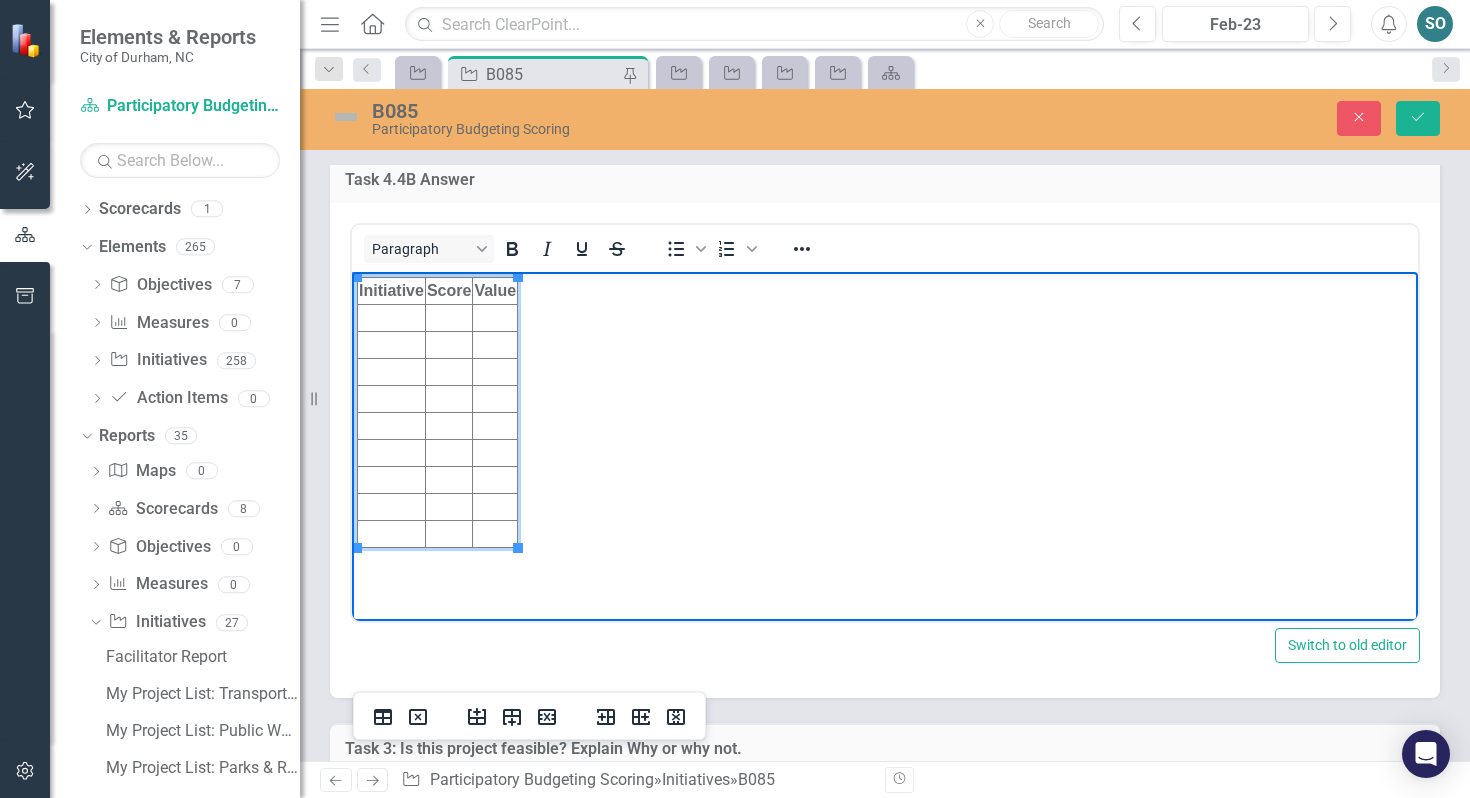 type 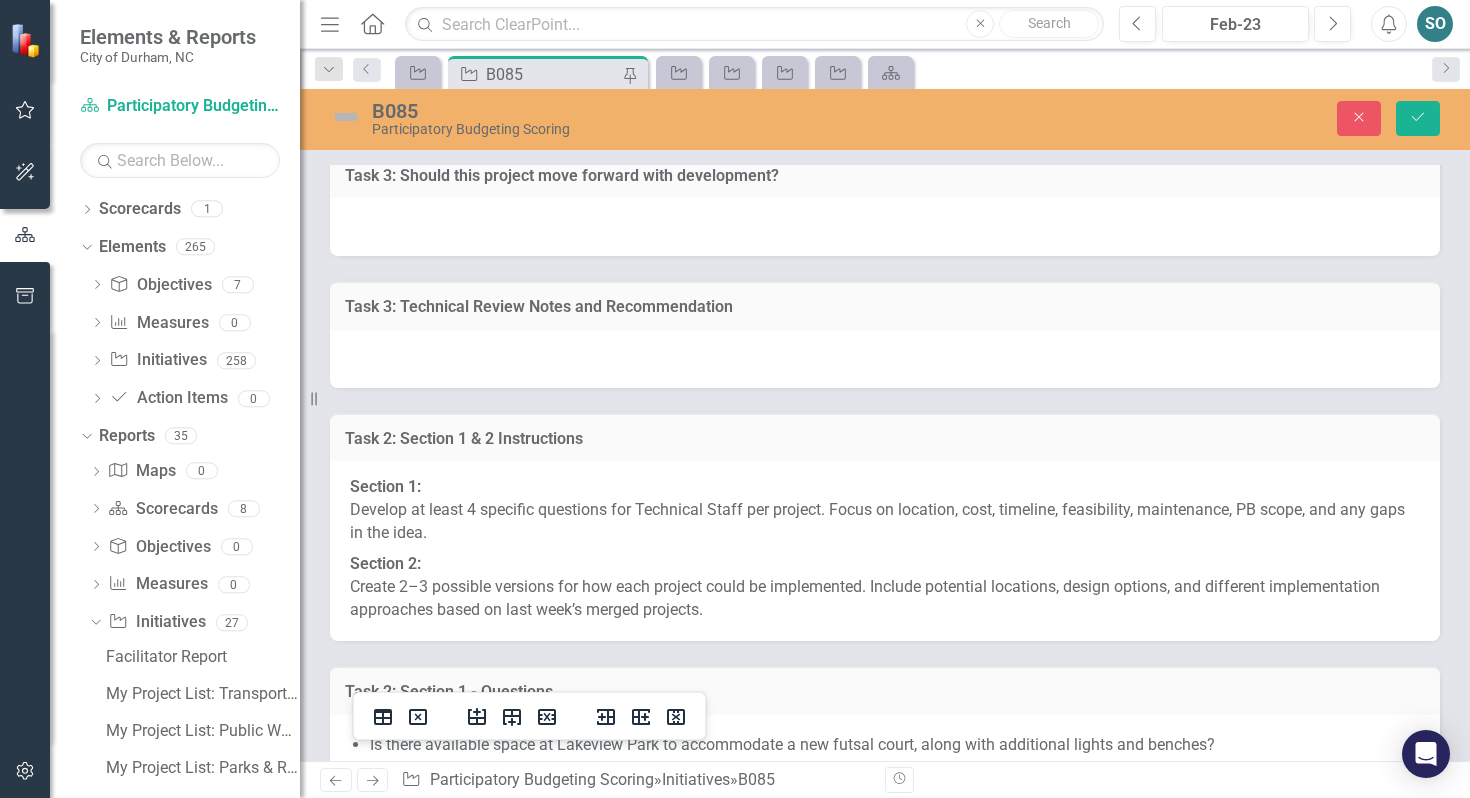 scroll, scrollTop: 7524, scrollLeft: 0, axis: vertical 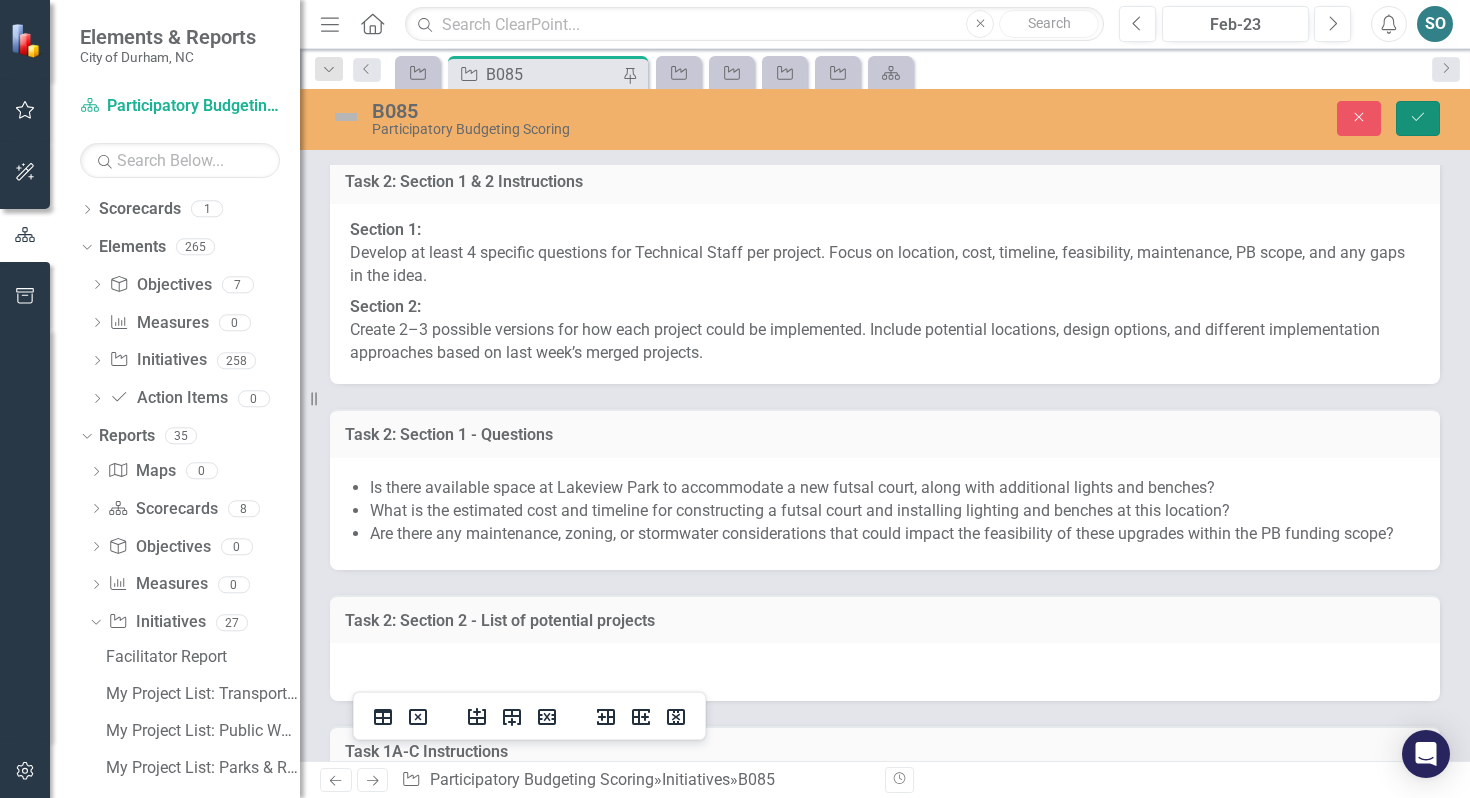 click on "Save" 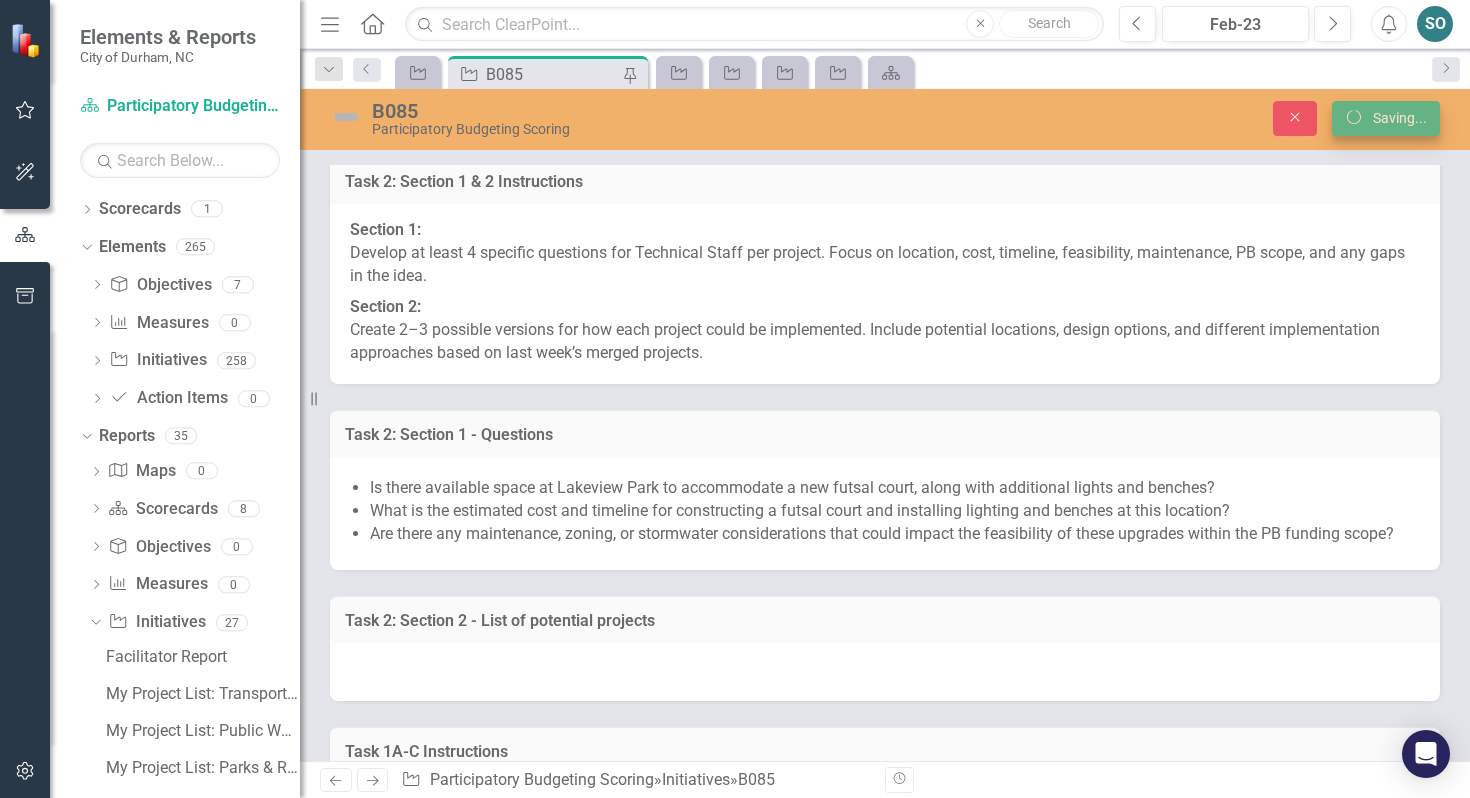 scroll, scrollTop: 7042, scrollLeft: 0, axis: vertical 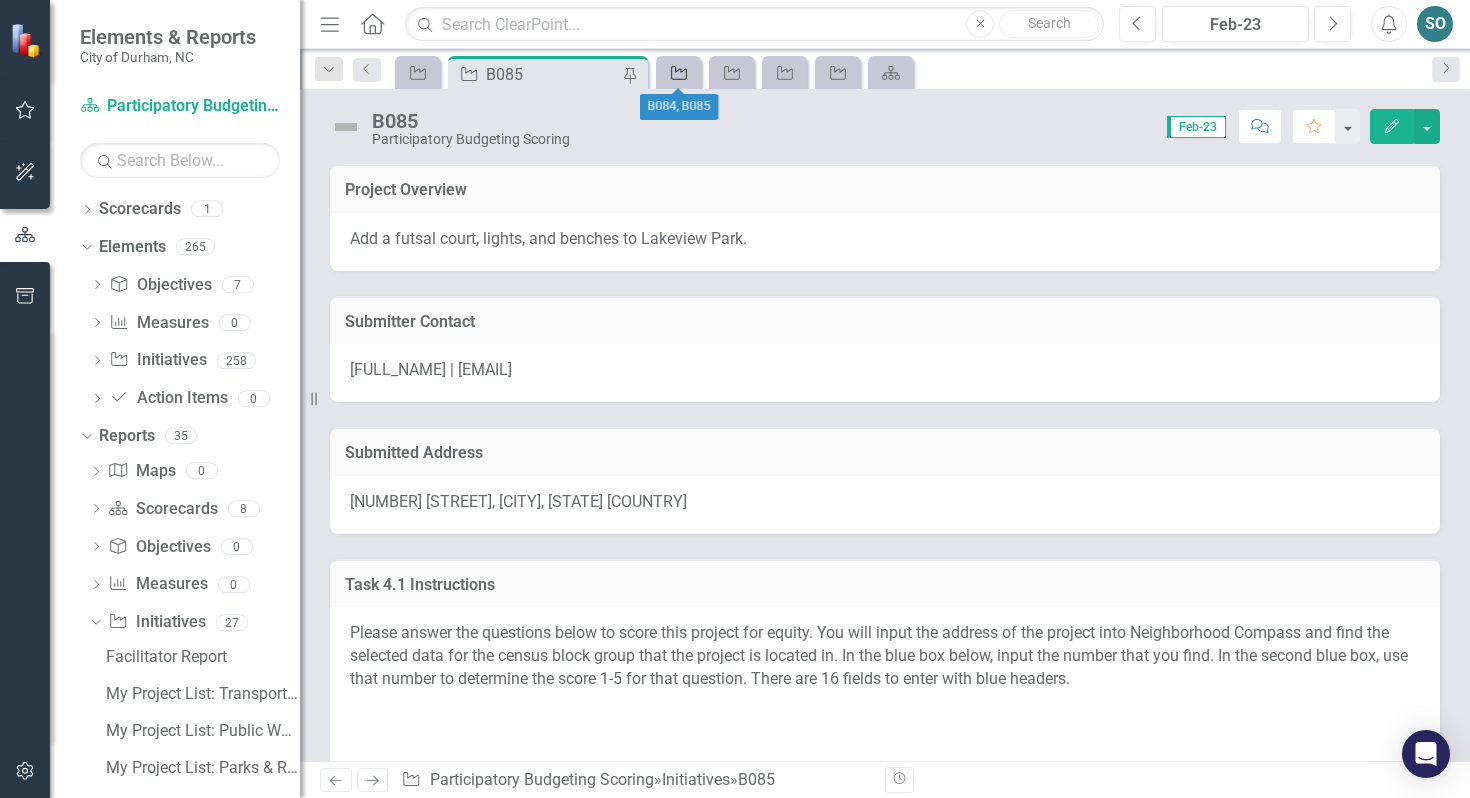 click on "Initiative" 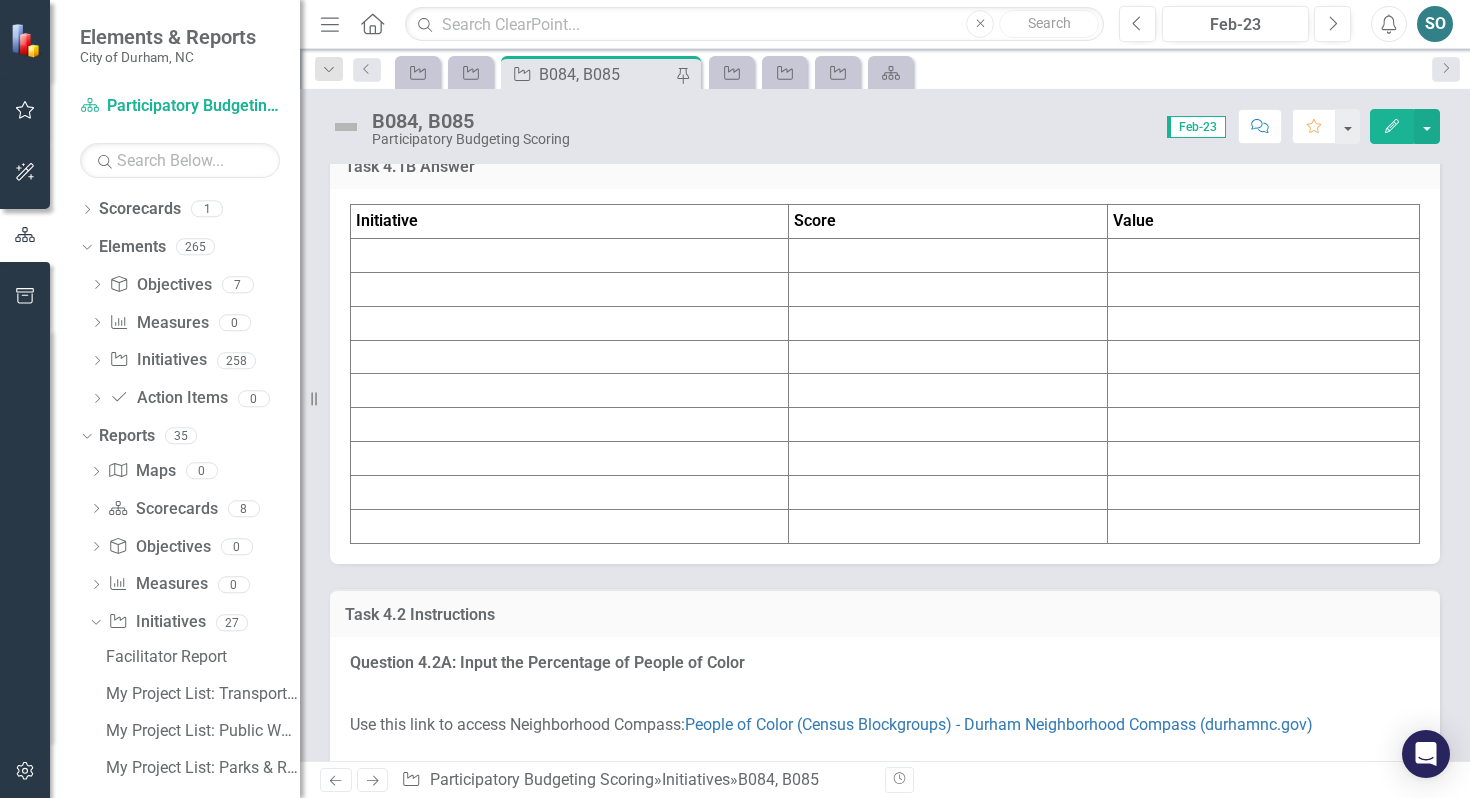 scroll, scrollTop: 2784, scrollLeft: 0, axis: vertical 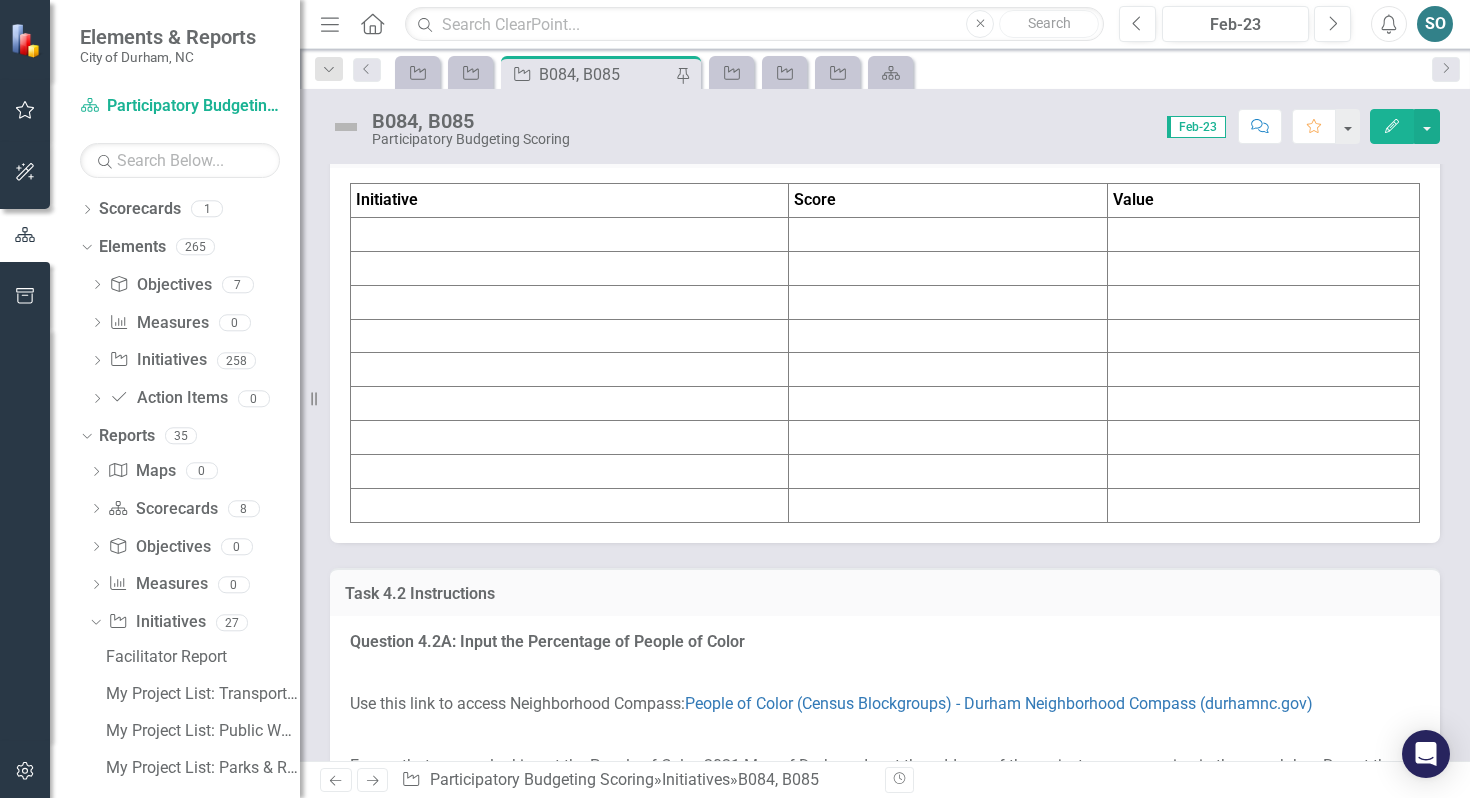 click at bounding box center [570, 234] 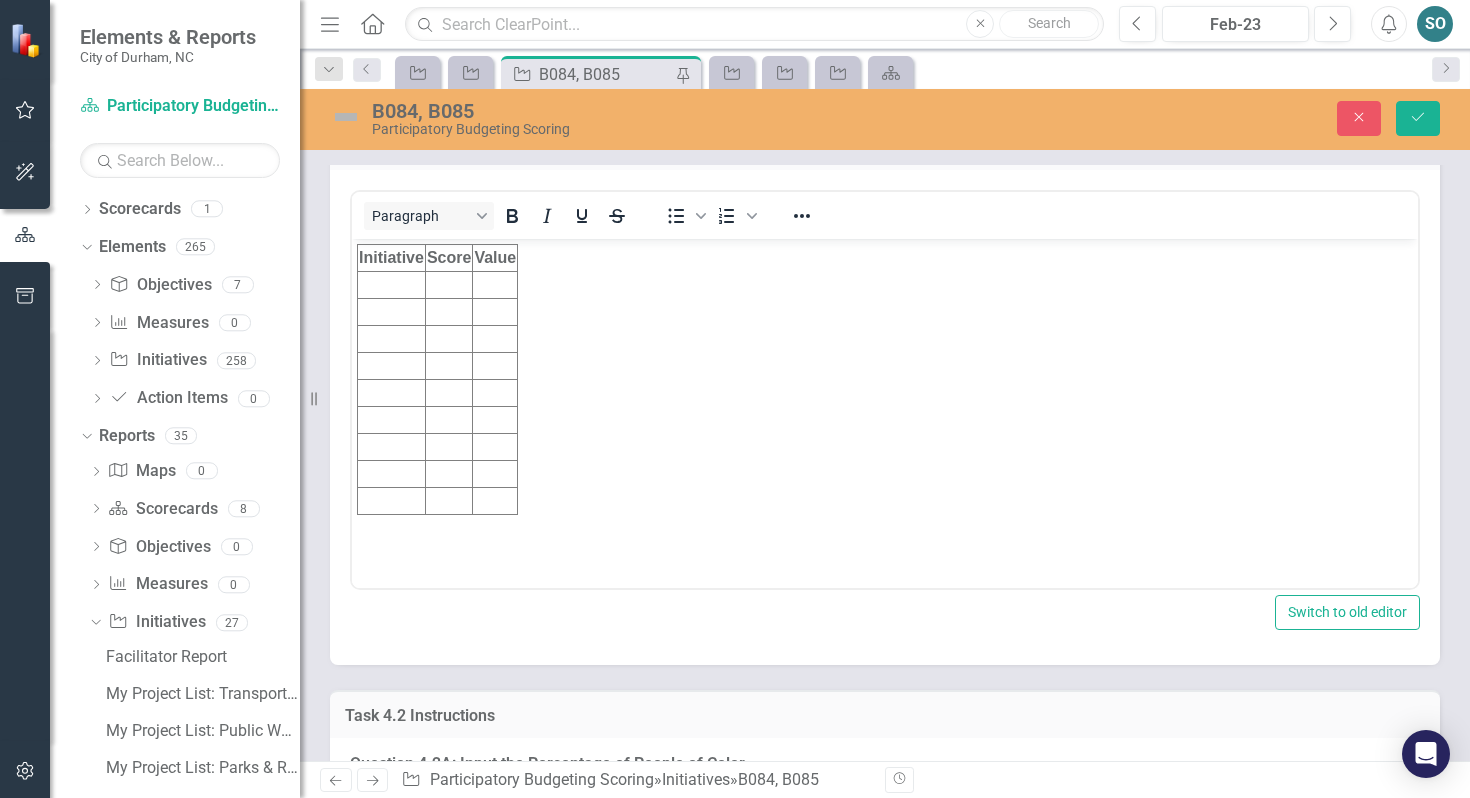 scroll, scrollTop: 0, scrollLeft: 0, axis: both 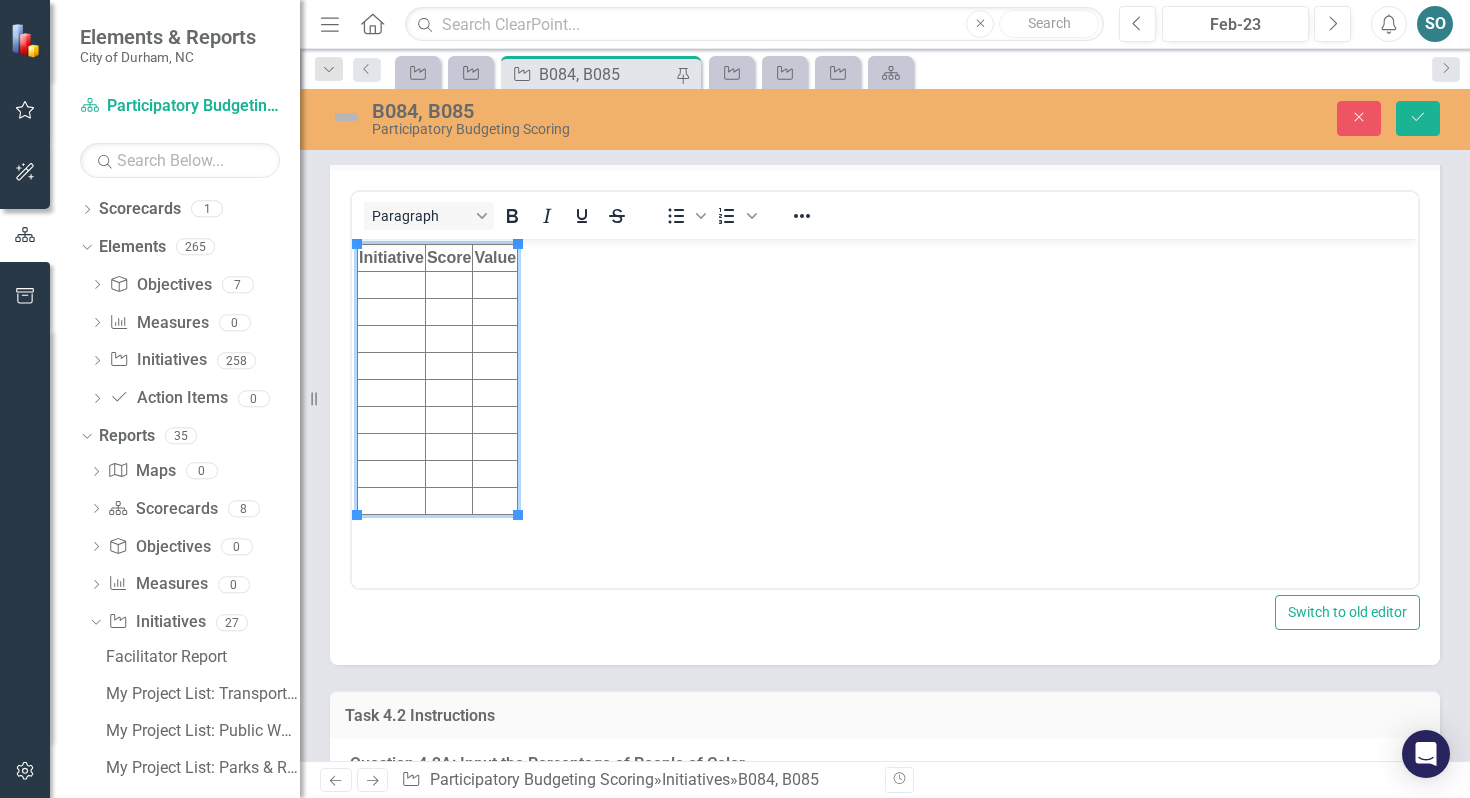 click at bounding box center (392, 284) 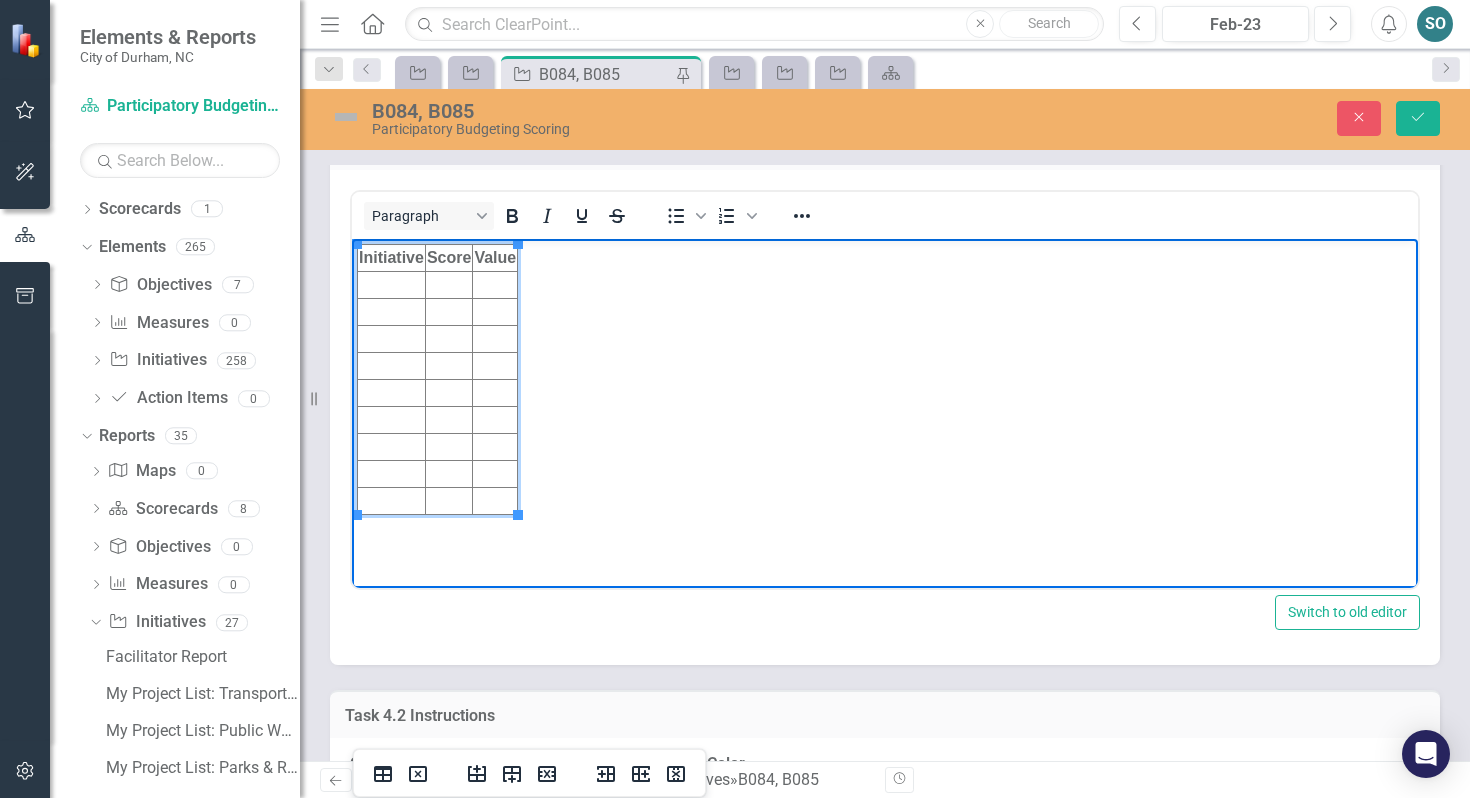 type 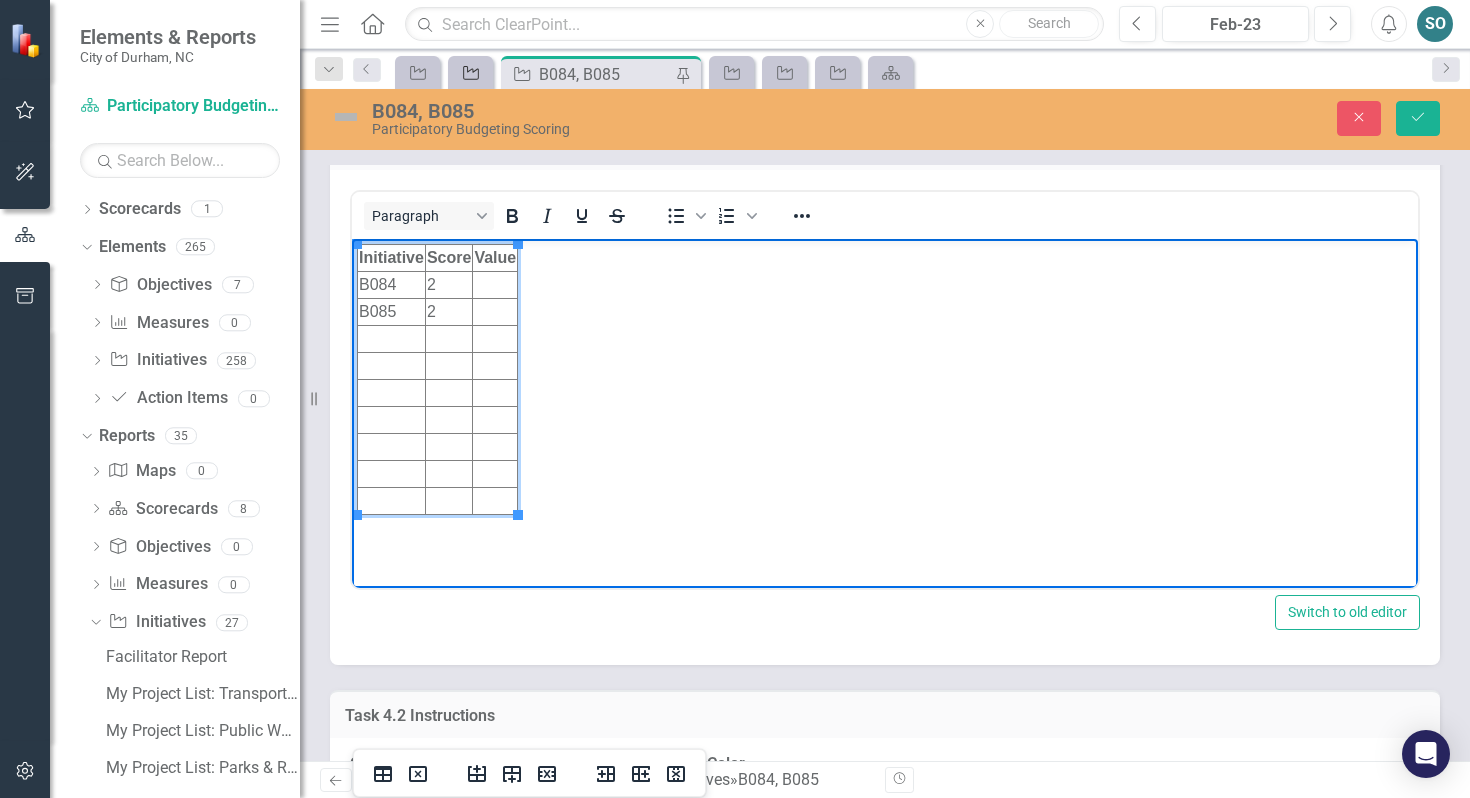 click on "Initiative" 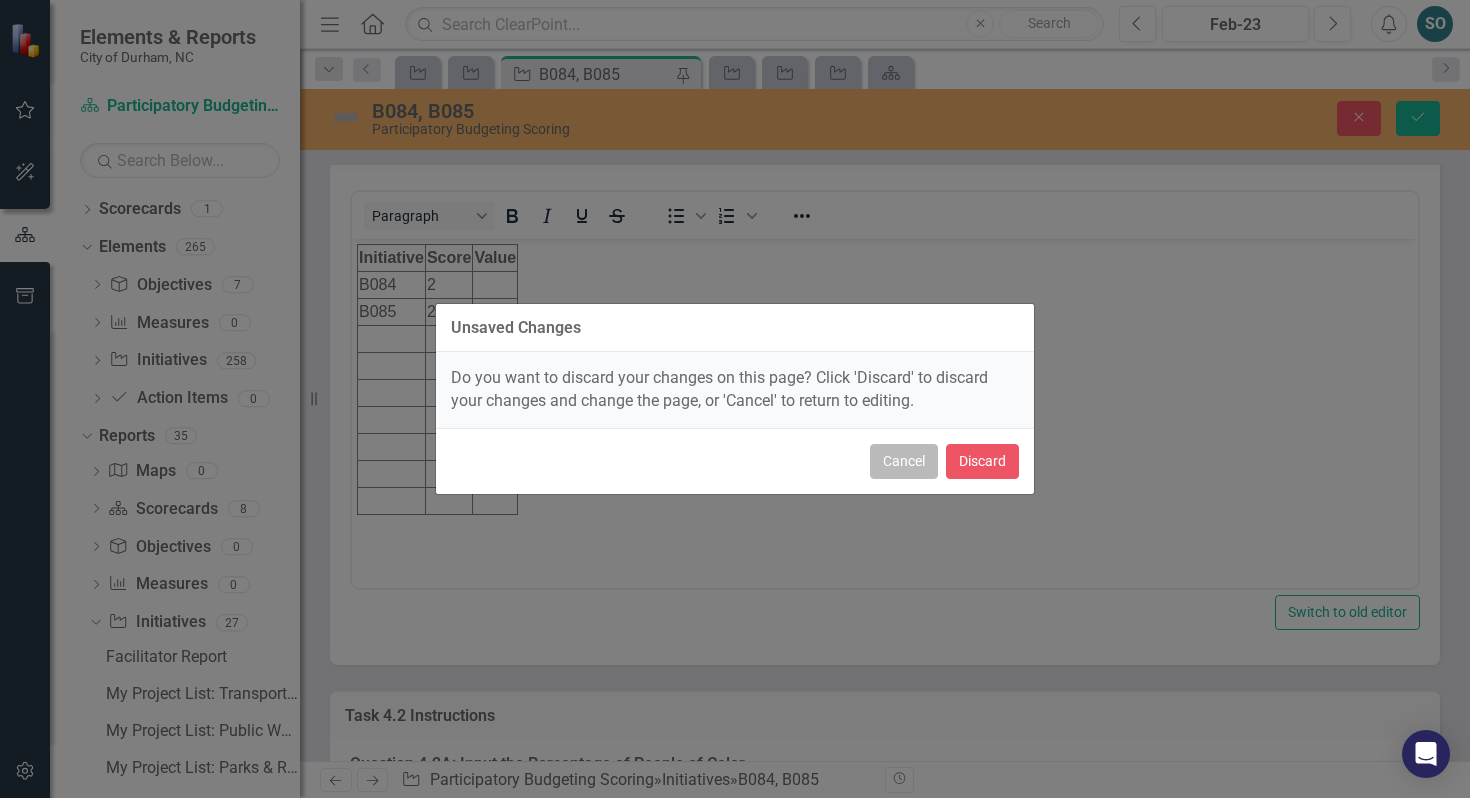 click on "Cancel" at bounding box center (904, 461) 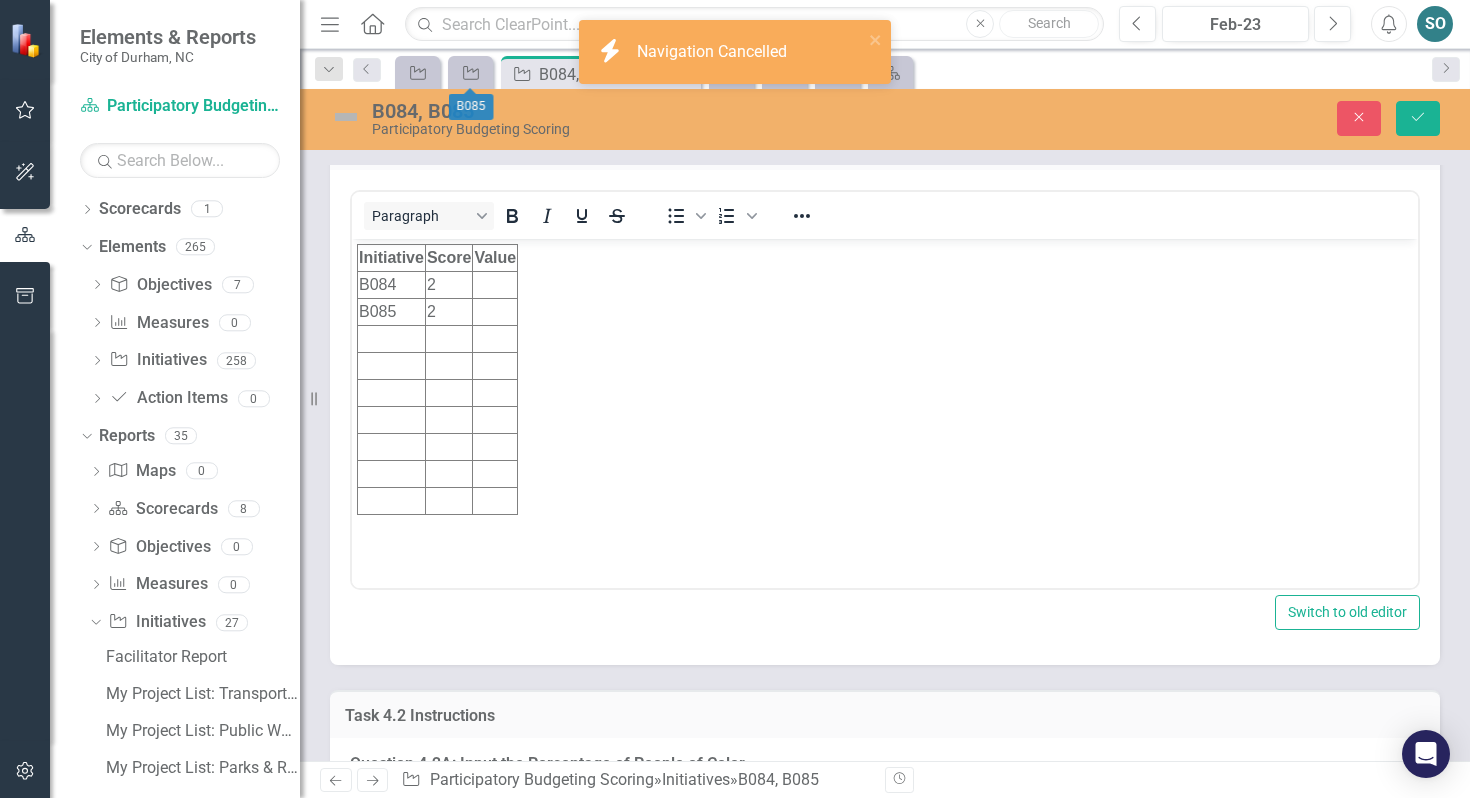 click at bounding box center (495, 284) 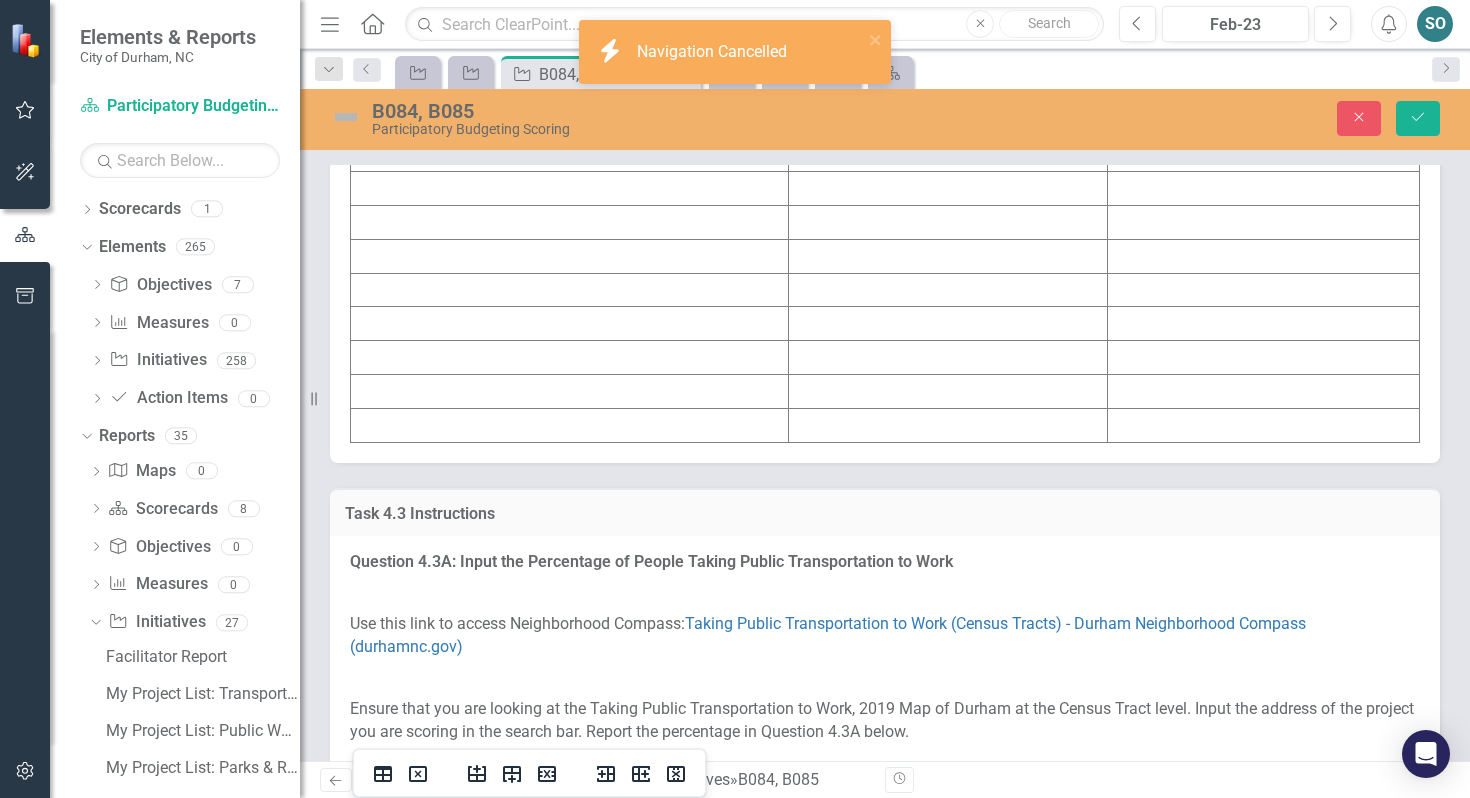 scroll, scrollTop: 4207, scrollLeft: 0, axis: vertical 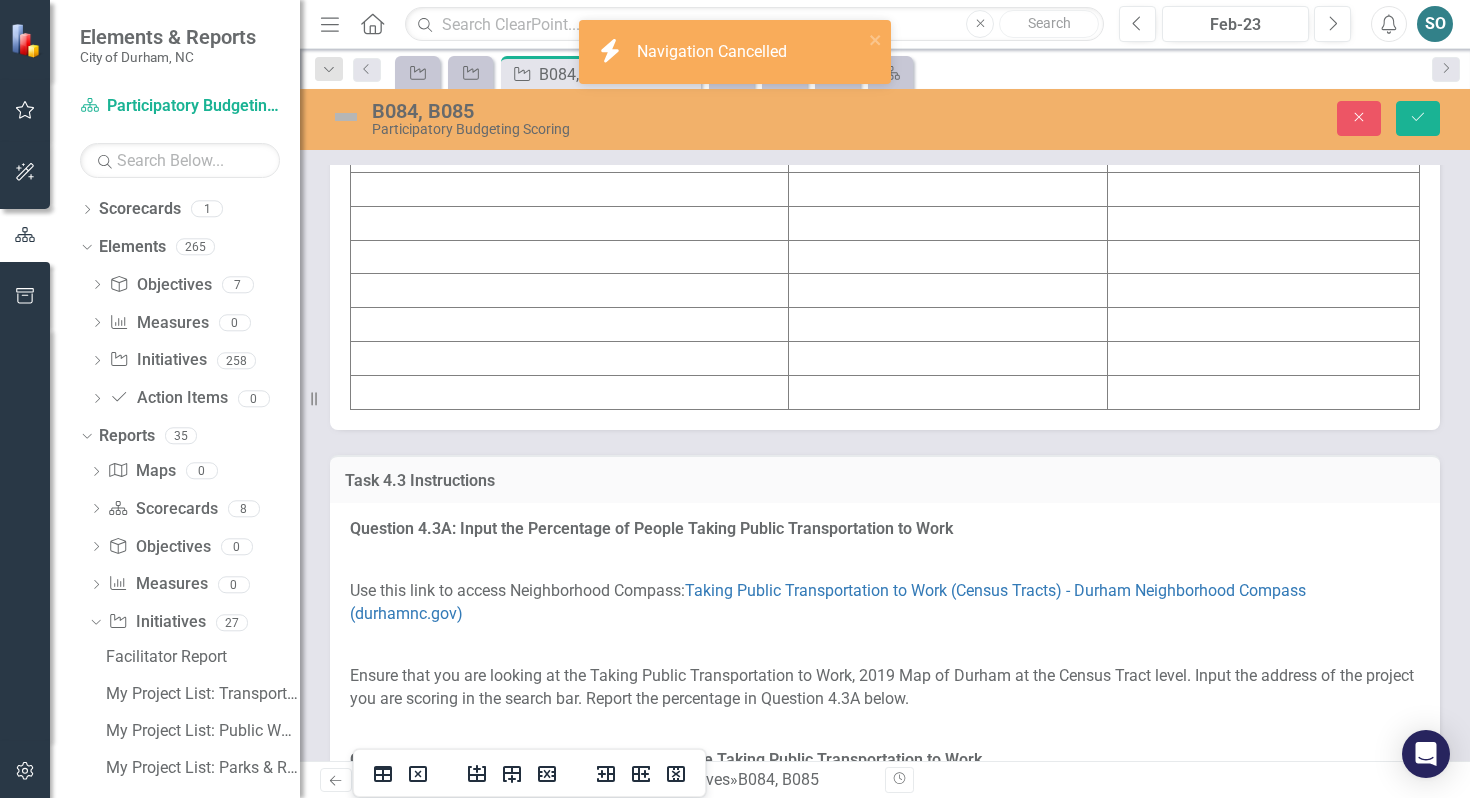click at bounding box center (570, 122) 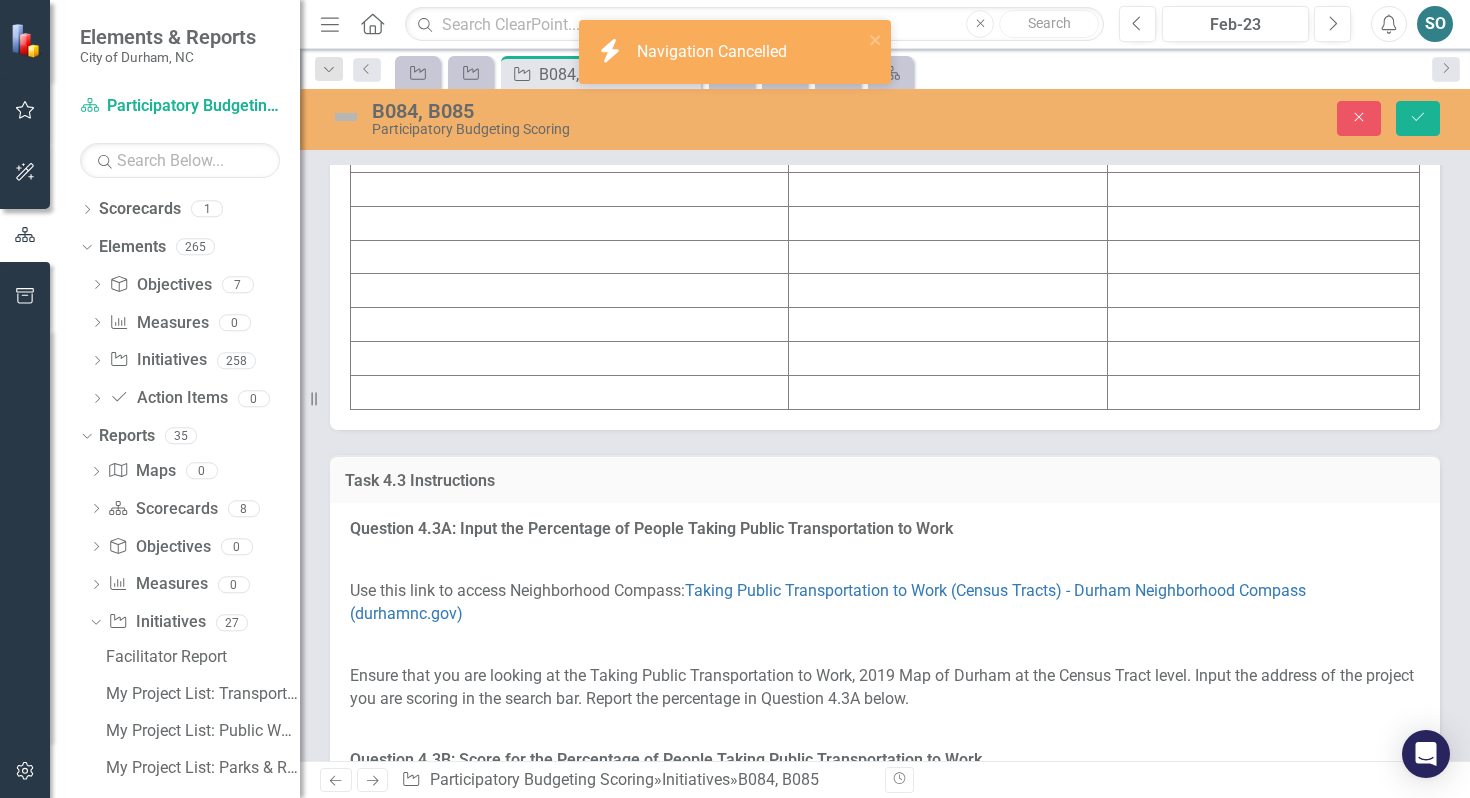 click at bounding box center (570, 122) 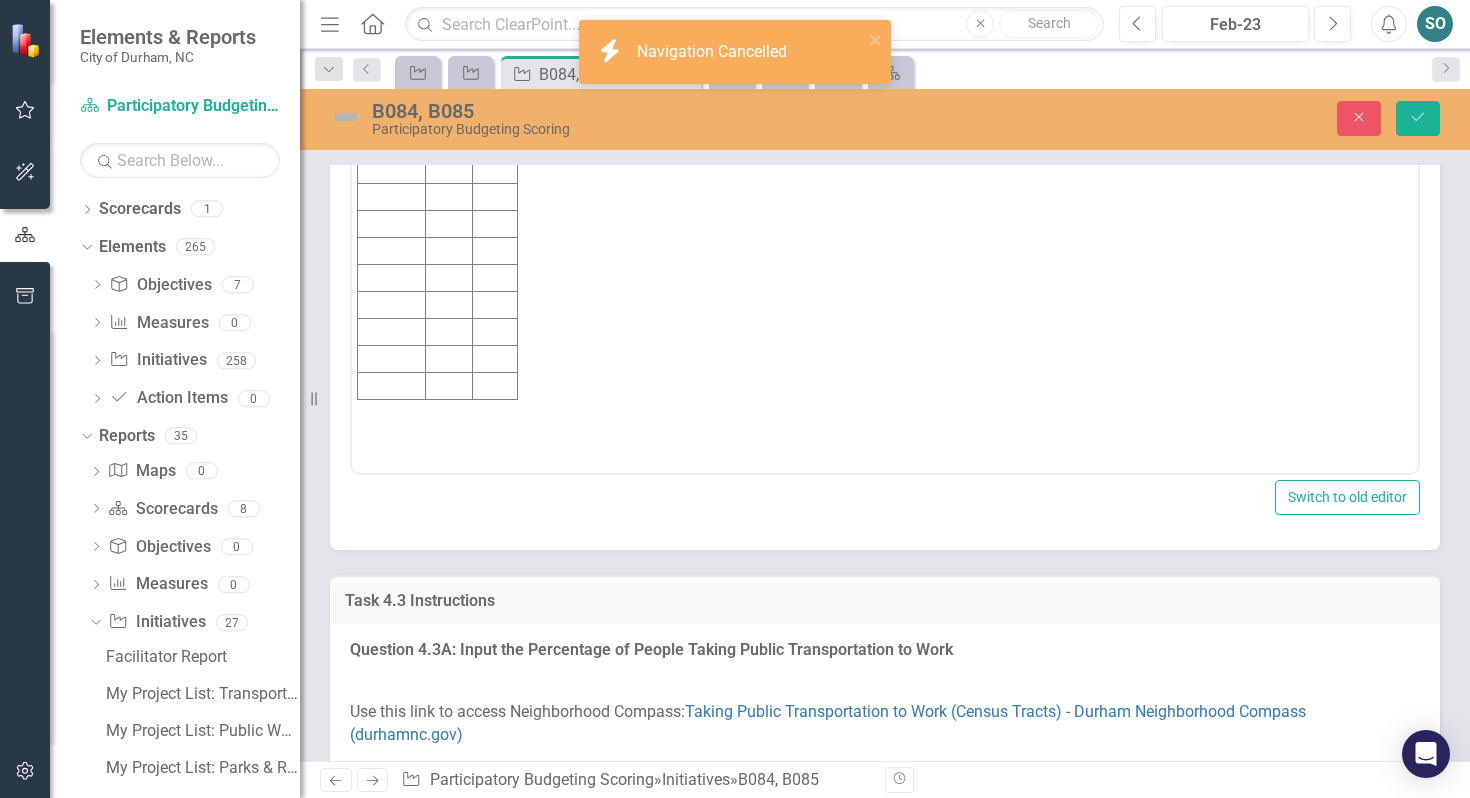 scroll, scrollTop: 0, scrollLeft: 0, axis: both 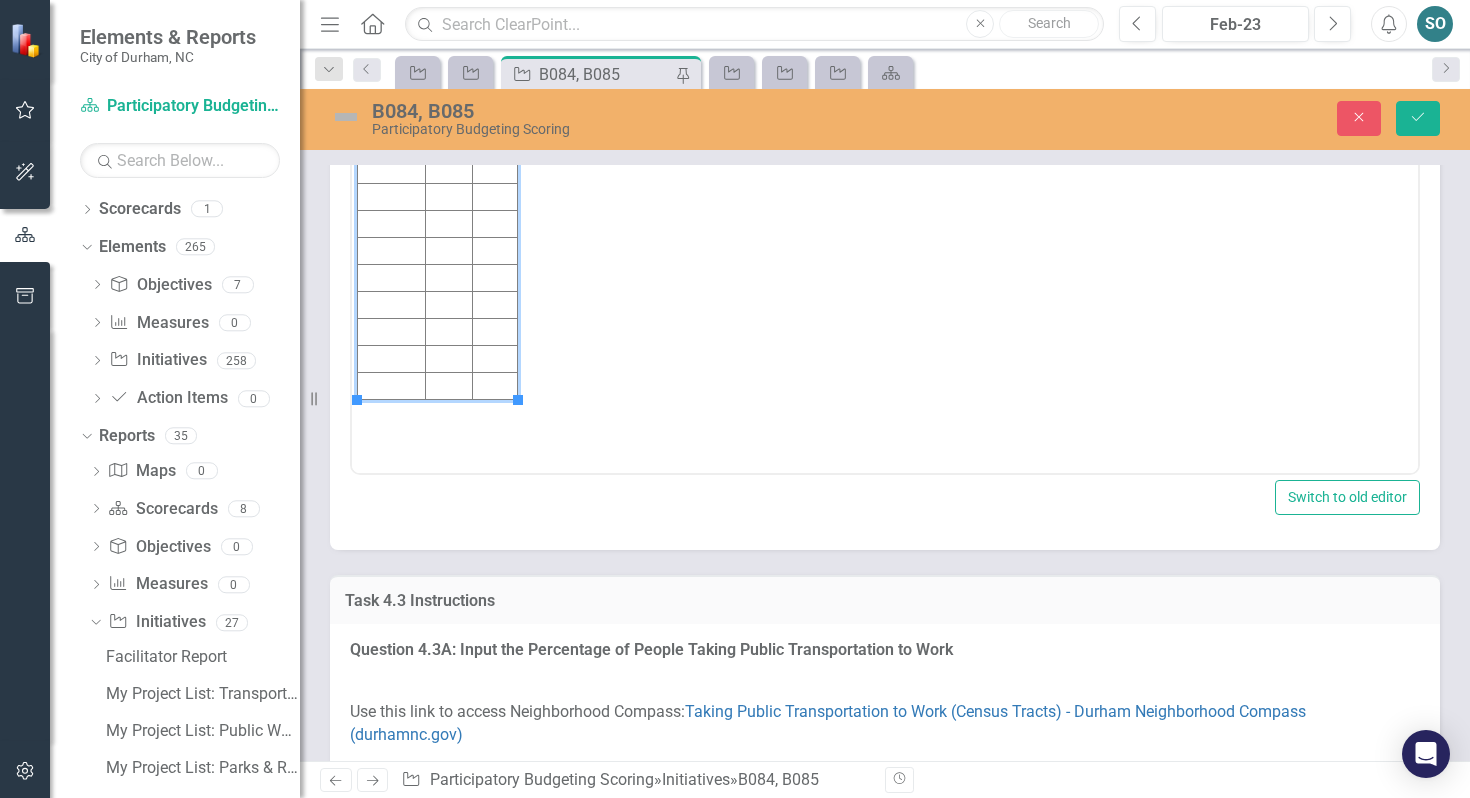 click at bounding box center (392, 170) 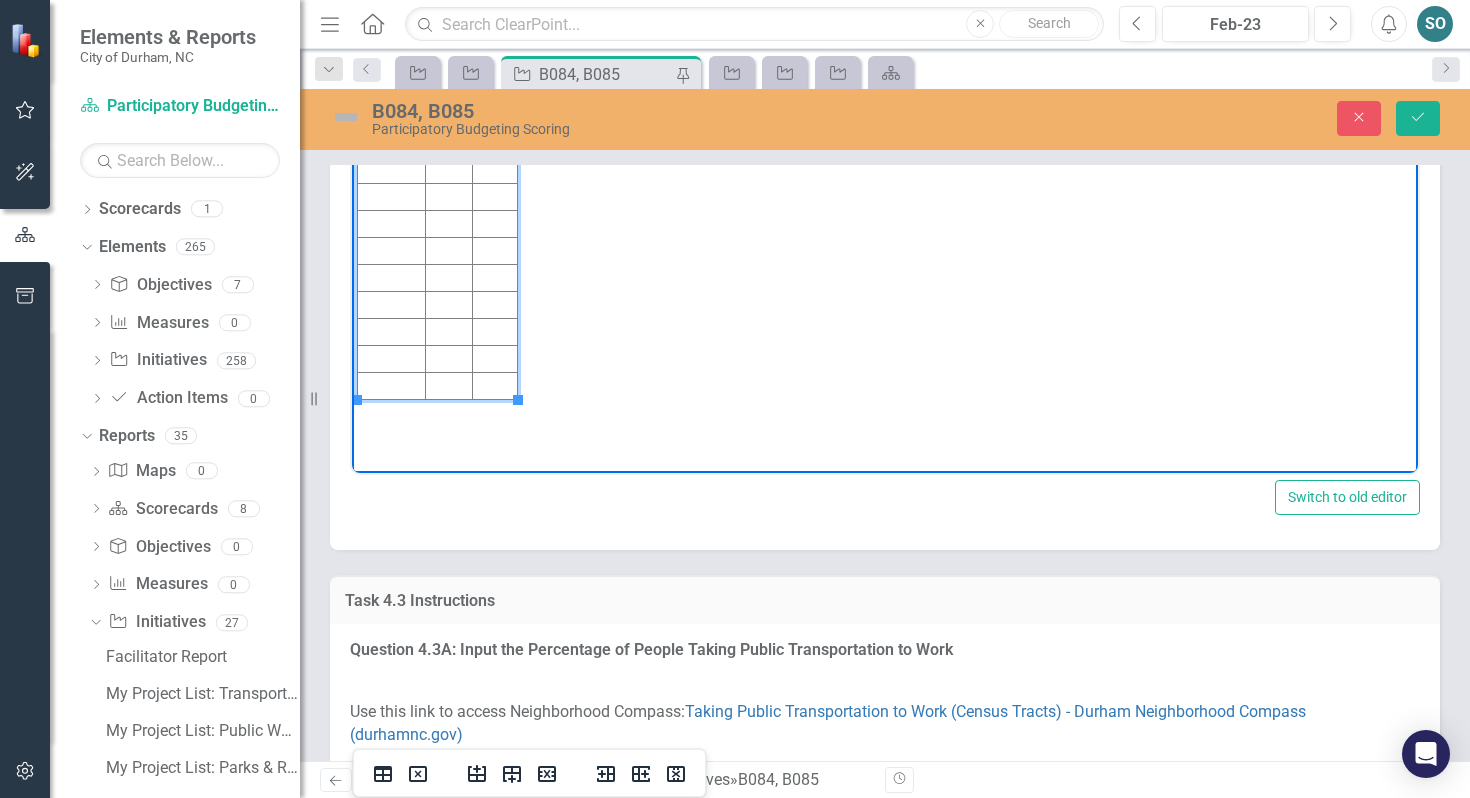 type 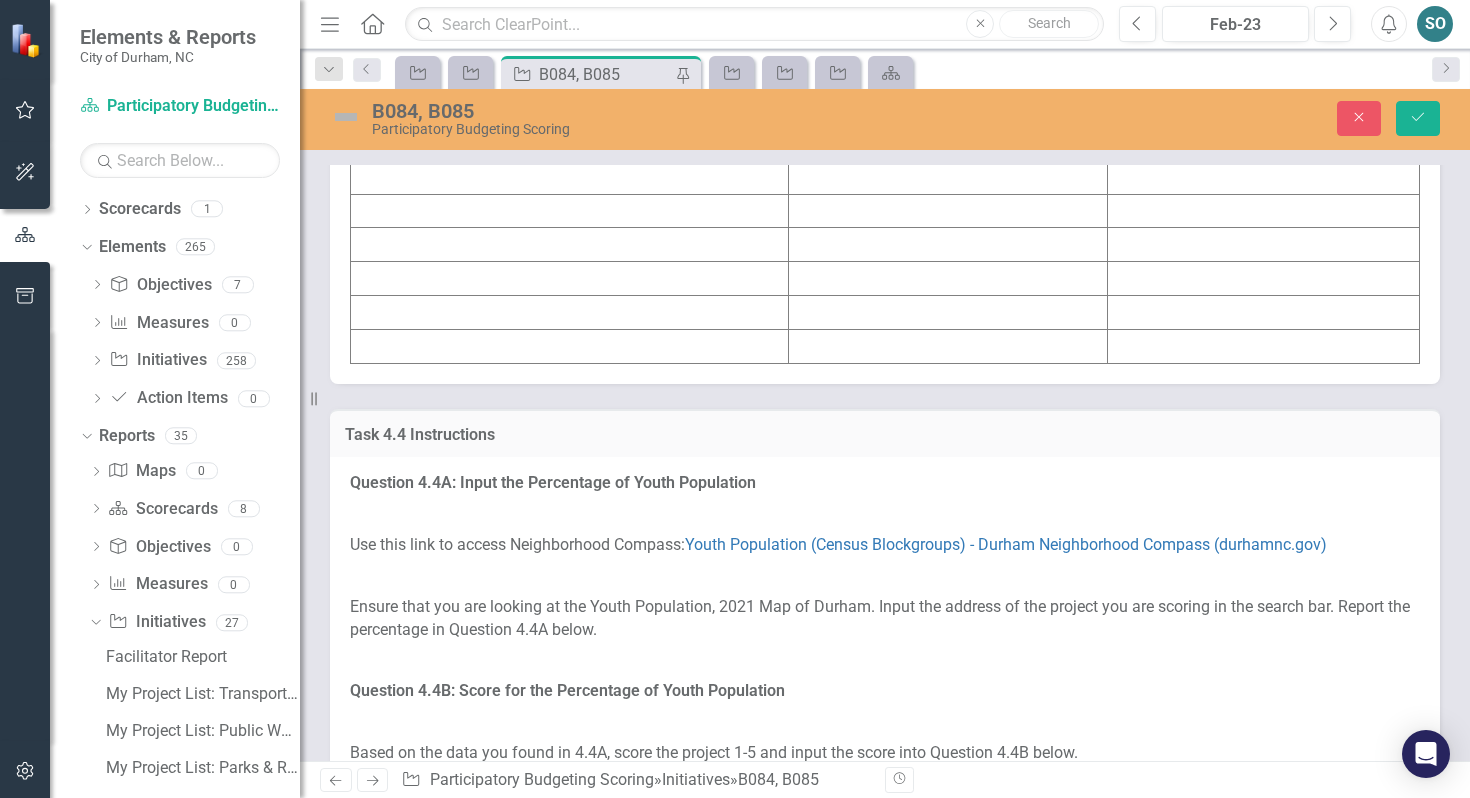 scroll, scrollTop: 5572, scrollLeft: 0, axis: vertical 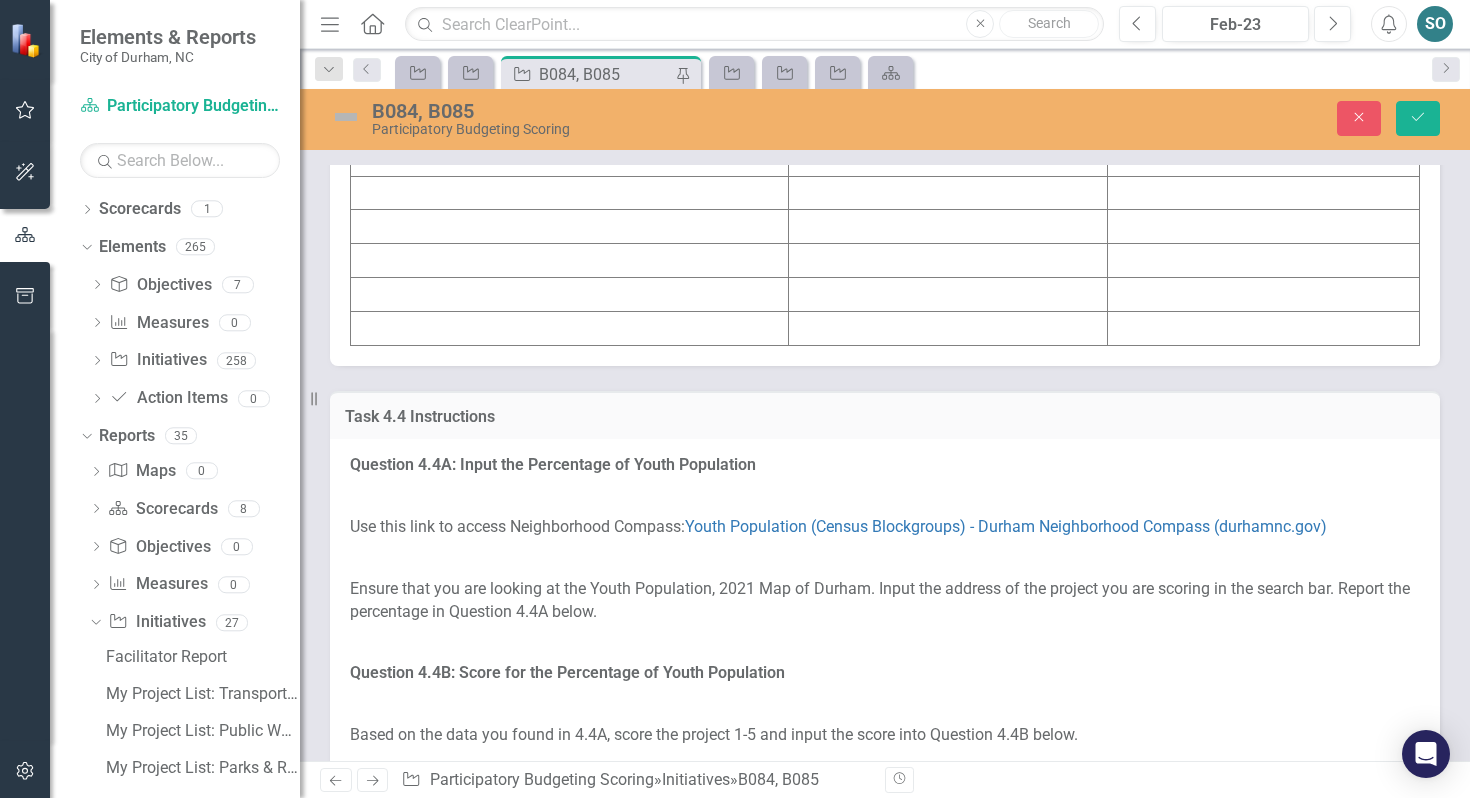 click at bounding box center (570, 58) 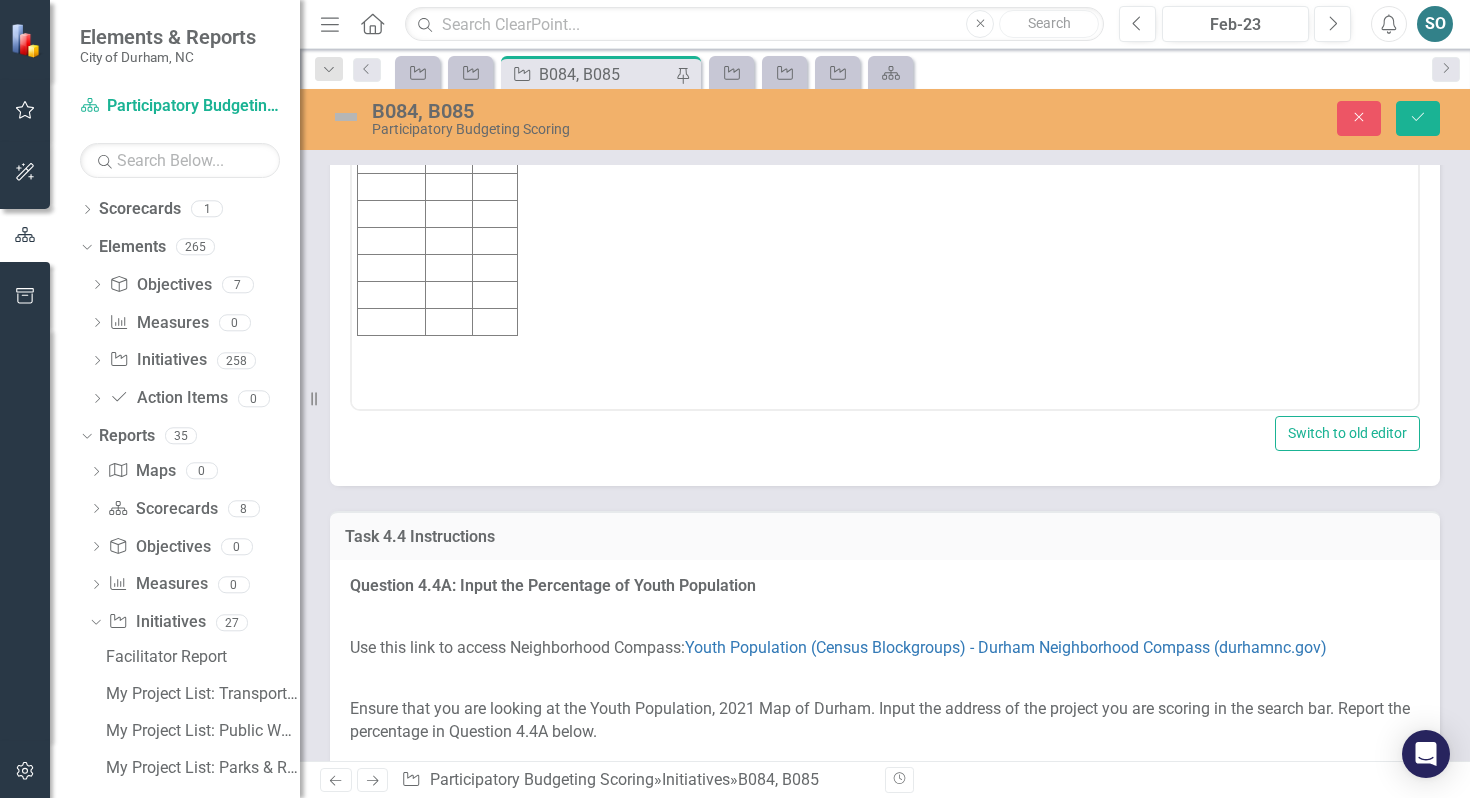 scroll, scrollTop: 0, scrollLeft: 0, axis: both 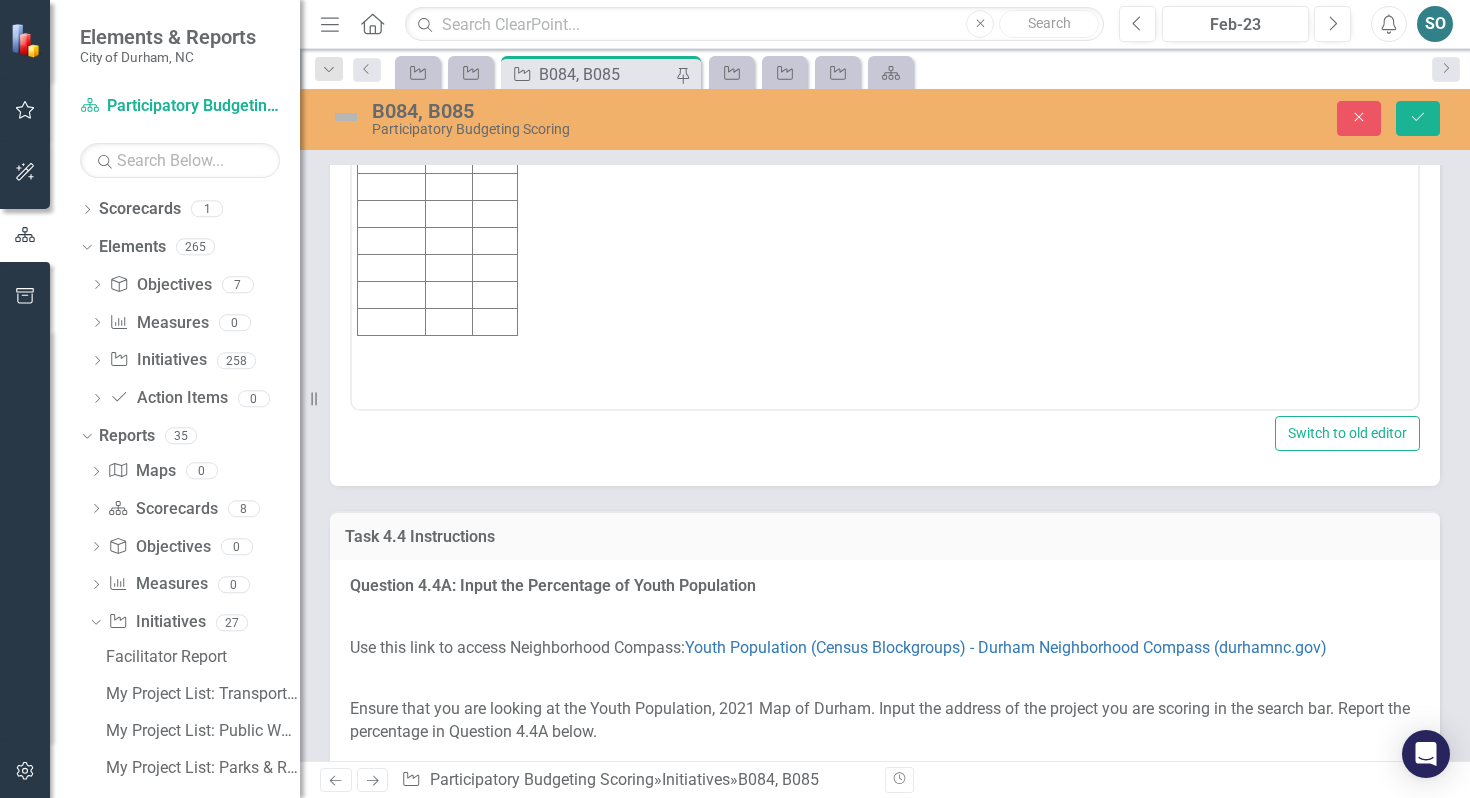 click at bounding box center [392, 106] 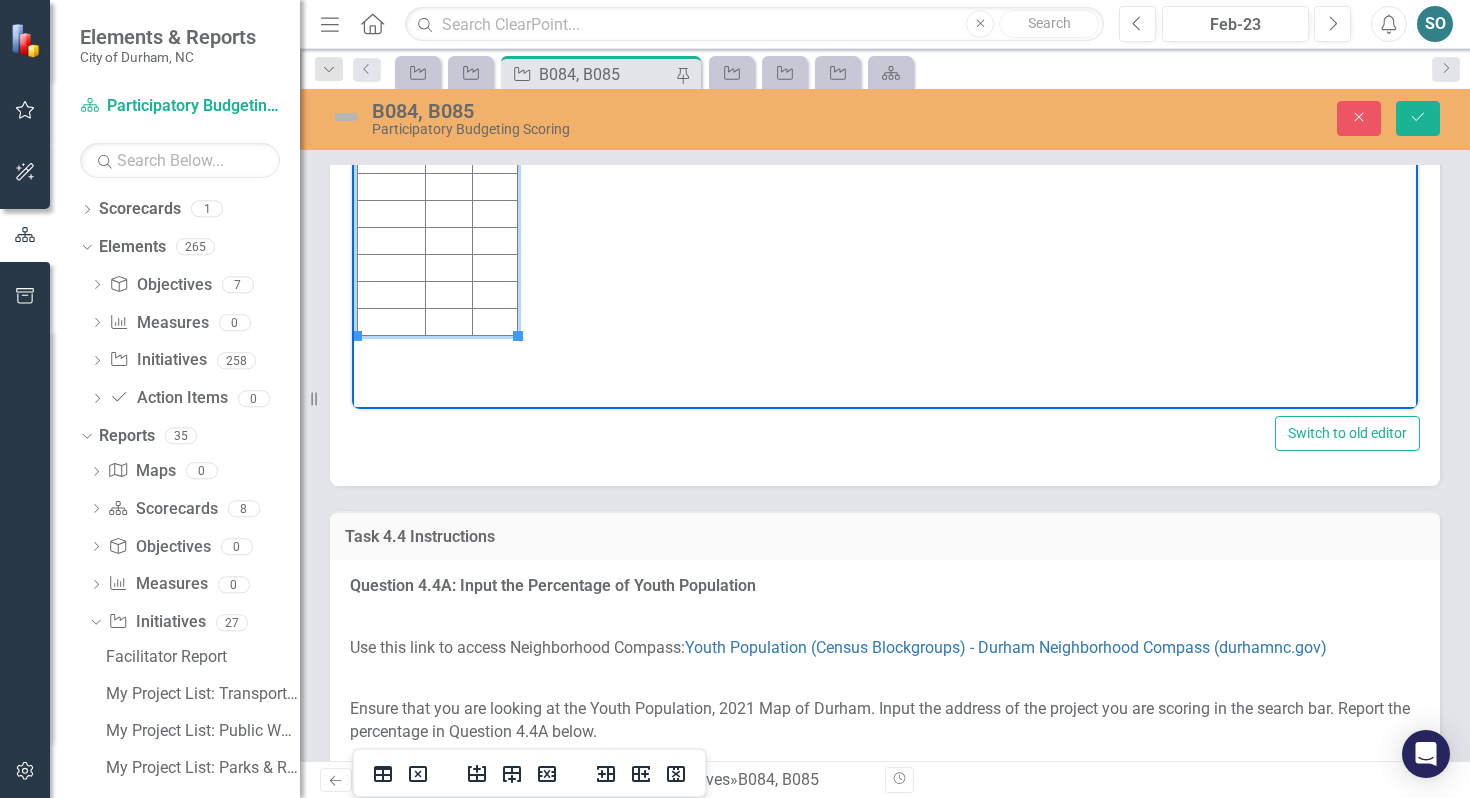 type 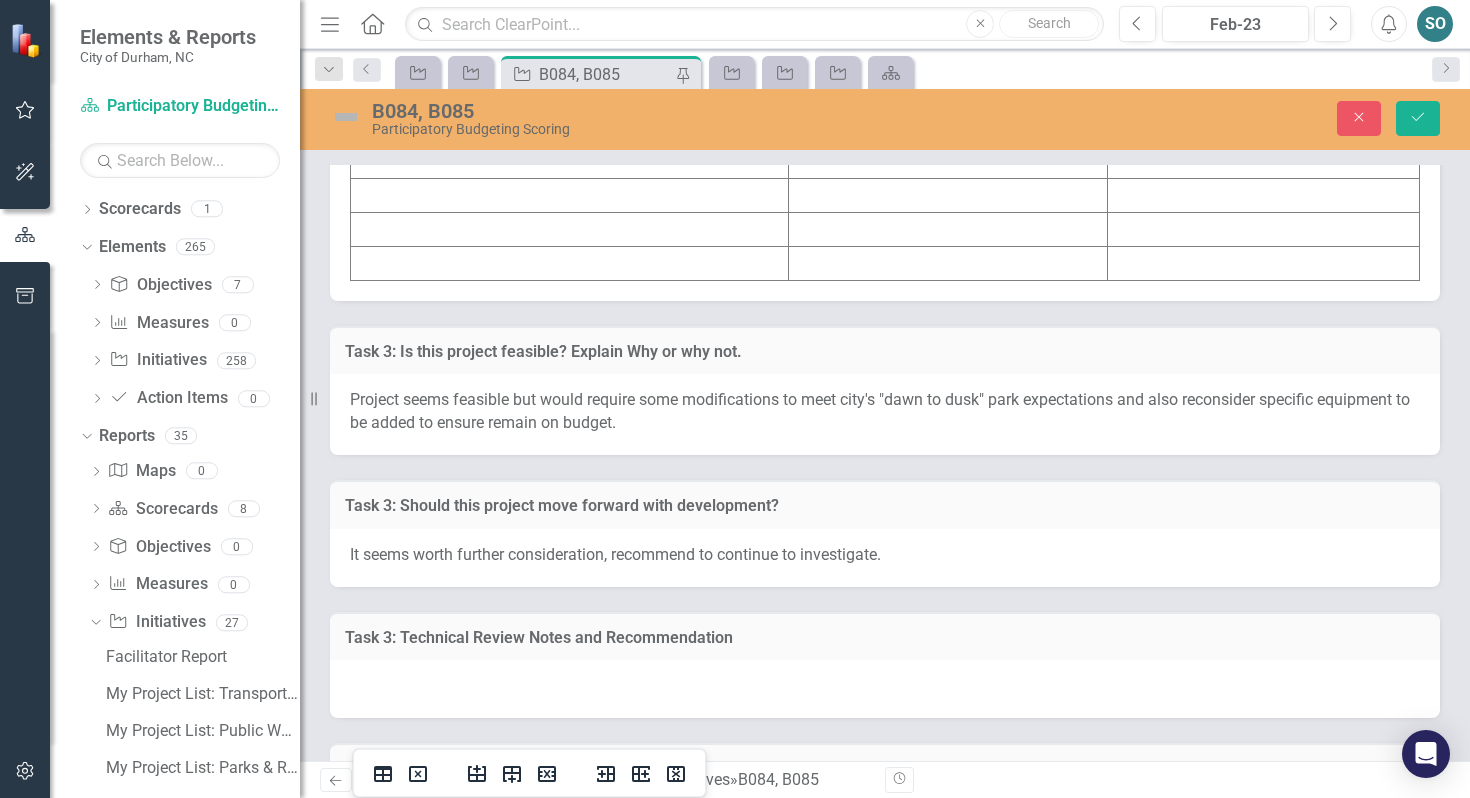 scroll, scrollTop: 6983, scrollLeft: 0, axis: vertical 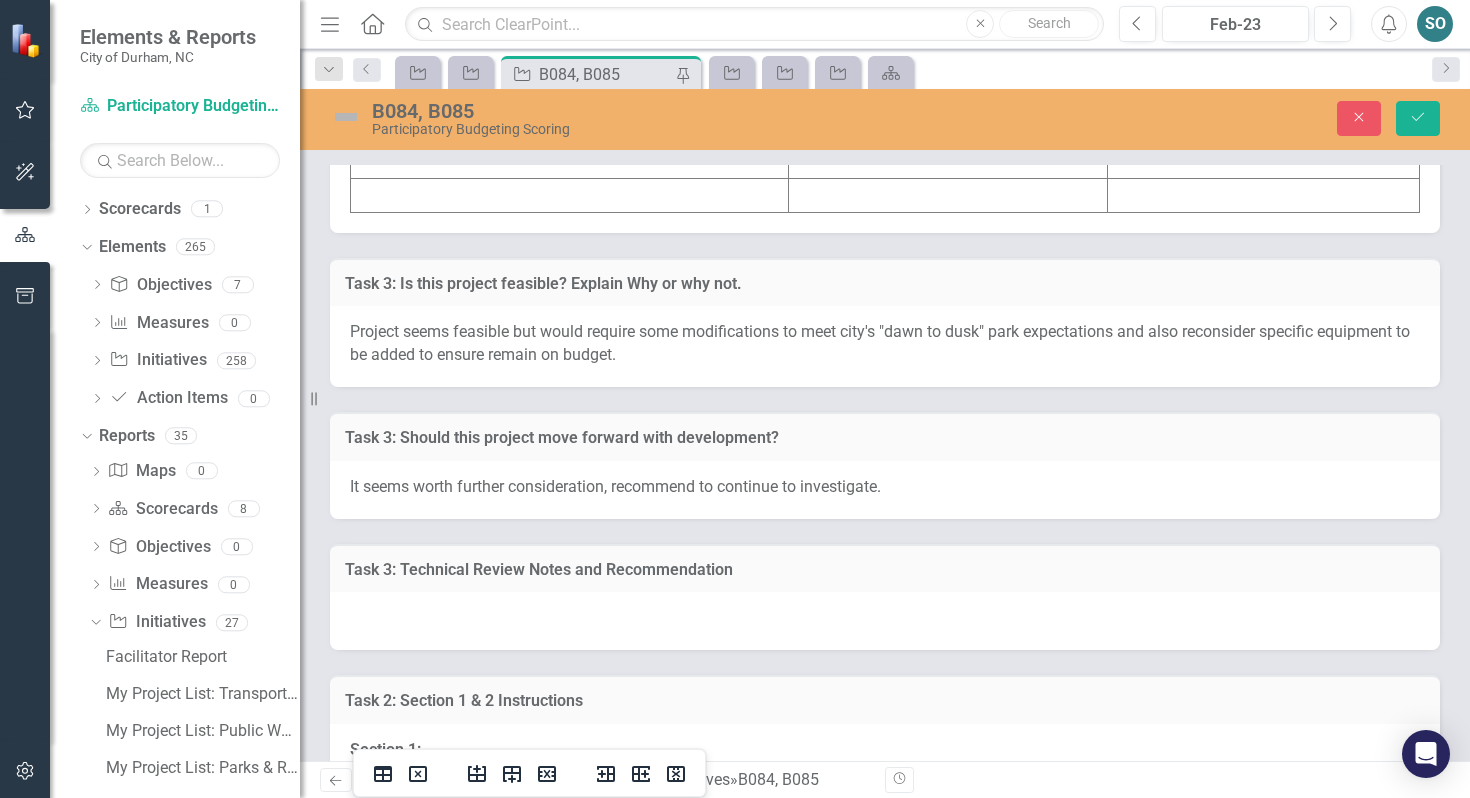 click at bounding box center (570, -75) 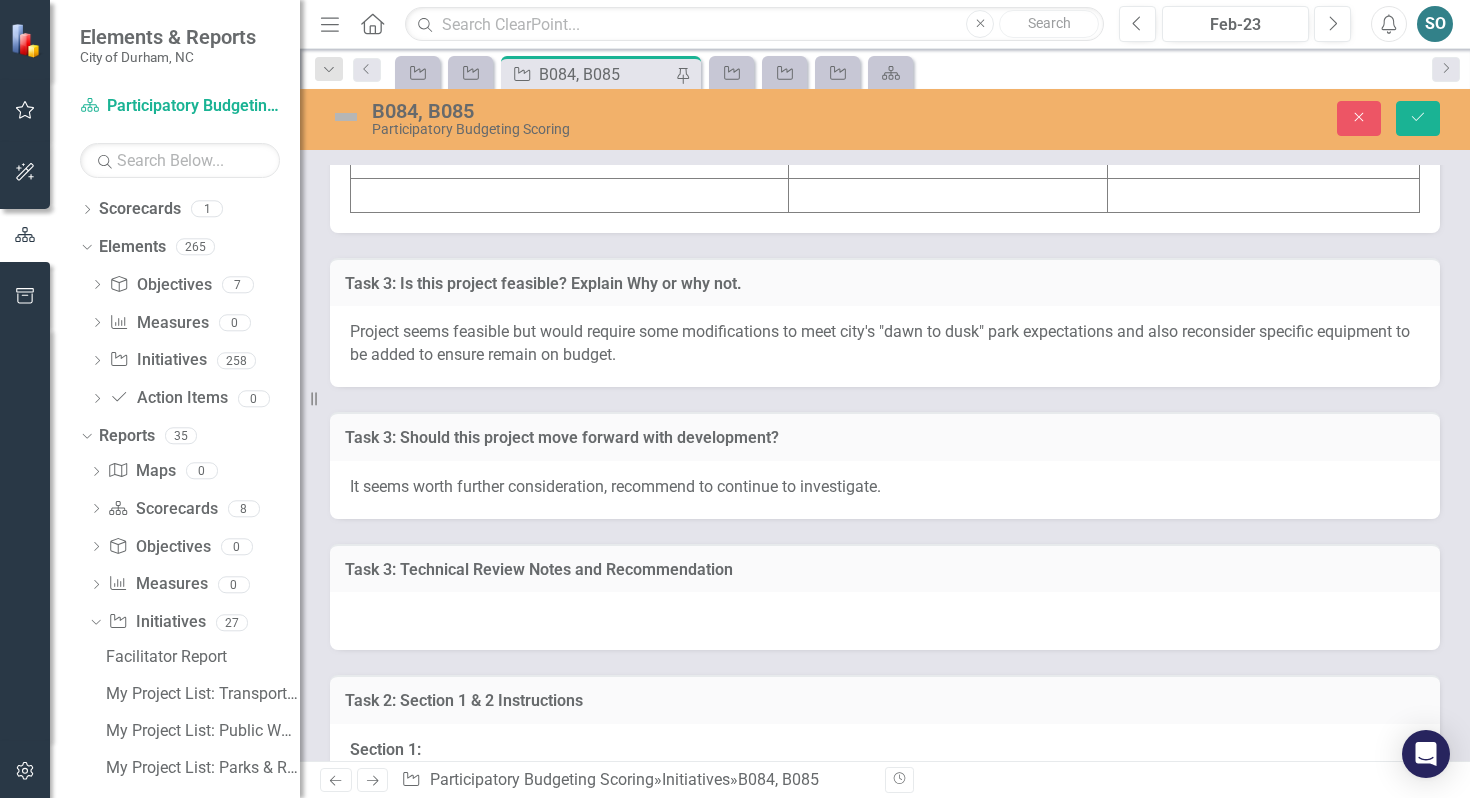 click at bounding box center (570, -75) 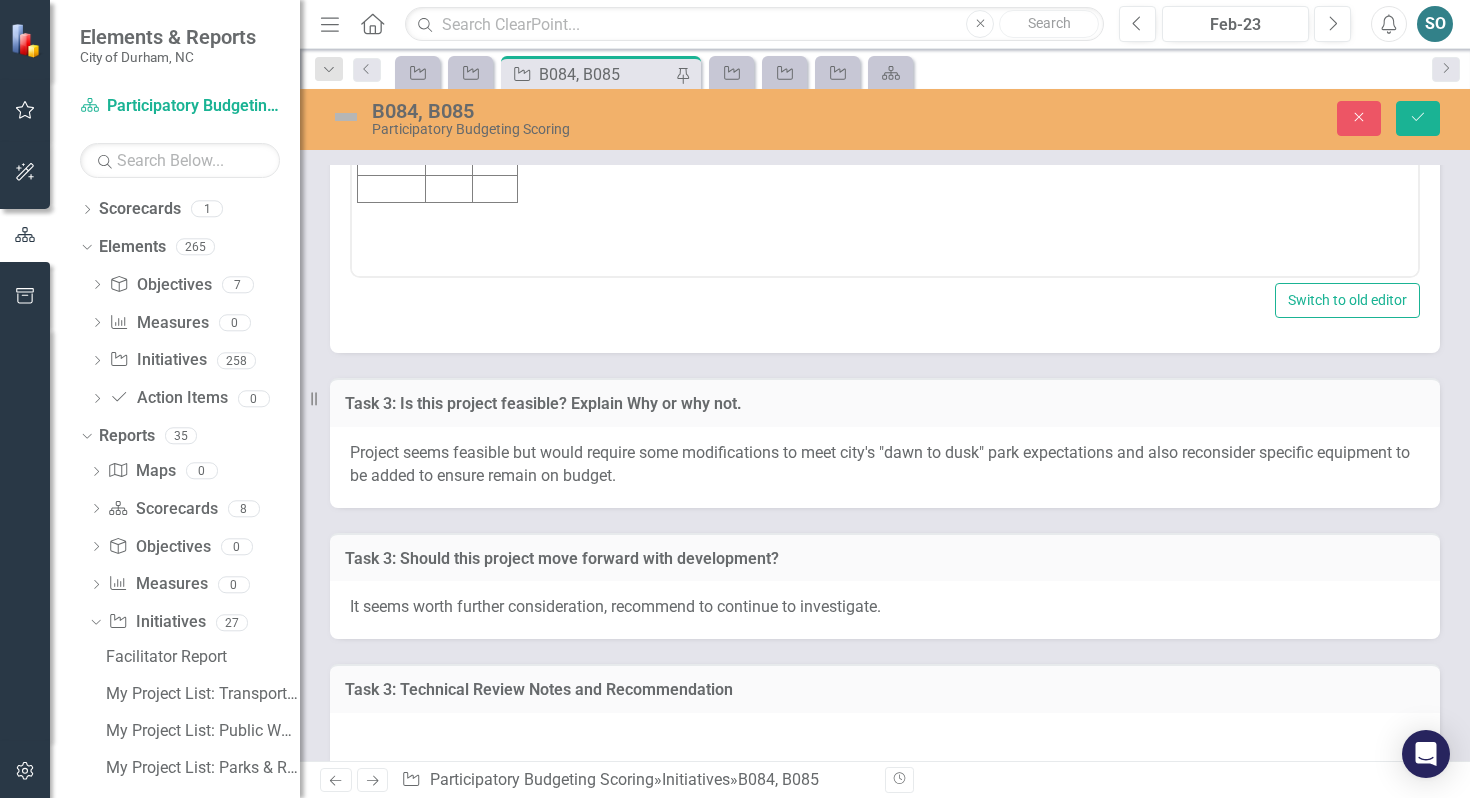 scroll, scrollTop: 0, scrollLeft: 0, axis: both 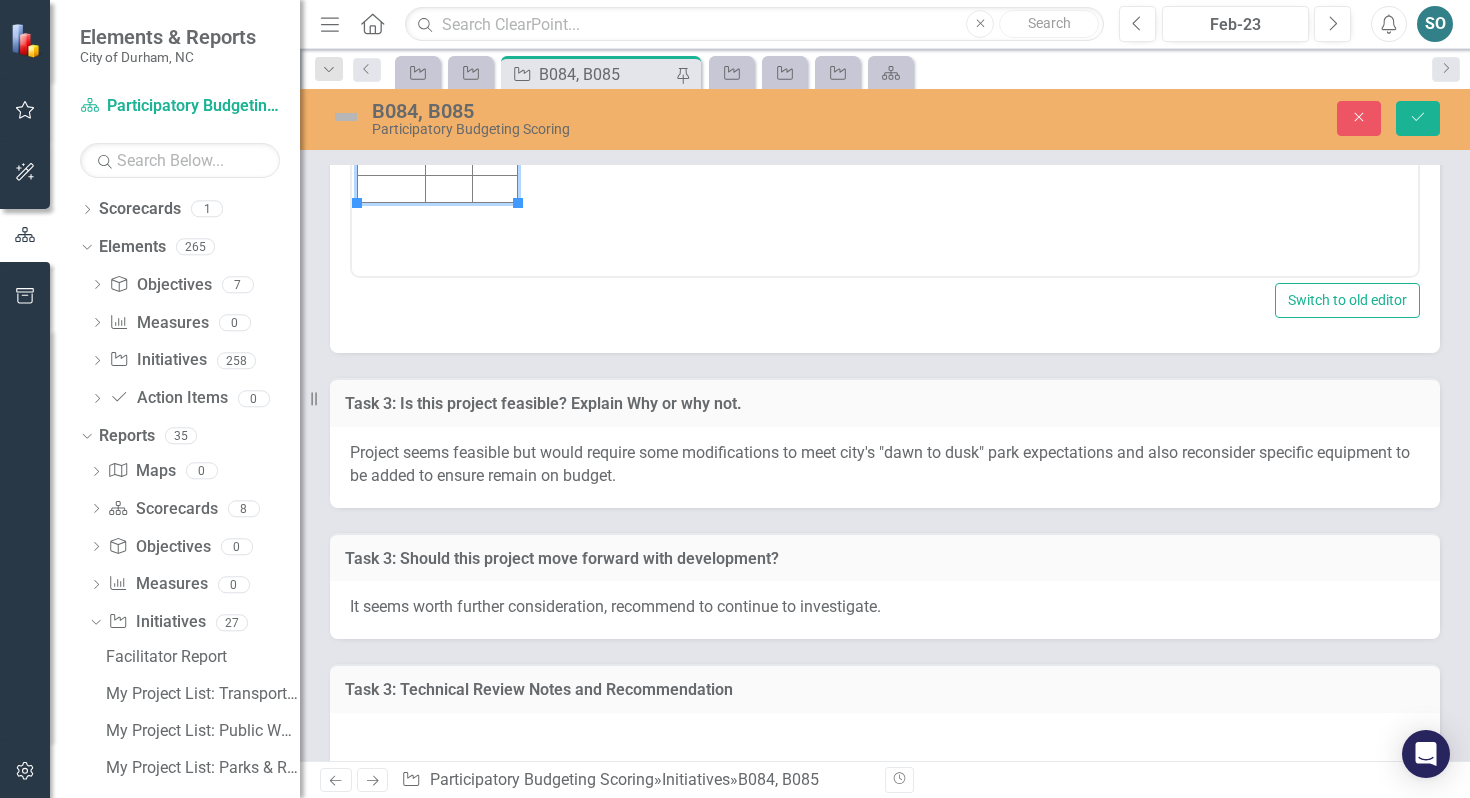 click at bounding box center [392, -26] 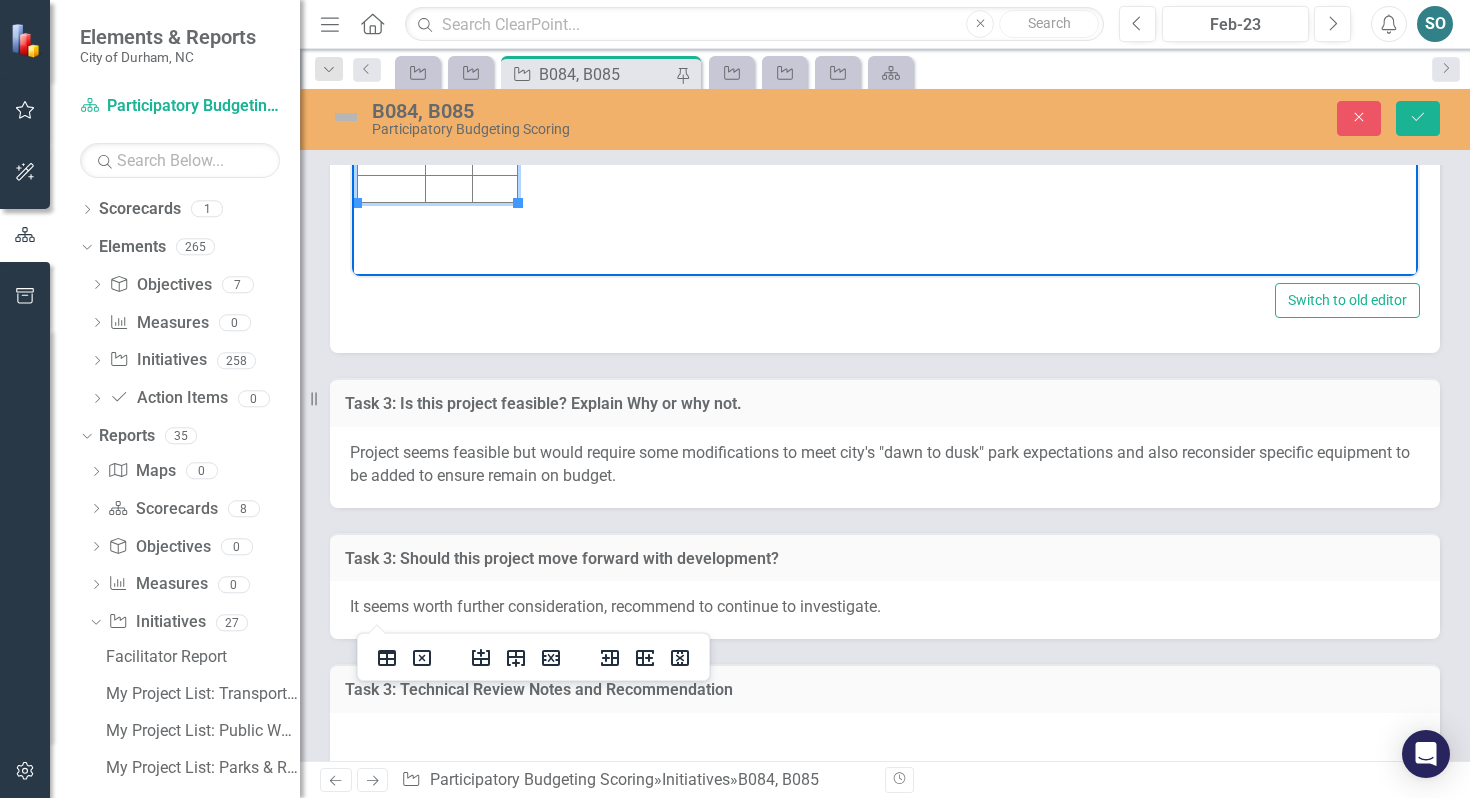 type 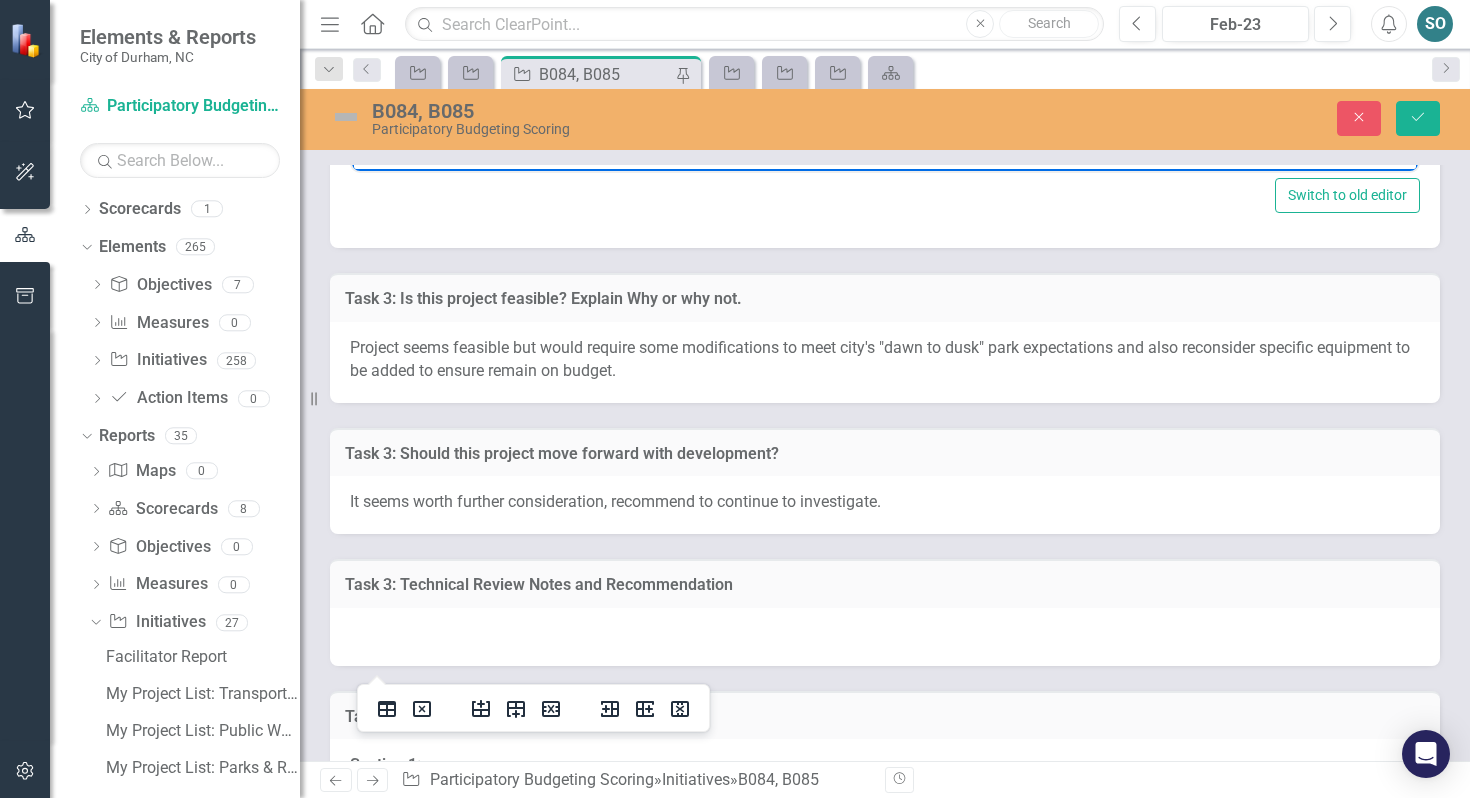 scroll, scrollTop: 7254, scrollLeft: 0, axis: vertical 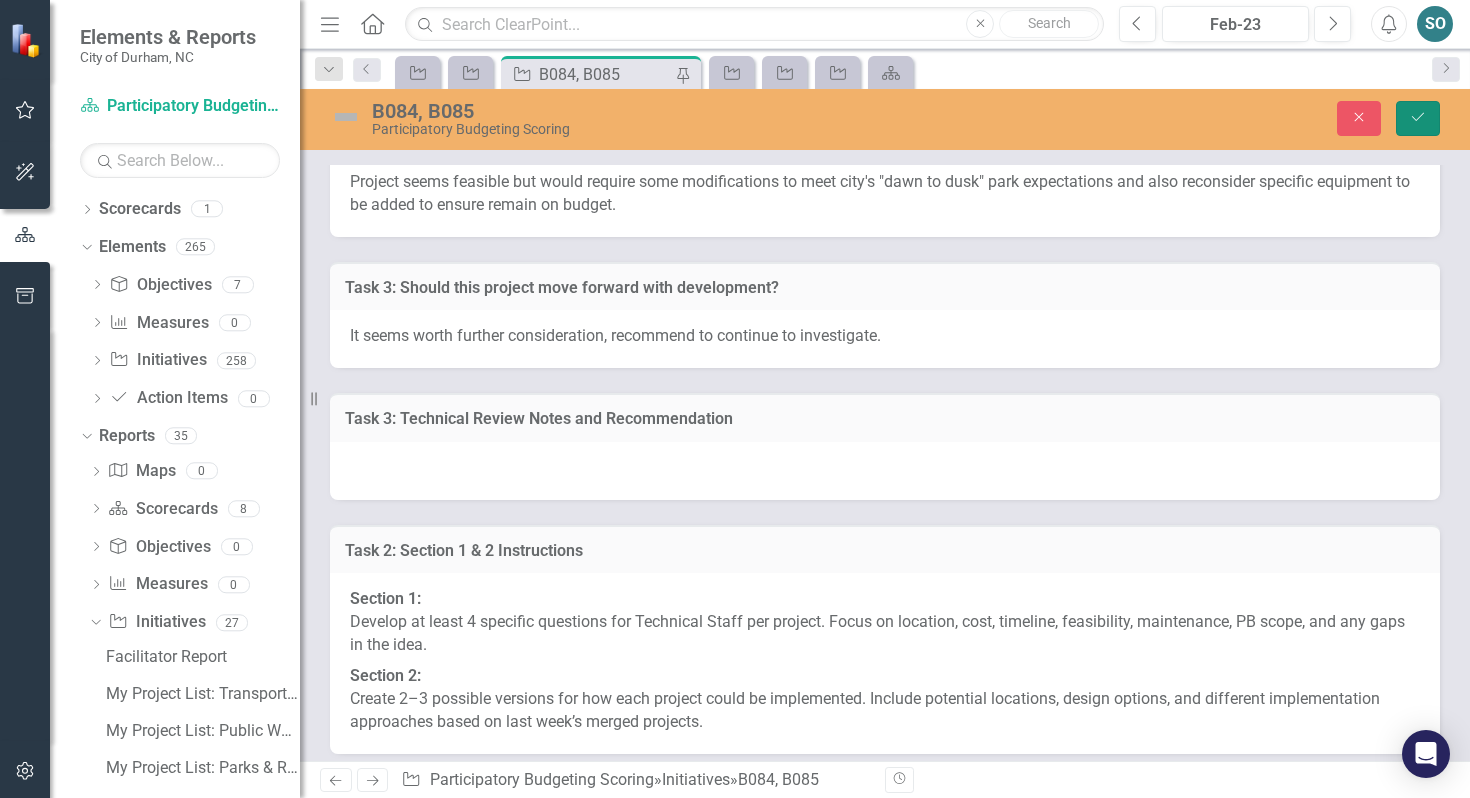click on "Save" 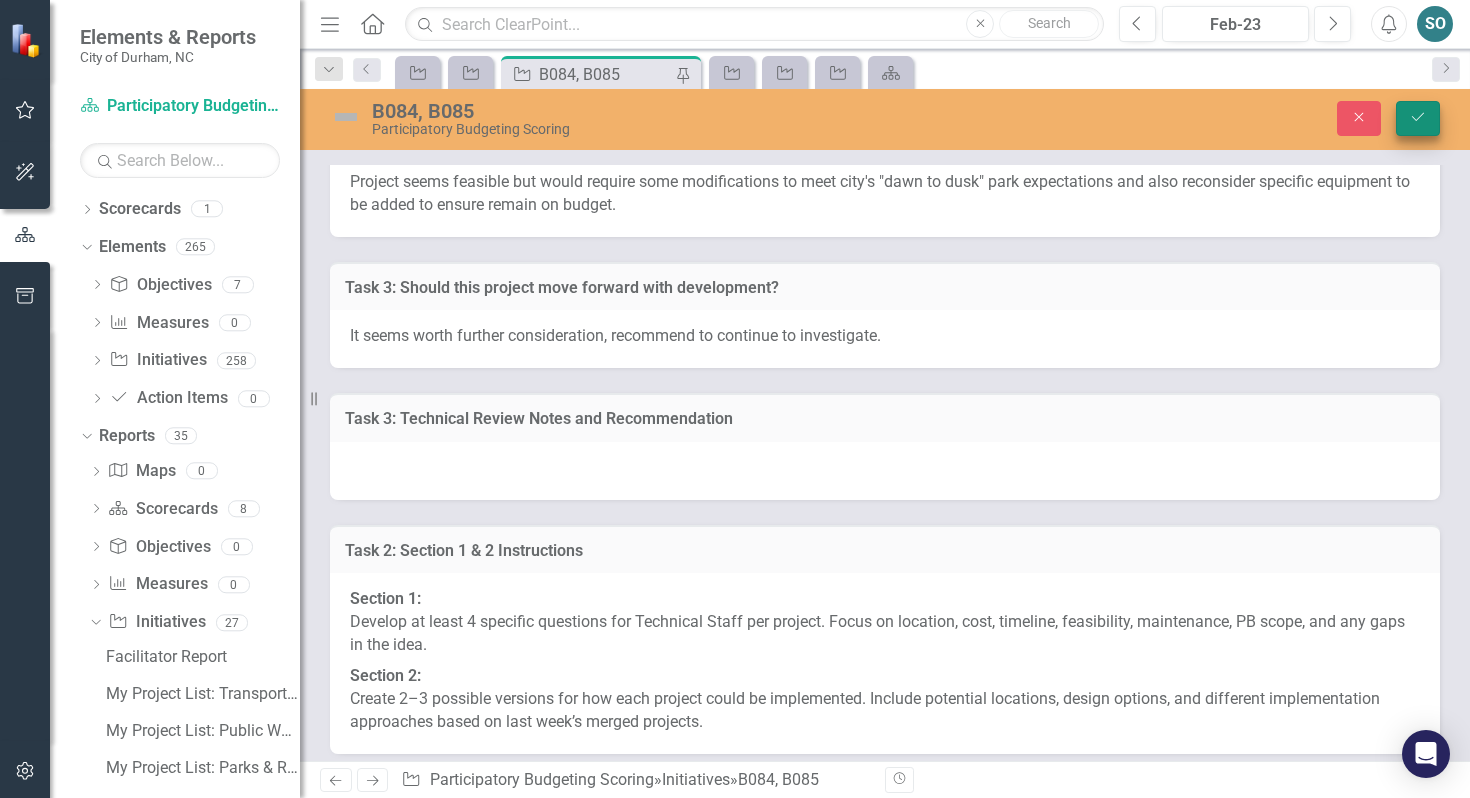 scroll, scrollTop: 6892, scrollLeft: 0, axis: vertical 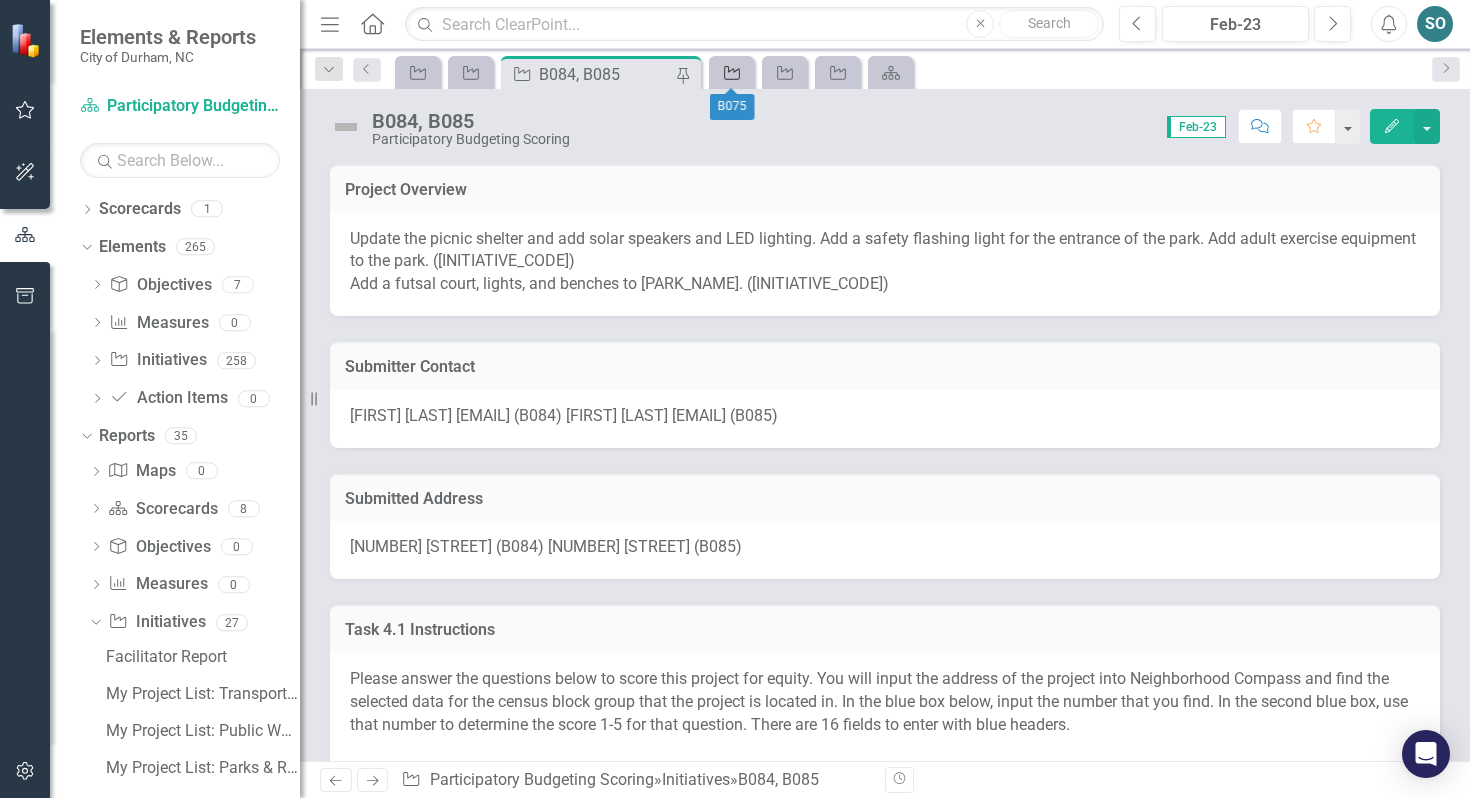 click 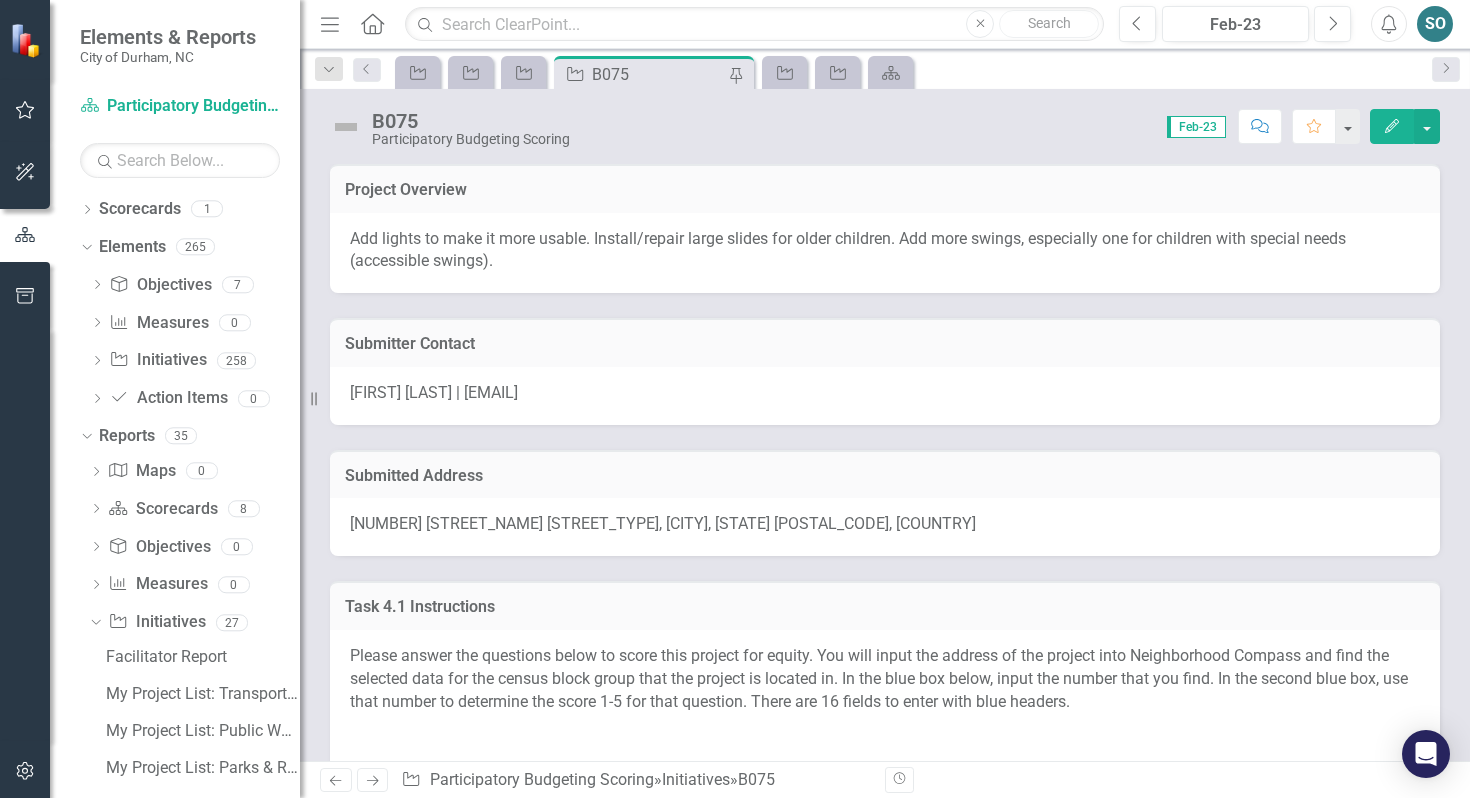 click on "[NUMBER] [STREET_NAME] [STREET_TYPE], [CITY], [STATE] [POSTAL_CODE], [COUNTRY]" at bounding box center [663, 523] 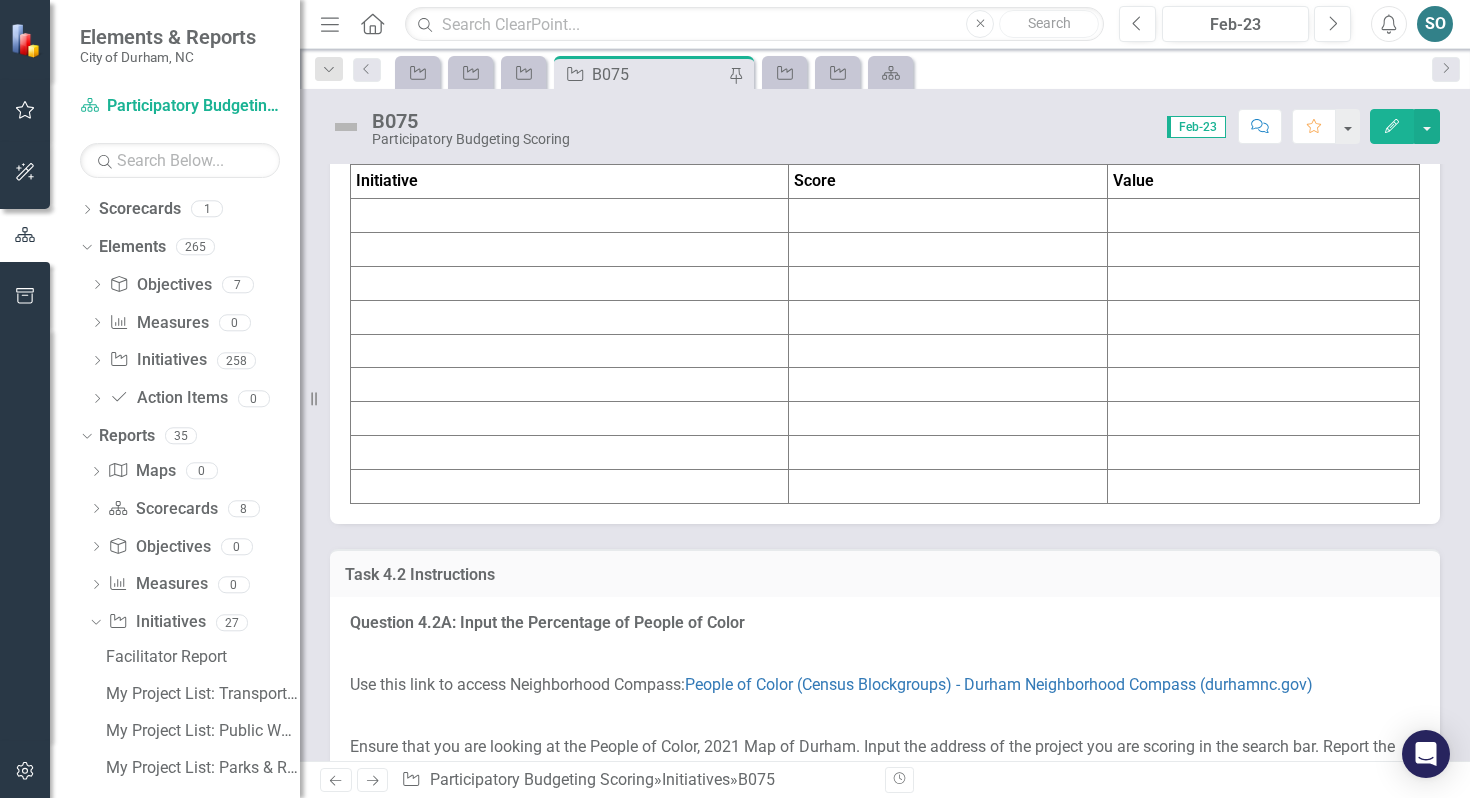 scroll, scrollTop: 2808, scrollLeft: 0, axis: vertical 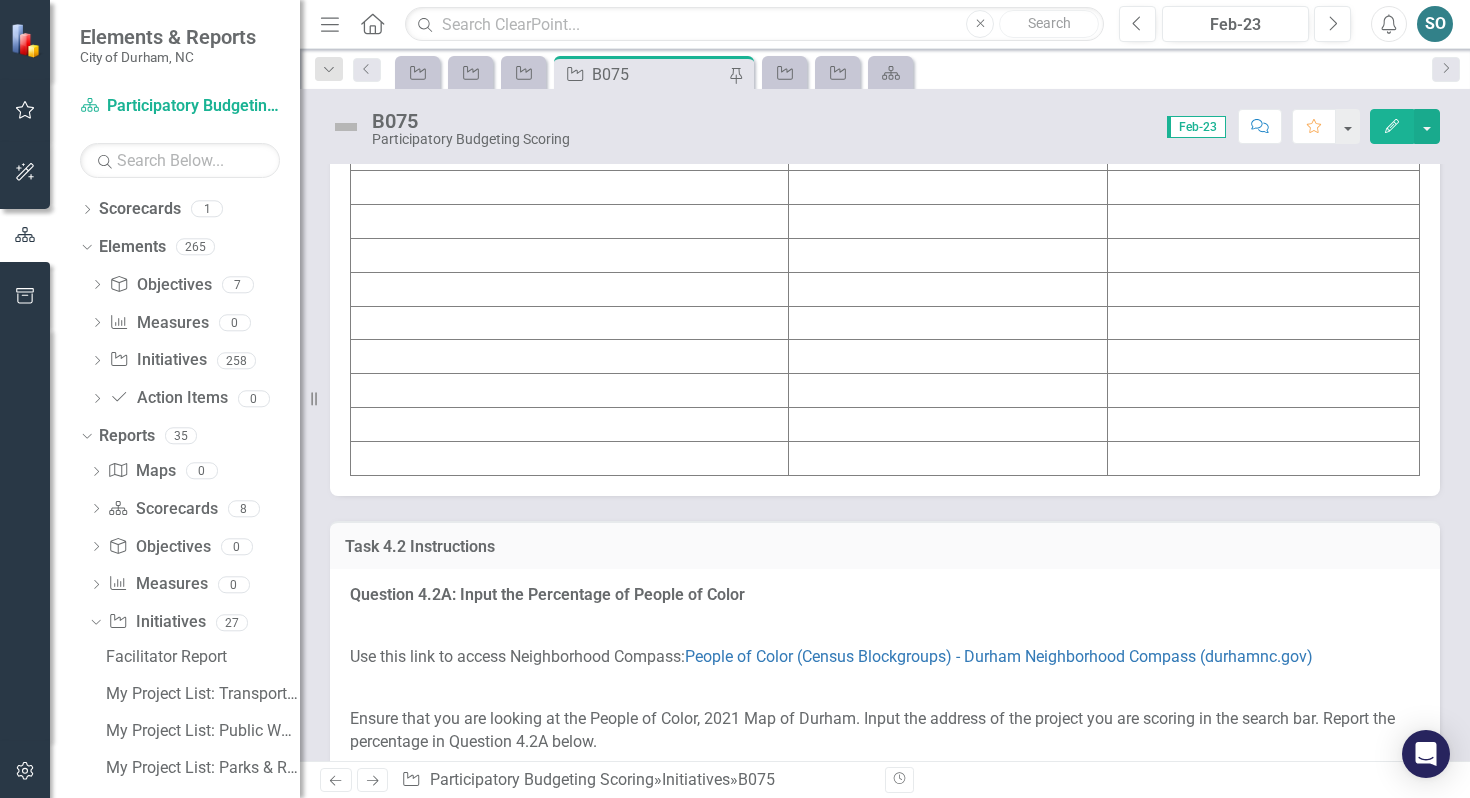 click at bounding box center (570, 188) 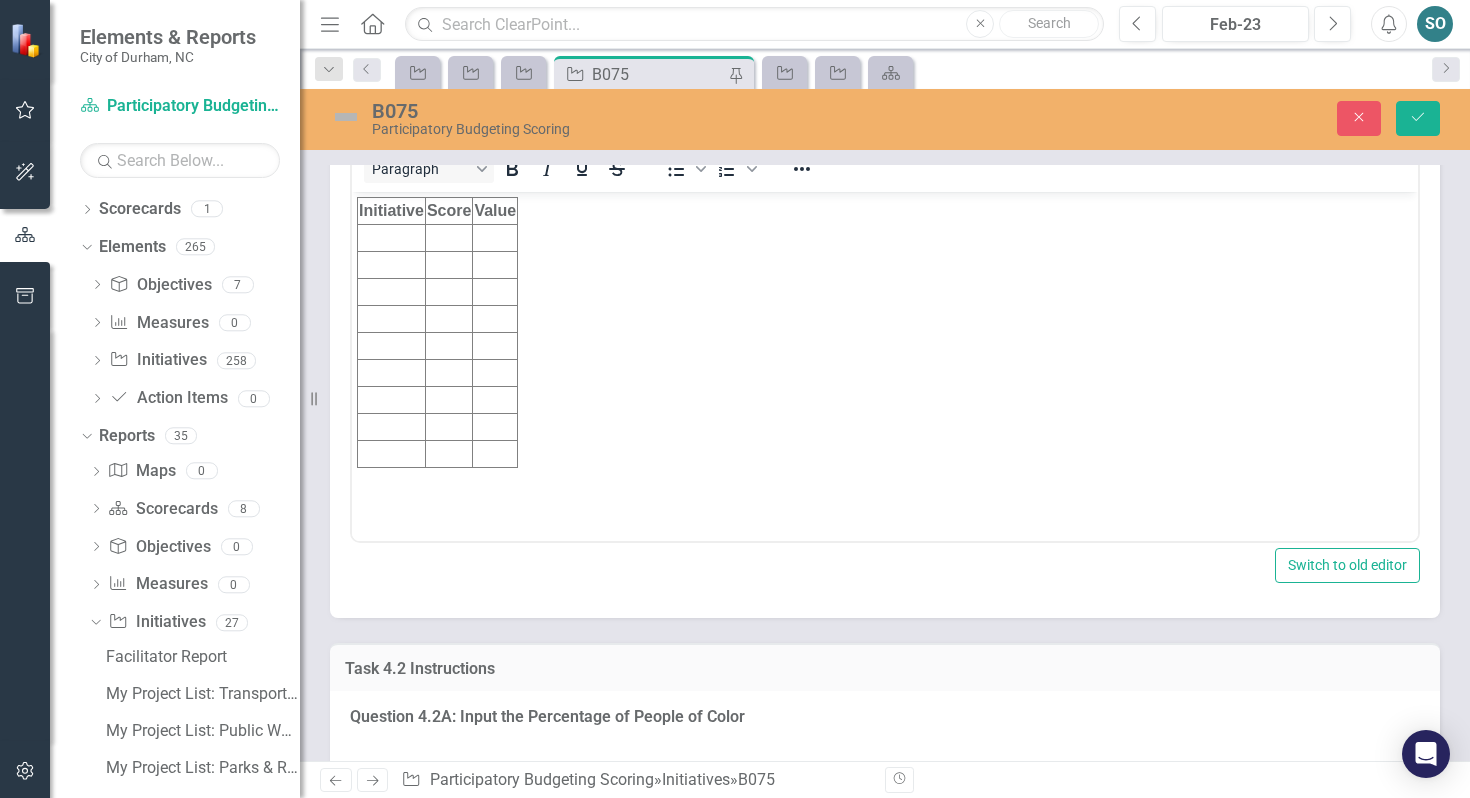 scroll, scrollTop: 0, scrollLeft: 0, axis: both 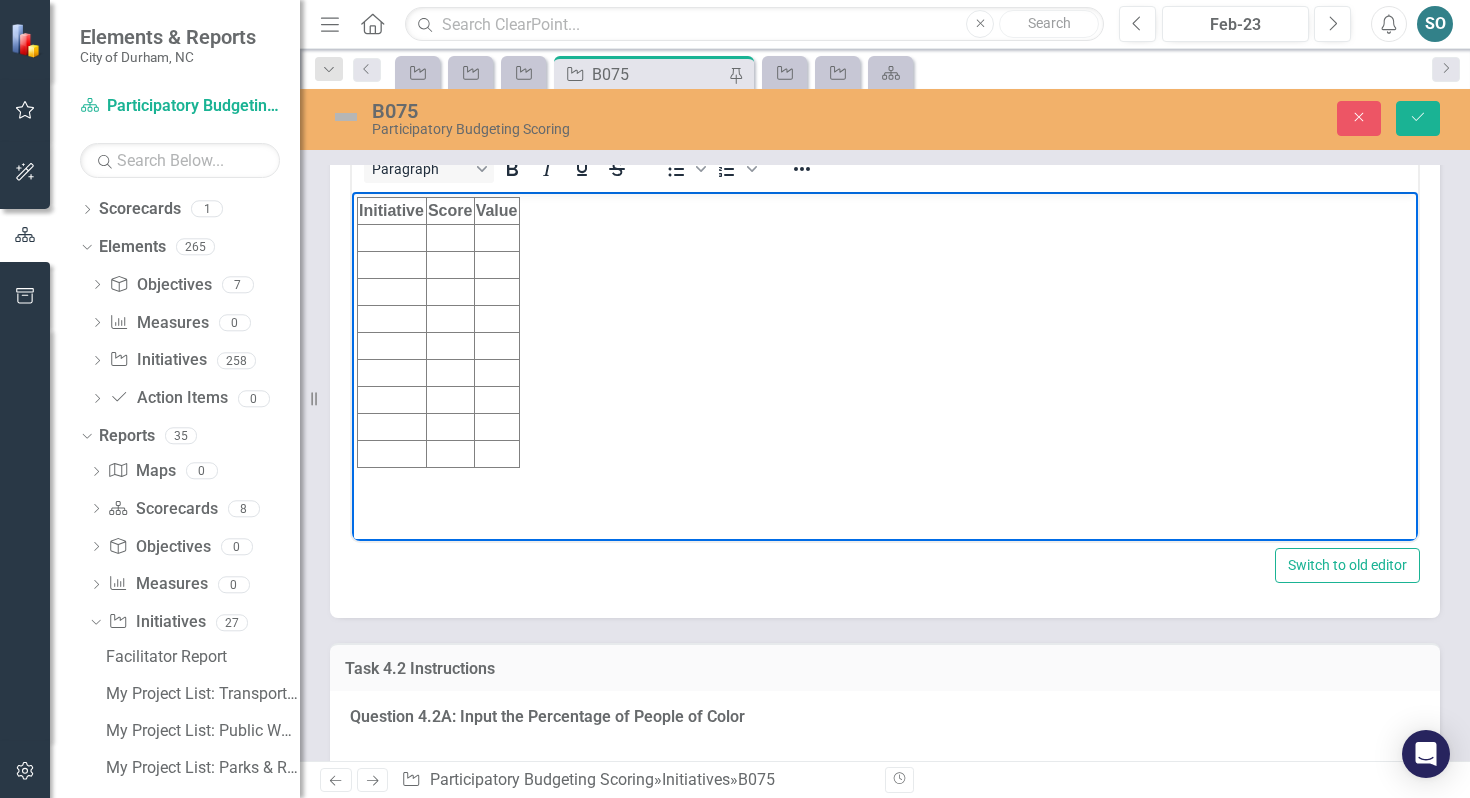 type 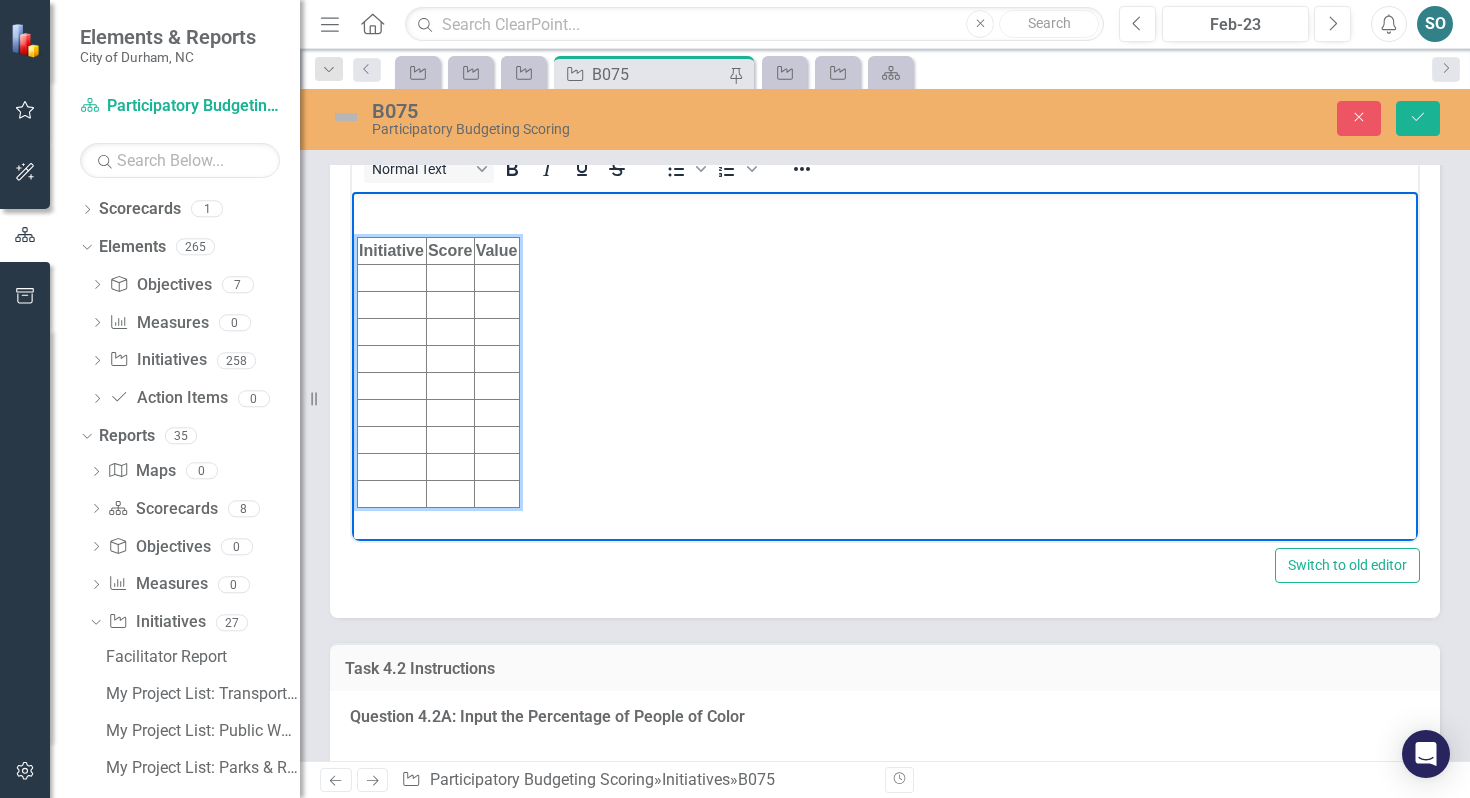 click at bounding box center (392, 277) 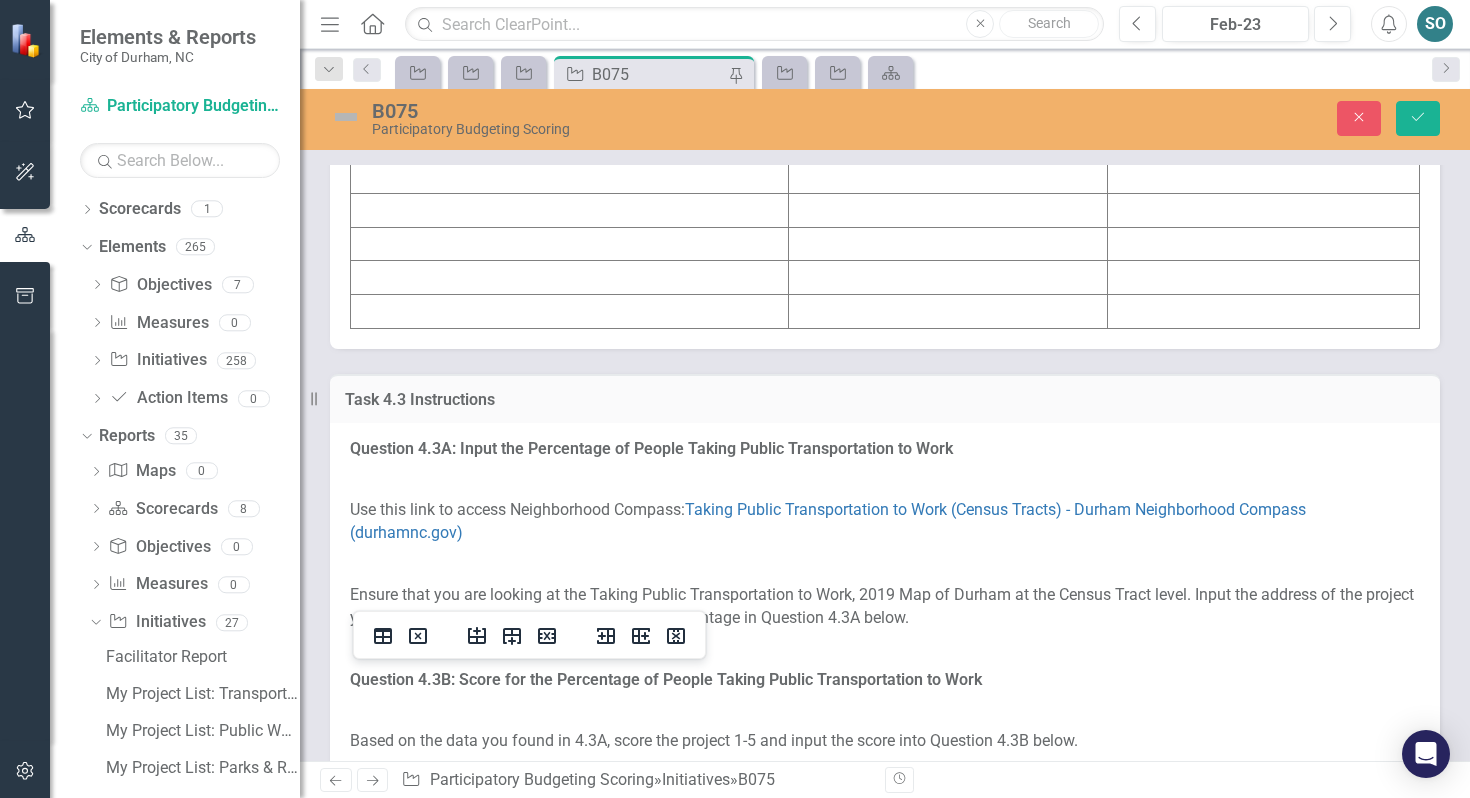 scroll, scrollTop: 4316, scrollLeft: 0, axis: vertical 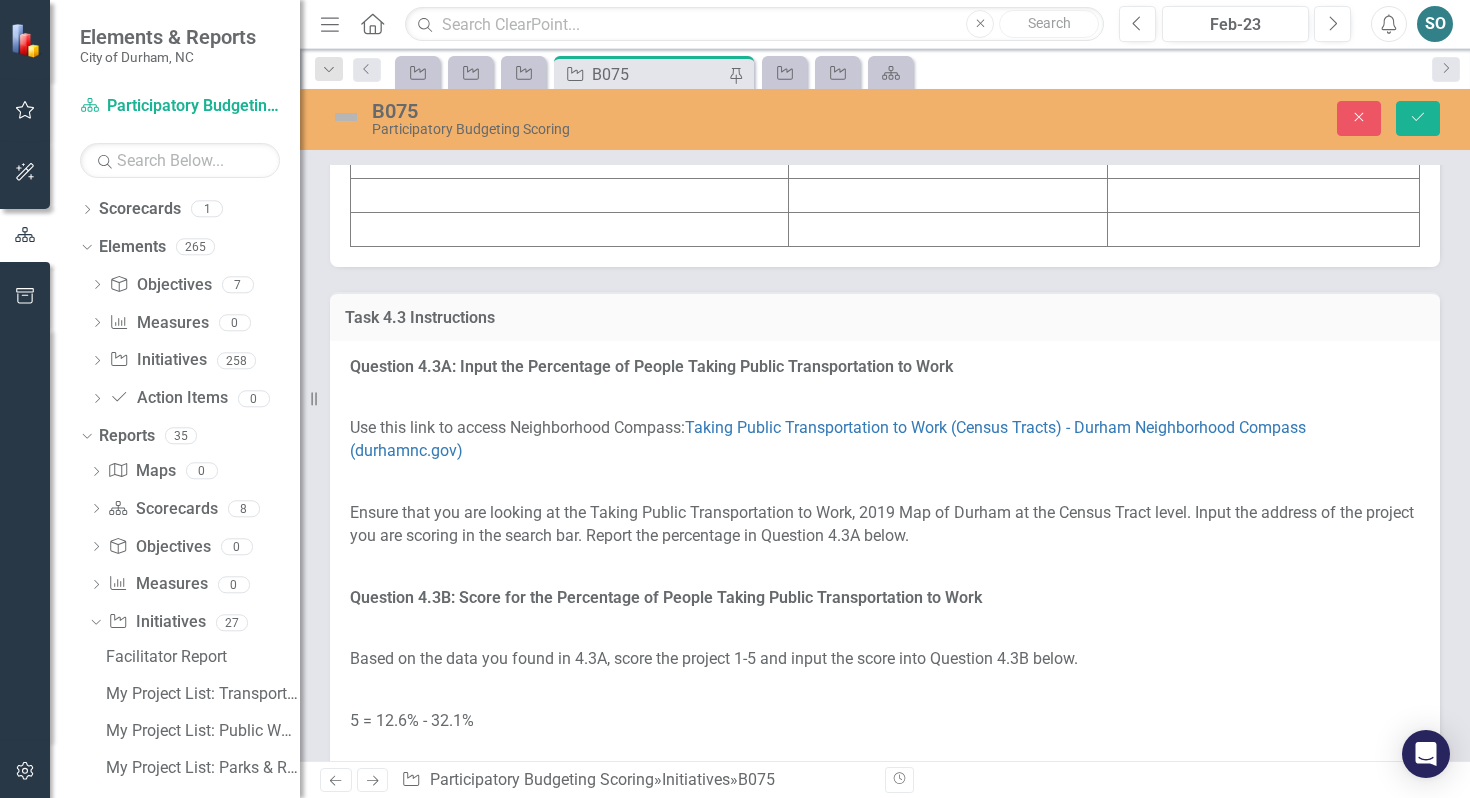 click at bounding box center (570, -41) 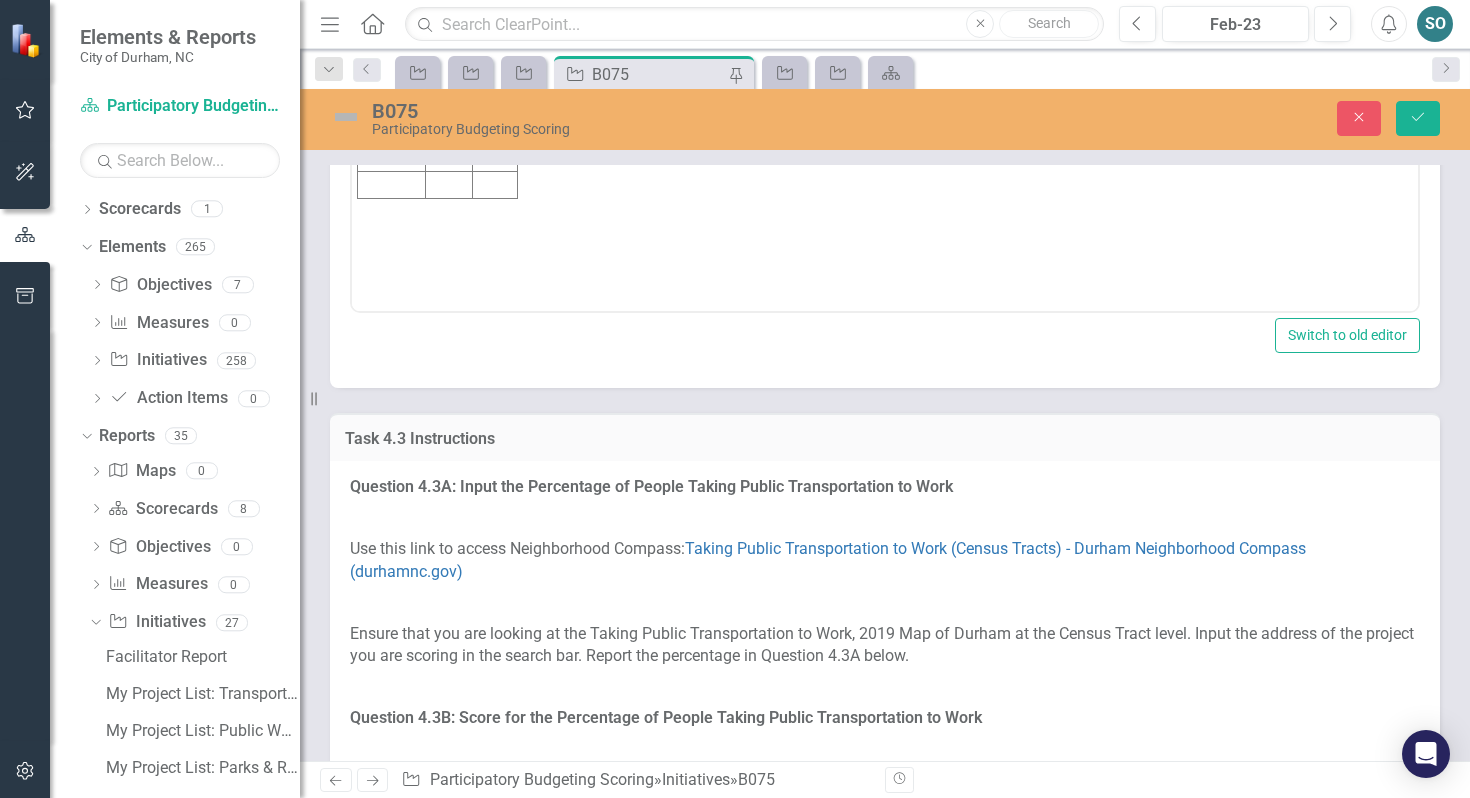 scroll, scrollTop: 0, scrollLeft: 0, axis: both 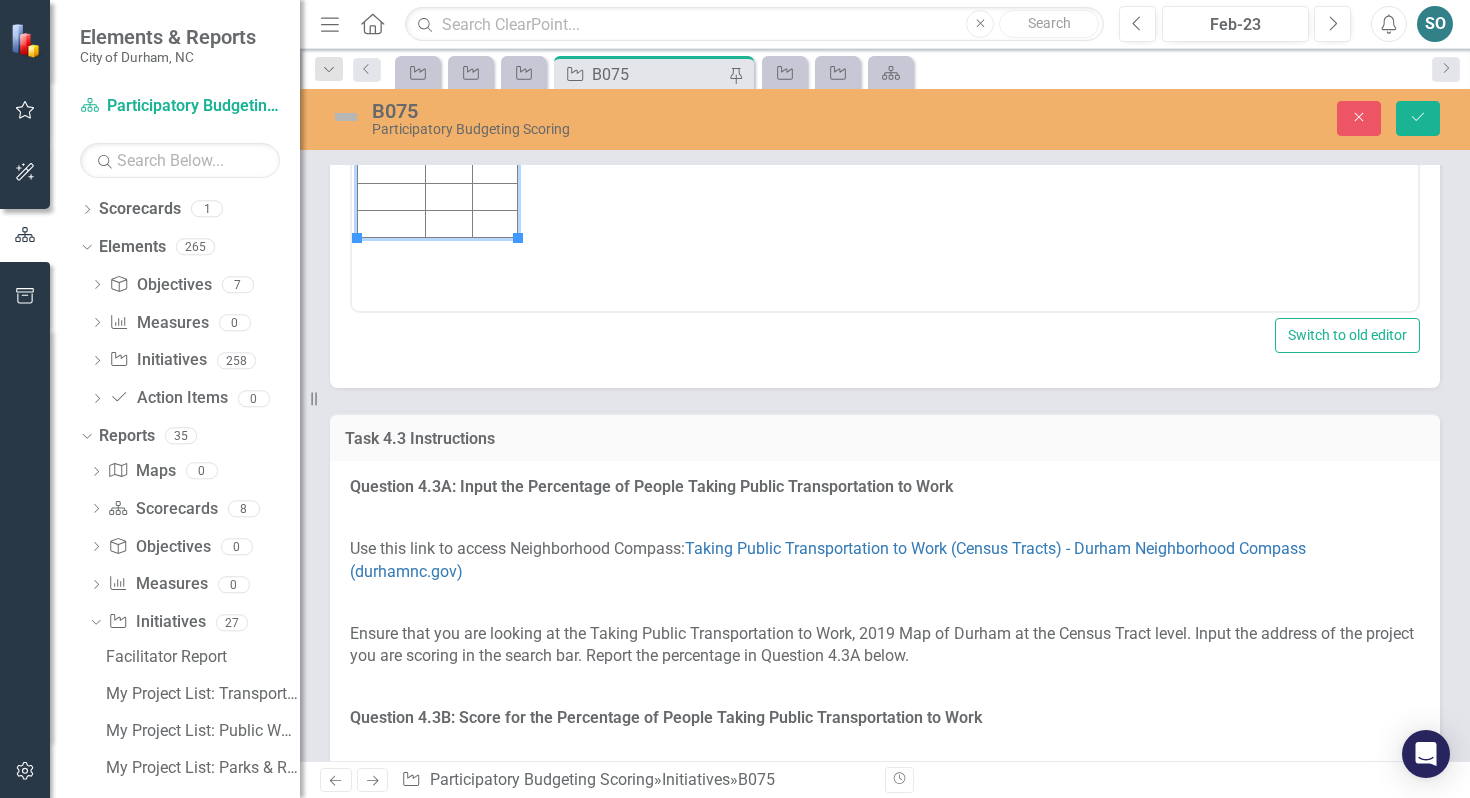 click at bounding box center [392, 8] 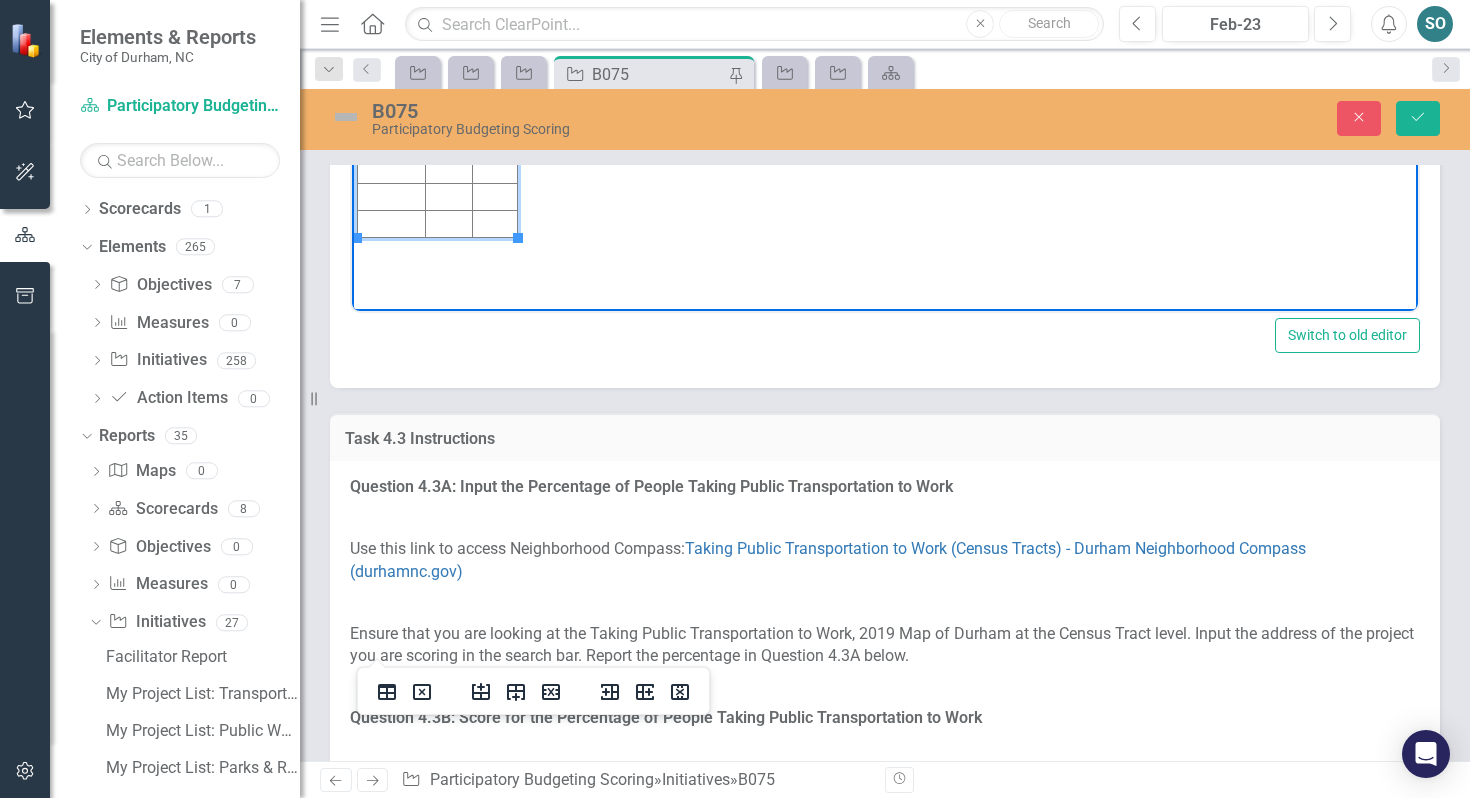 type 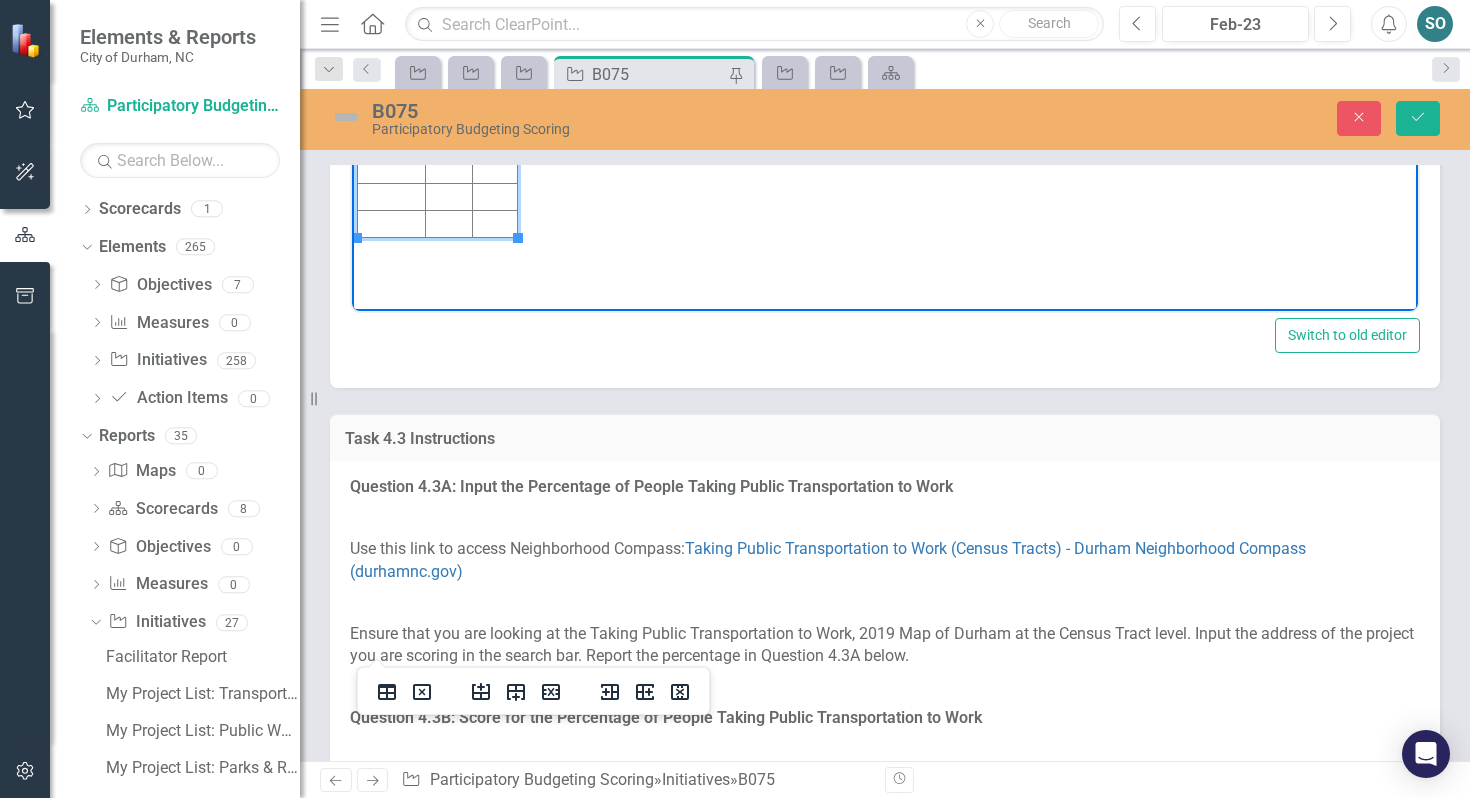 click at bounding box center [448, 8] 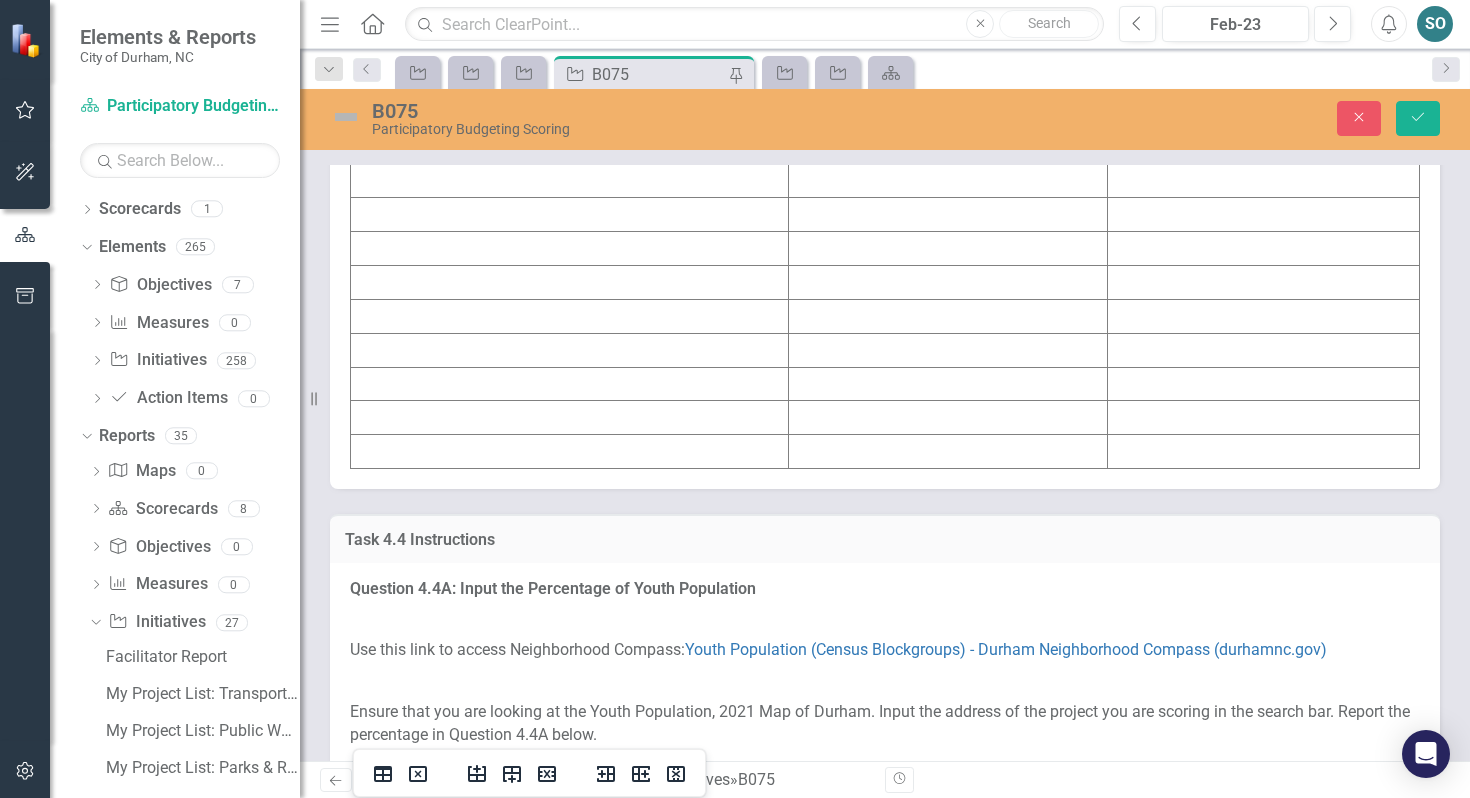 scroll, scrollTop: 5432, scrollLeft: 0, axis: vertical 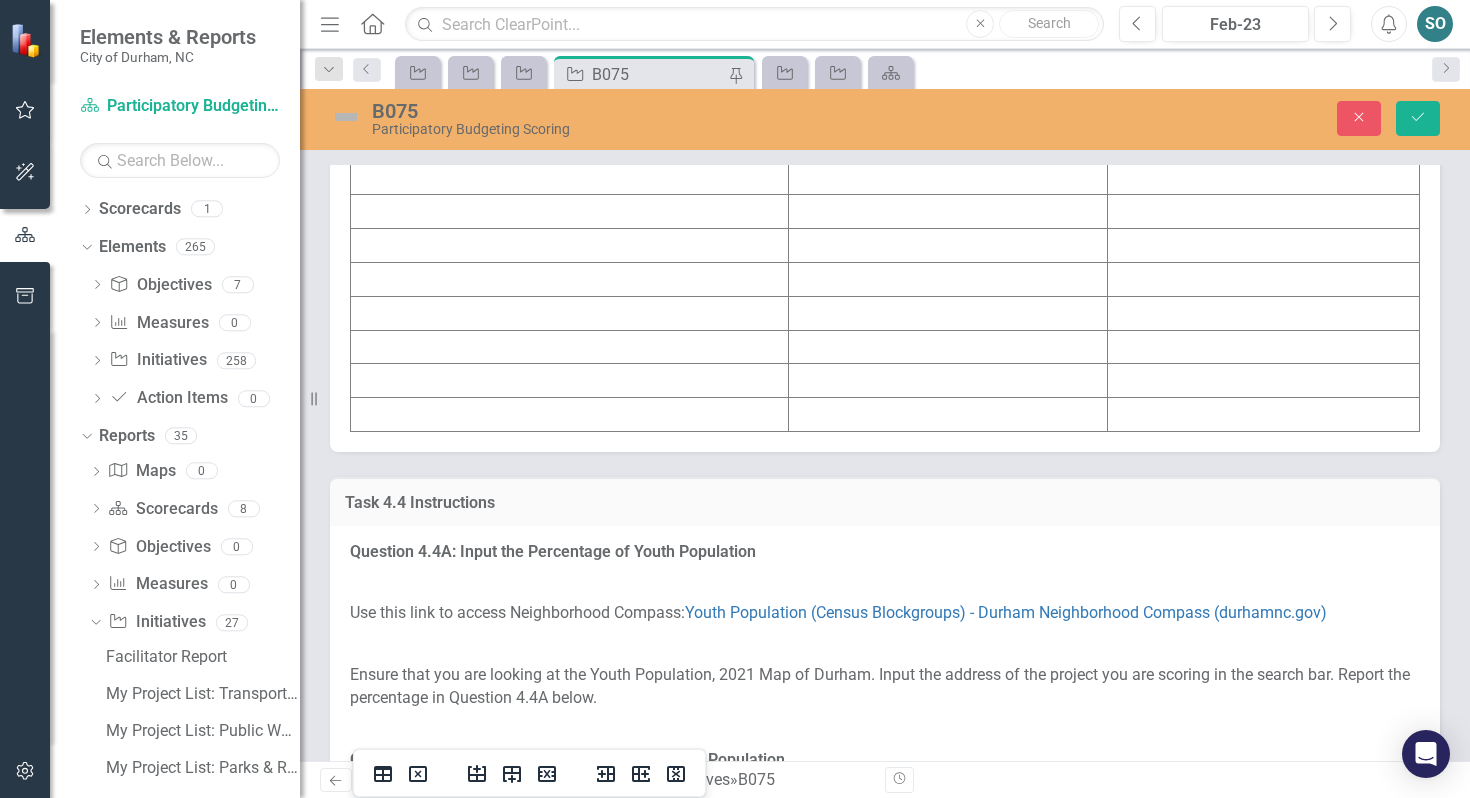 click at bounding box center (570, 144) 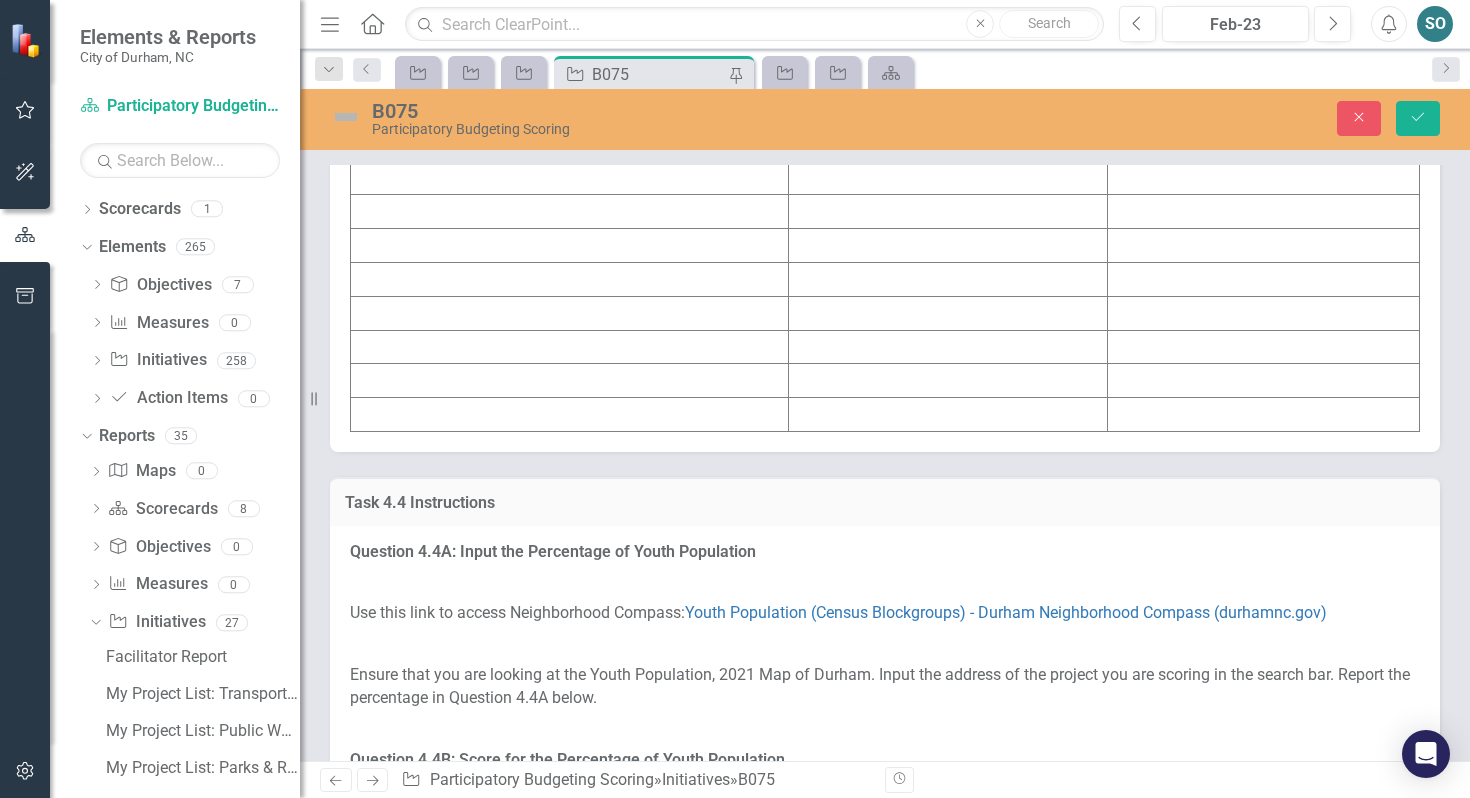 click at bounding box center [570, 144] 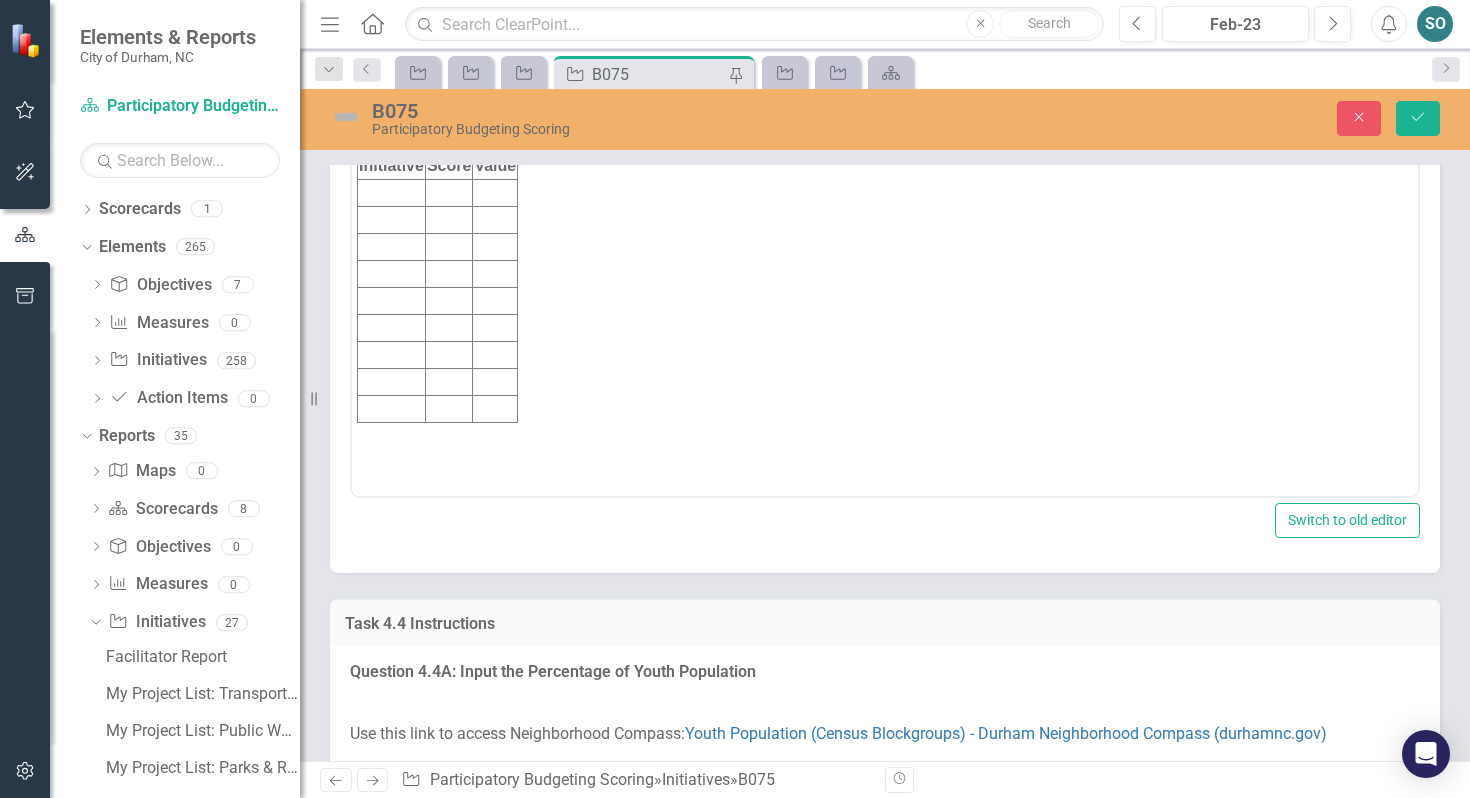 scroll, scrollTop: 0, scrollLeft: 0, axis: both 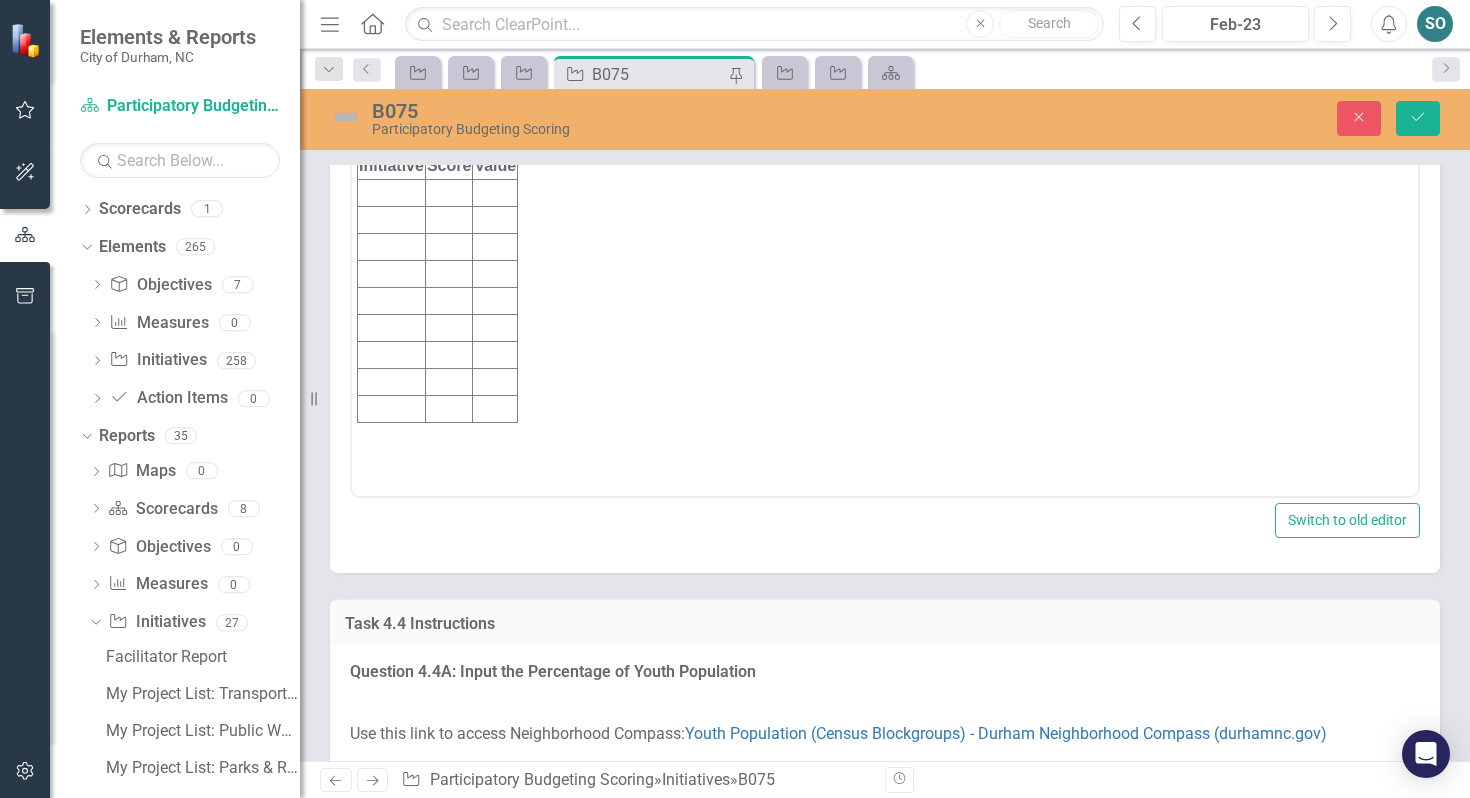 click at bounding box center (392, 192) 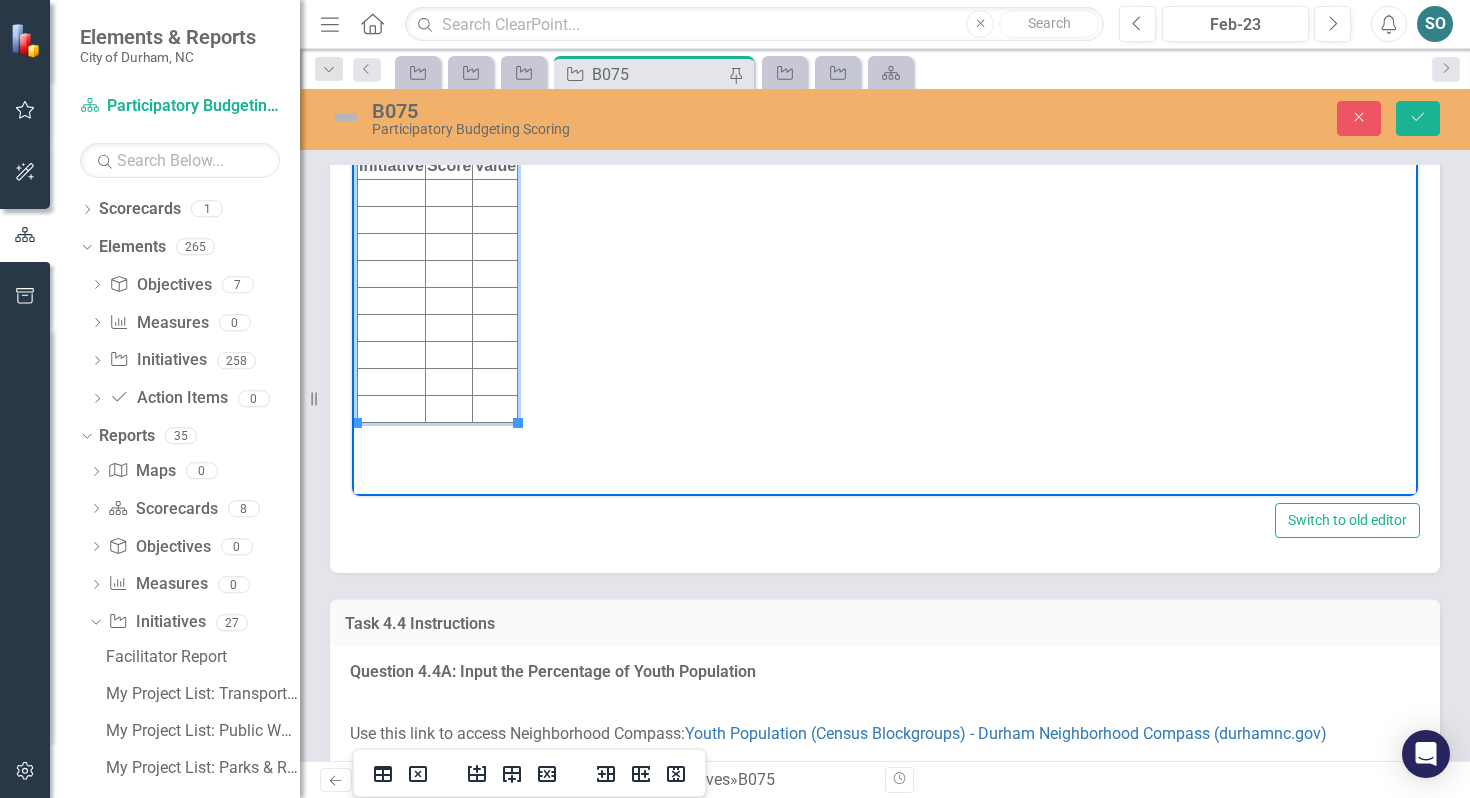 type 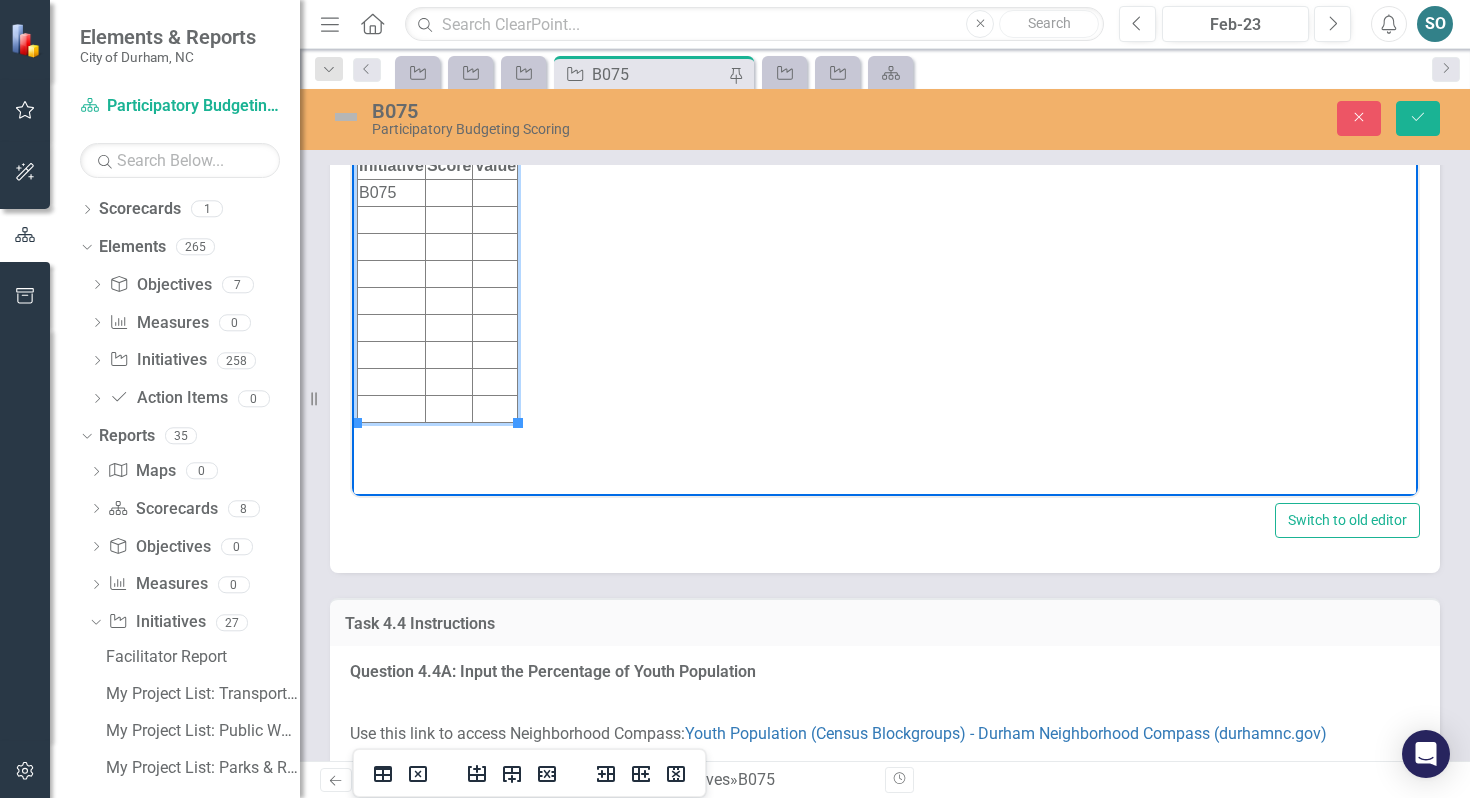 click at bounding box center (448, 192) 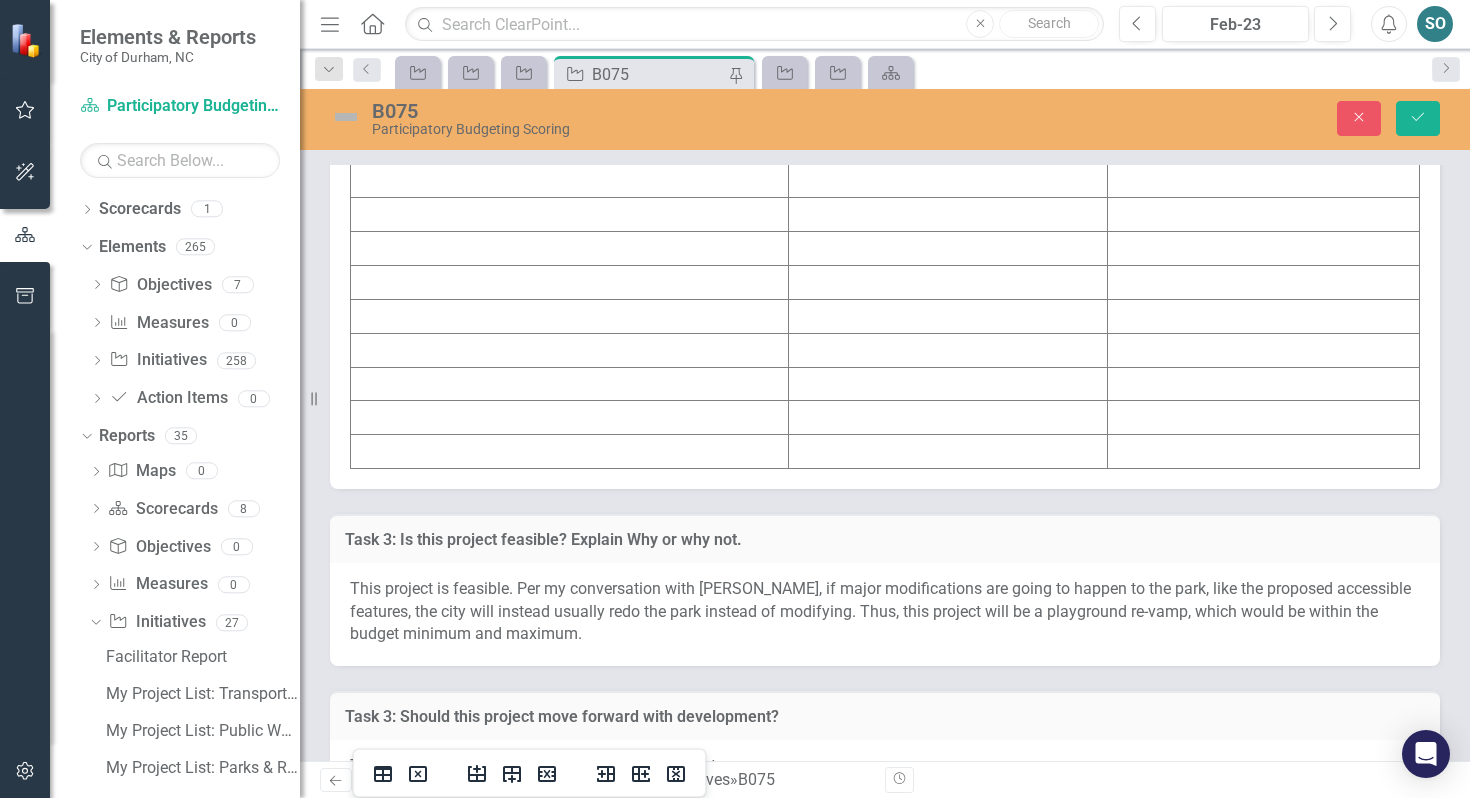 scroll, scrollTop: 6688, scrollLeft: 0, axis: vertical 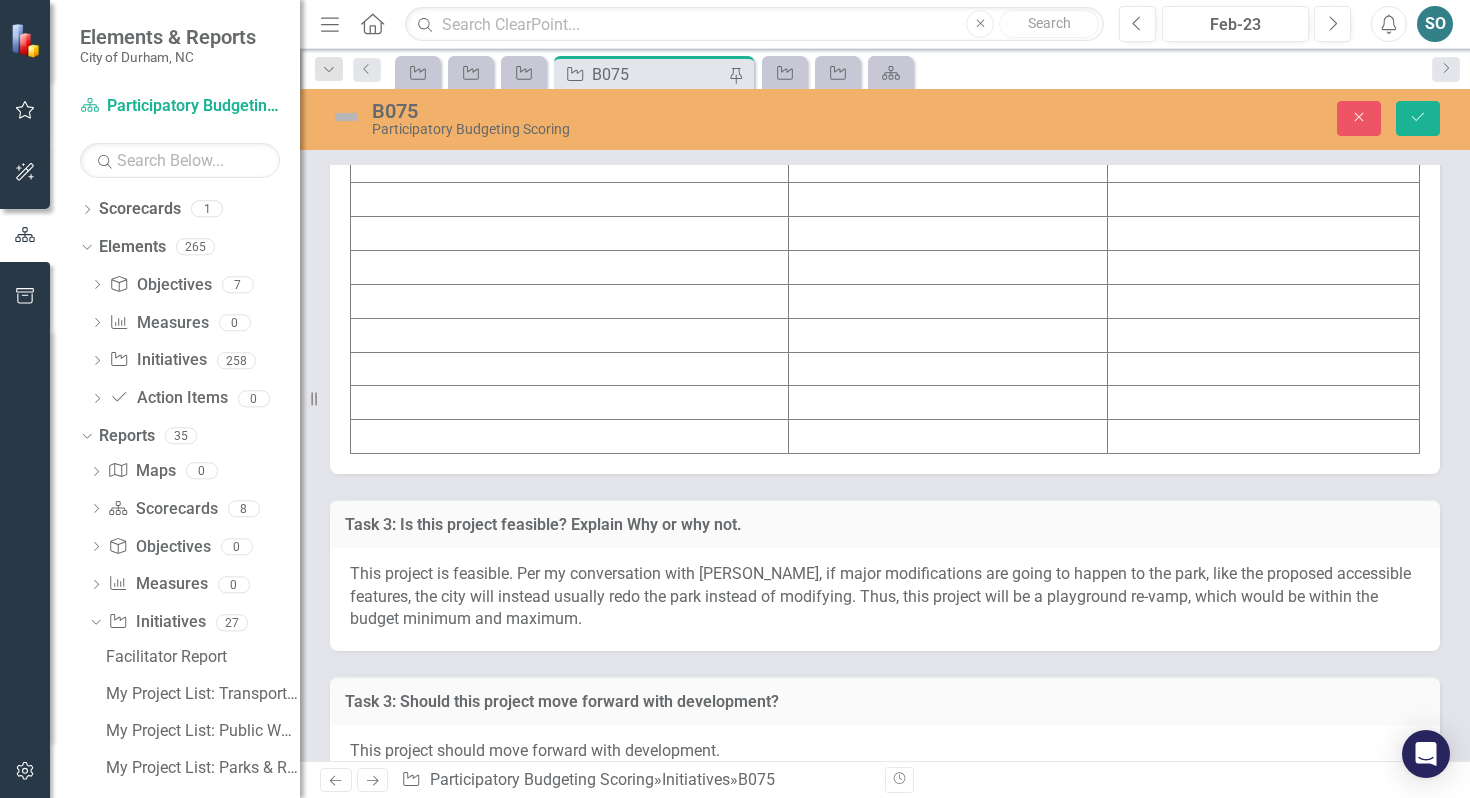 click at bounding box center (570, 166) 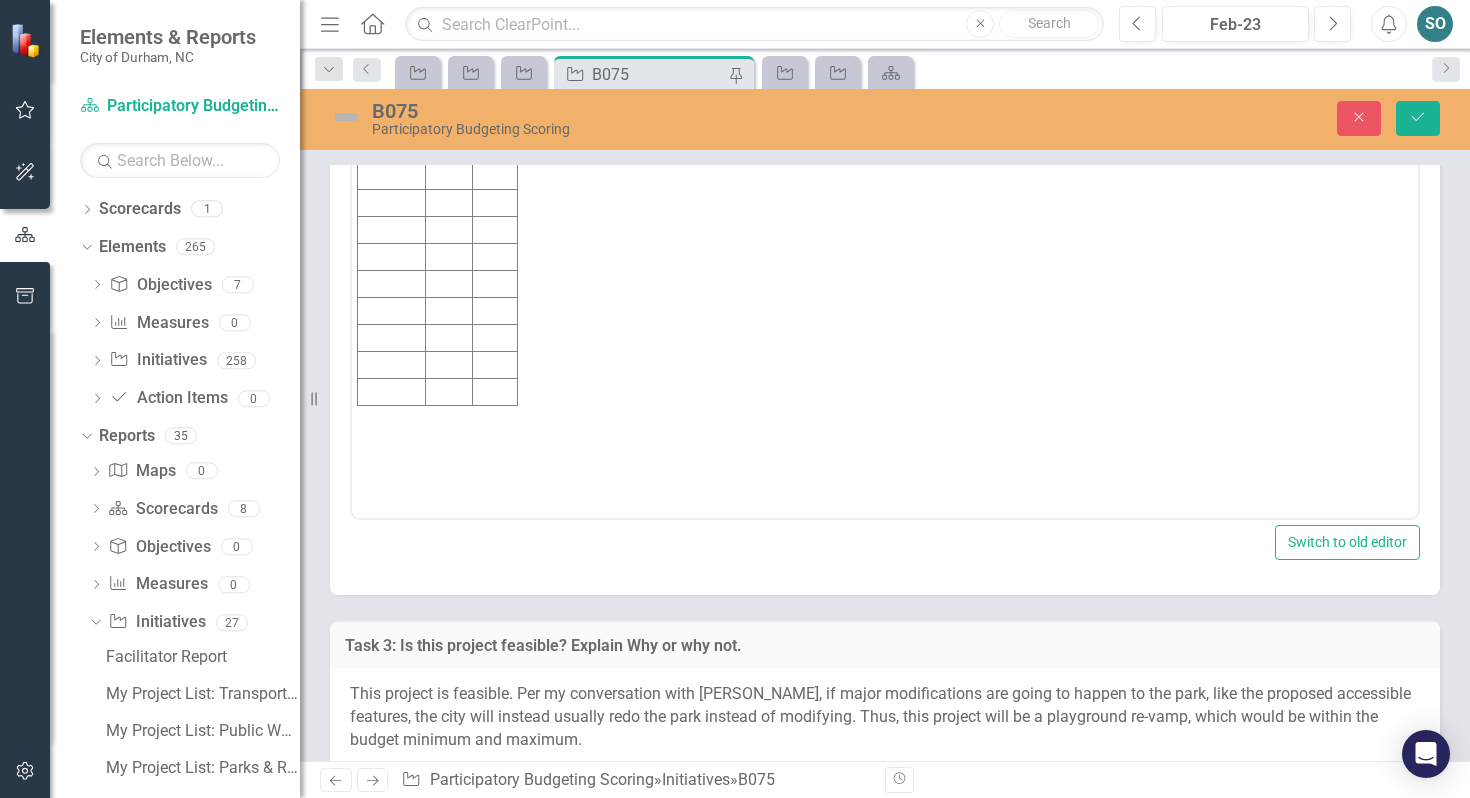 scroll, scrollTop: 0, scrollLeft: 0, axis: both 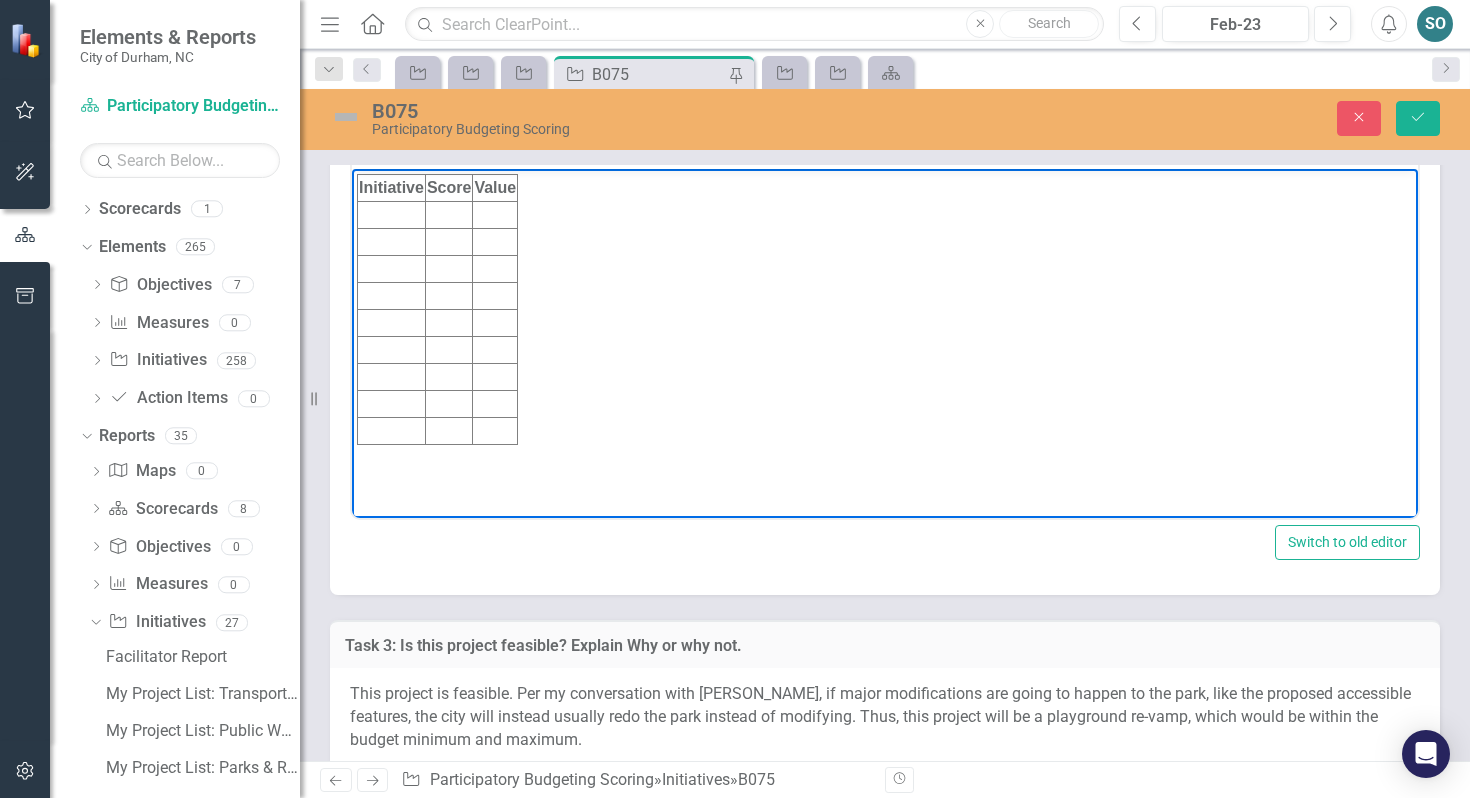 click at bounding box center [392, 214] 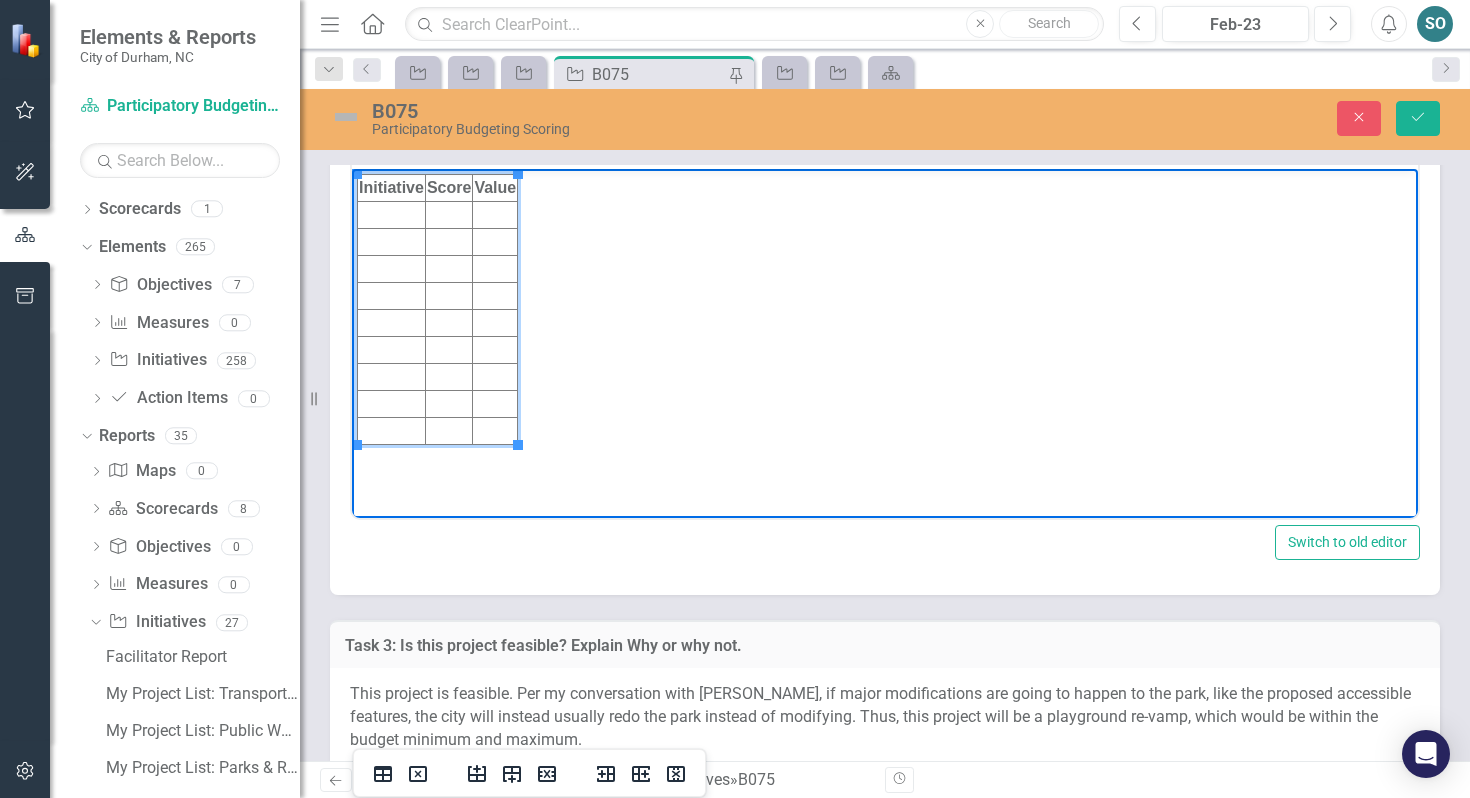 type 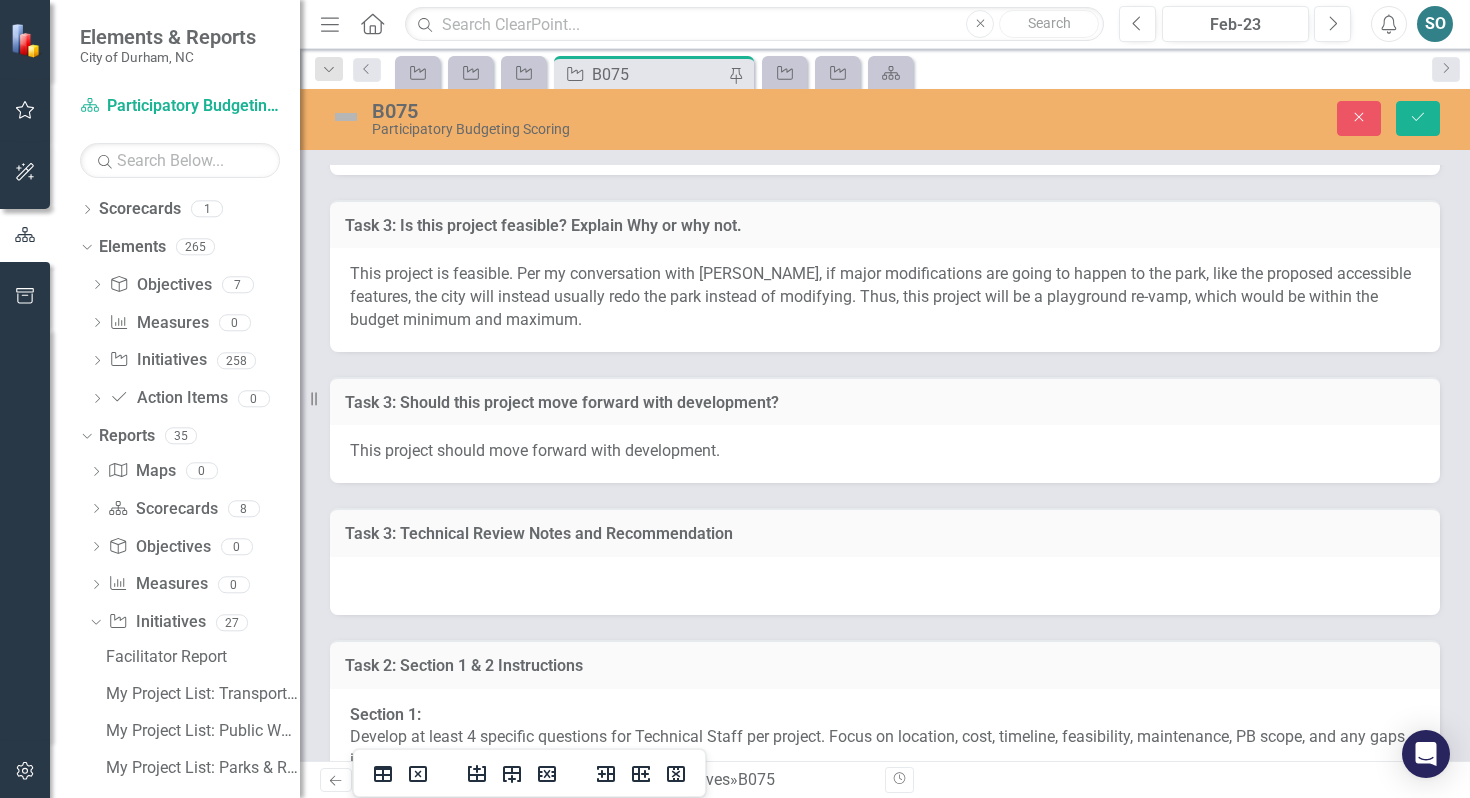 scroll, scrollTop: 7202, scrollLeft: 0, axis: vertical 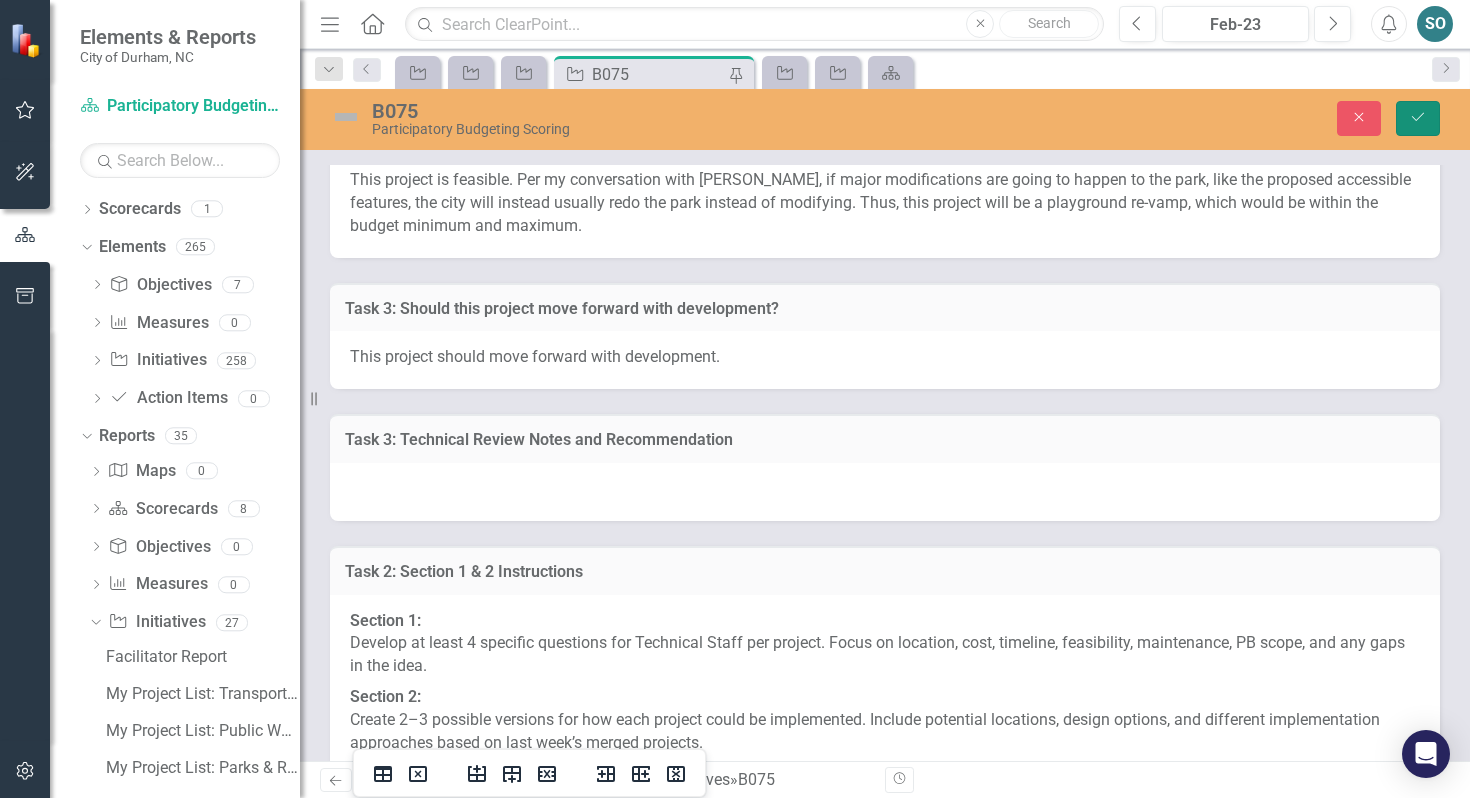 click on "Save" 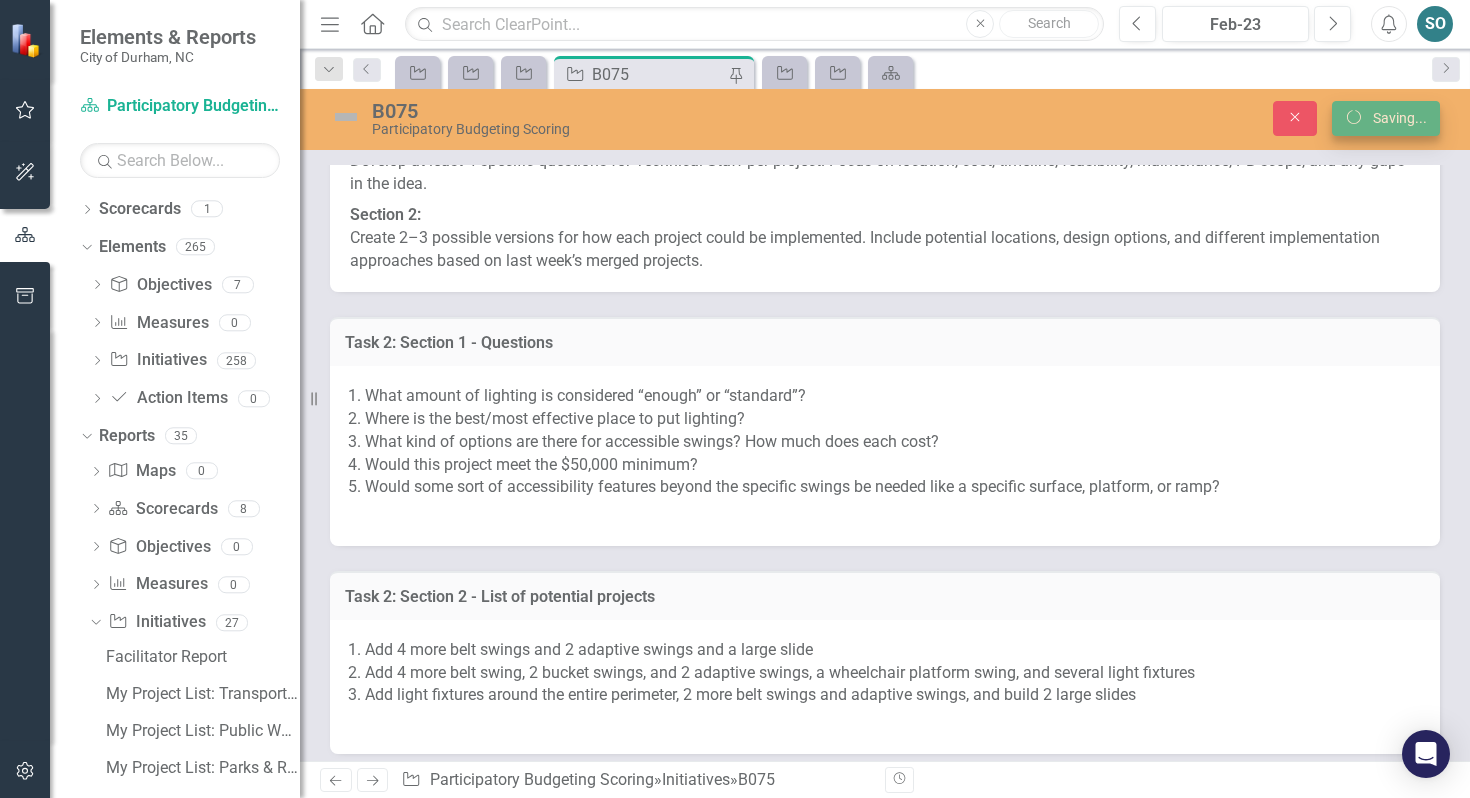 scroll, scrollTop: 6840, scrollLeft: 0, axis: vertical 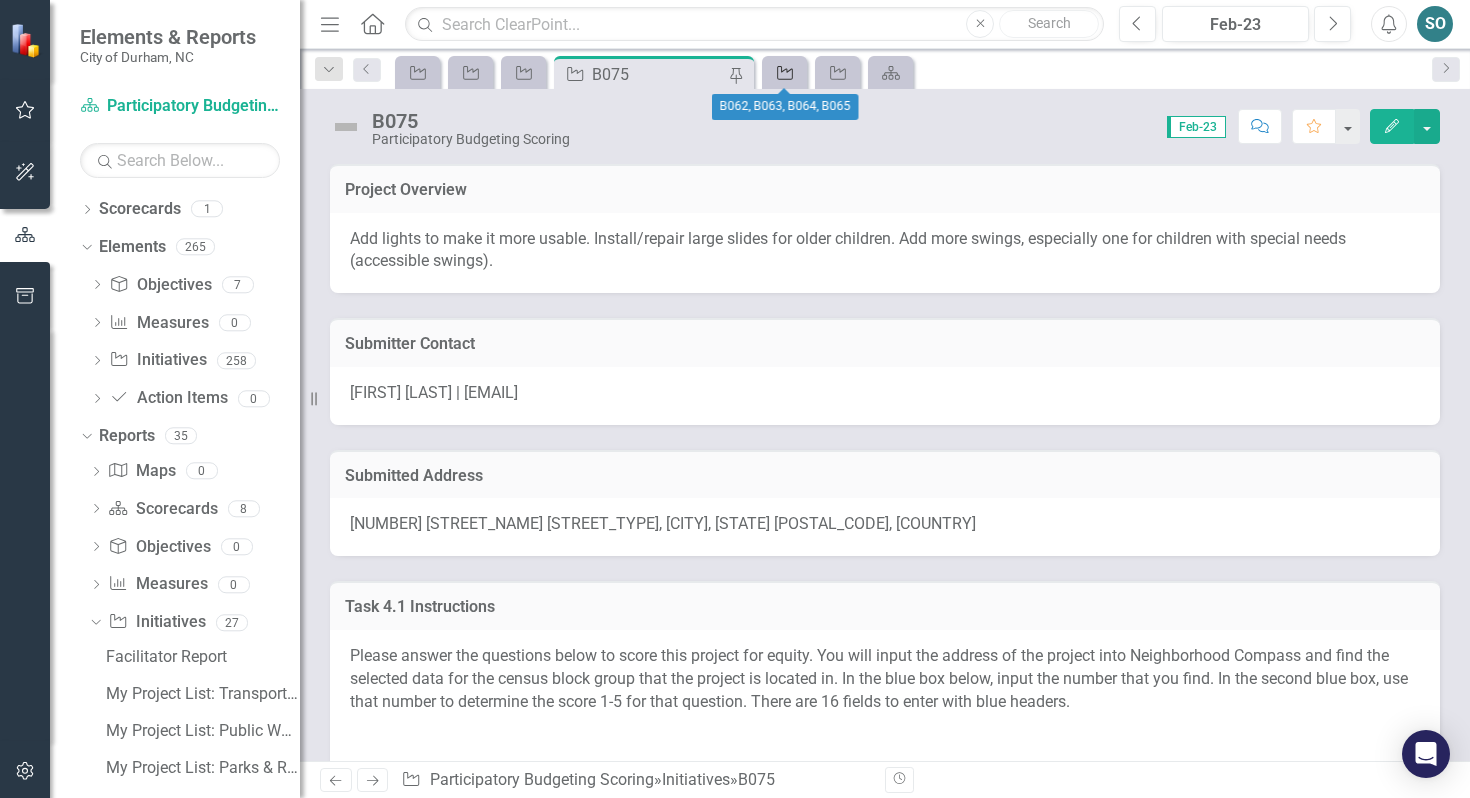 click on "Initiative" 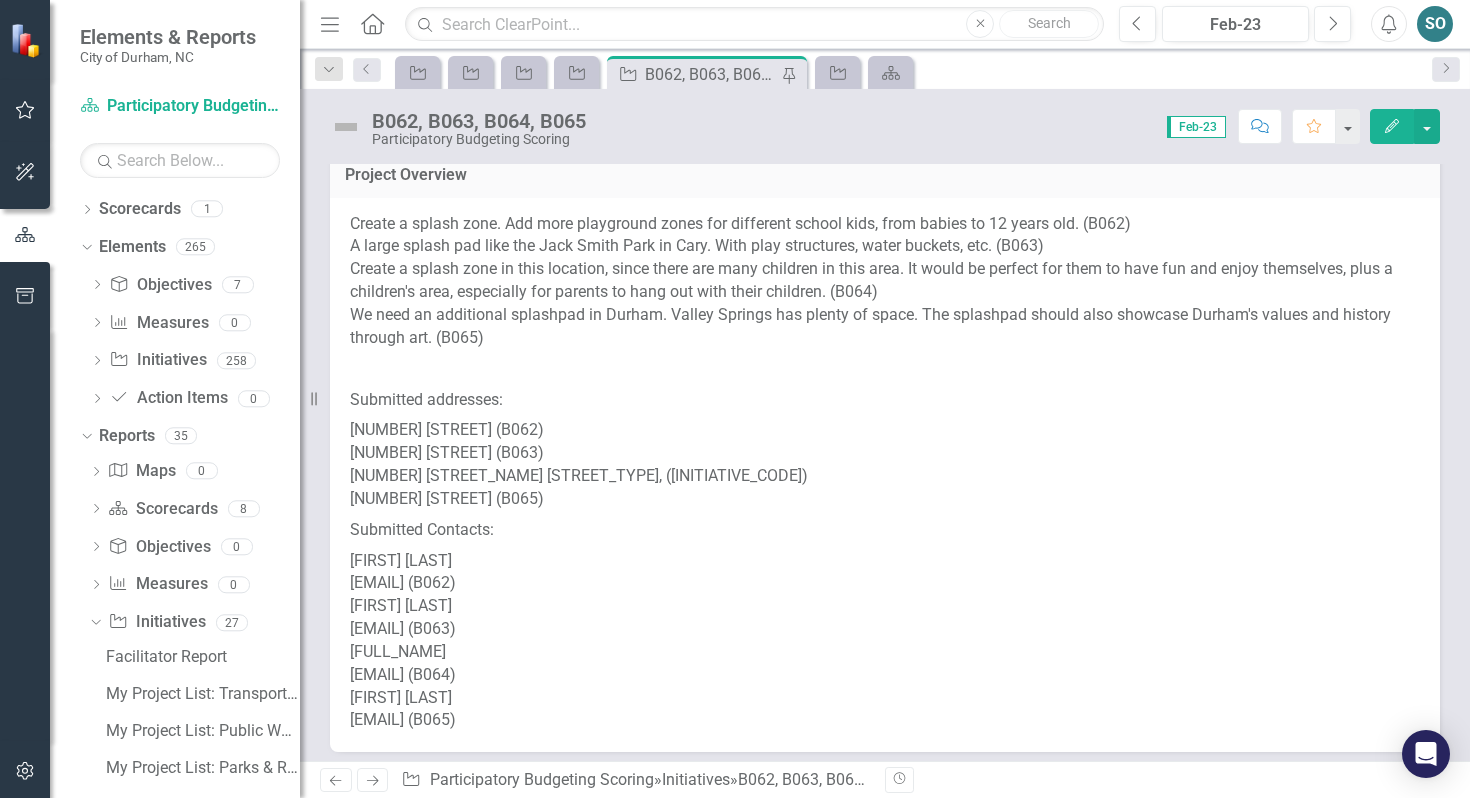 scroll, scrollTop: 31, scrollLeft: 0, axis: vertical 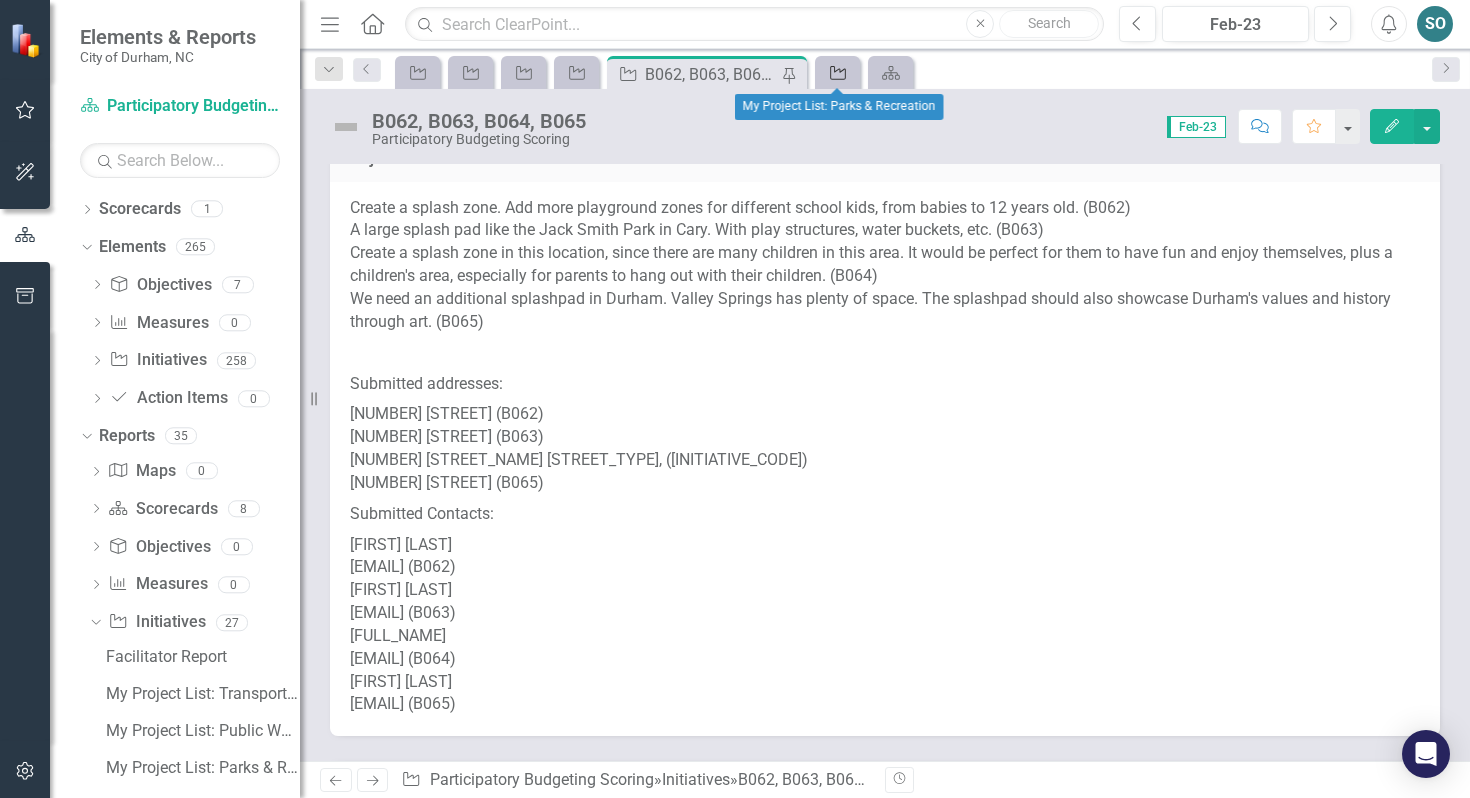 click on "Initiative" 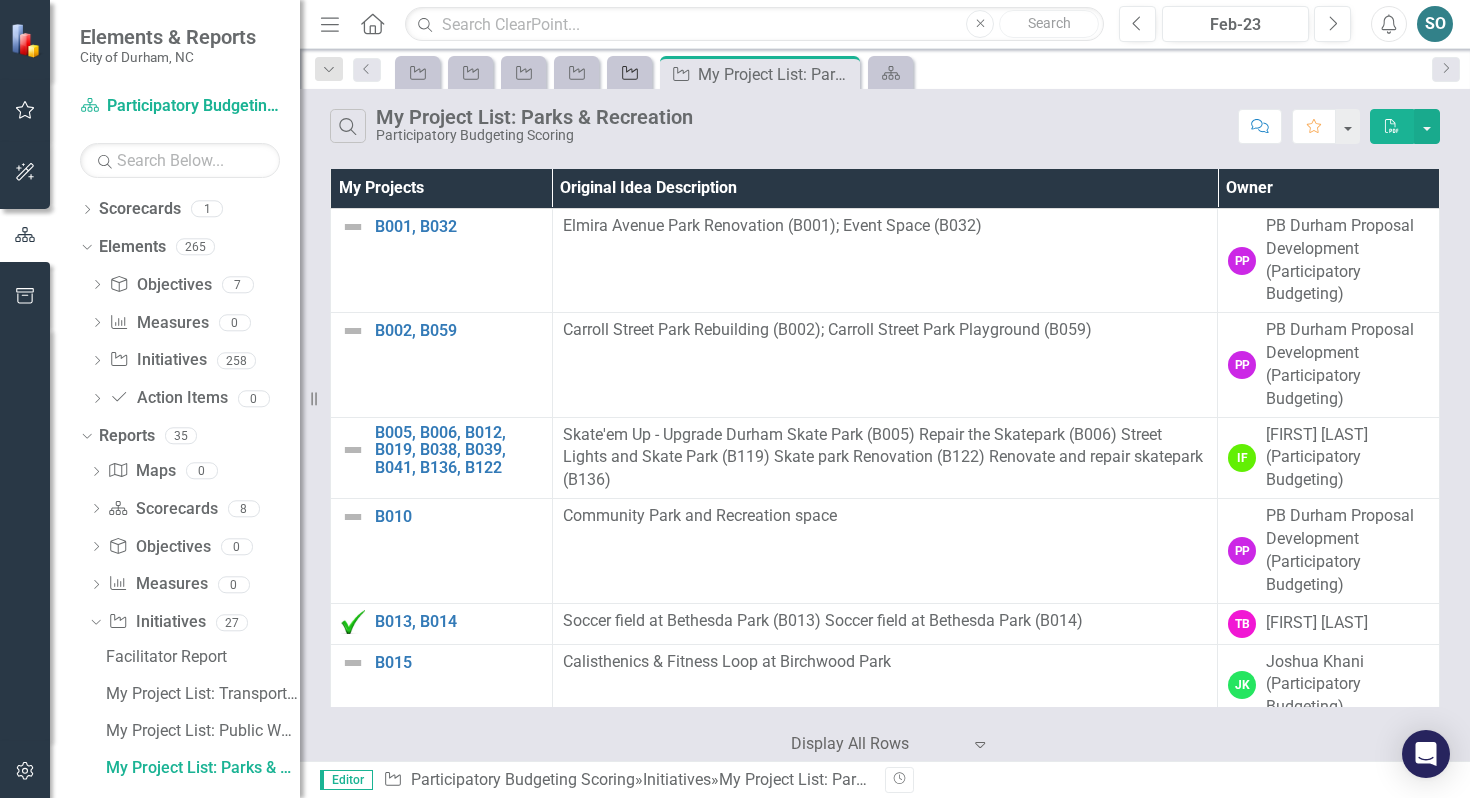 click on "Initiative" 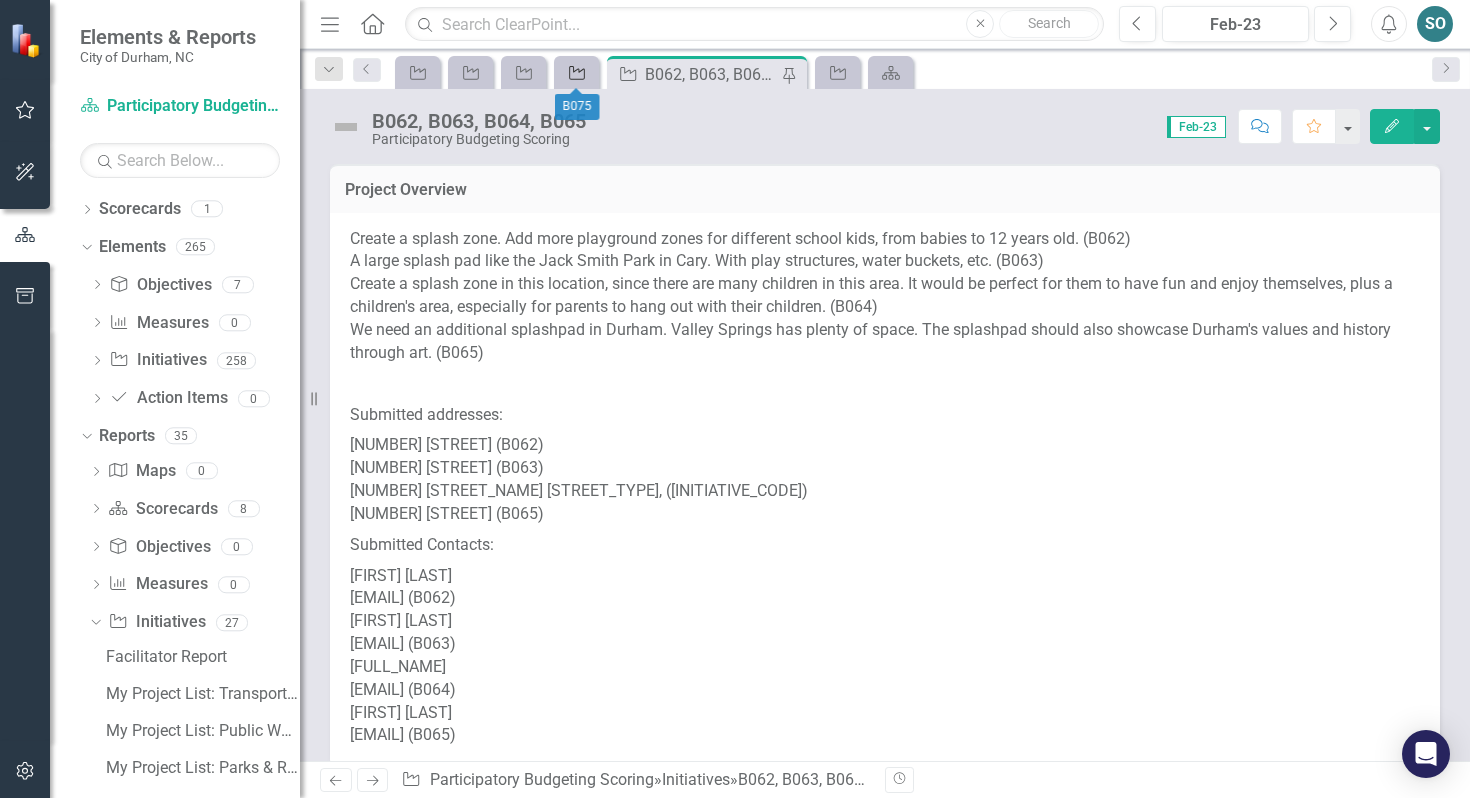 click 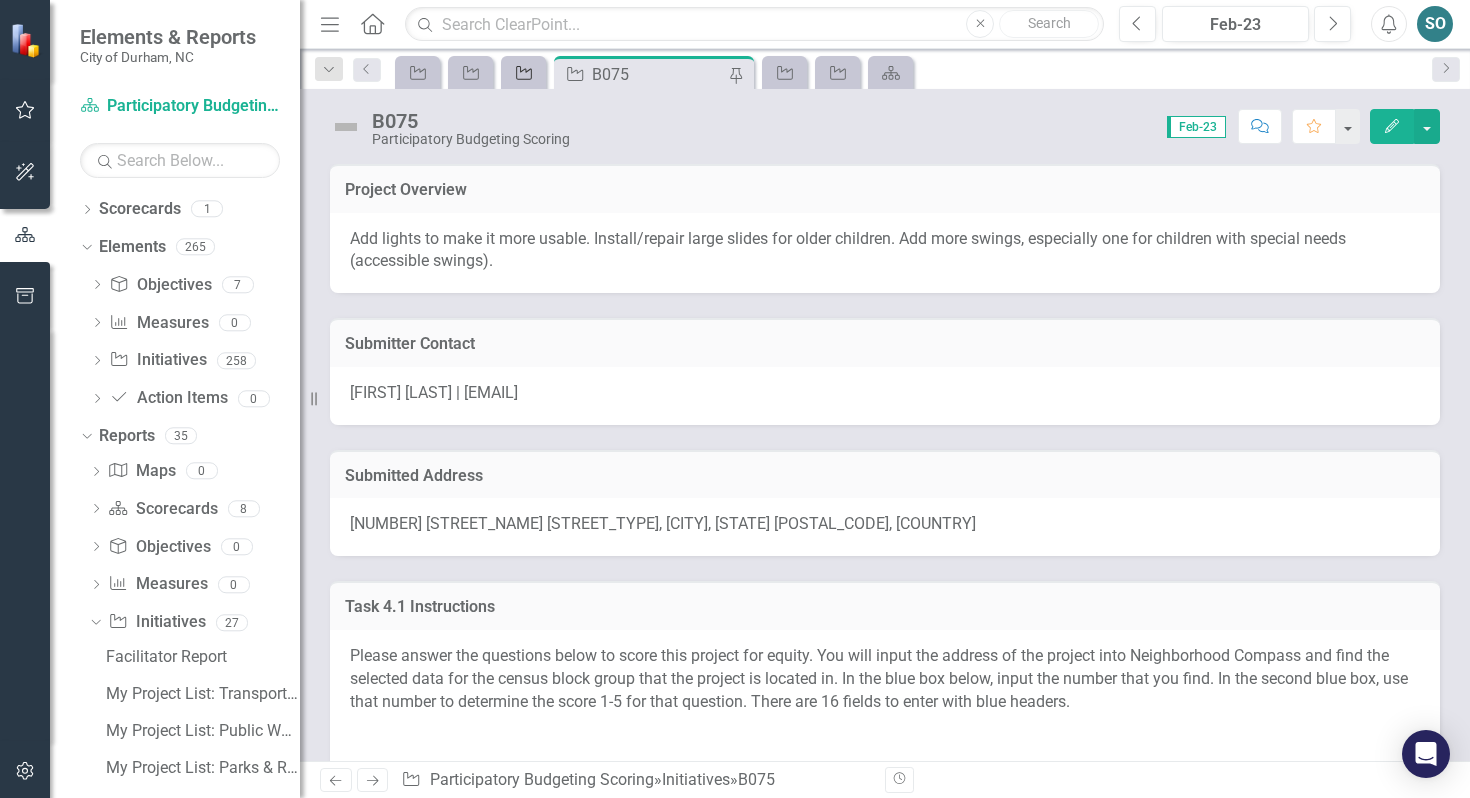click on "Initiative" 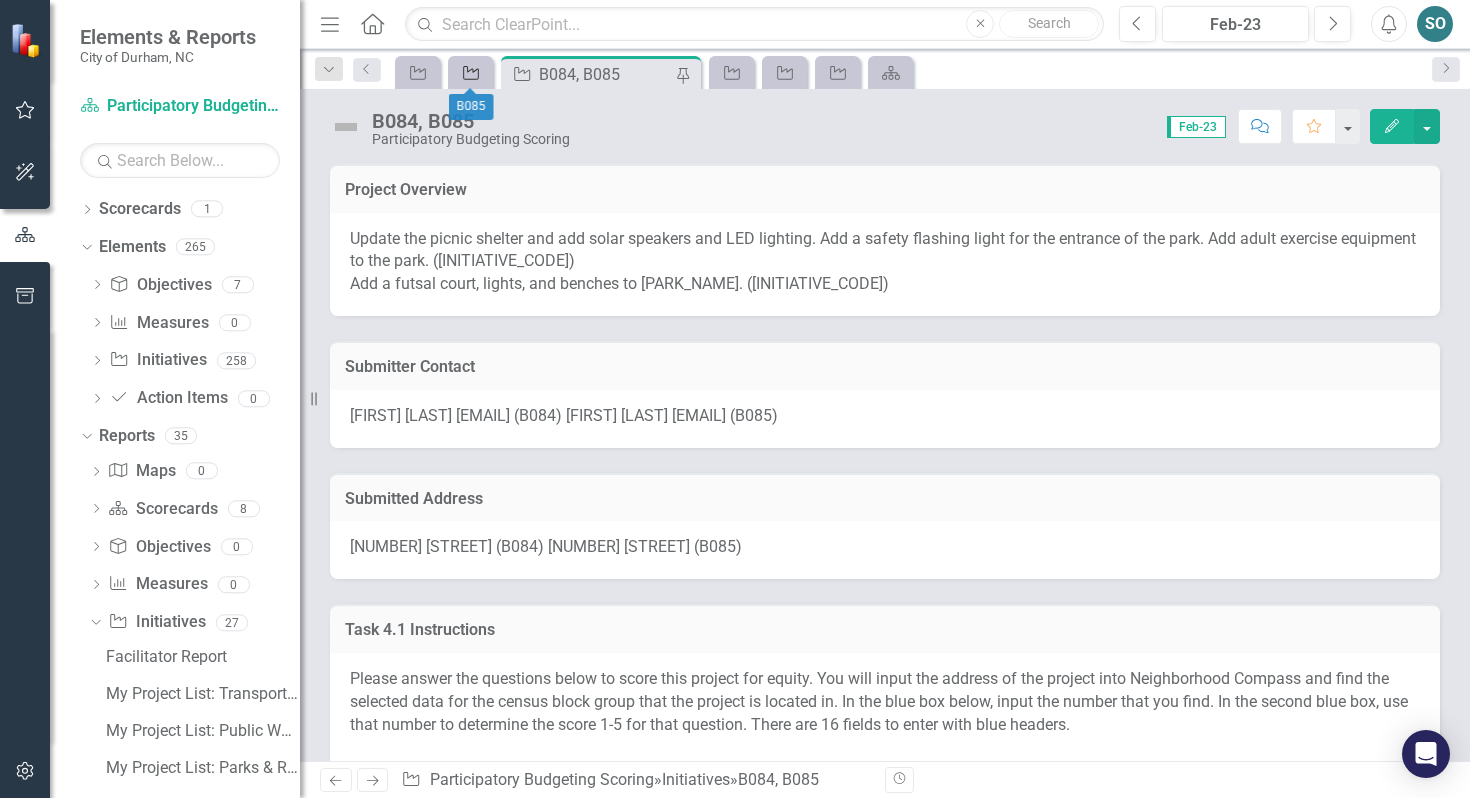 click on "Initiative" 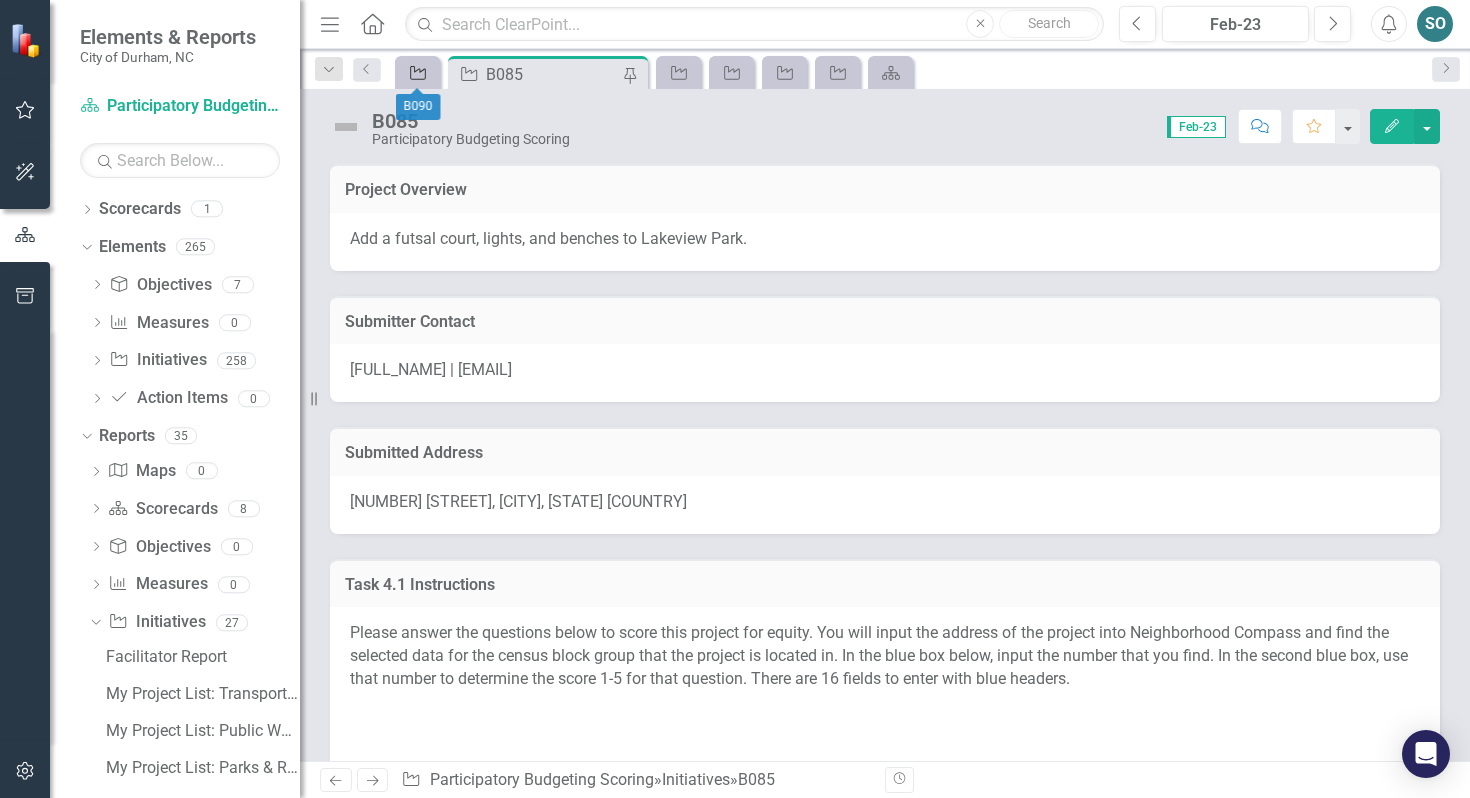 click on "Initiative" 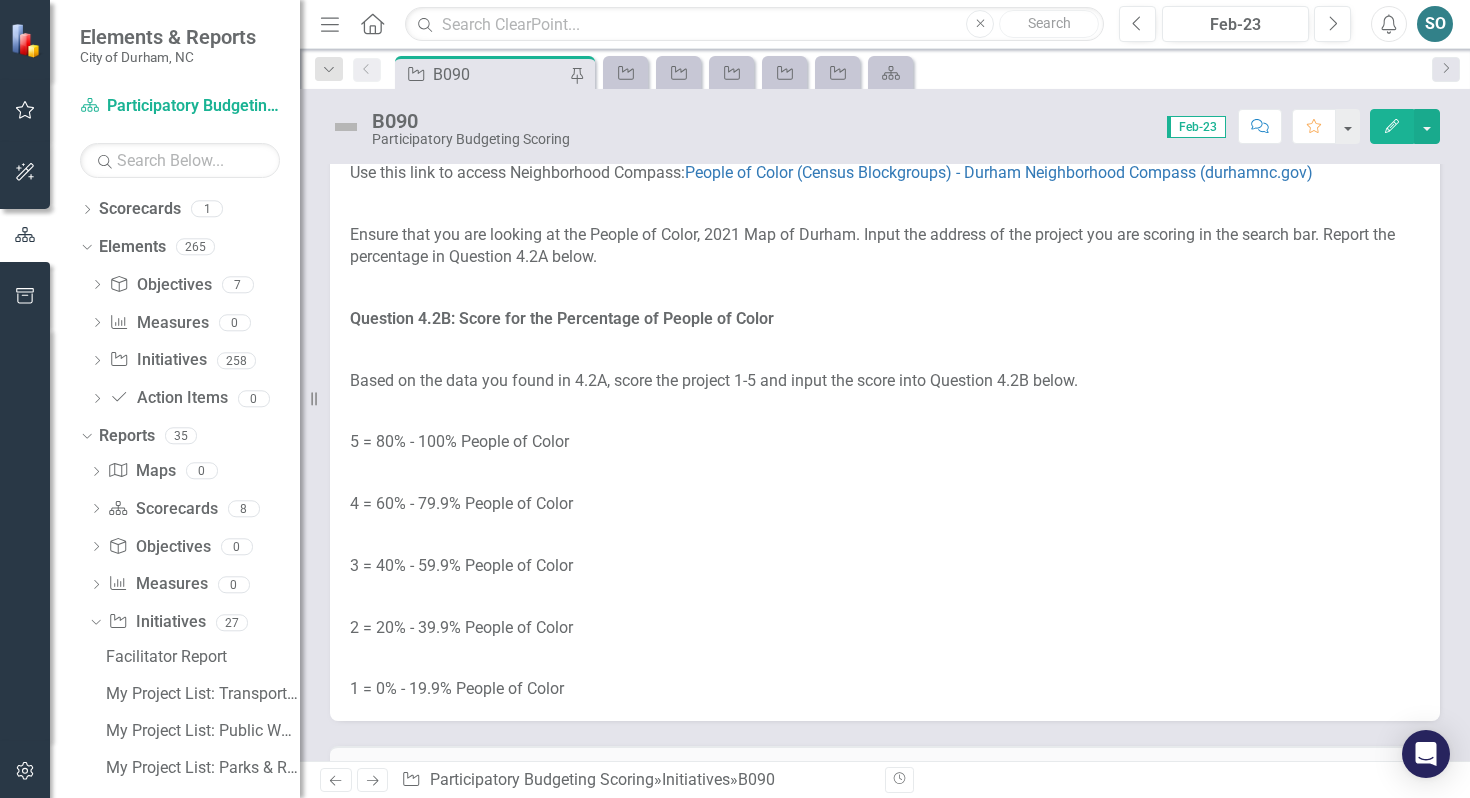 scroll, scrollTop: 2942, scrollLeft: 0, axis: vertical 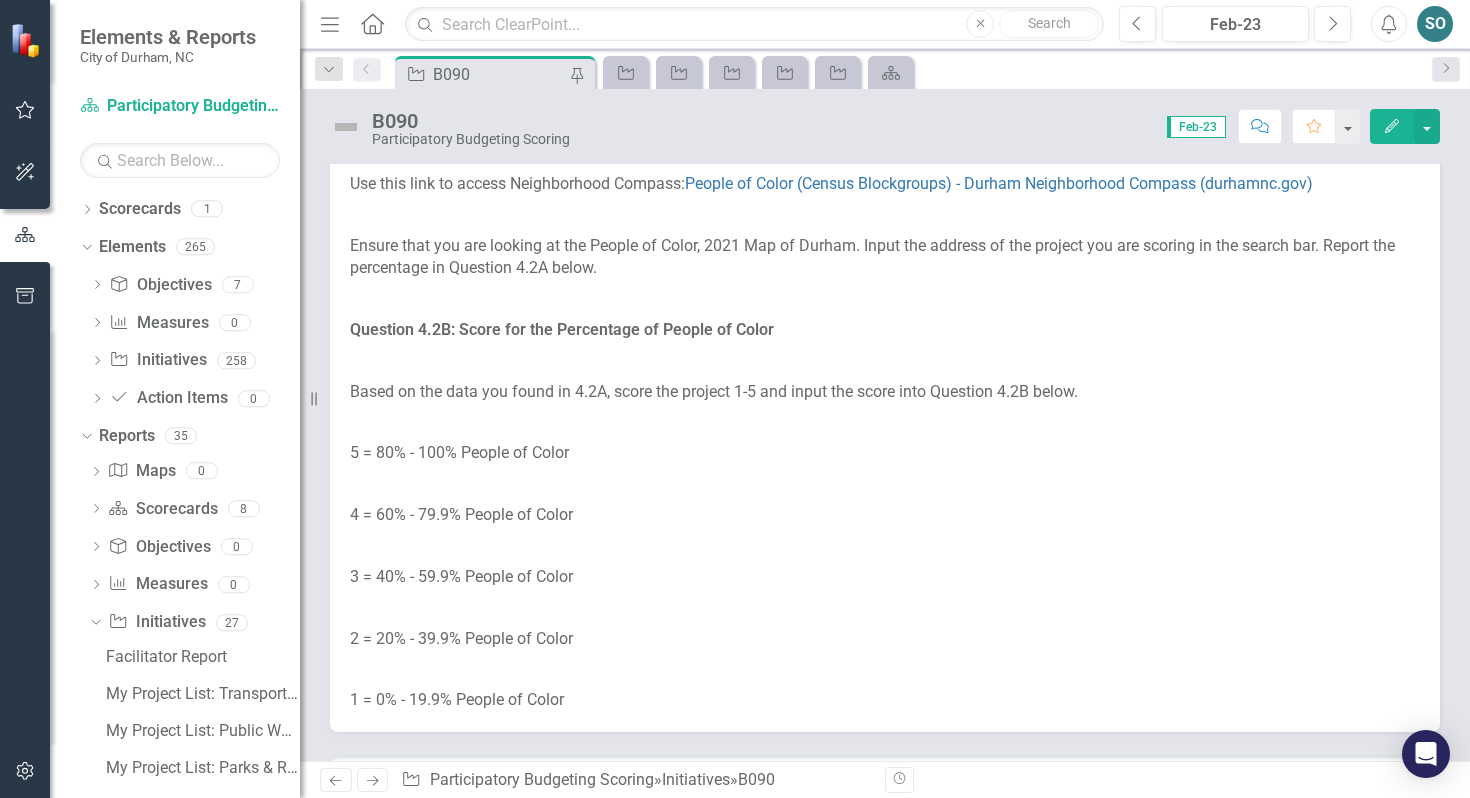click at bounding box center [885, -6] 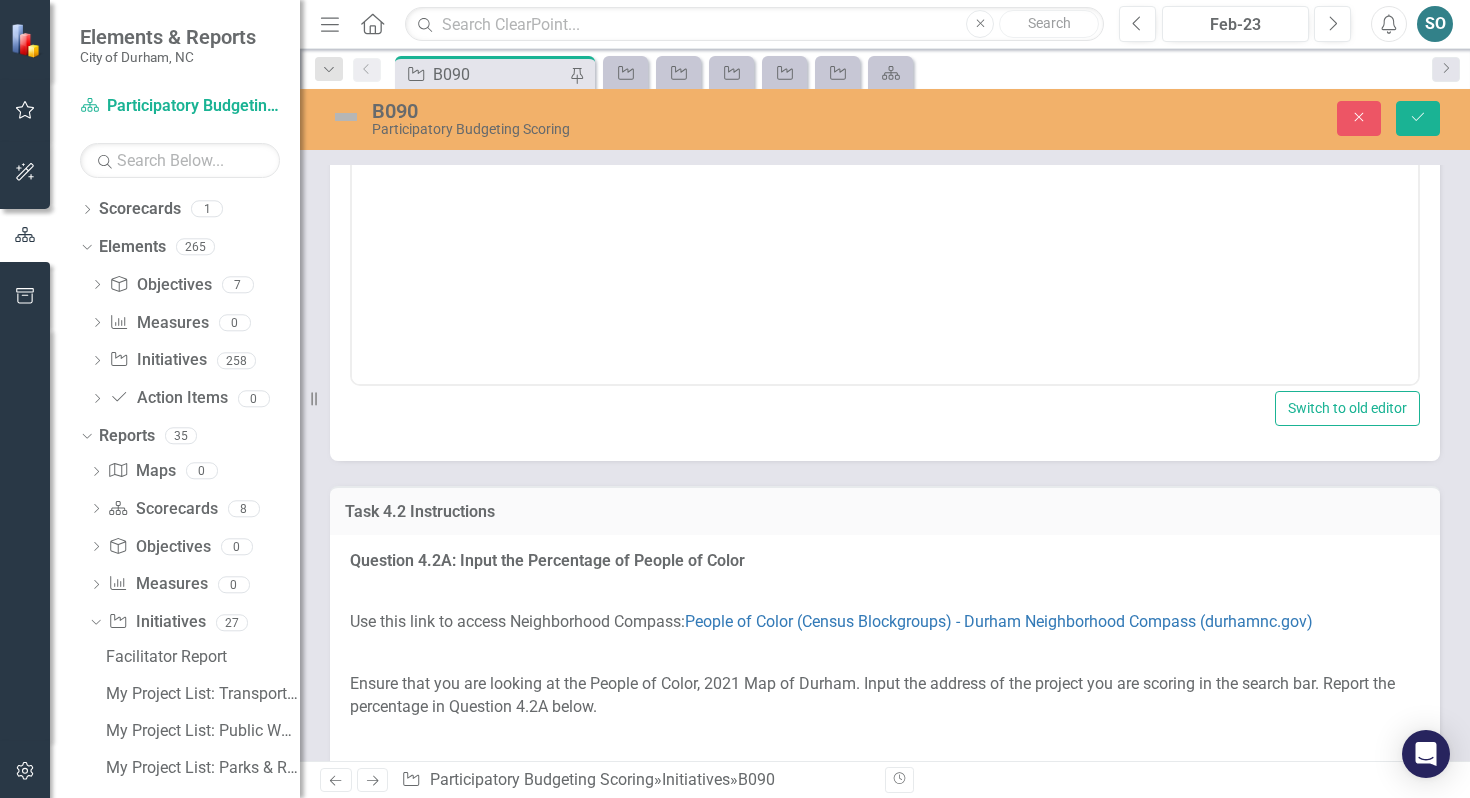 scroll, scrollTop: 0, scrollLeft: 0, axis: both 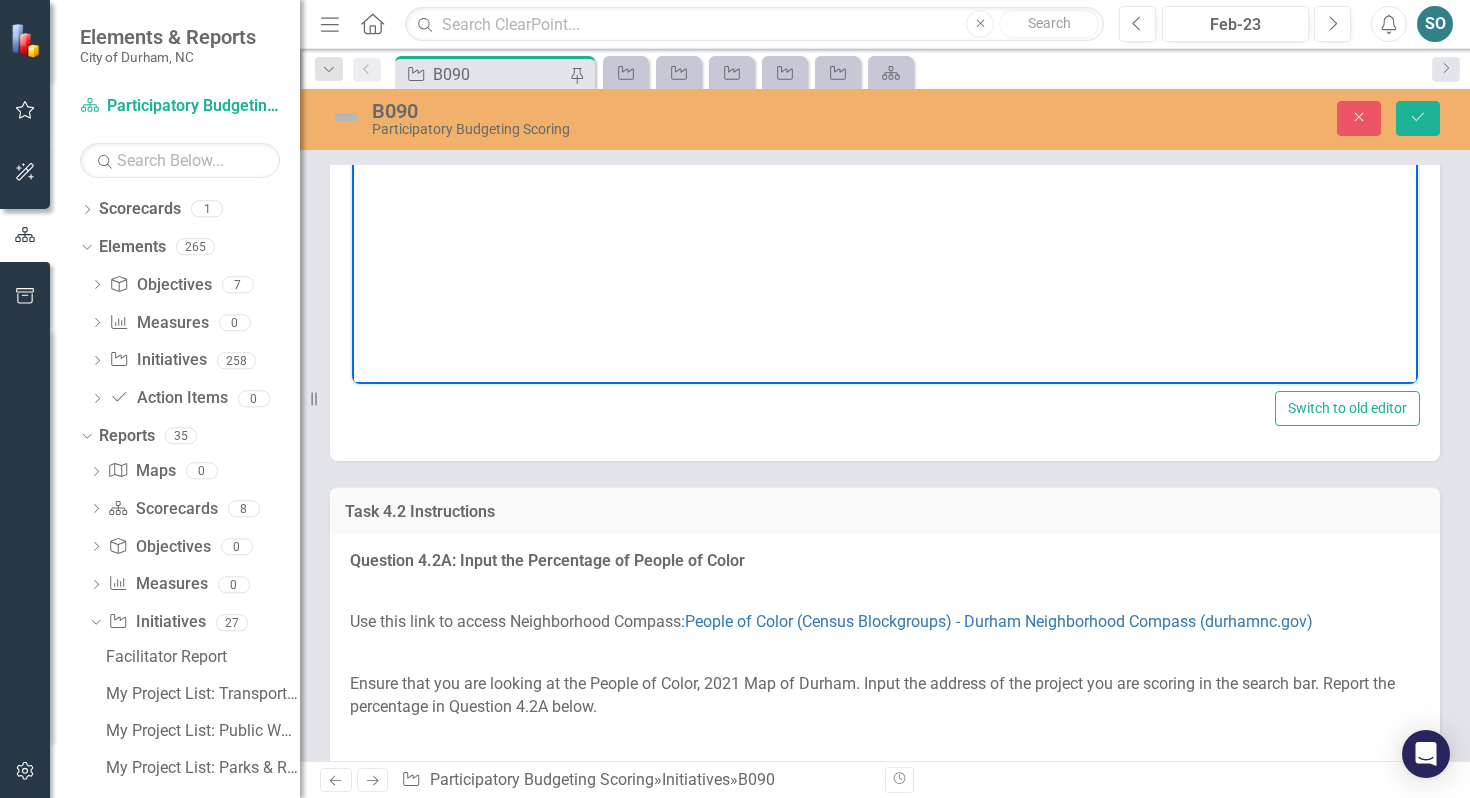 click at bounding box center (885, 184) 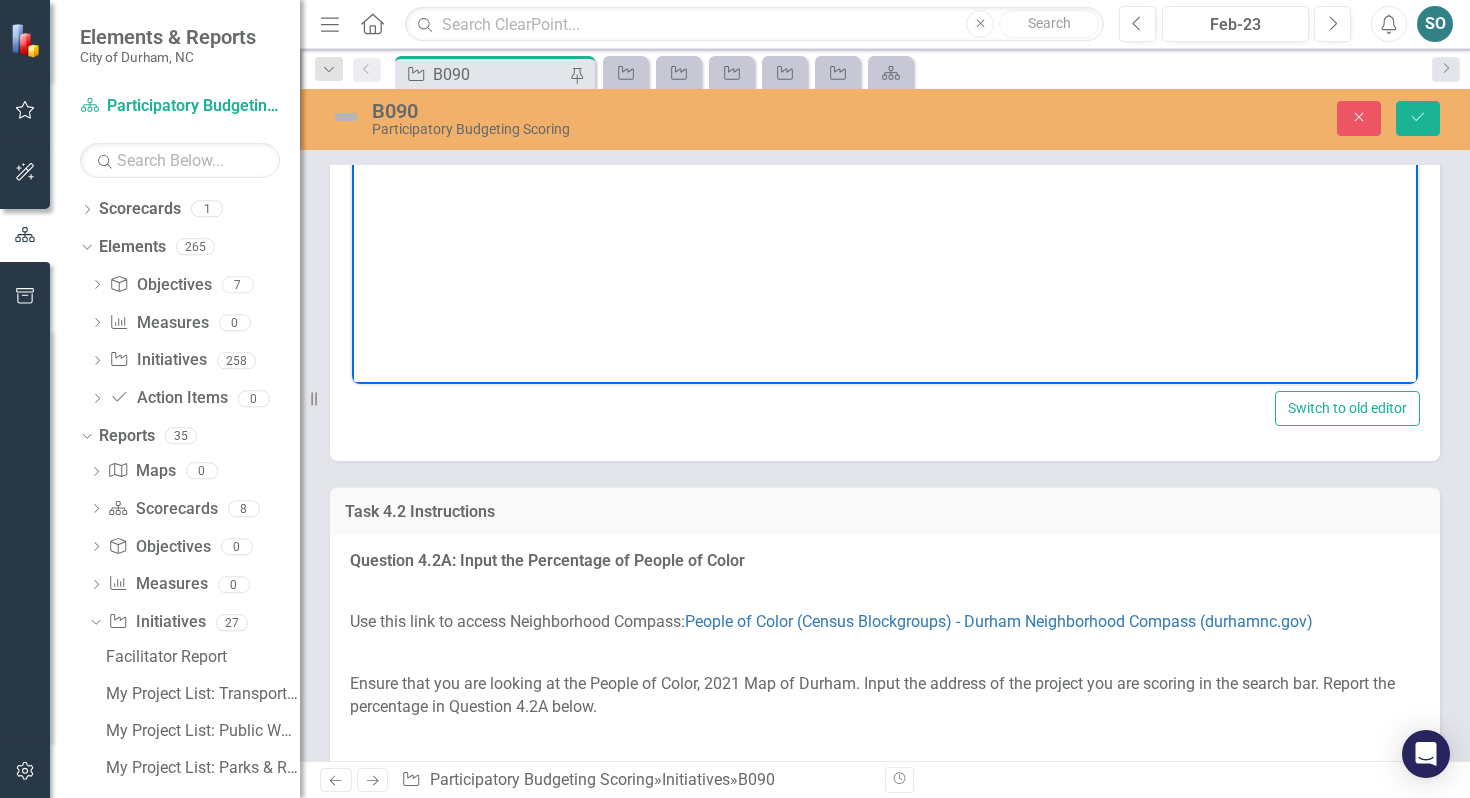 scroll, scrollTop: 2336, scrollLeft: 0, axis: vertical 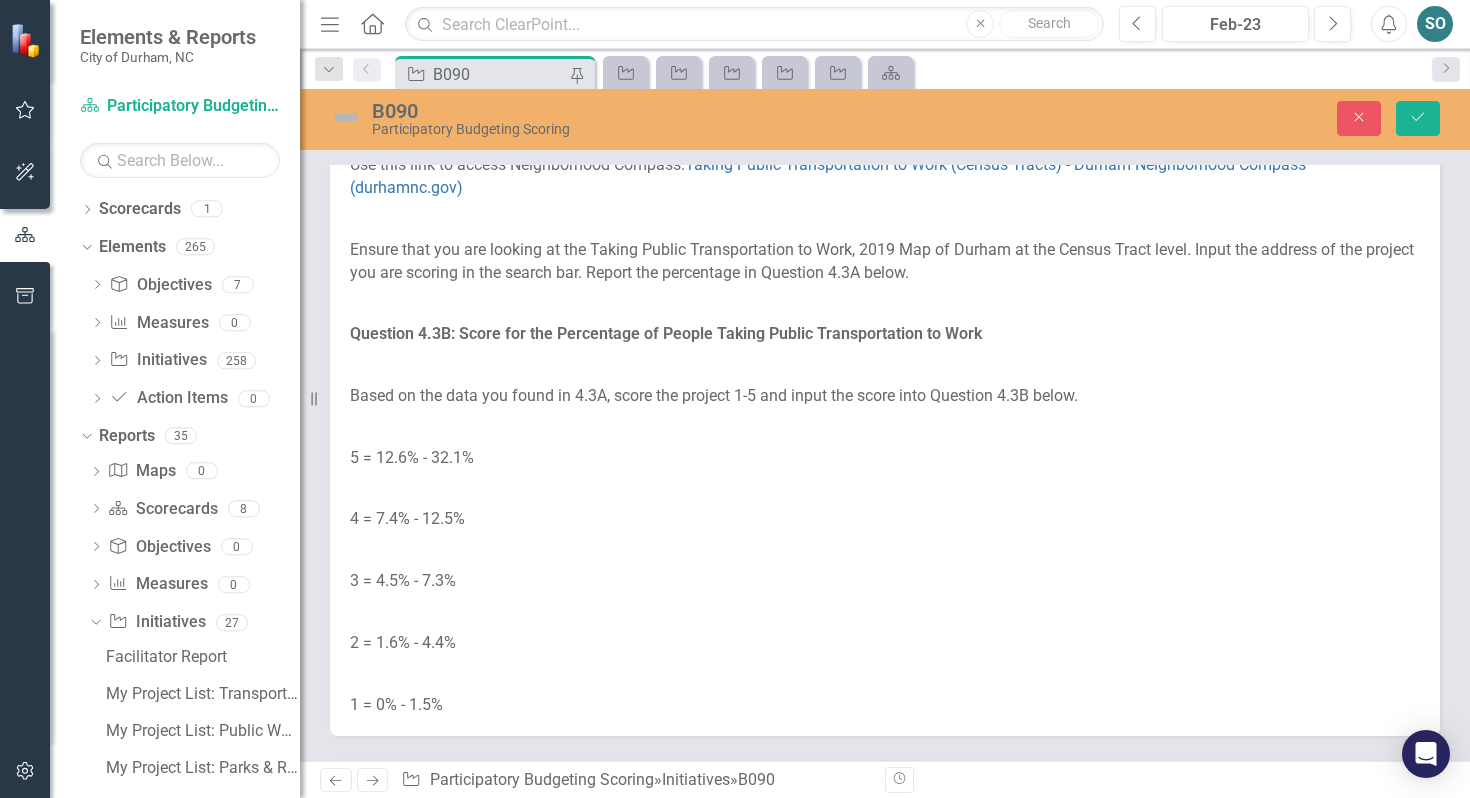 click at bounding box center (885, -25) 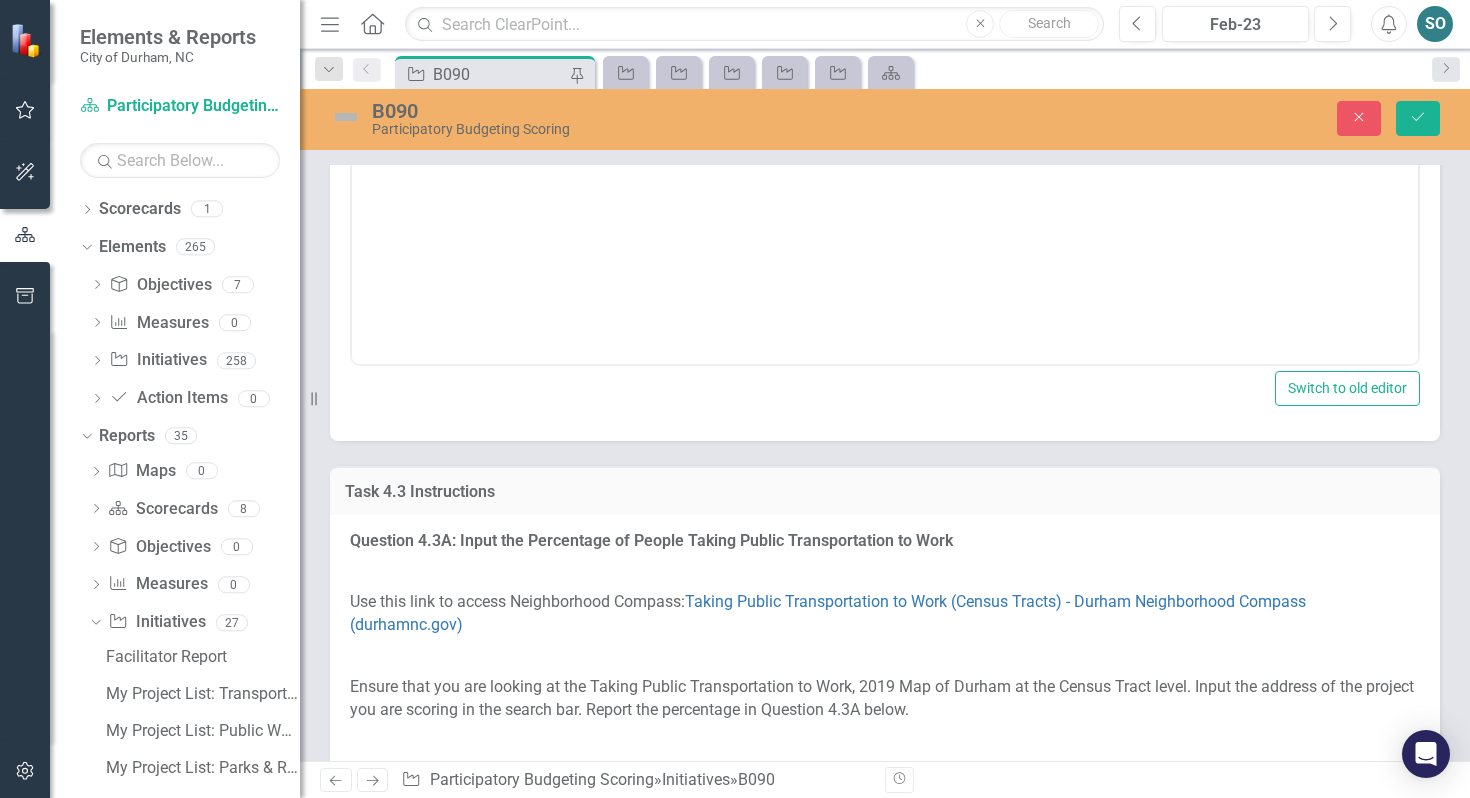 scroll, scrollTop: 0, scrollLeft: 0, axis: both 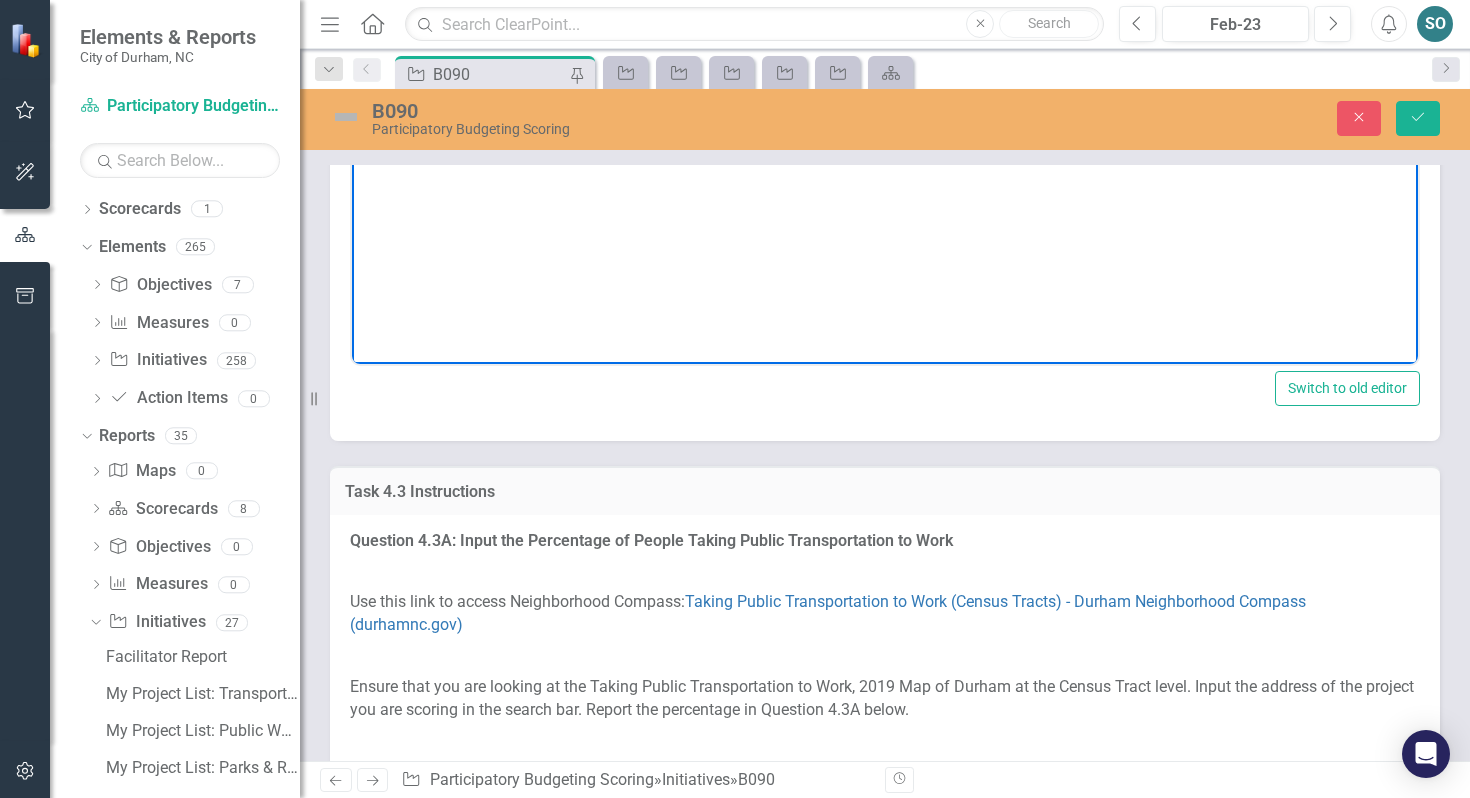 click at bounding box center (885, 165) 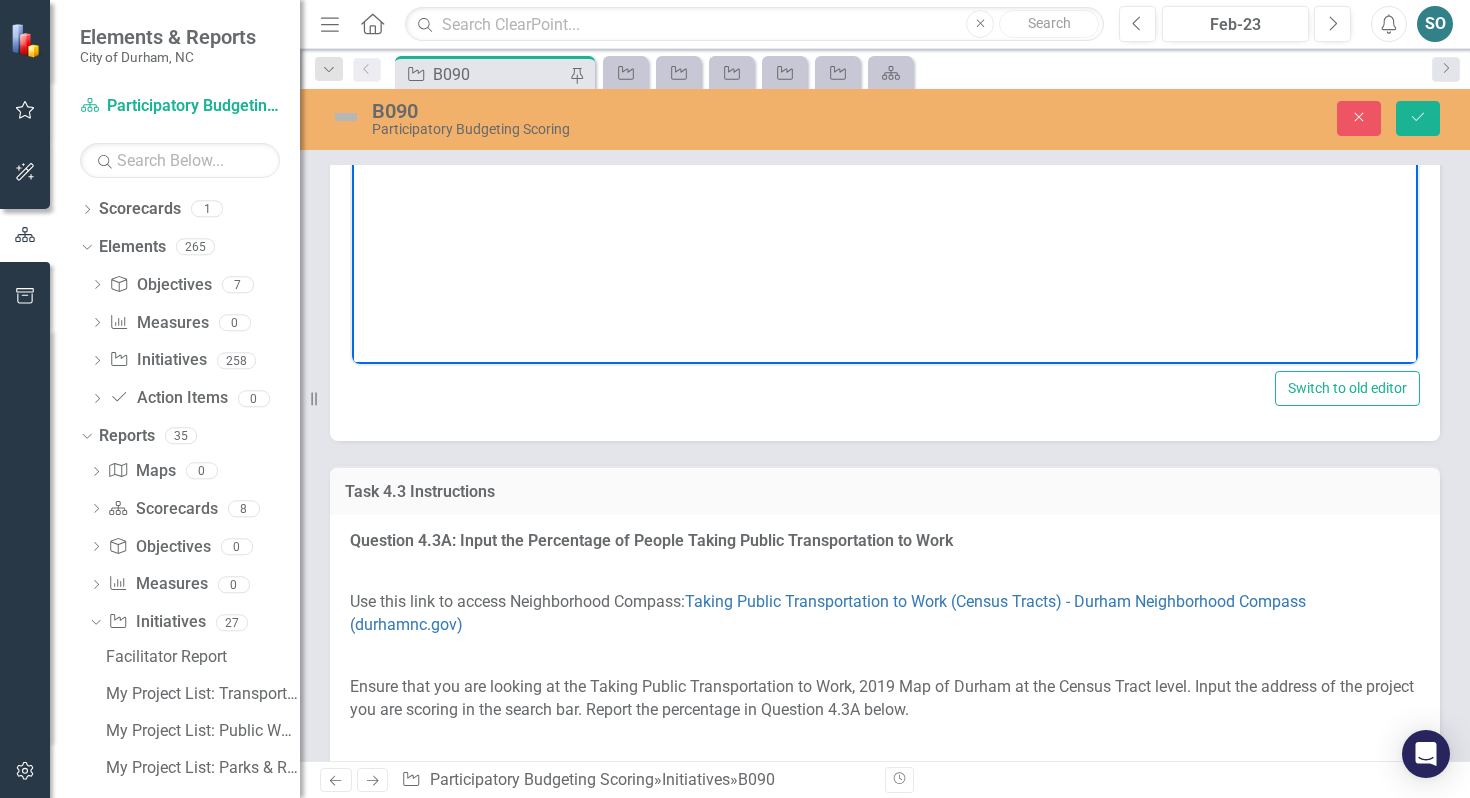 type 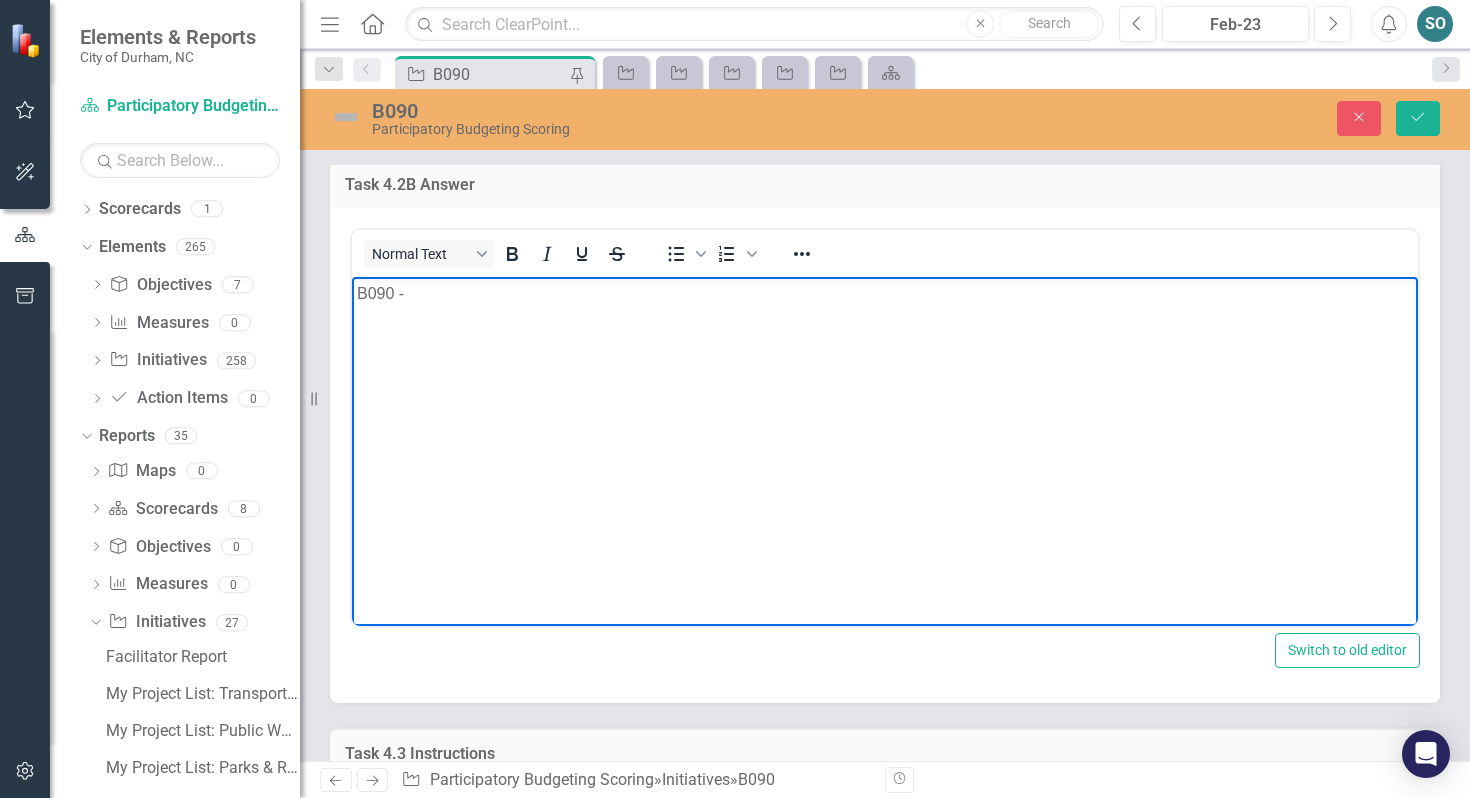 scroll, scrollTop: 4303, scrollLeft: 0, axis: vertical 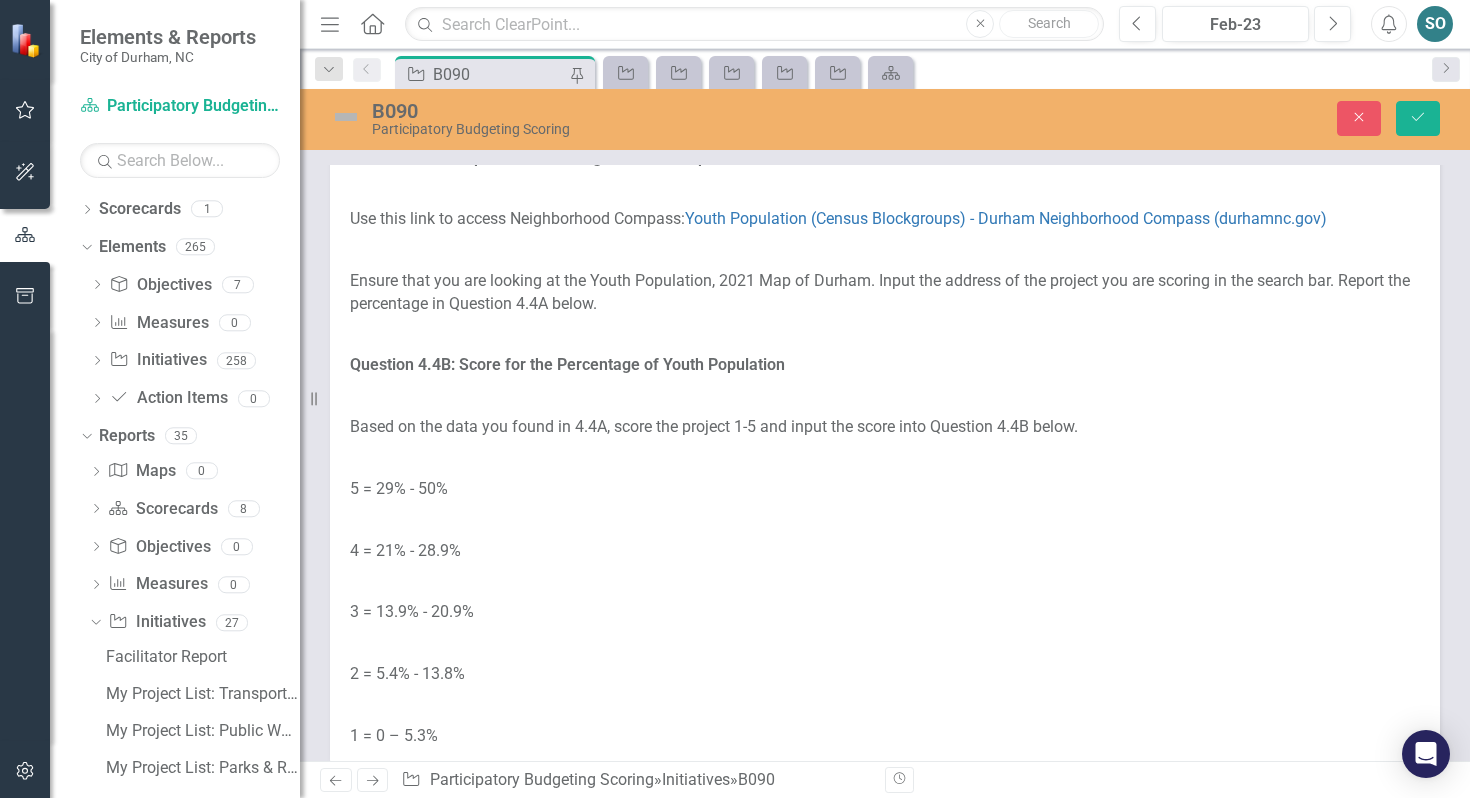 click at bounding box center [885, 29] 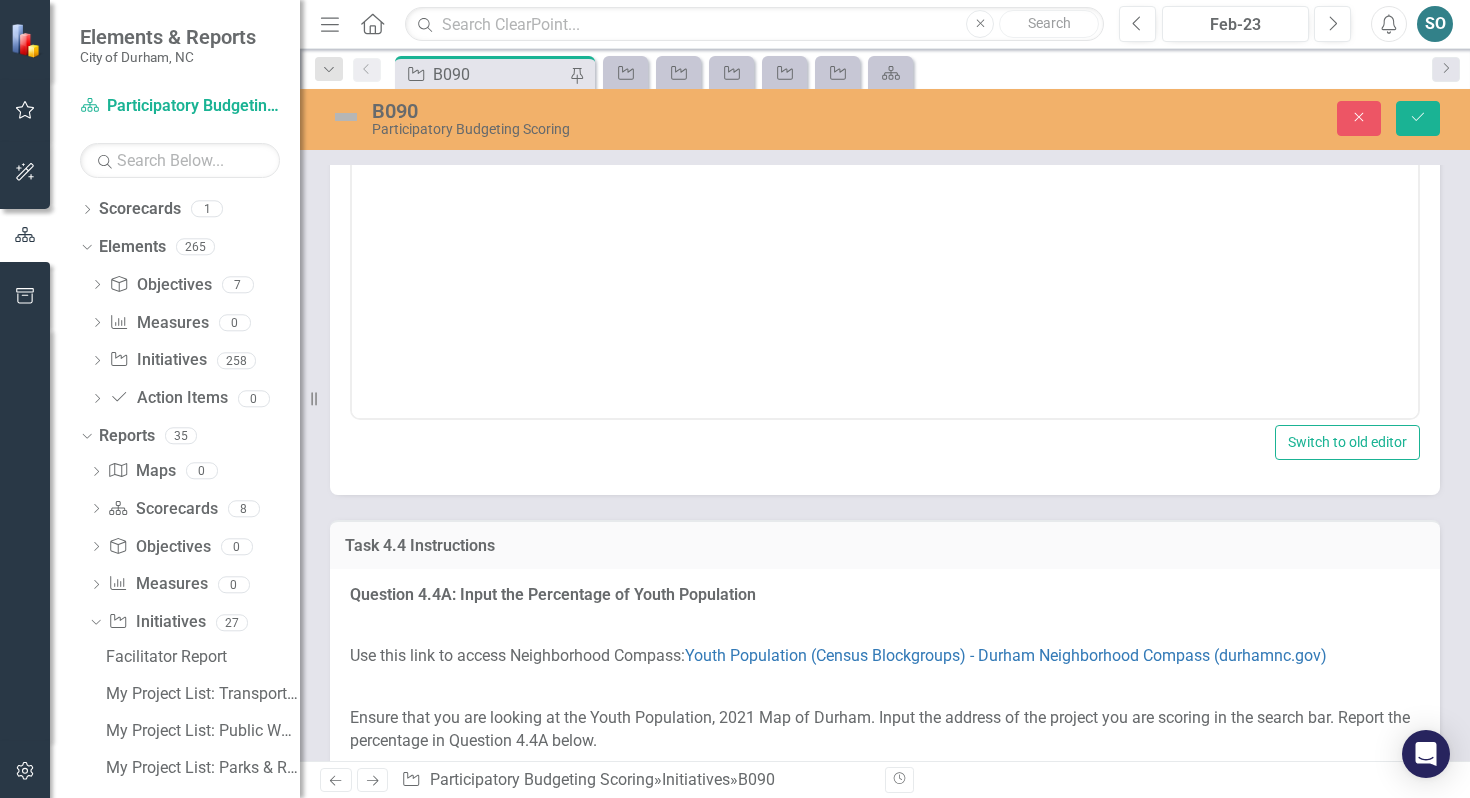 scroll, scrollTop: 0, scrollLeft: 0, axis: both 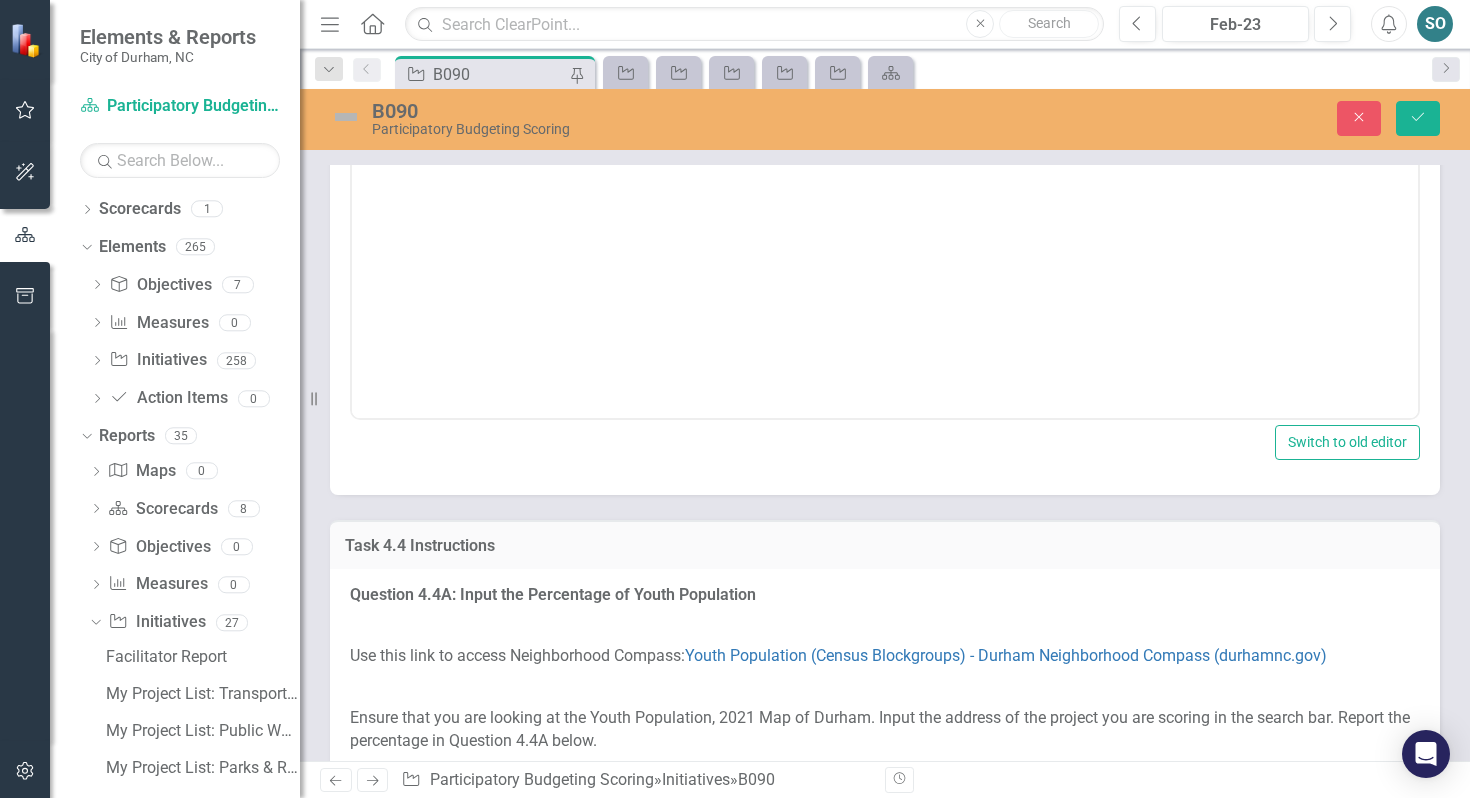 click at bounding box center [885, 85] 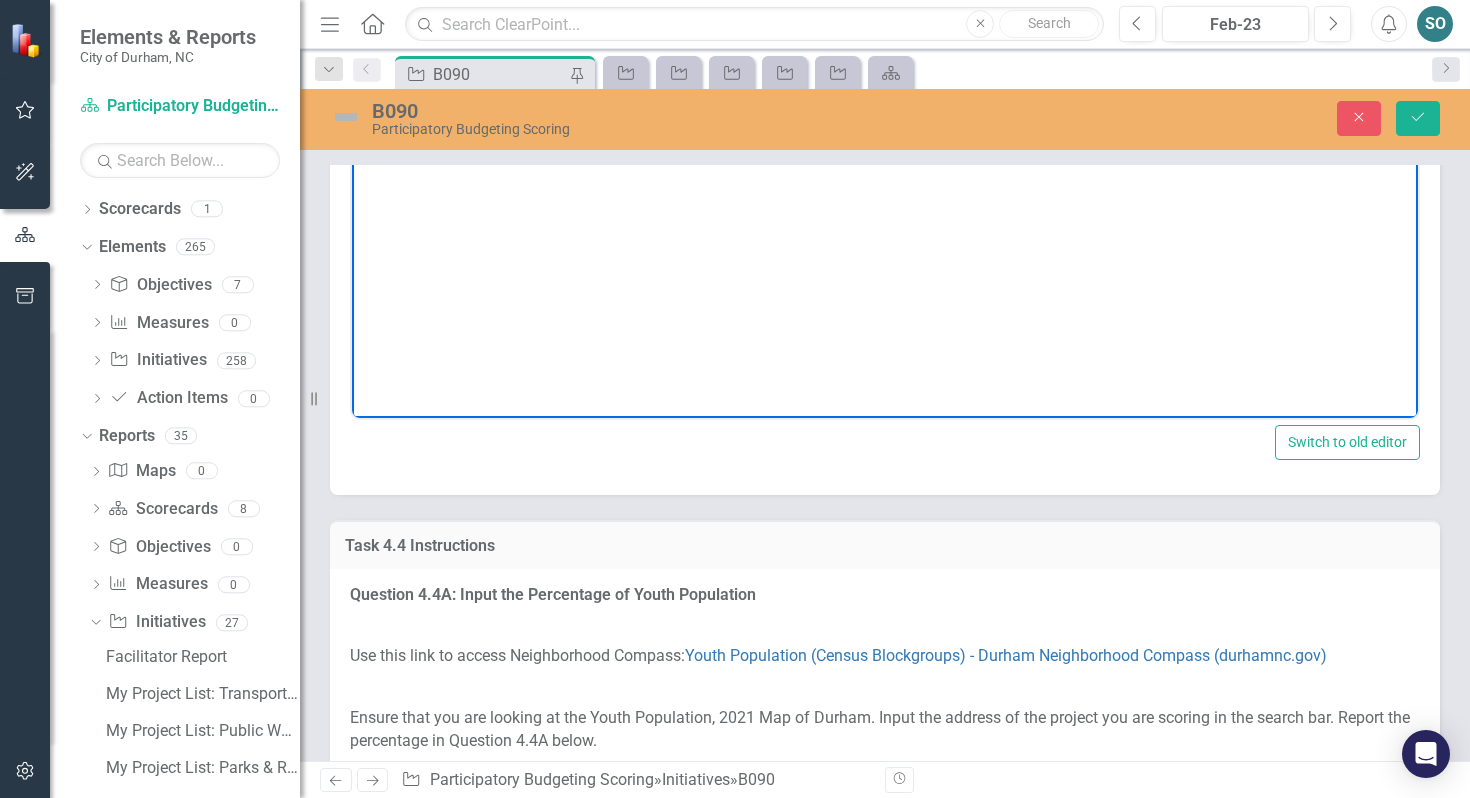 type 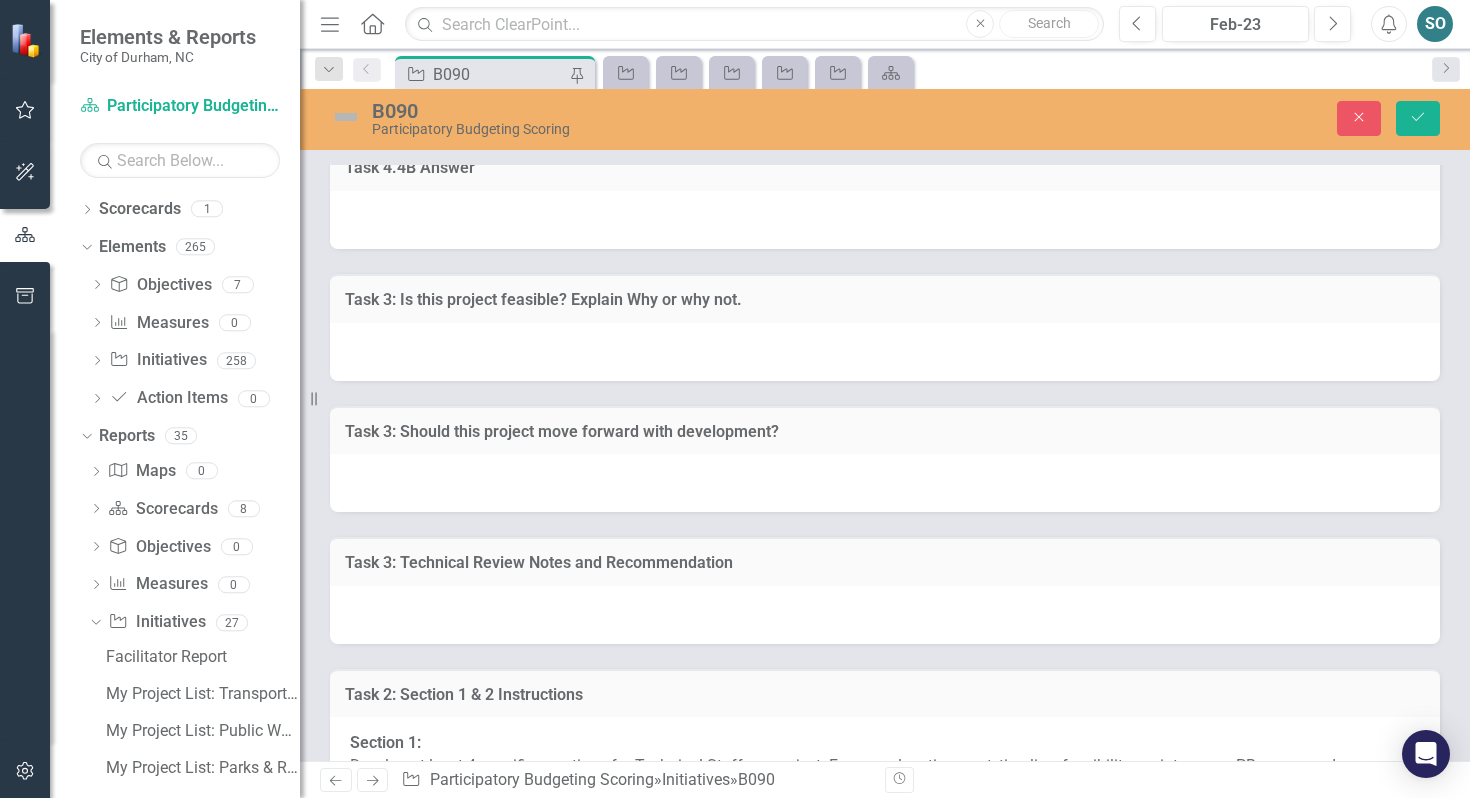 scroll, scrollTop: 6597, scrollLeft: 0, axis: vertical 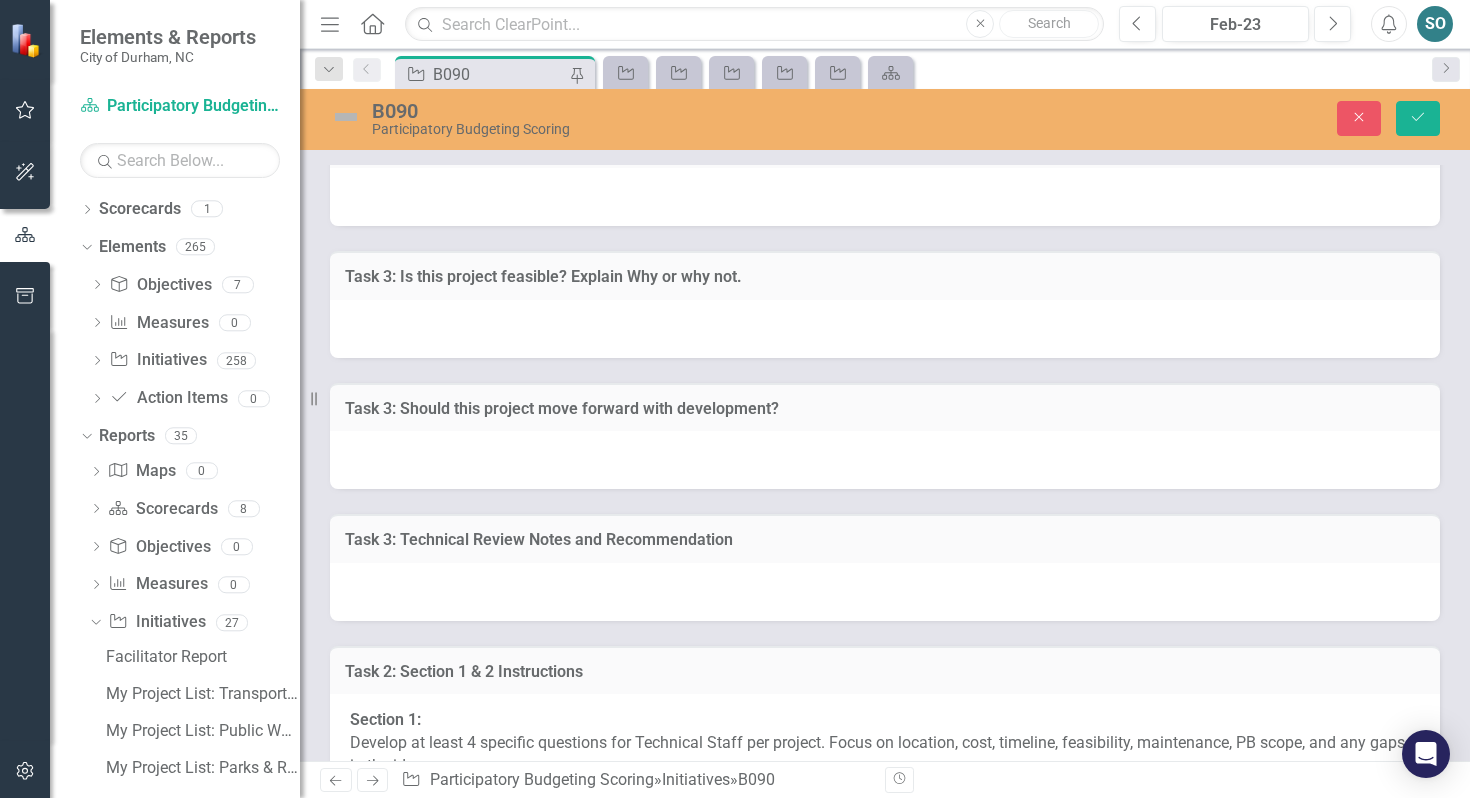 click at bounding box center (885, 197) 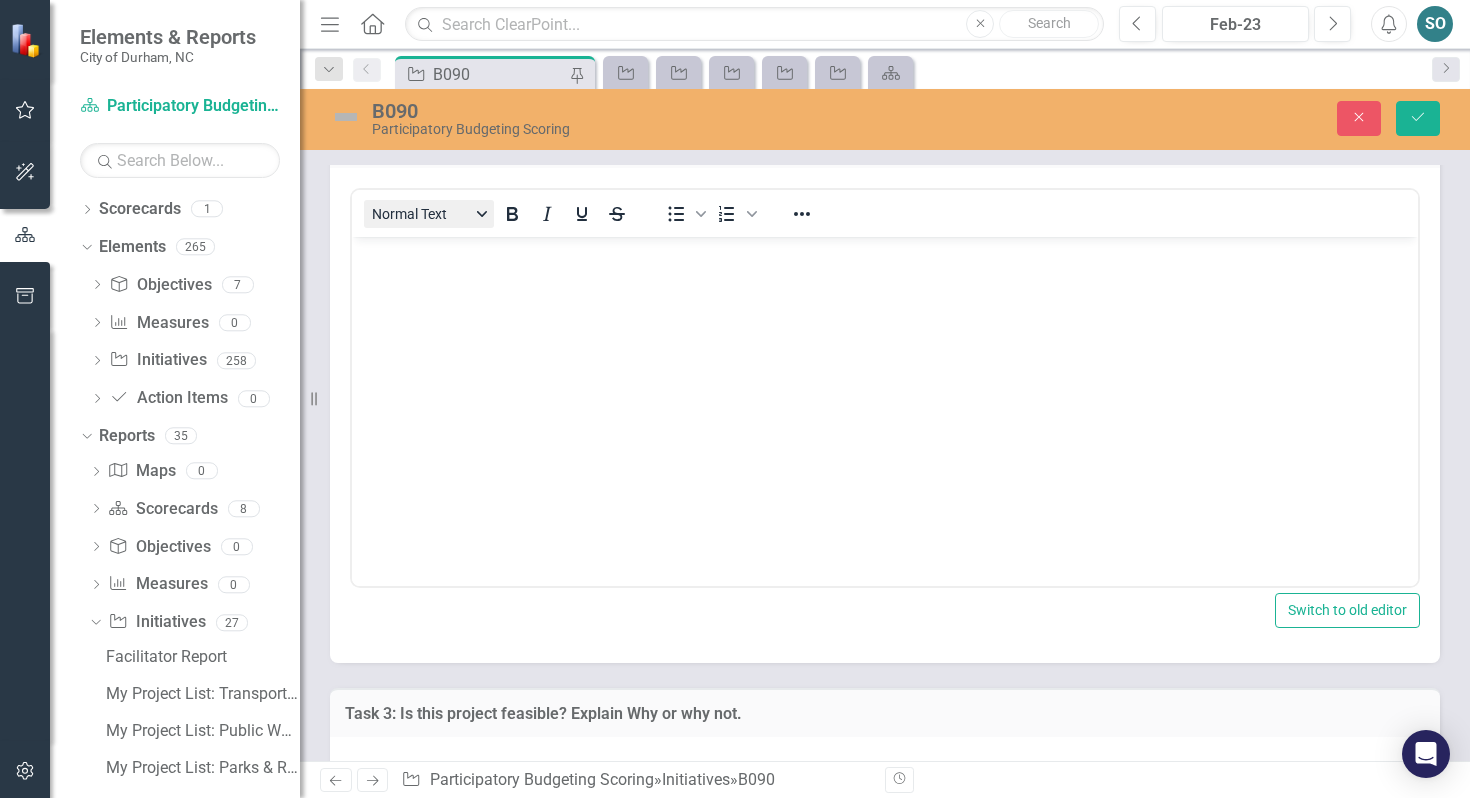 scroll, scrollTop: 0, scrollLeft: 0, axis: both 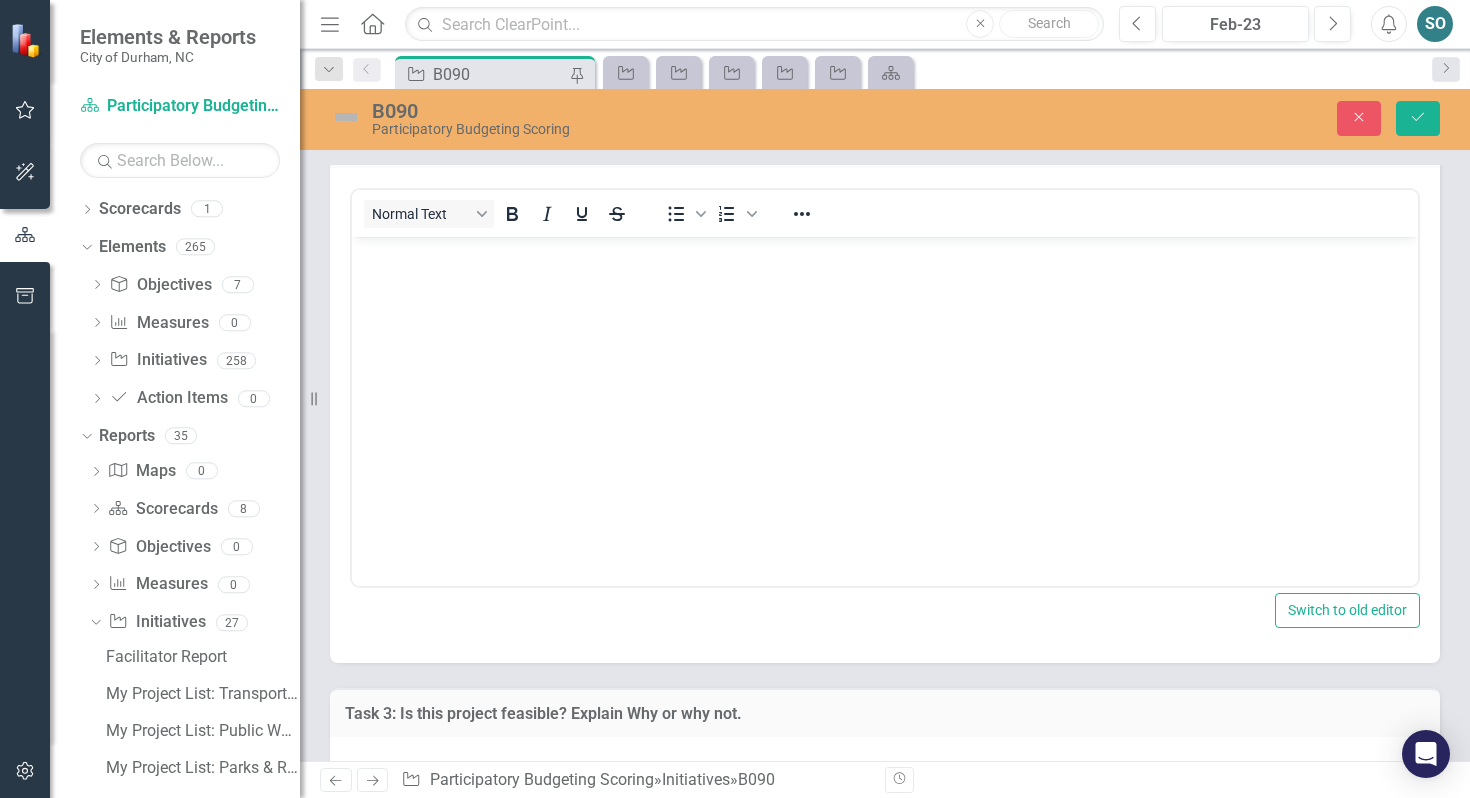 click at bounding box center (885, 254) 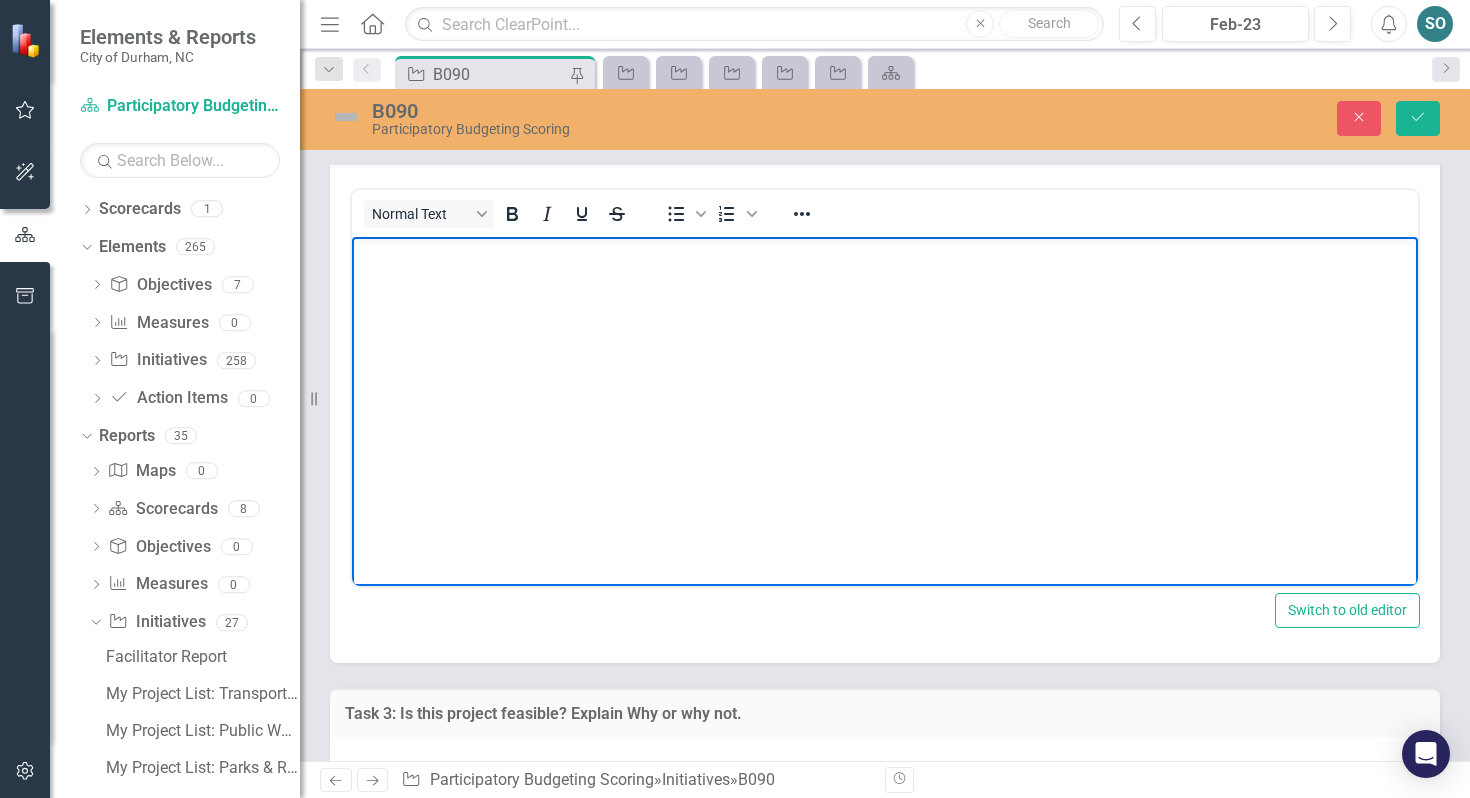 type 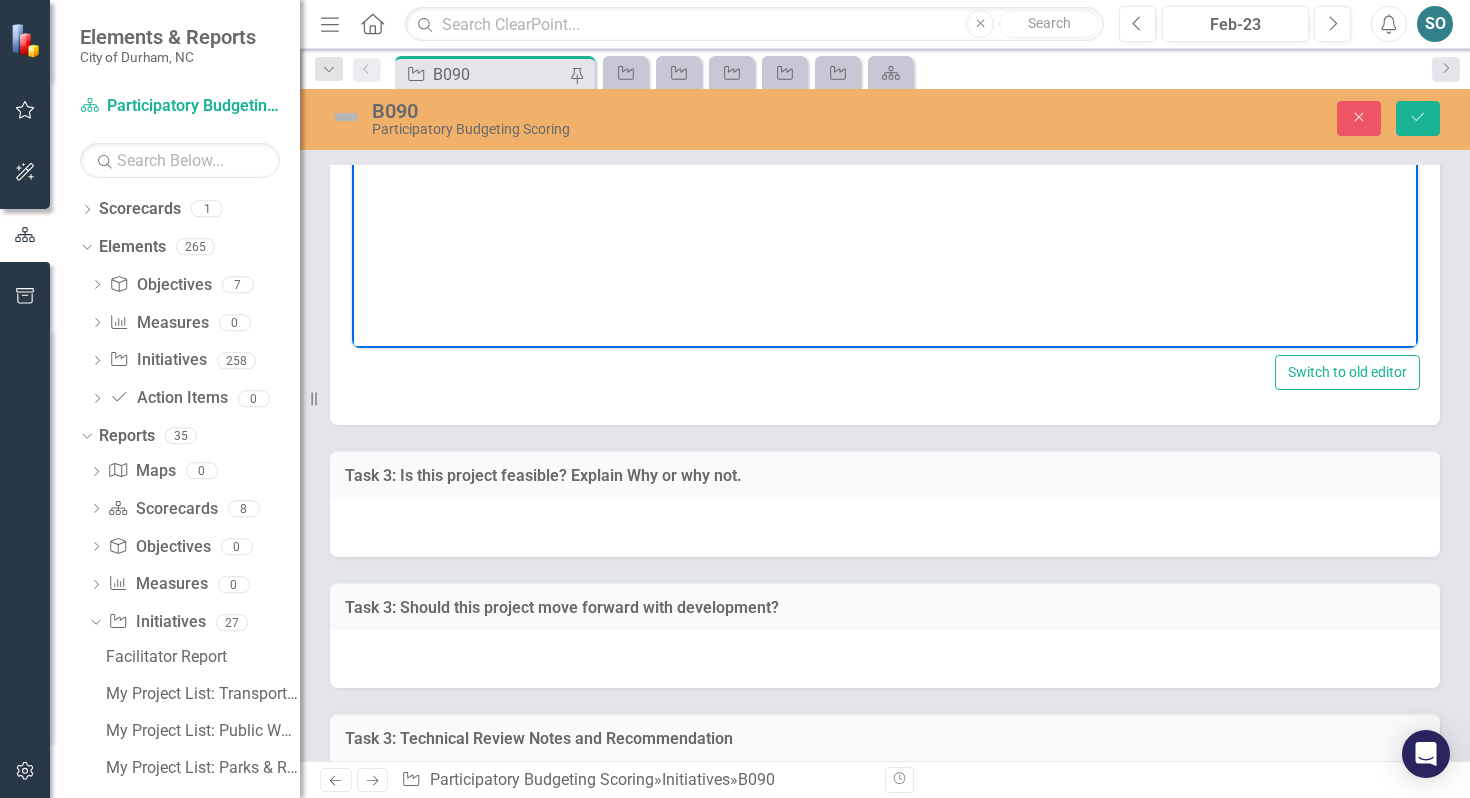 scroll, scrollTop: 6837, scrollLeft: 0, axis: vertical 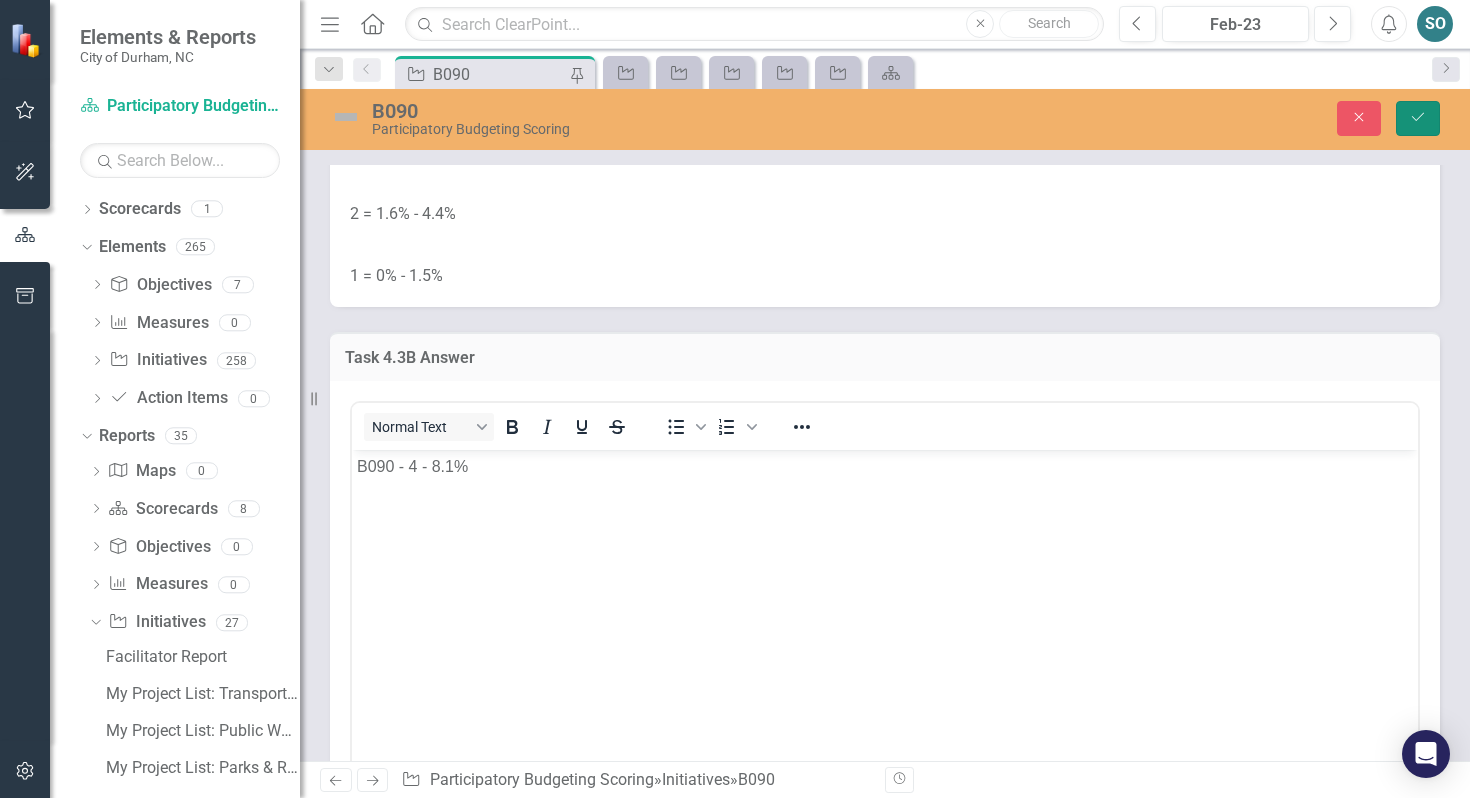 click on "Save" 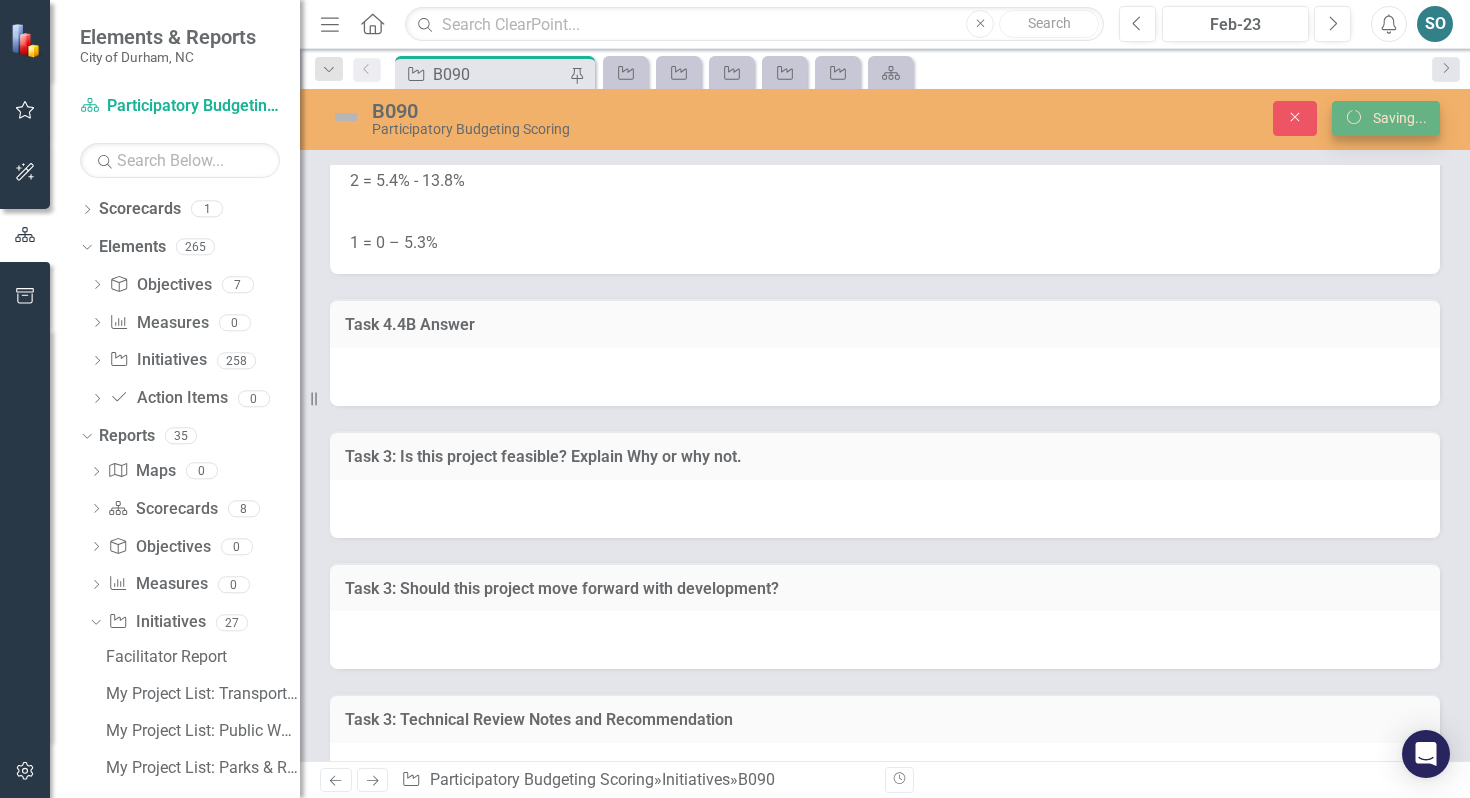 scroll, scrollTop: 4232, scrollLeft: 0, axis: vertical 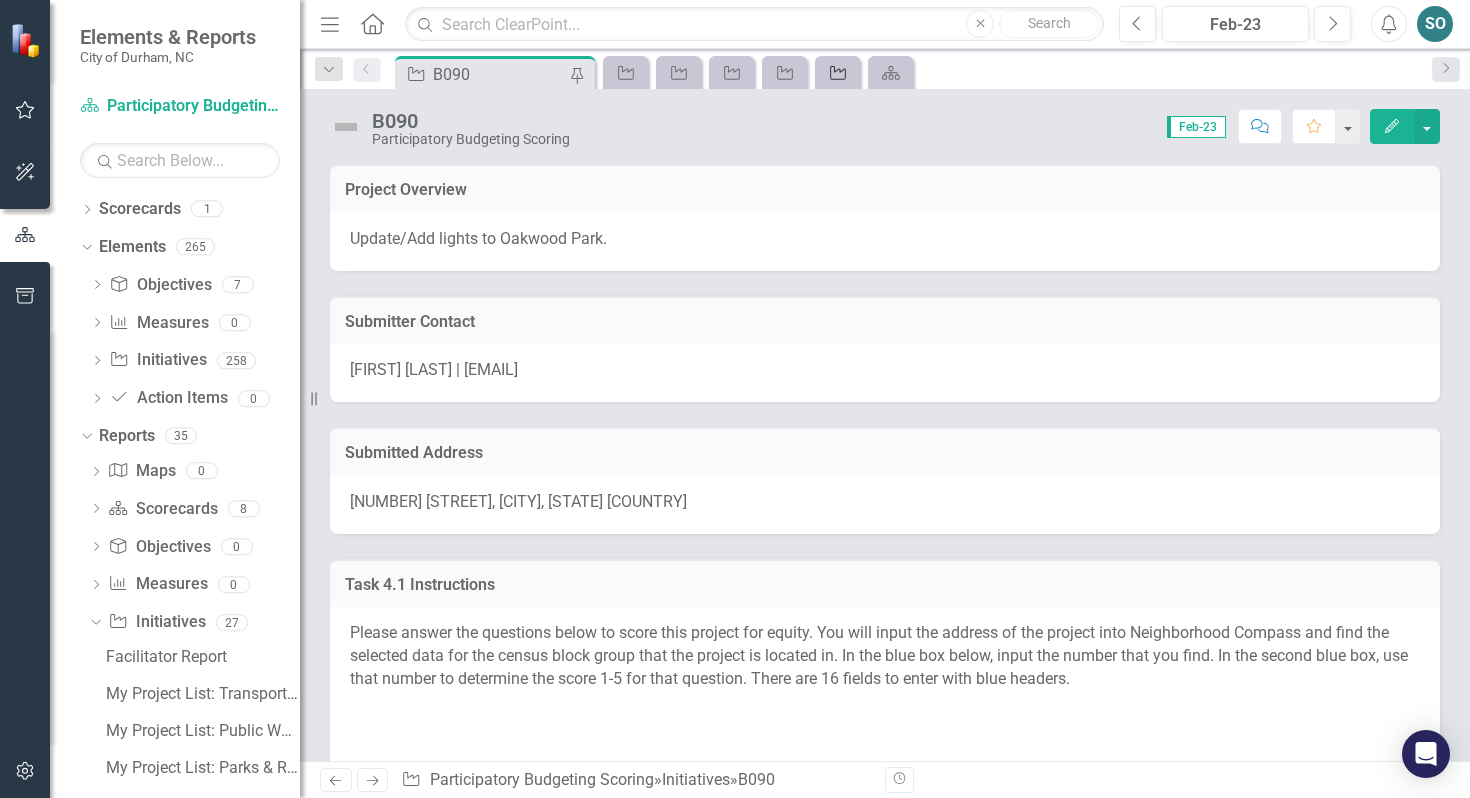 click on "Initiative" 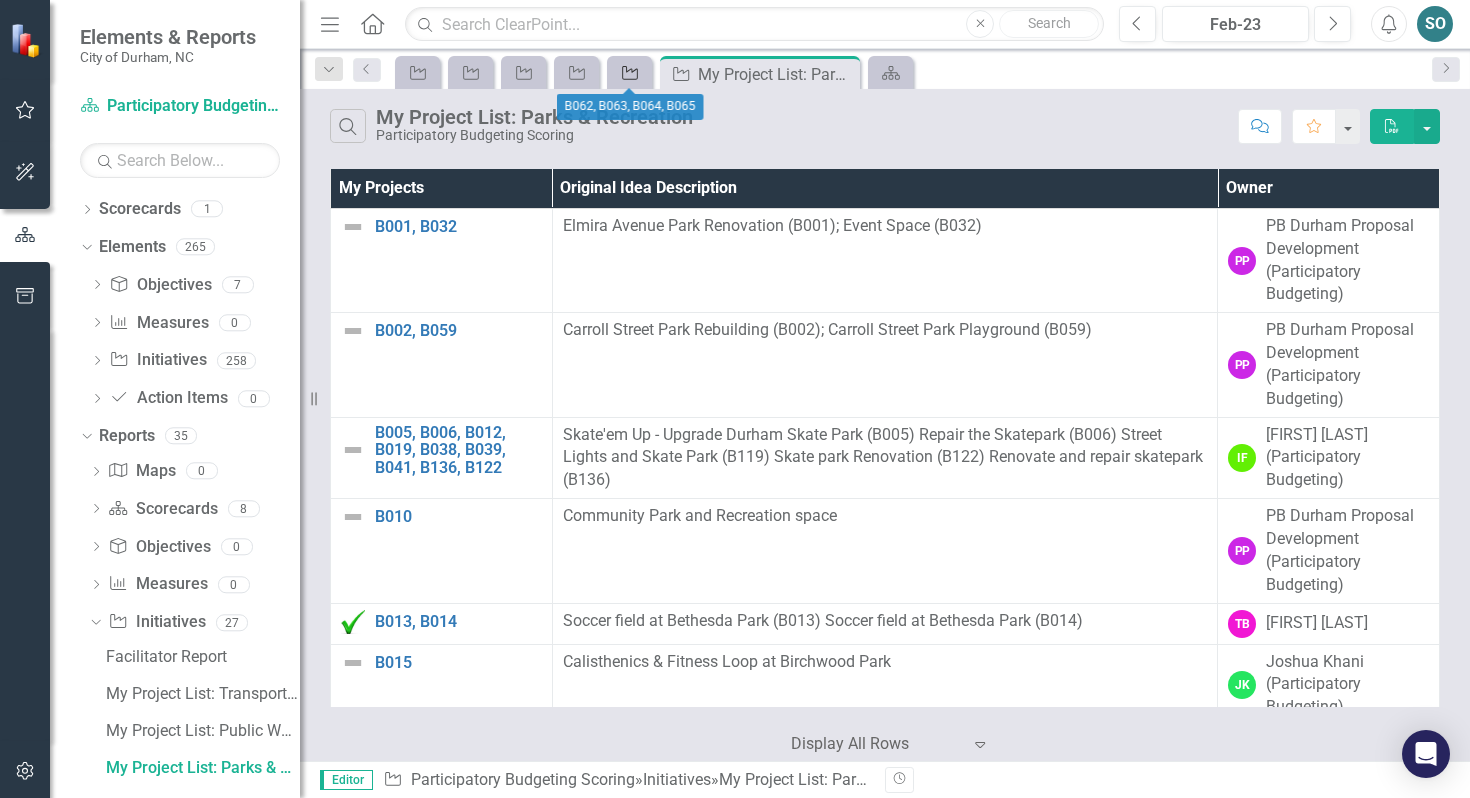 click on "Initiative" 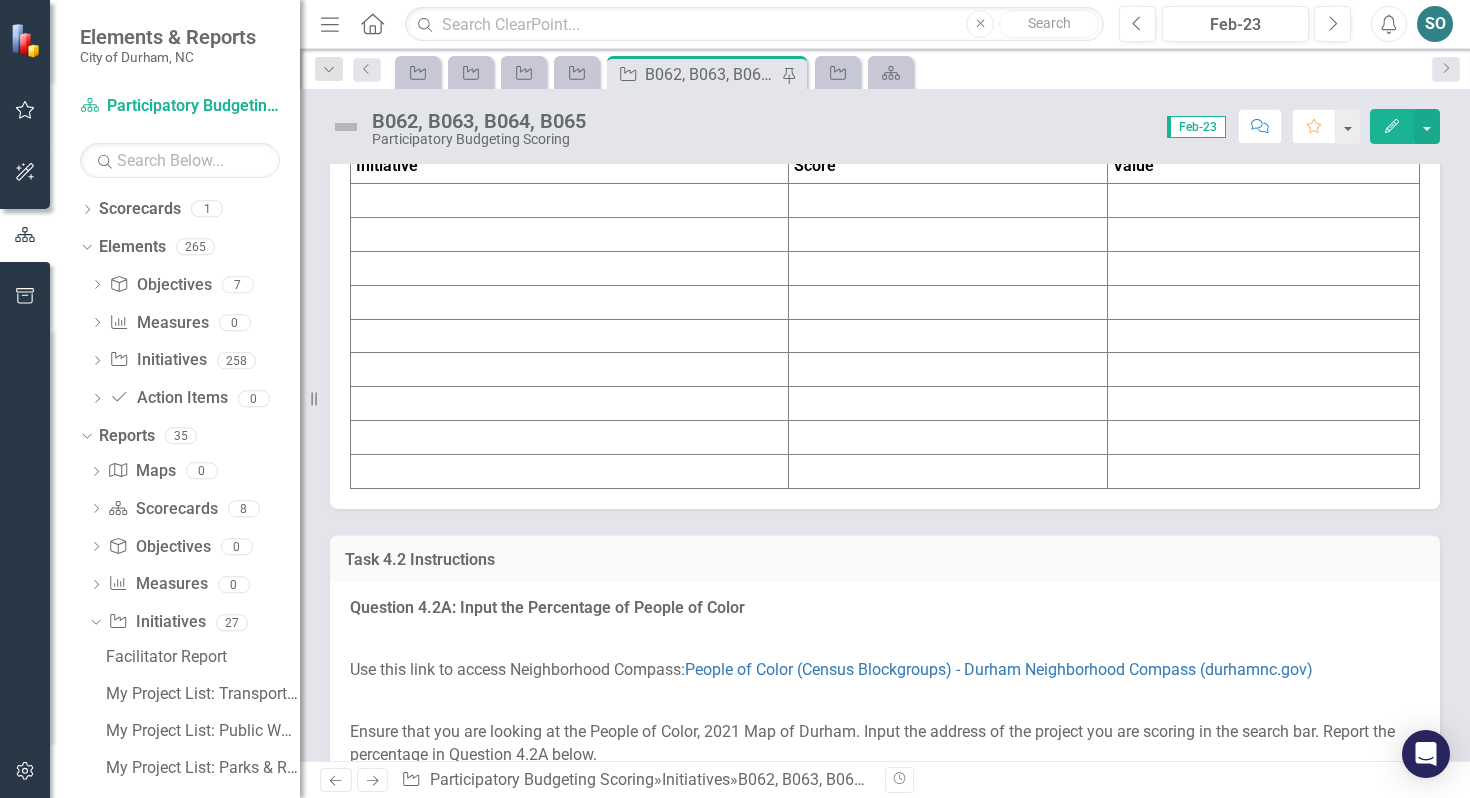 scroll, scrollTop: 3294, scrollLeft: 0, axis: vertical 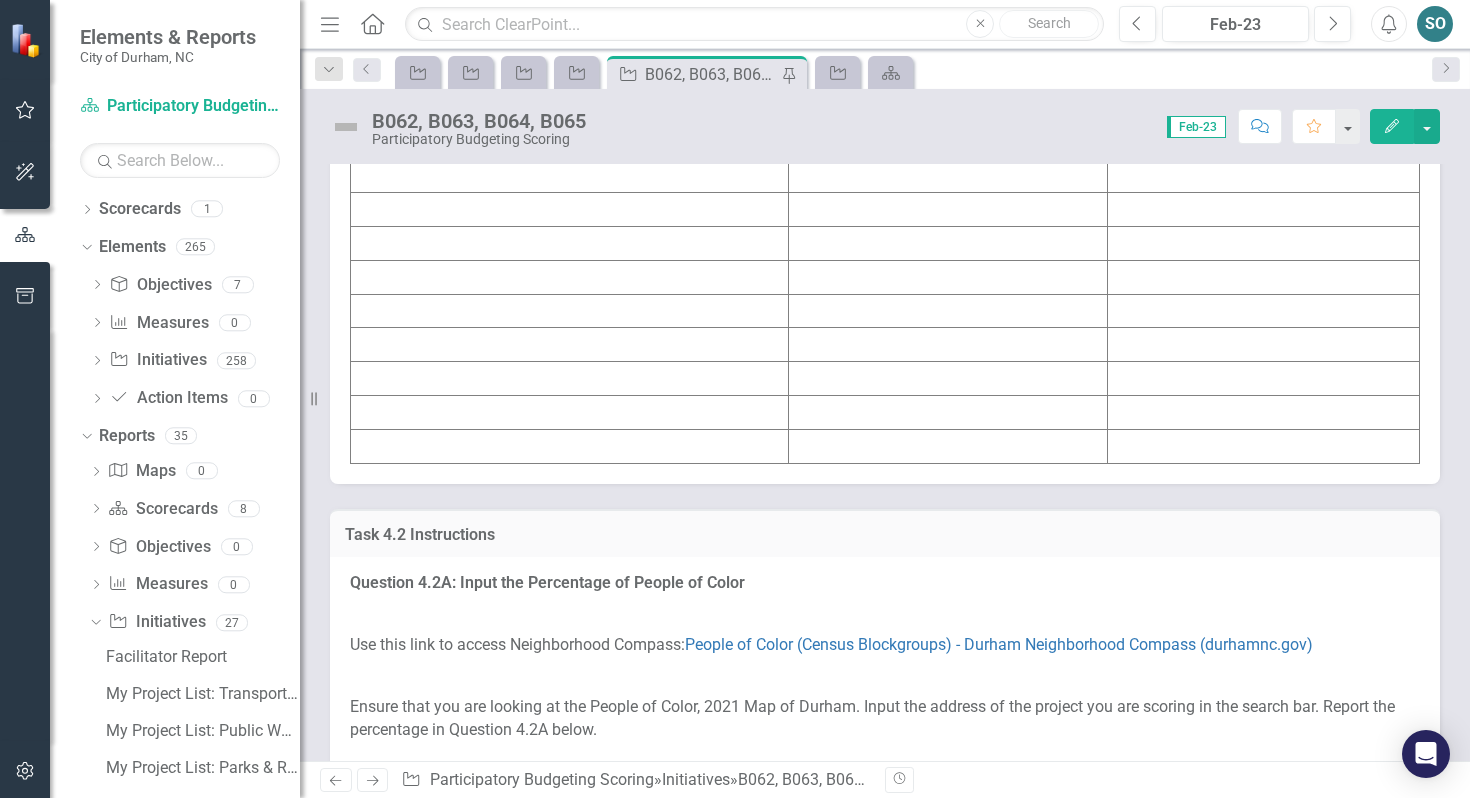 click at bounding box center [570, 176] 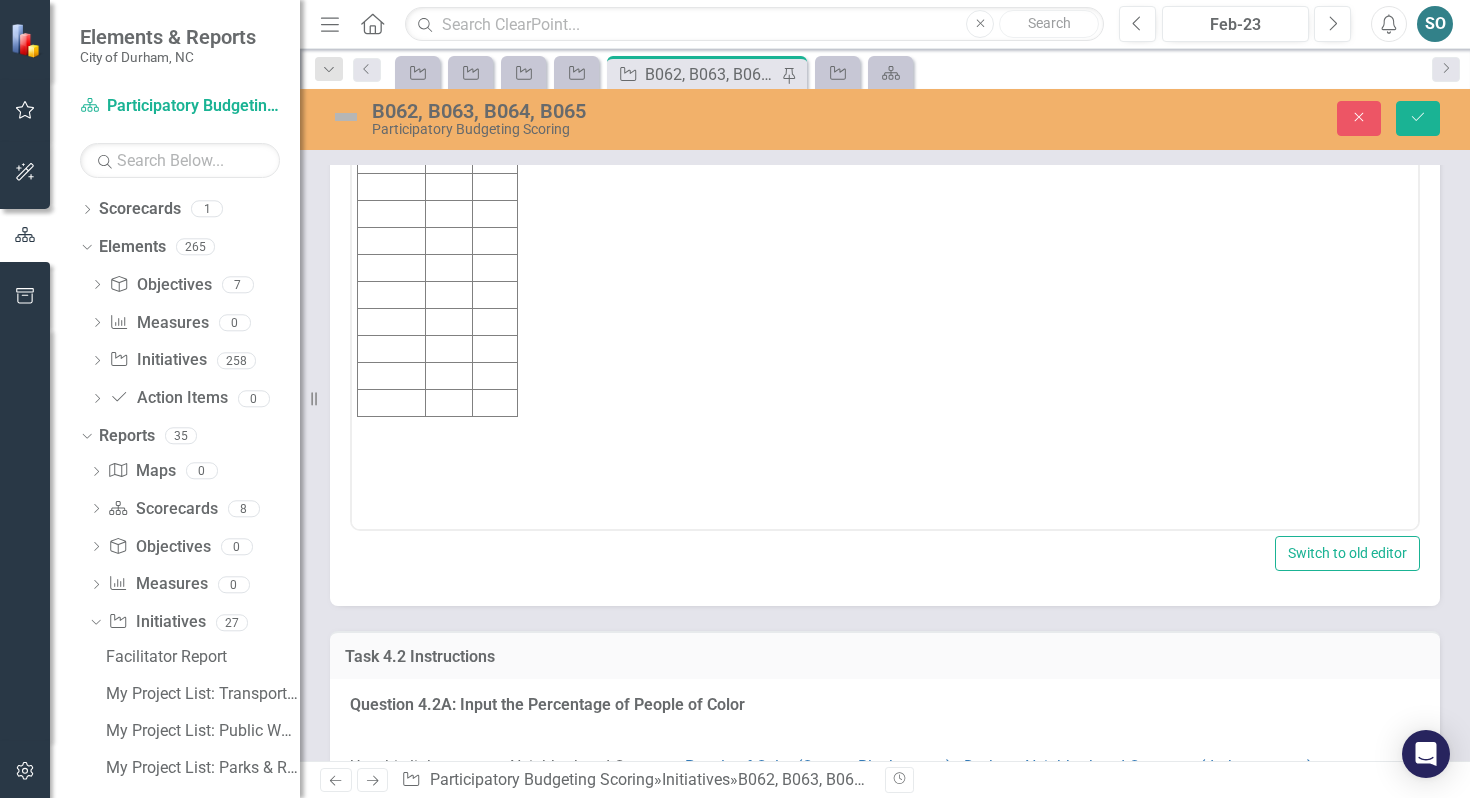 scroll, scrollTop: 0, scrollLeft: 0, axis: both 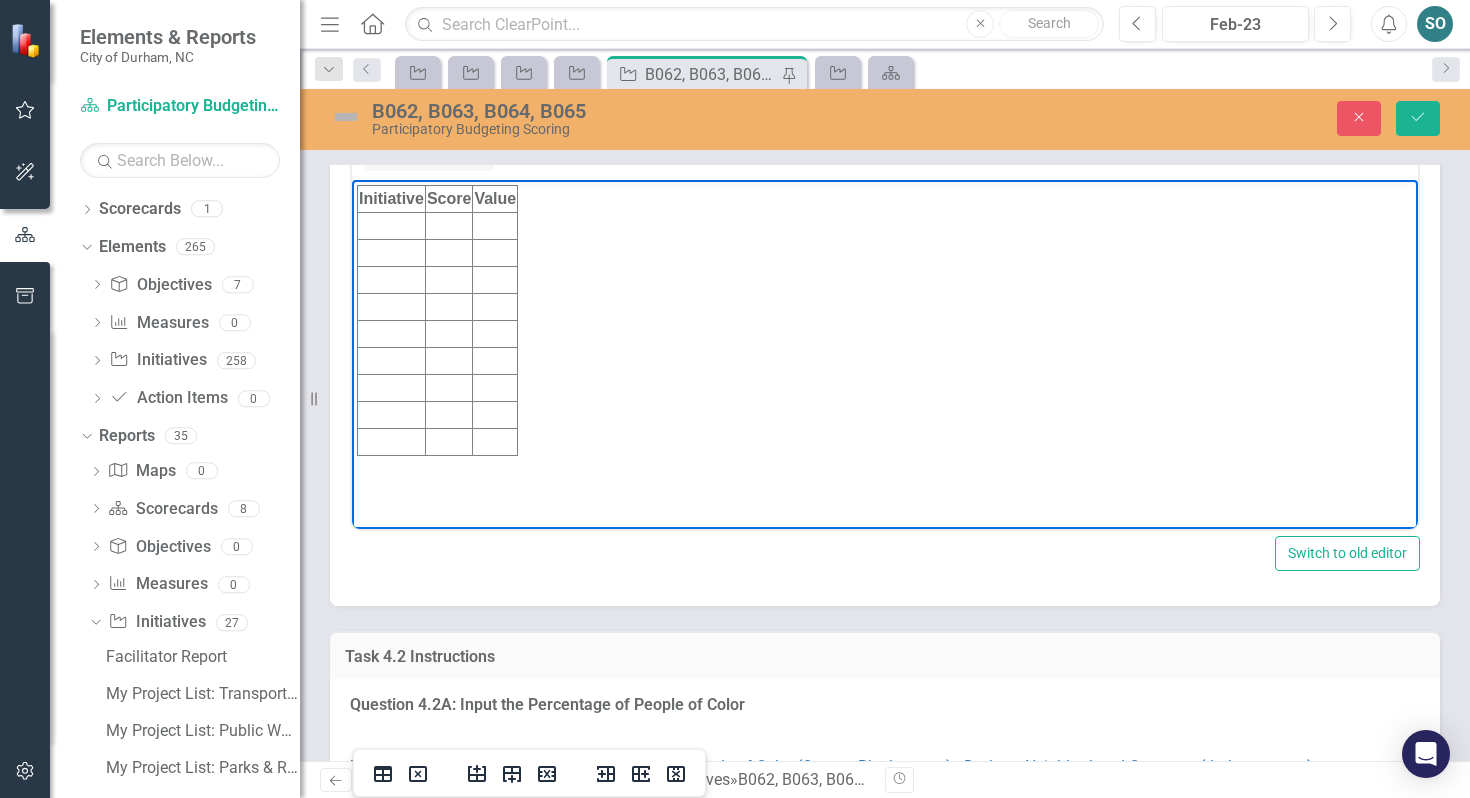 click at bounding box center [392, 225] 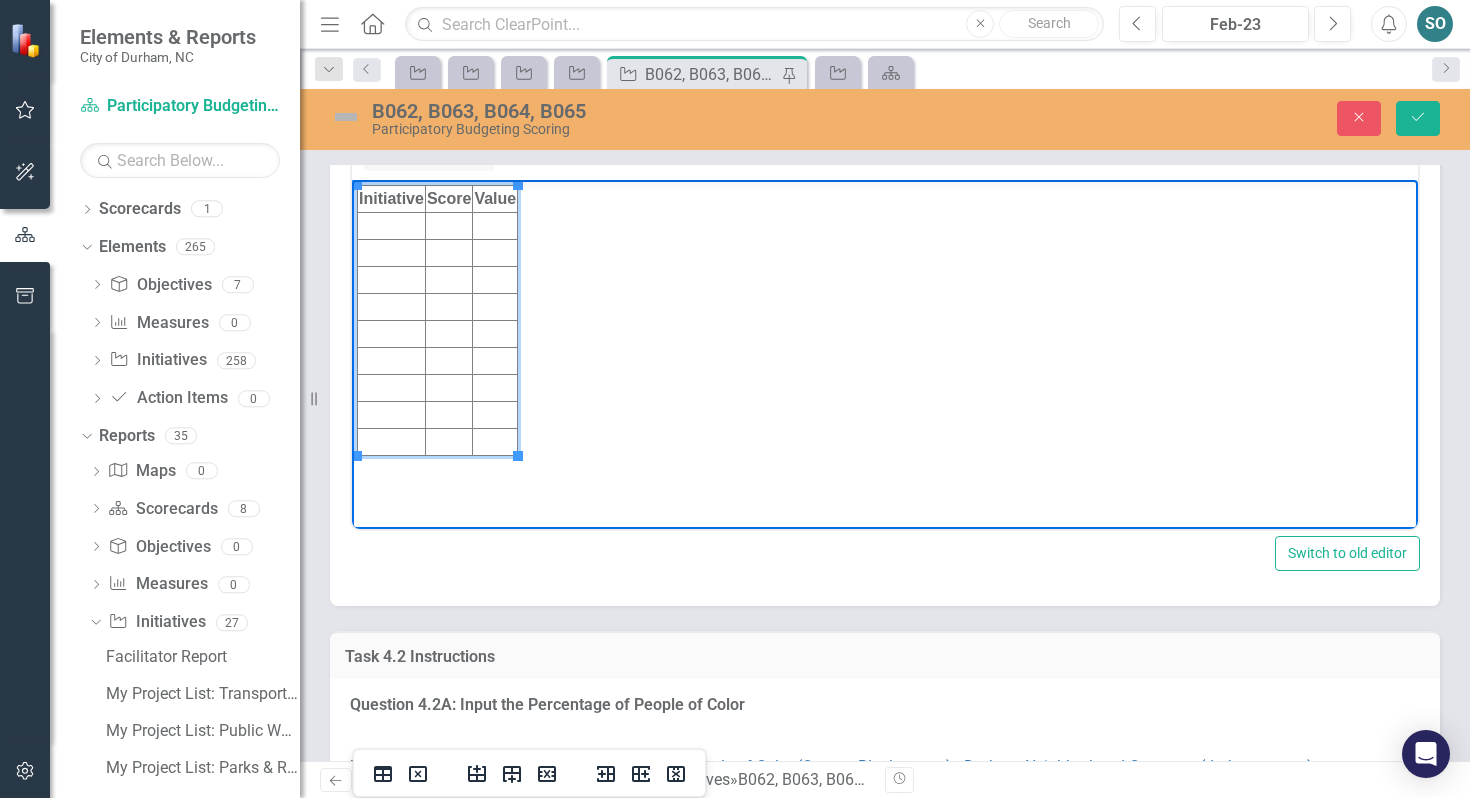 type 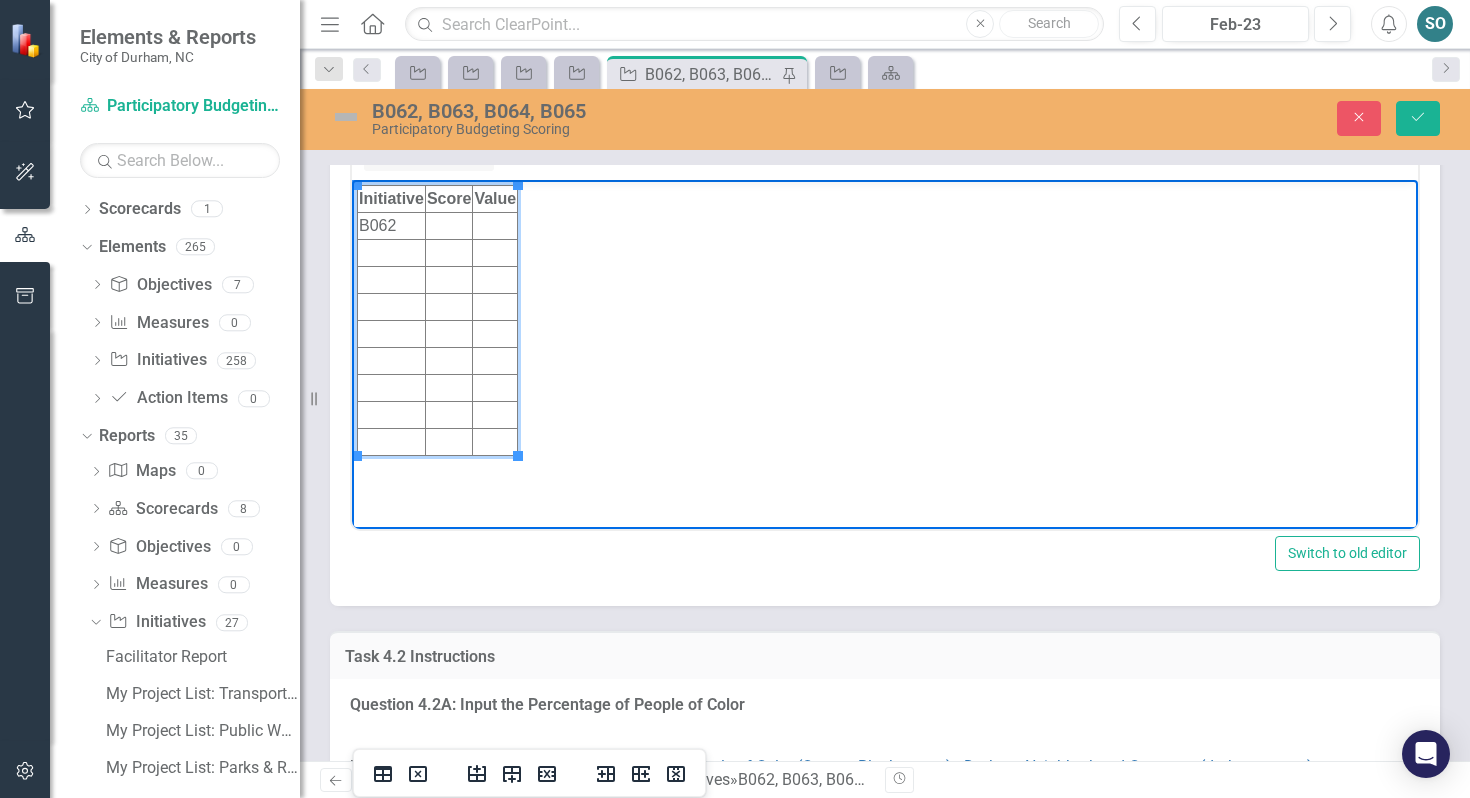 click at bounding box center [495, 225] 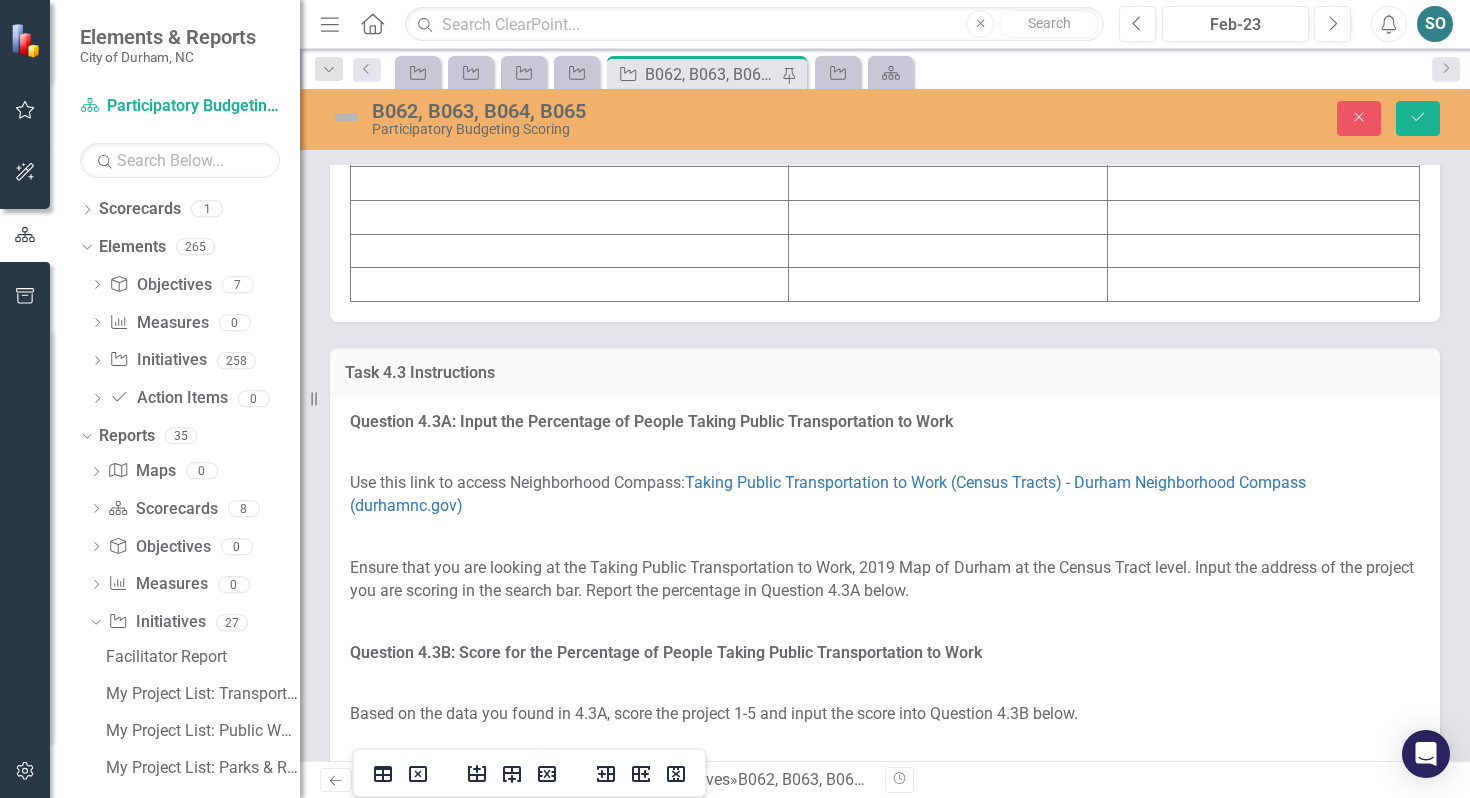 scroll, scrollTop: 4738, scrollLeft: 0, axis: vertical 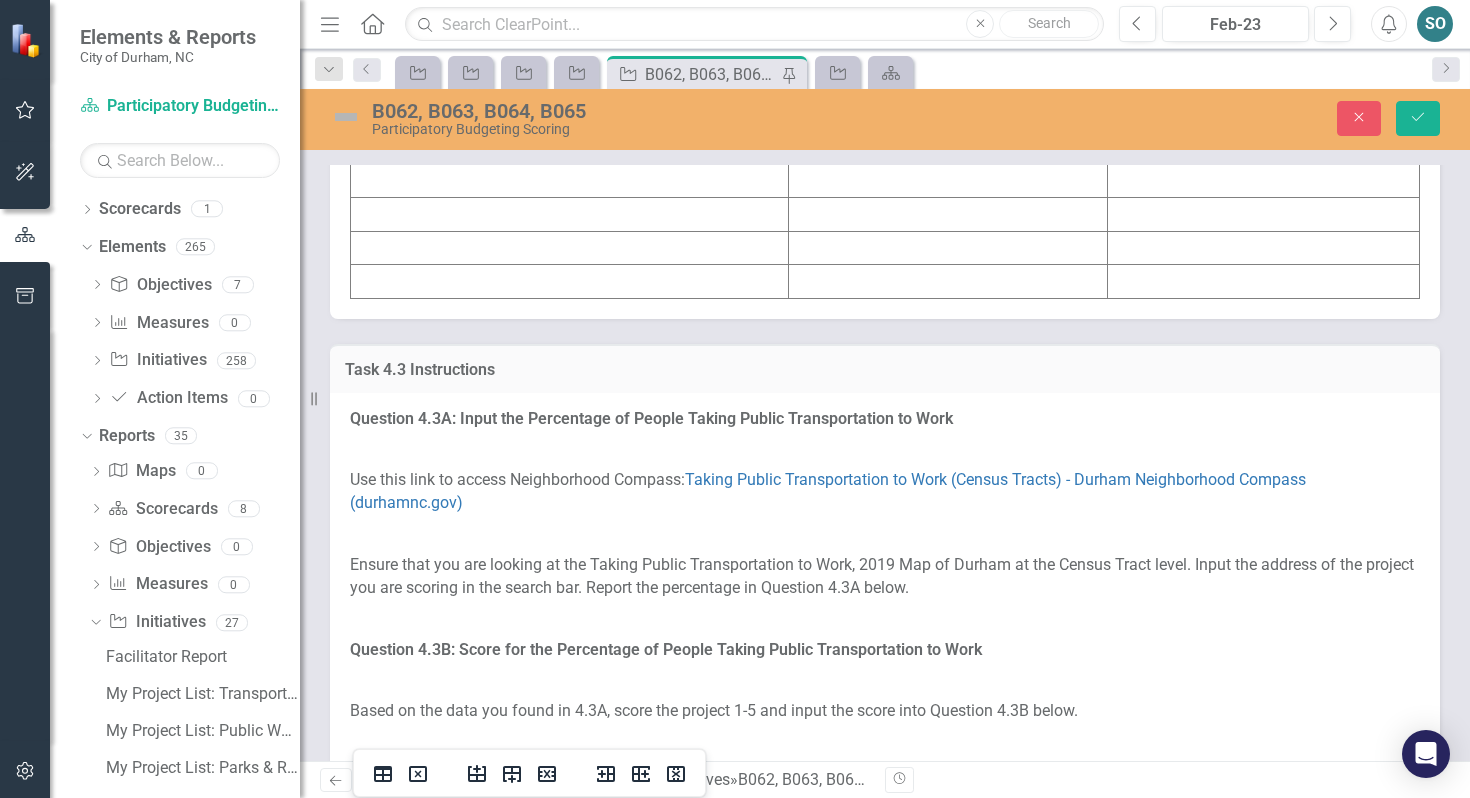 click at bounding box center [570, 11] 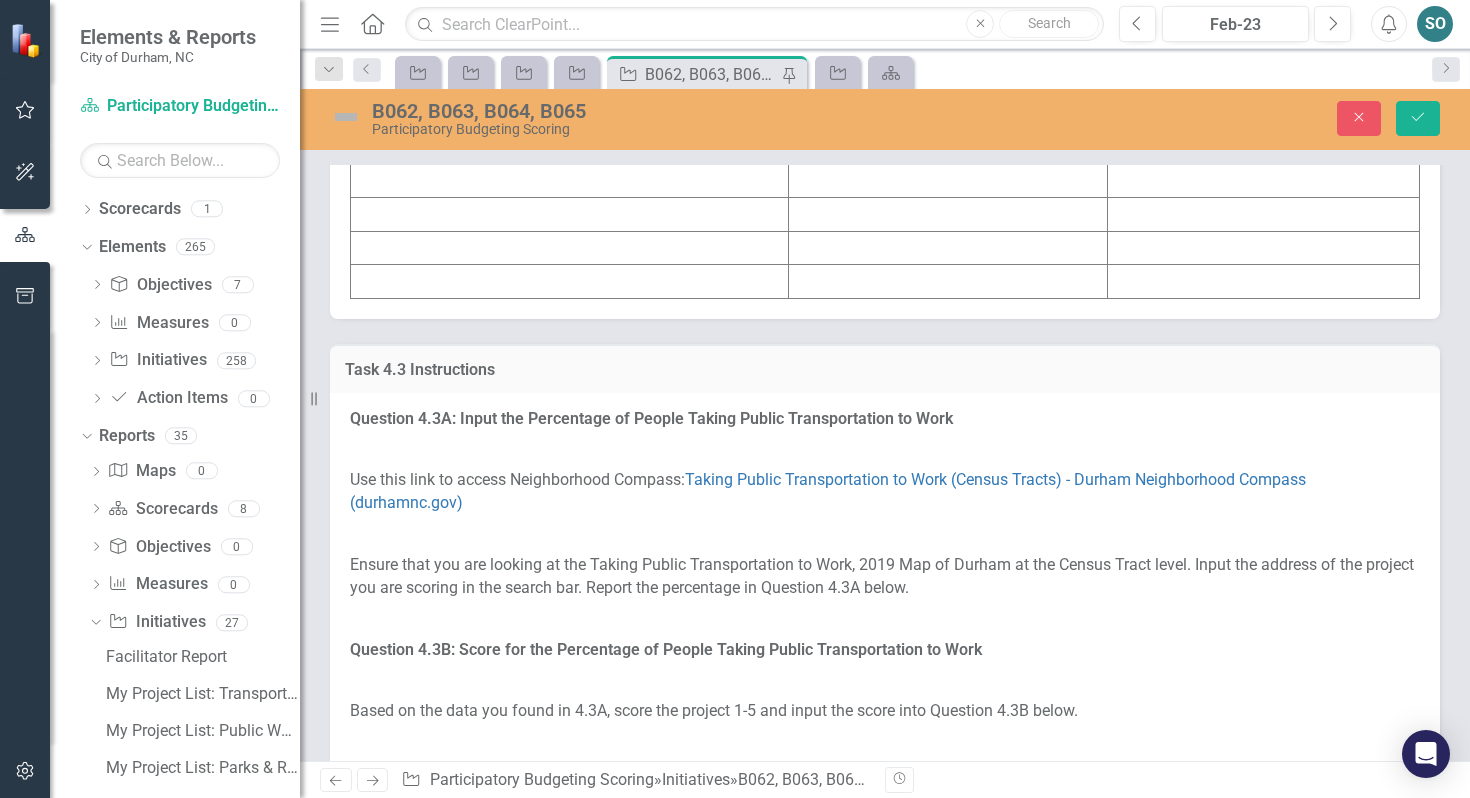 click at bounding box center (570, 11) 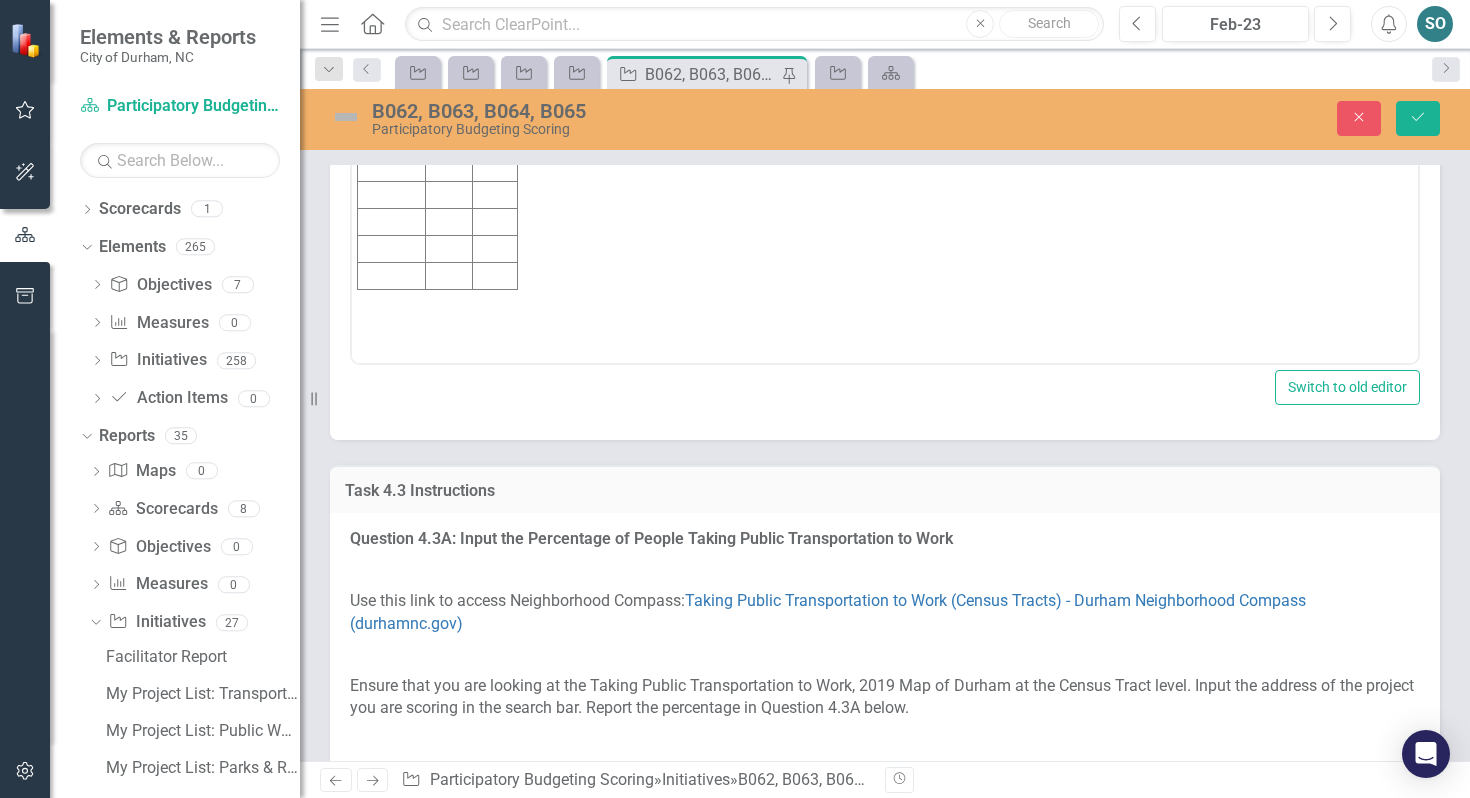 scroll, scrollTop: 0, scrollLeft: 0, axis: both 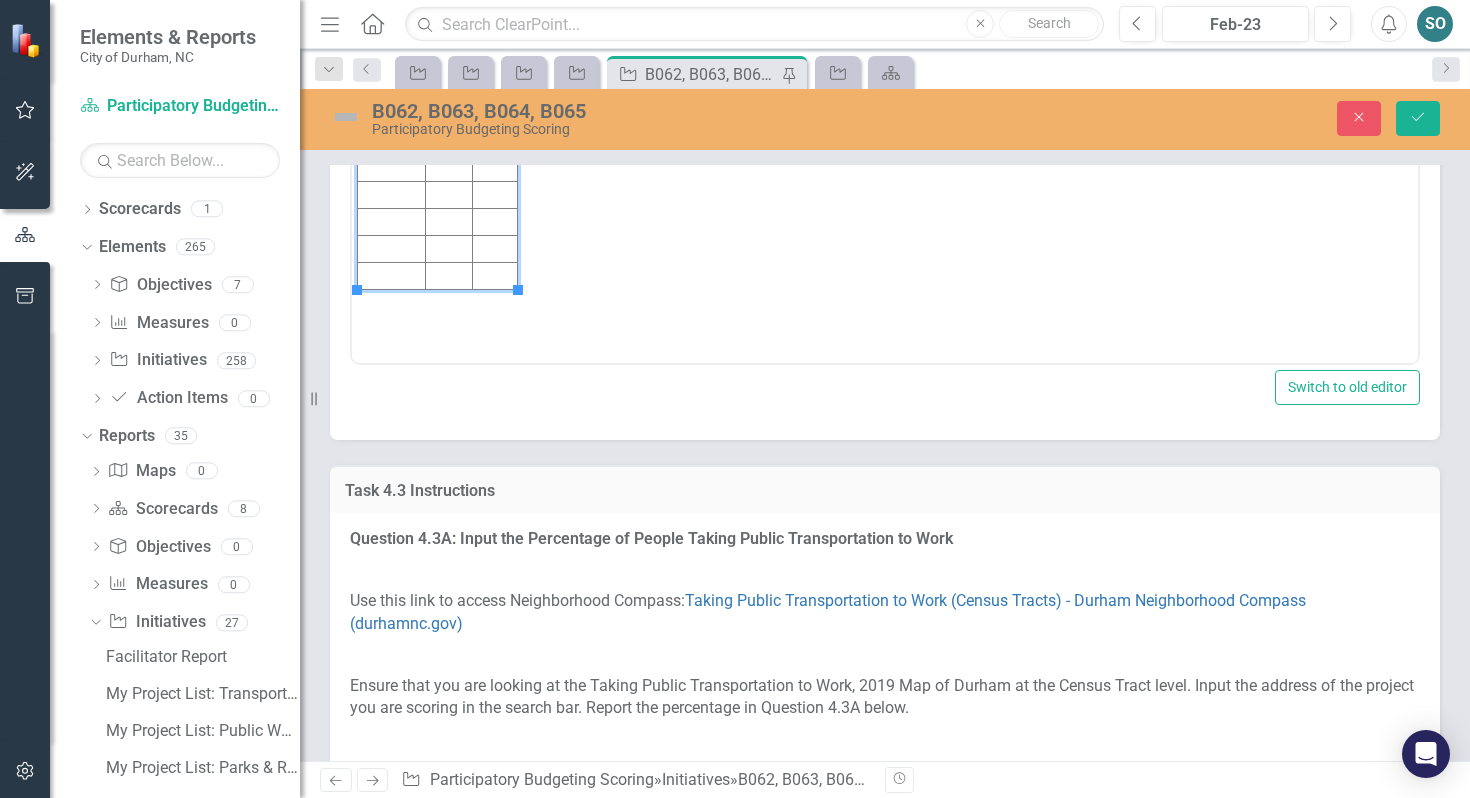 click at bounding box center (392, 59) 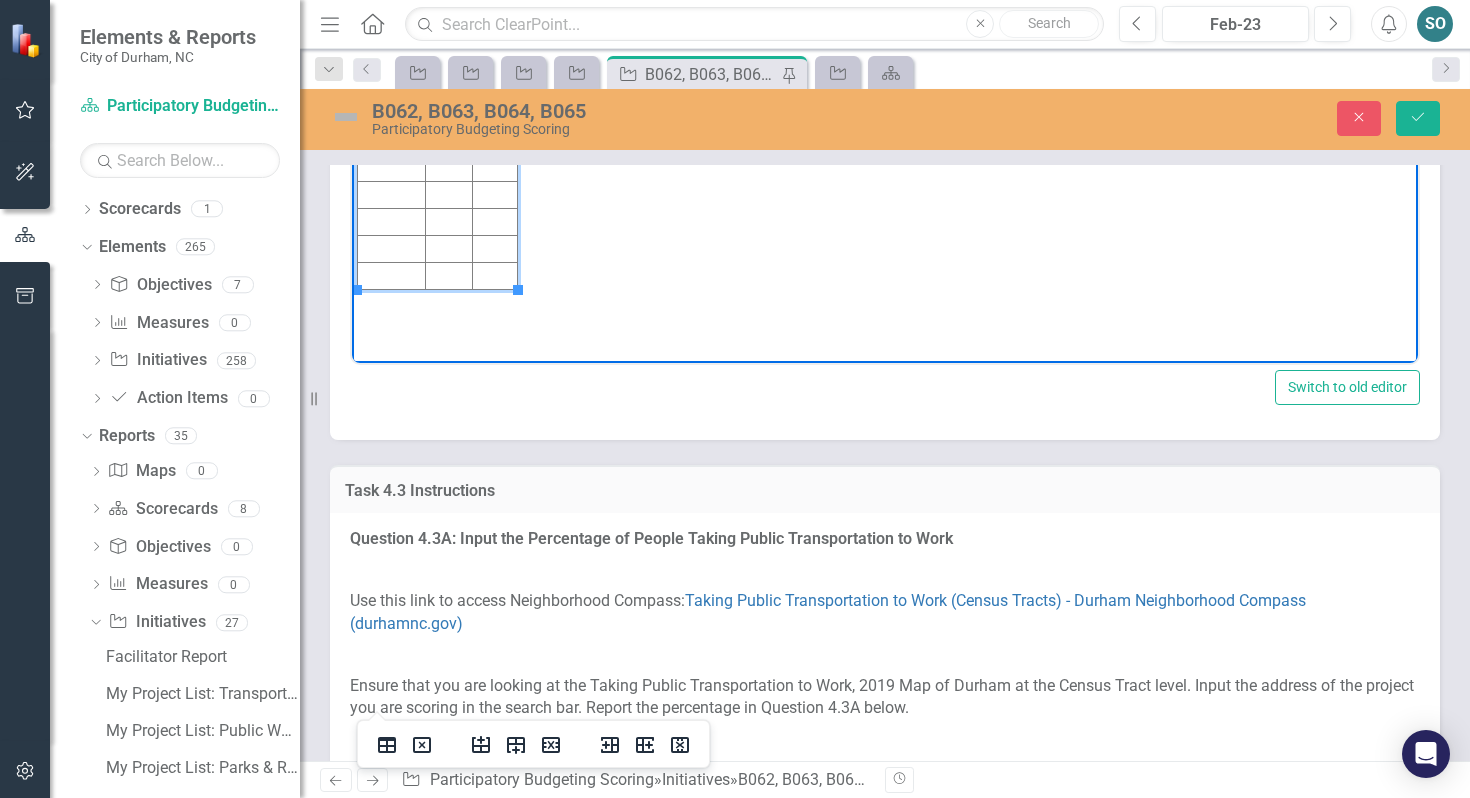 type 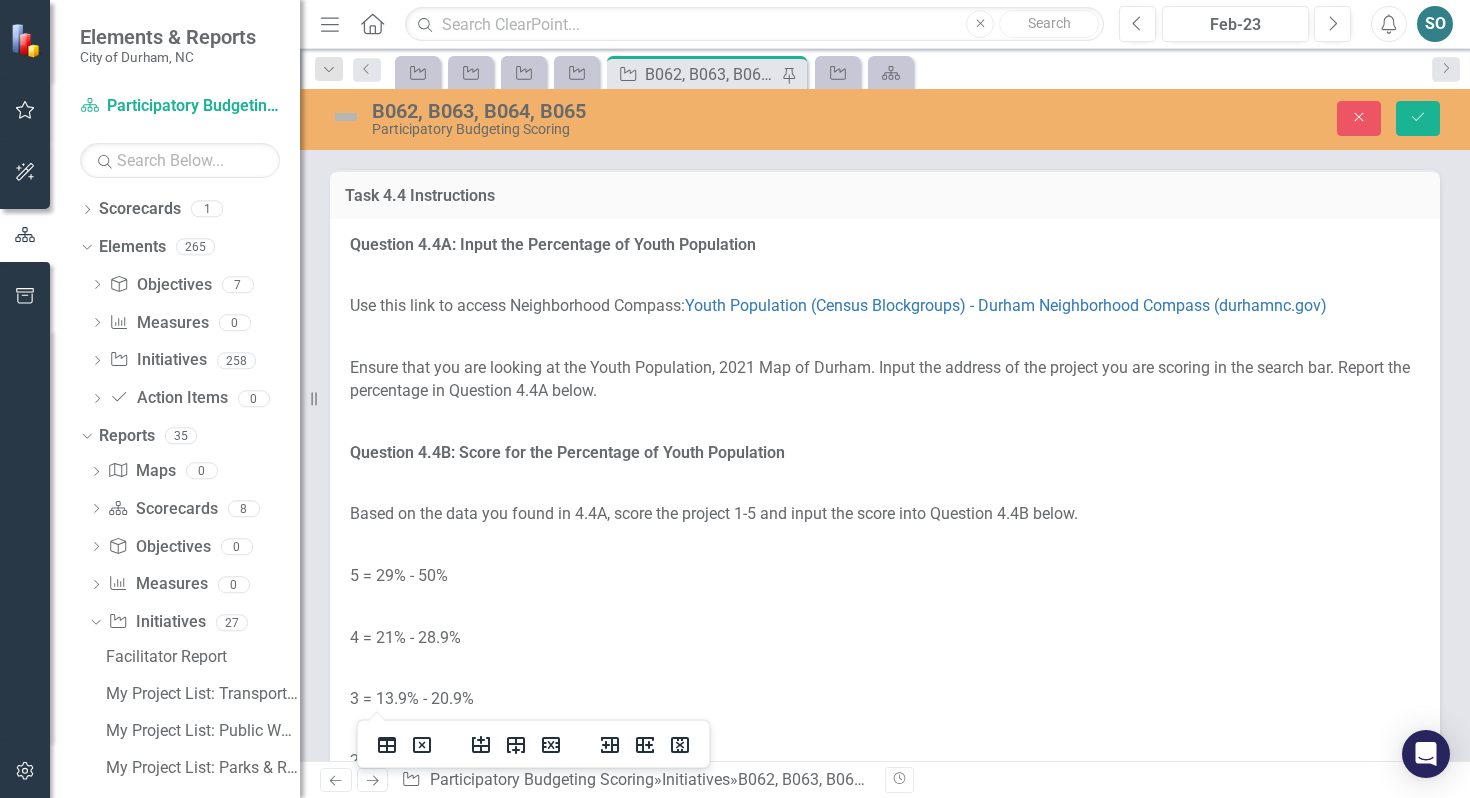 scroll, scrollTop: 6209, scrollLeft: 0, axis: vertical 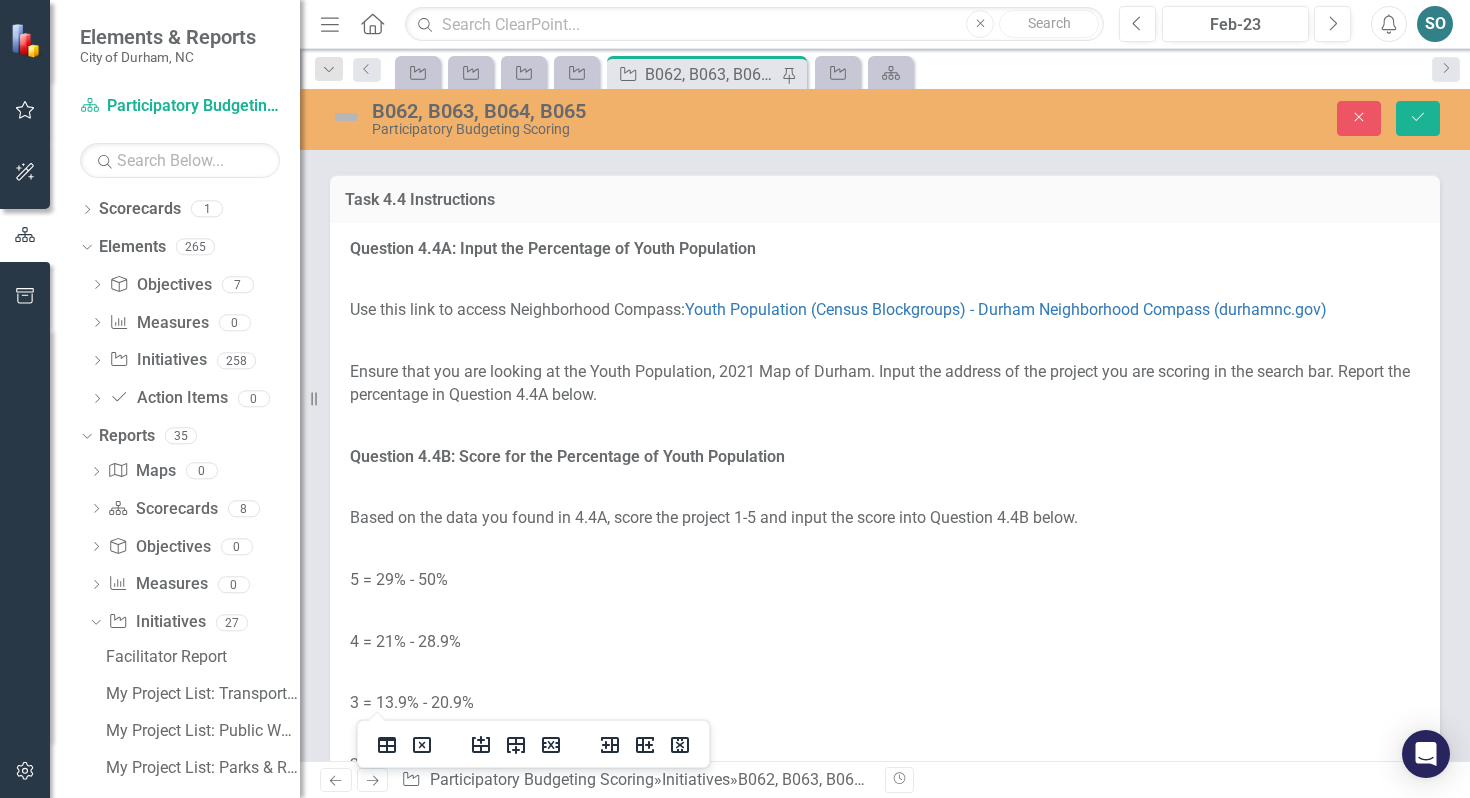 click at bounding box center (570, -159) 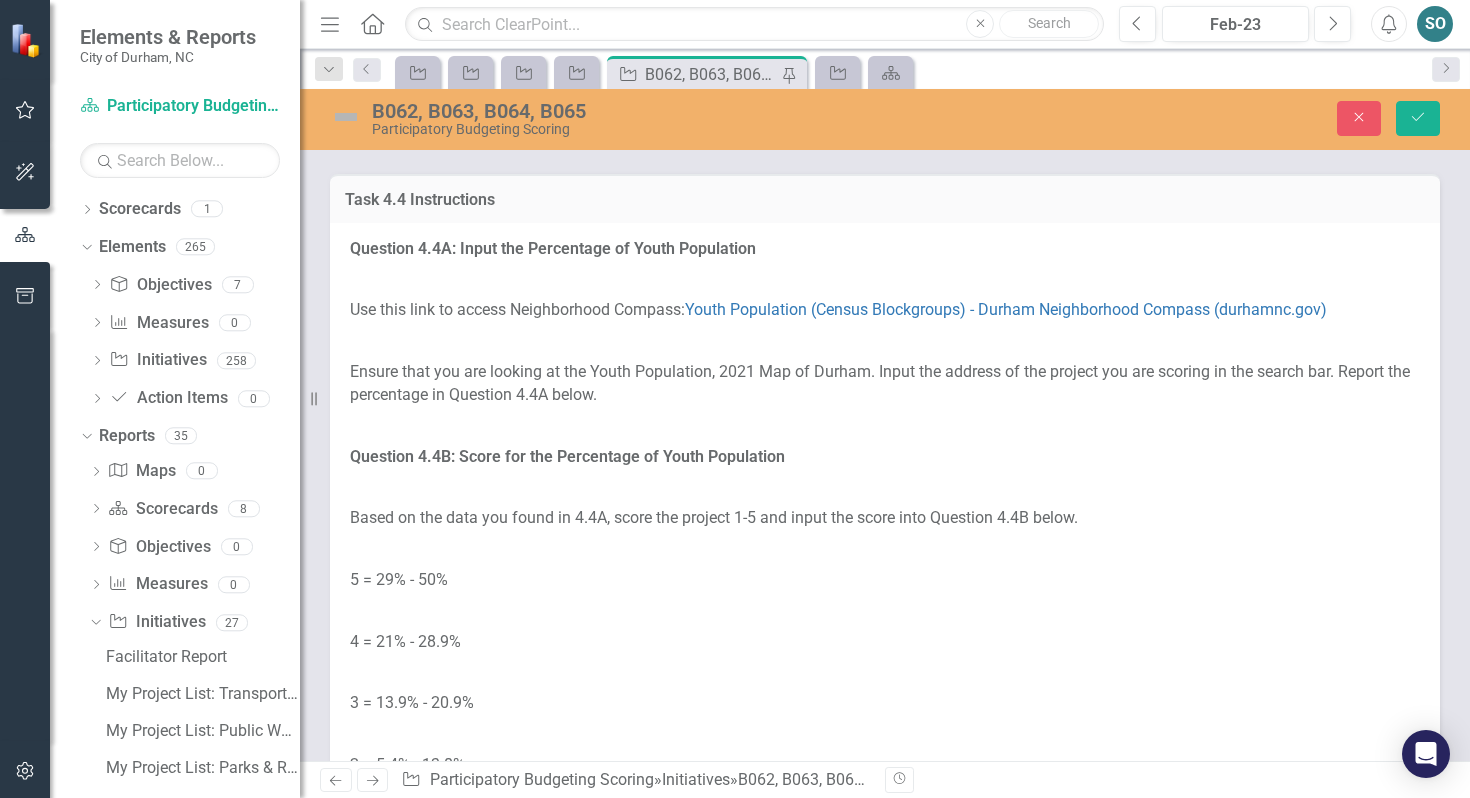 click at bounding box center (570, -159) 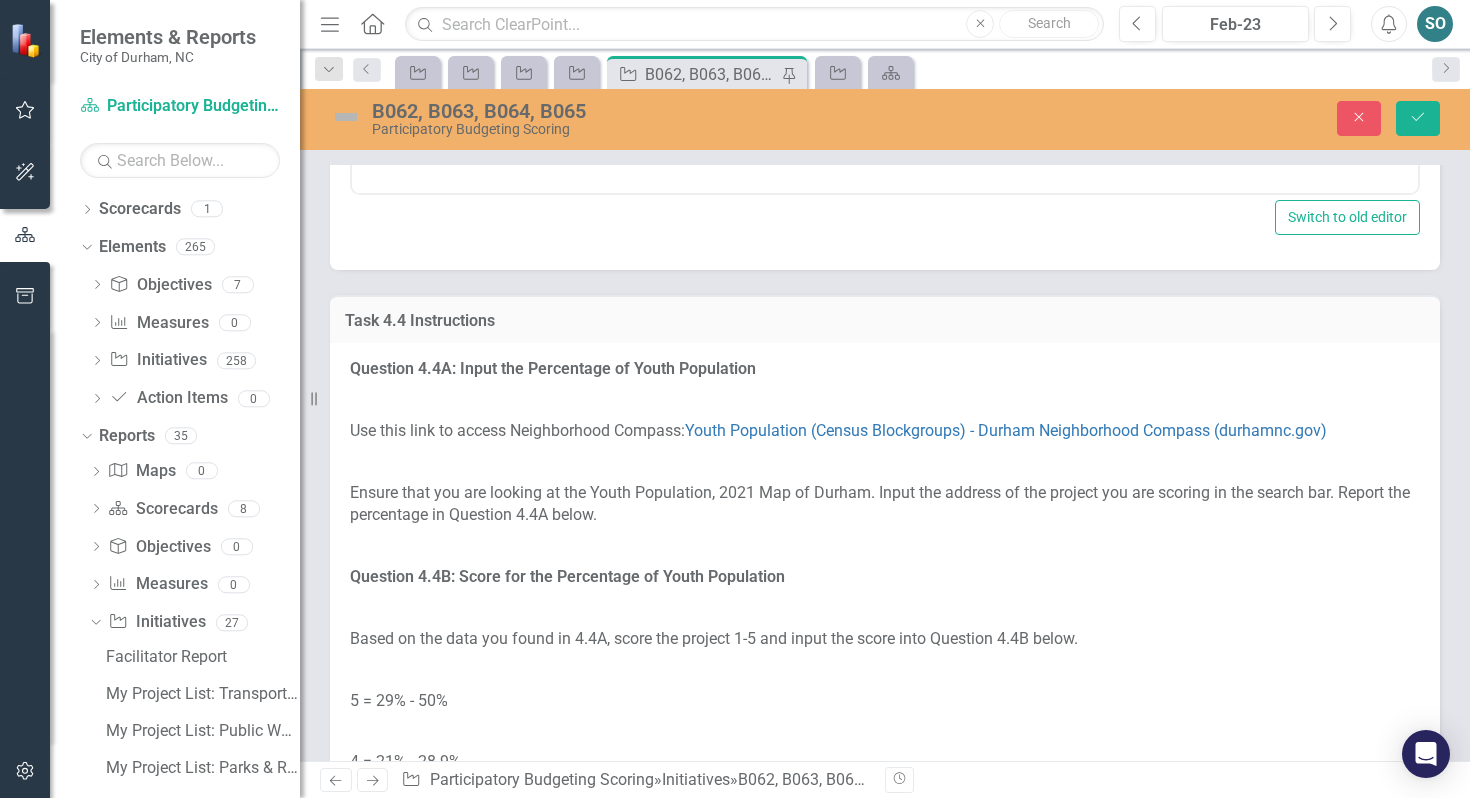scroll, scrollTop: 0, scrollLeft: 0, axis: both 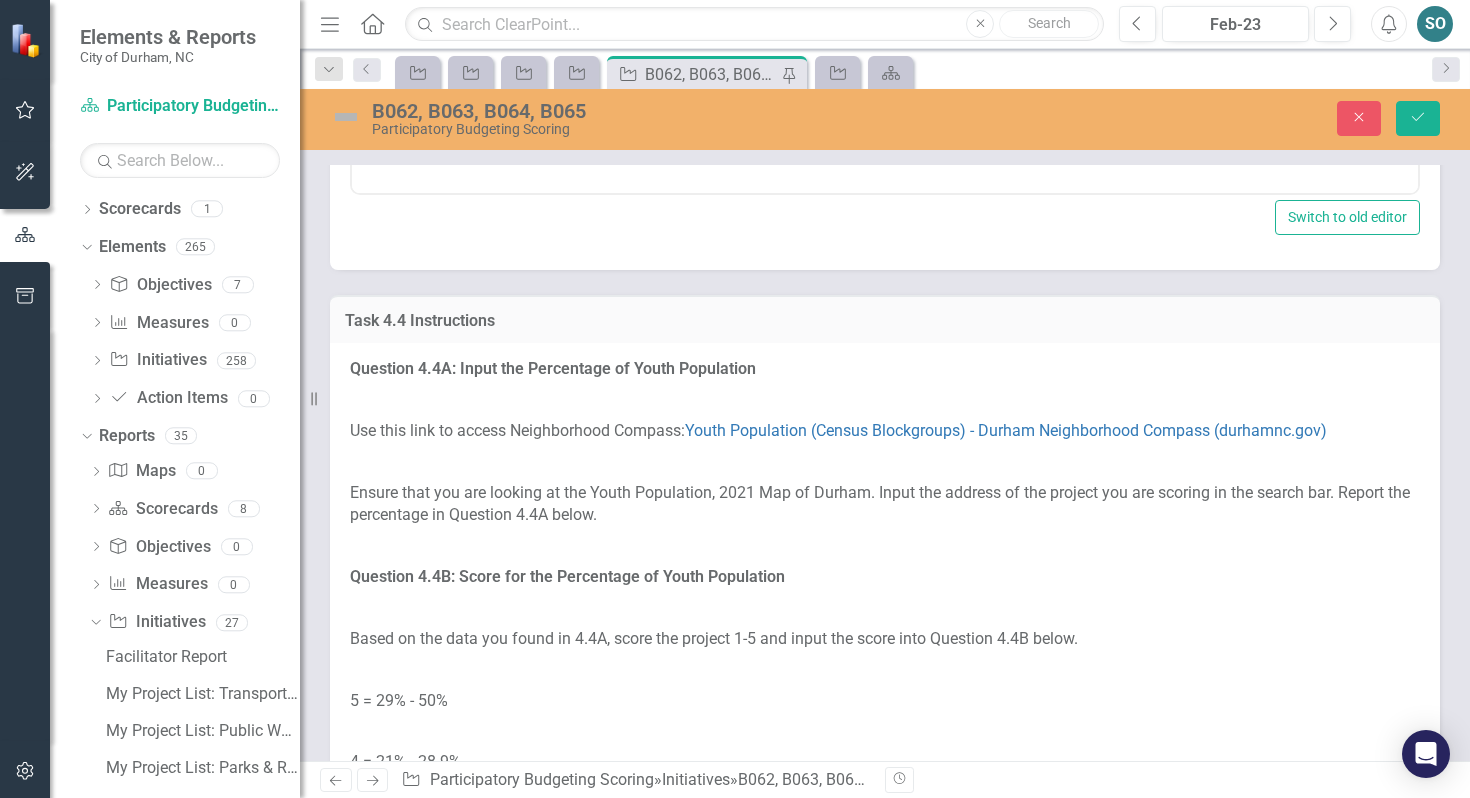 click at bounding box center (392, -110) 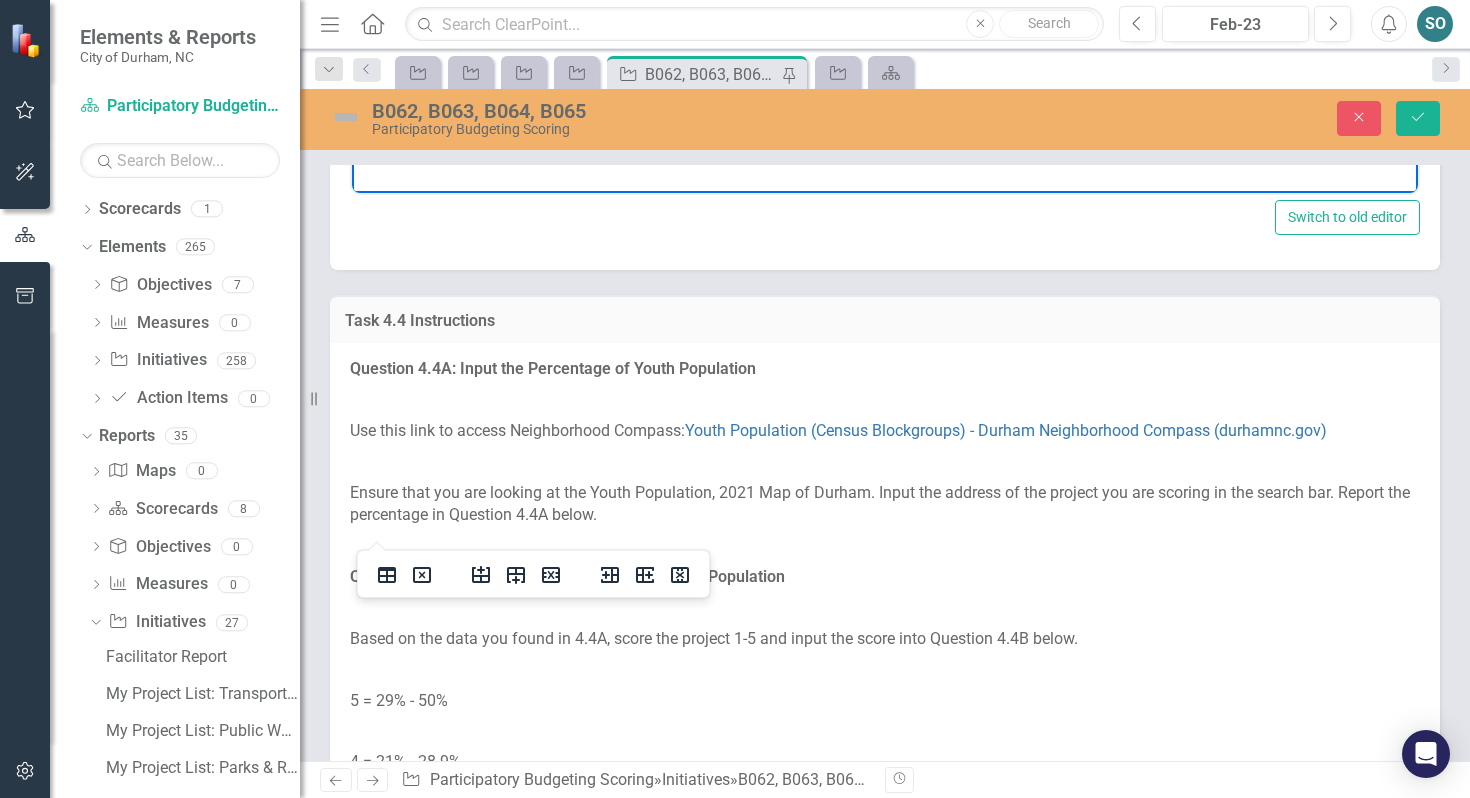 type 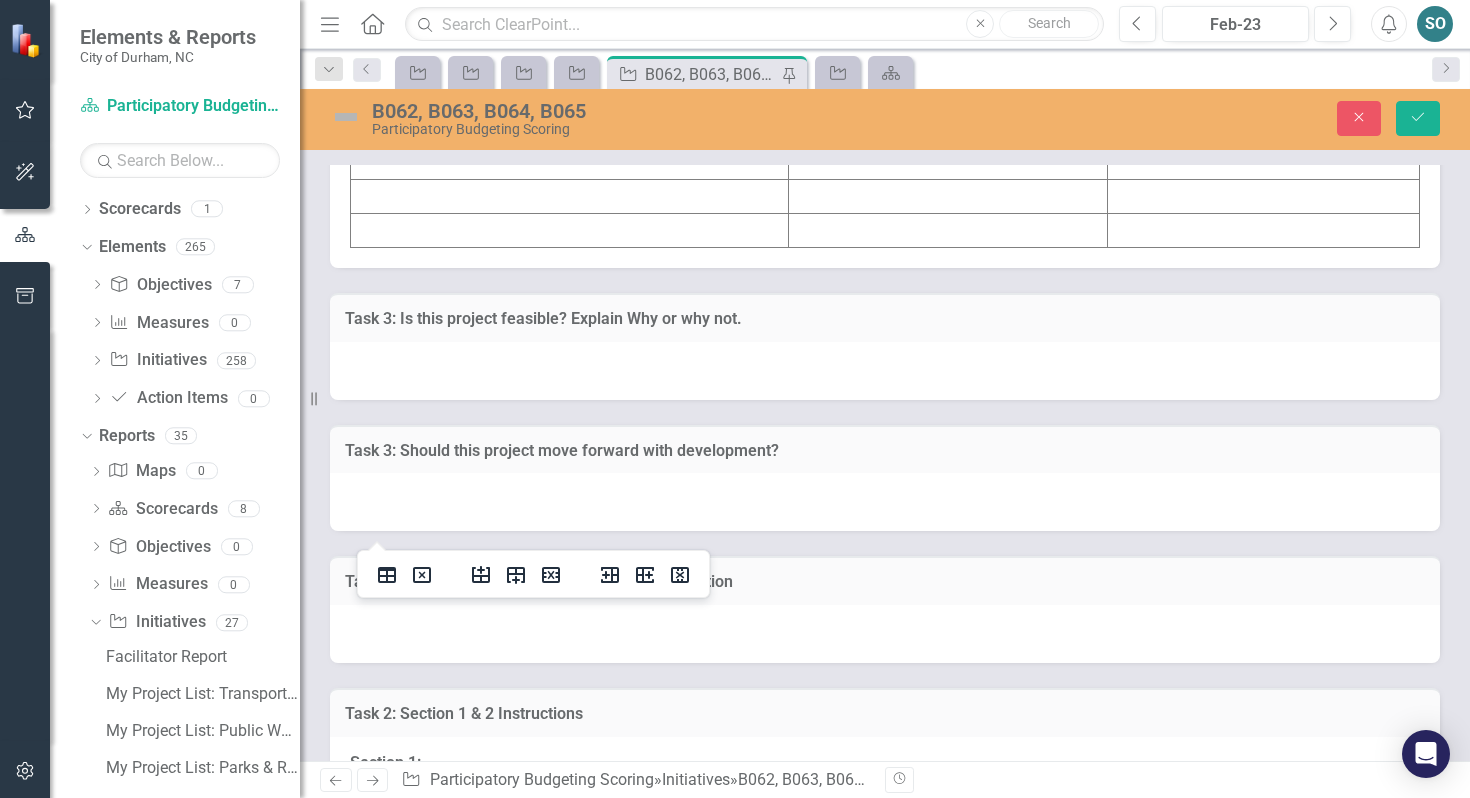 scroll, scrollTop: 7389, scrollLeft: 0, axis: vertical 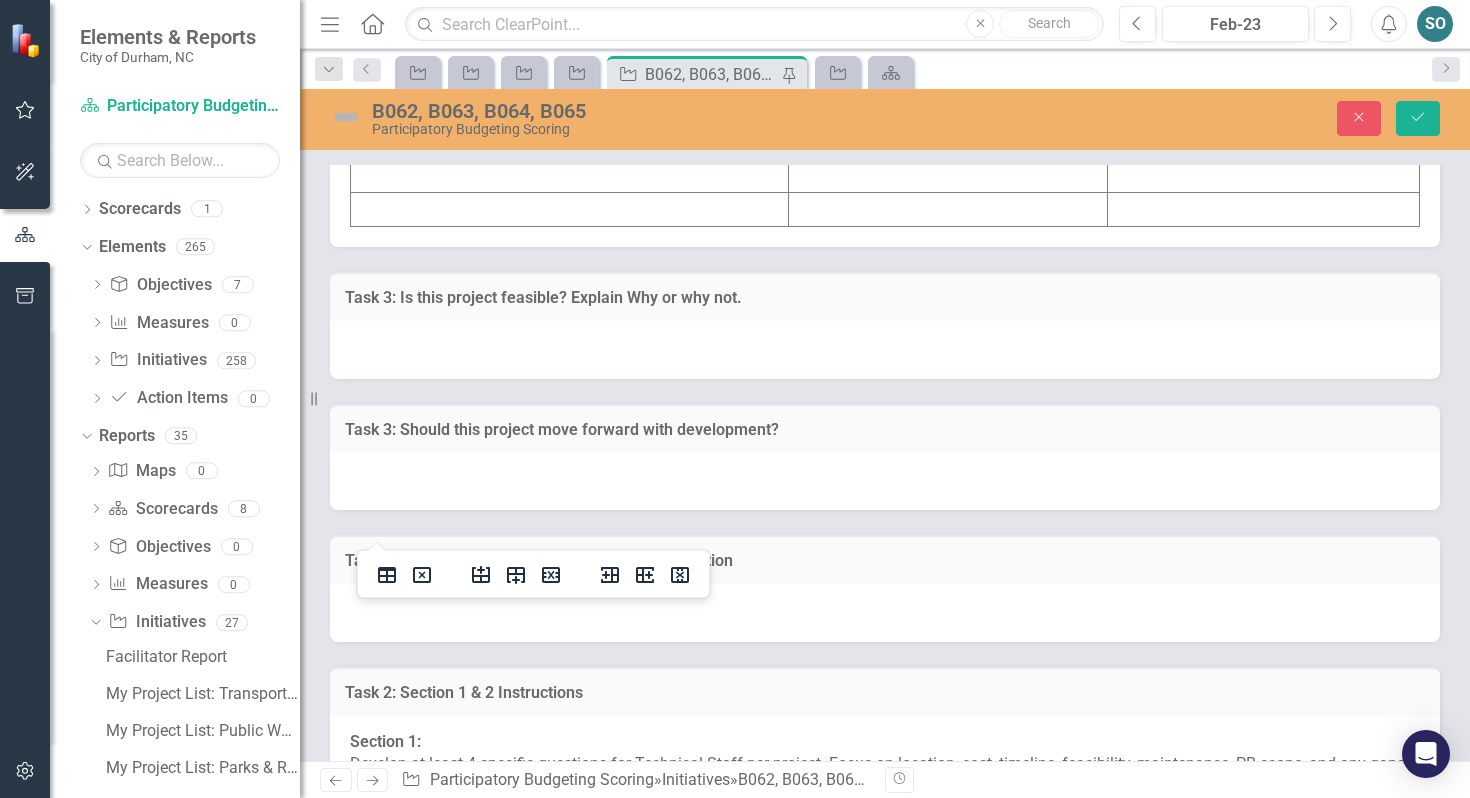 click at bounding box center [570, -61] 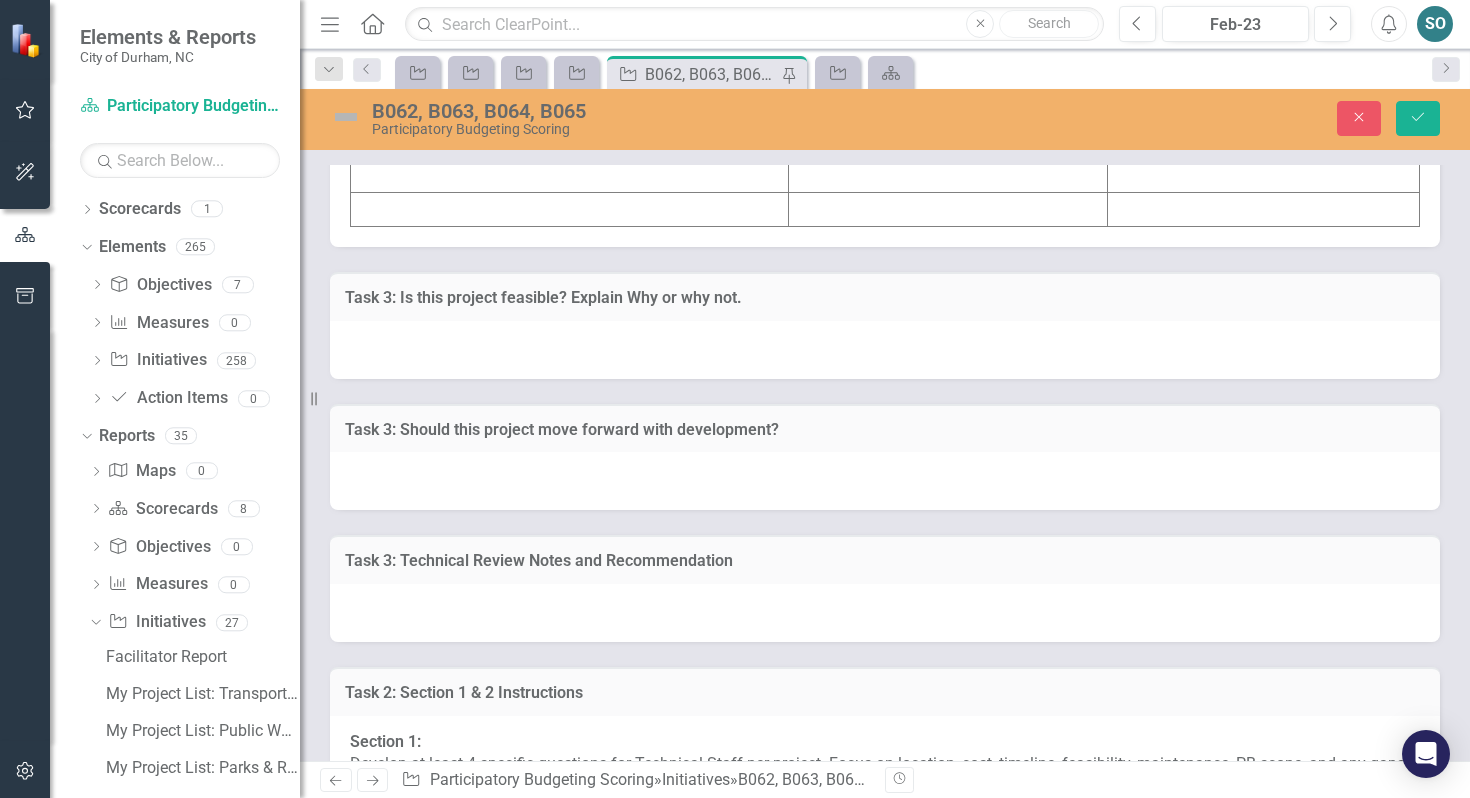 click at bounding box center [570, -61] 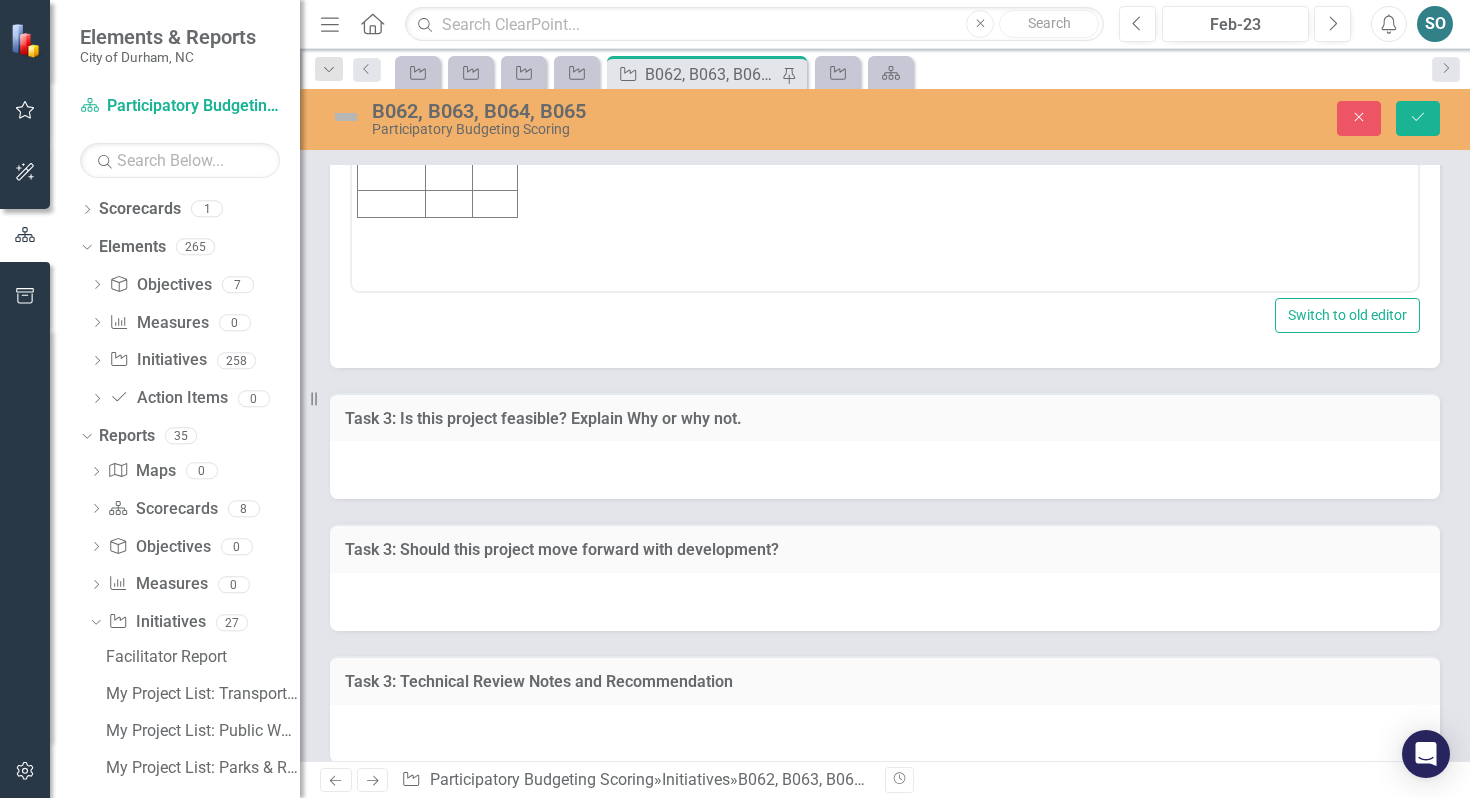 scroll, scrollTop: 0, scrollLeft: 0, axis: both 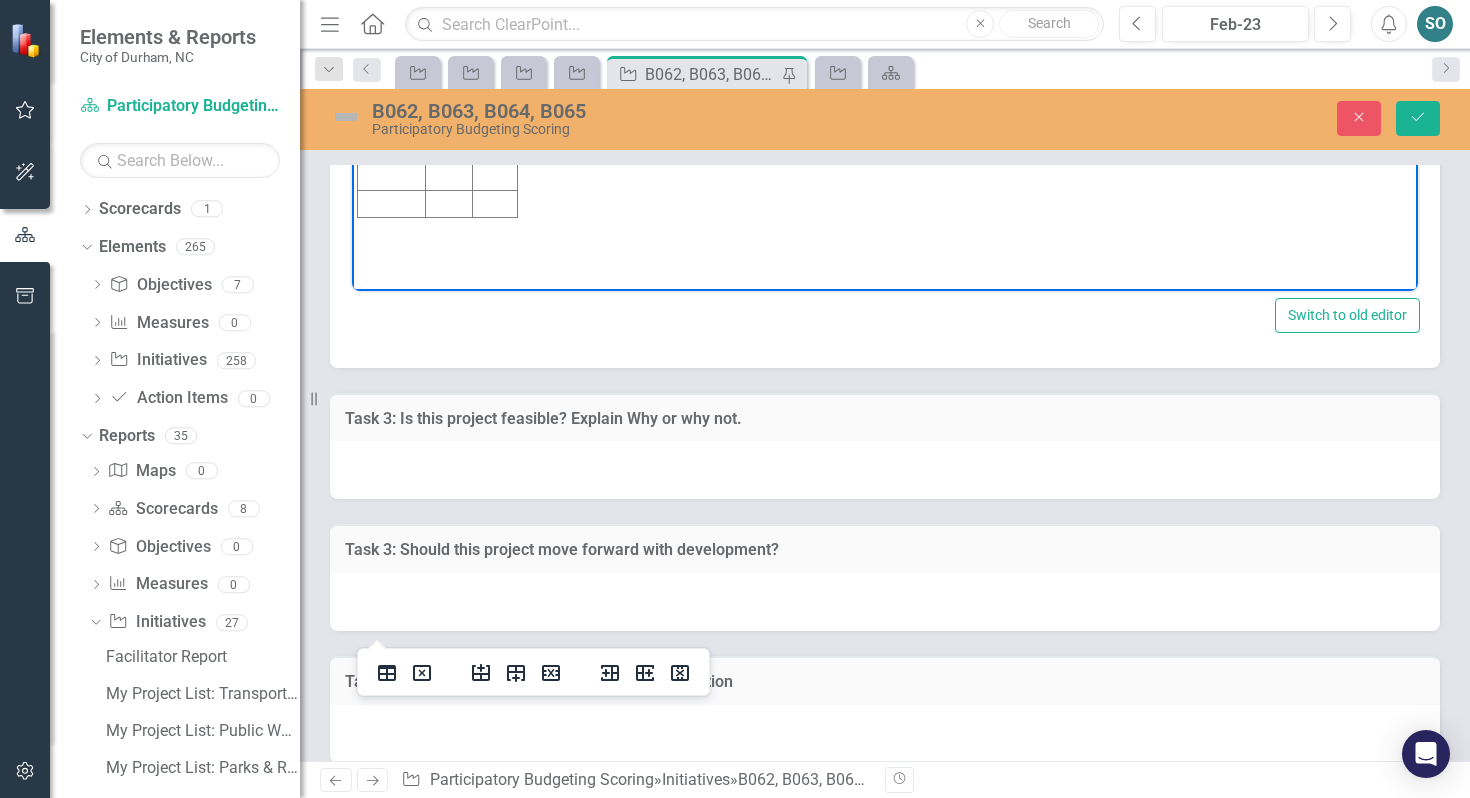 click at bounding box center [392, -12] 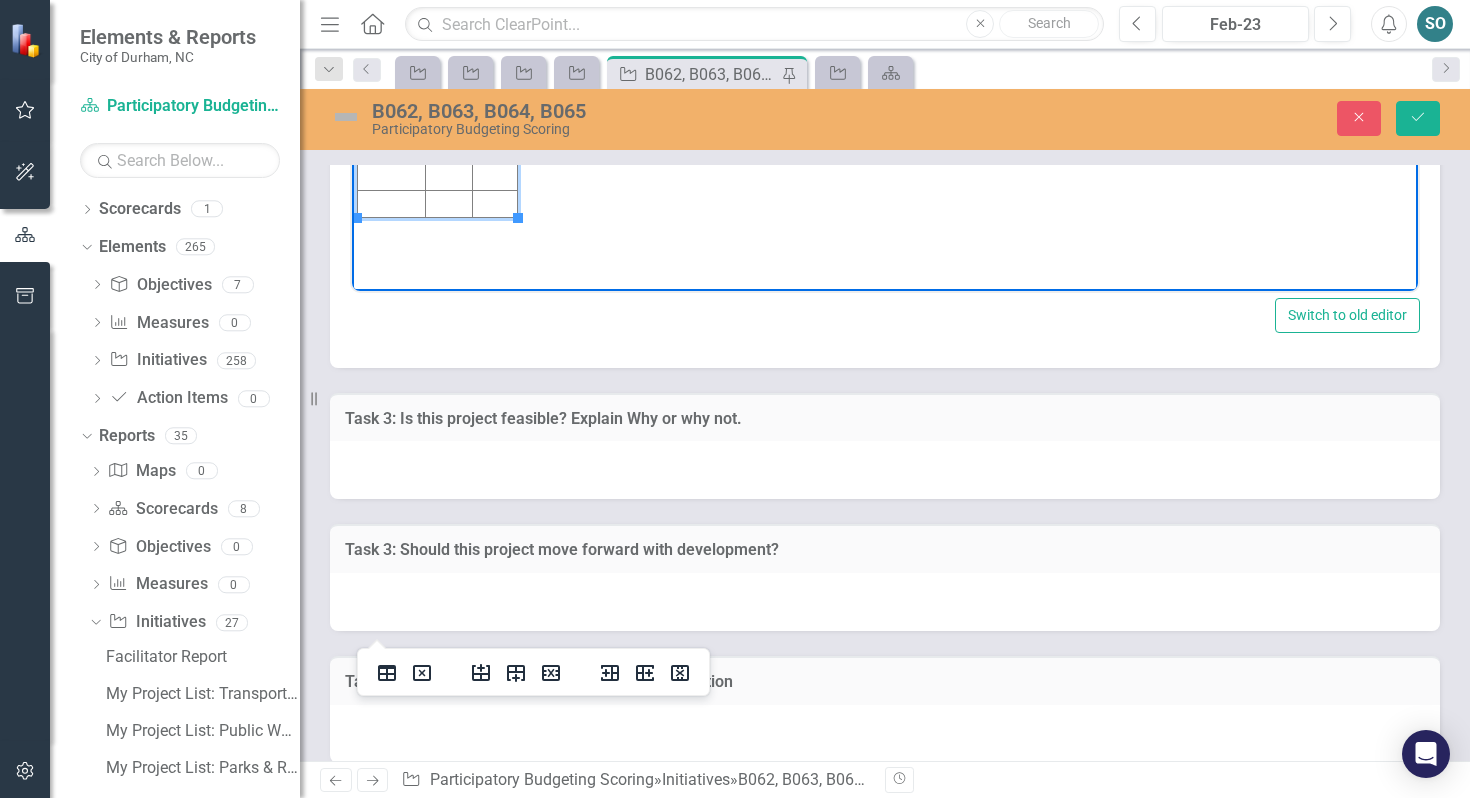 type 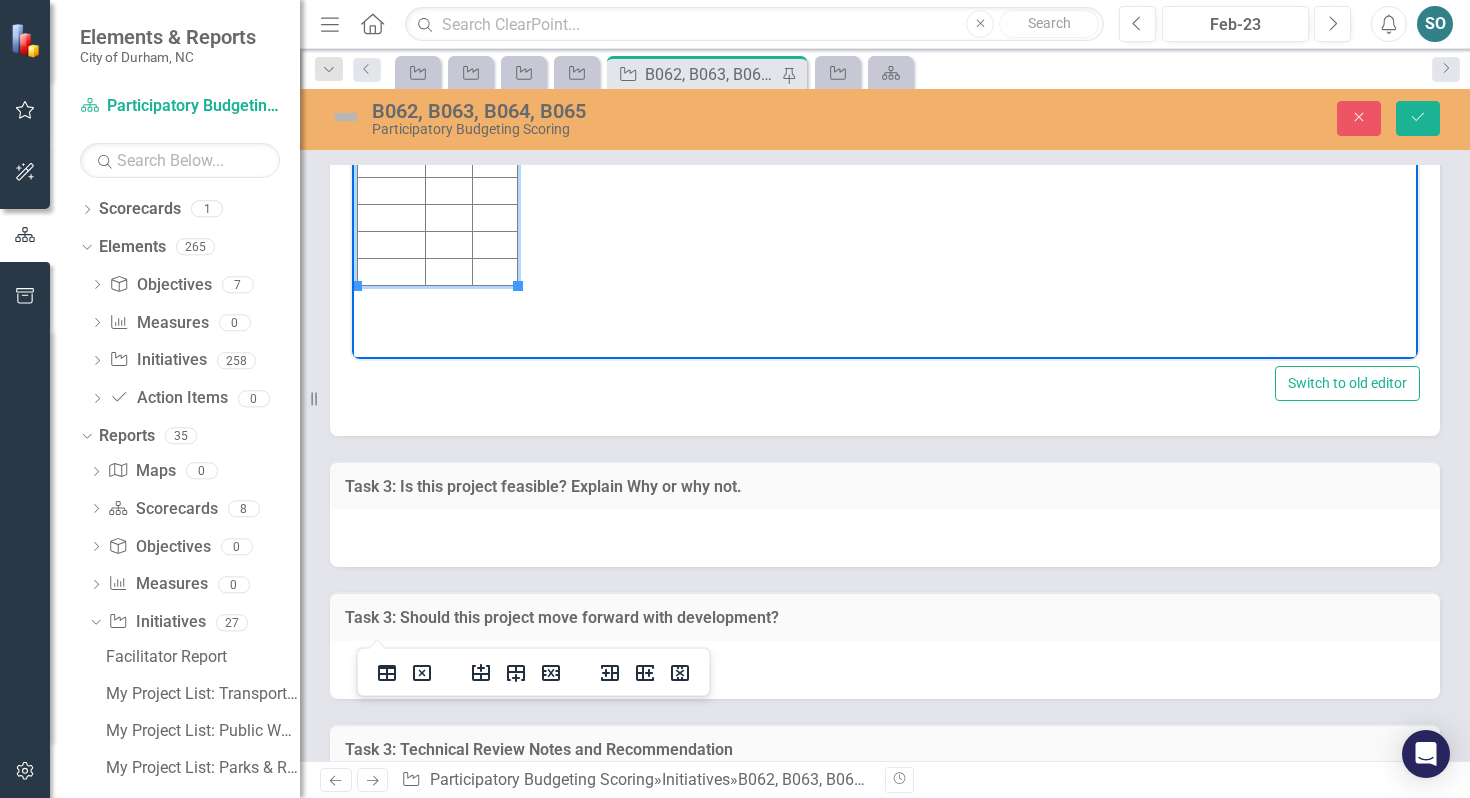 scroll, scrollTop: 7306, scrollLeft: 0, axis: vertical 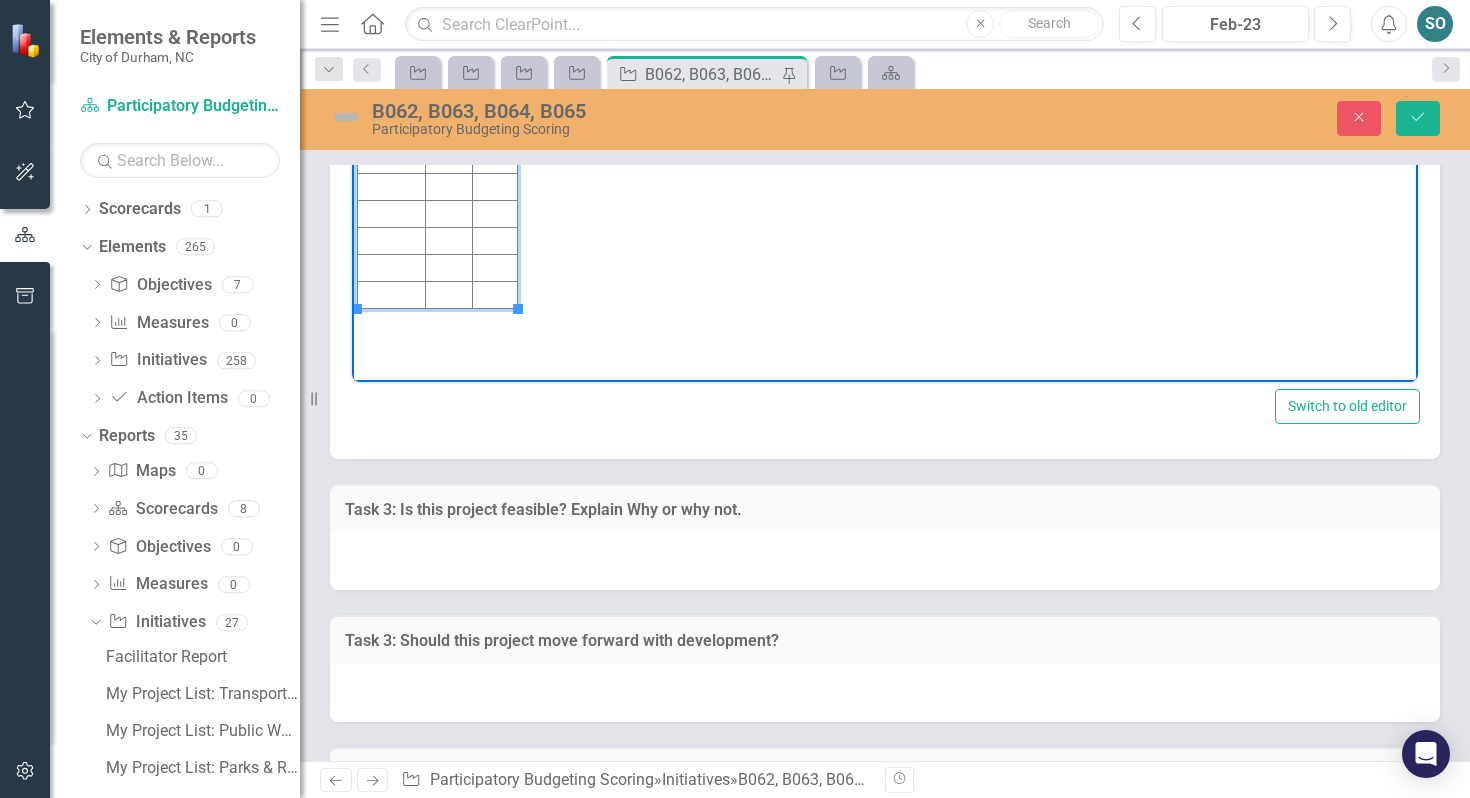 click at bounding box center [495, 78] 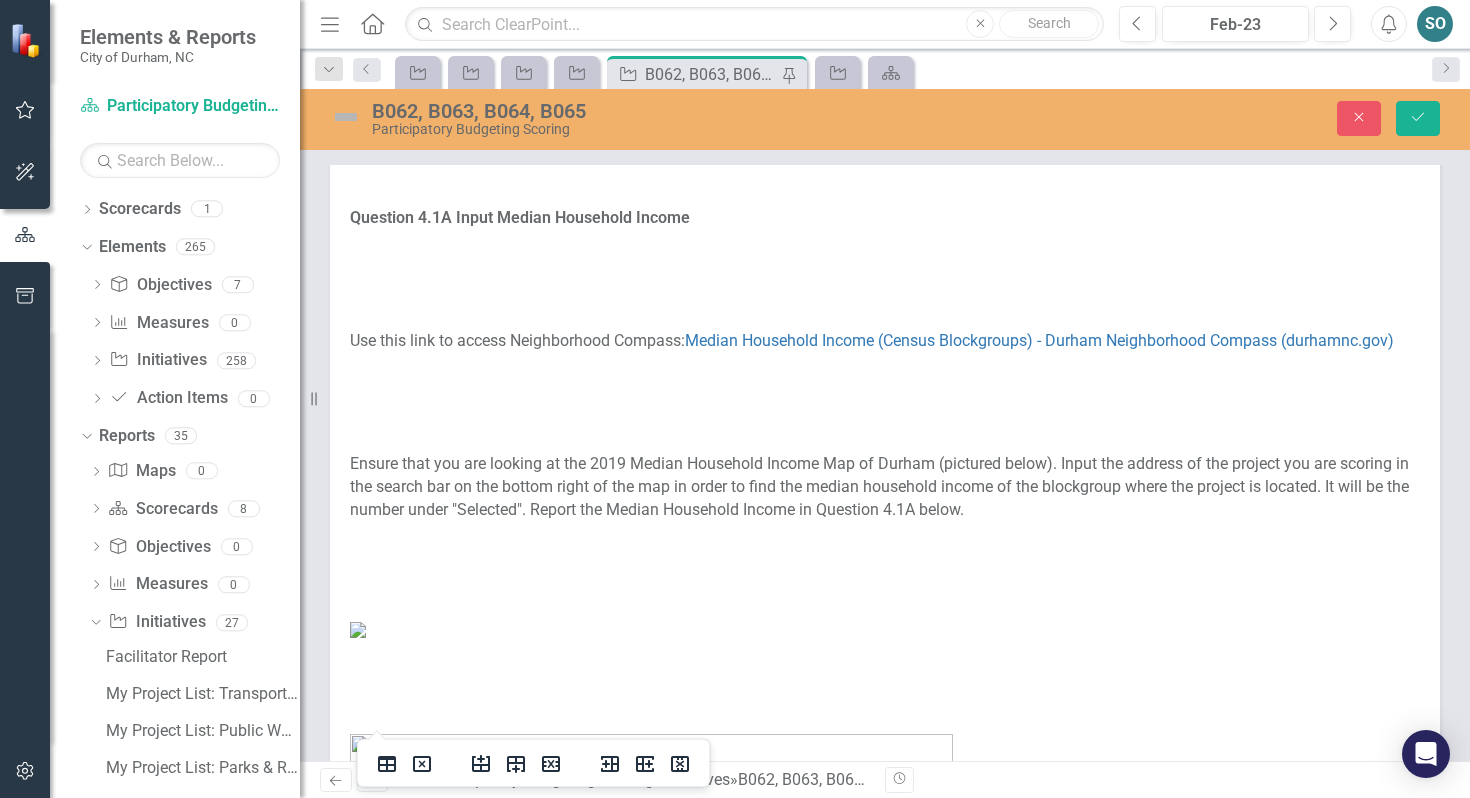 scroll, scrollTop: 0, scrollLeft: 0, axis: both 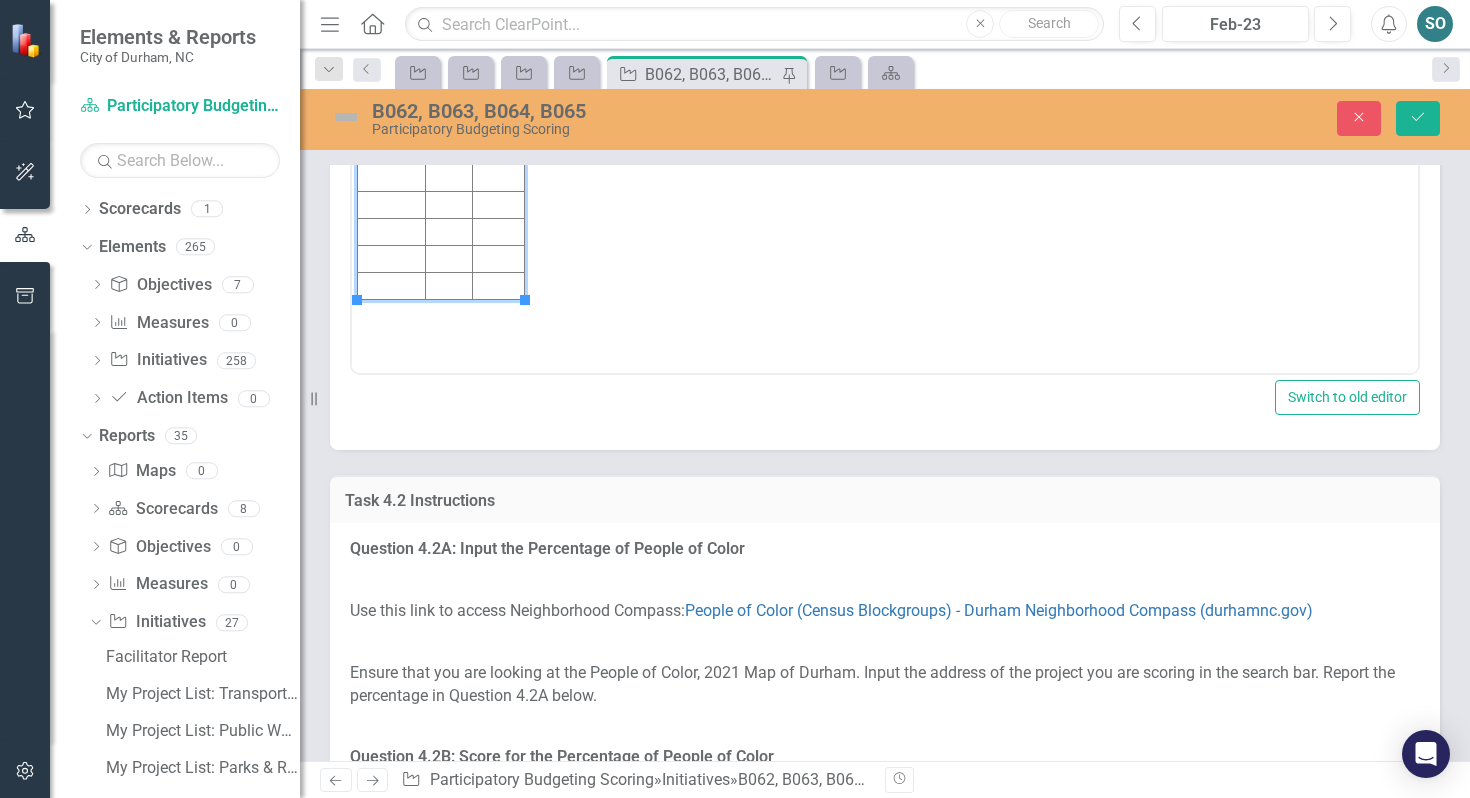 click at bounding box center [448, 96] 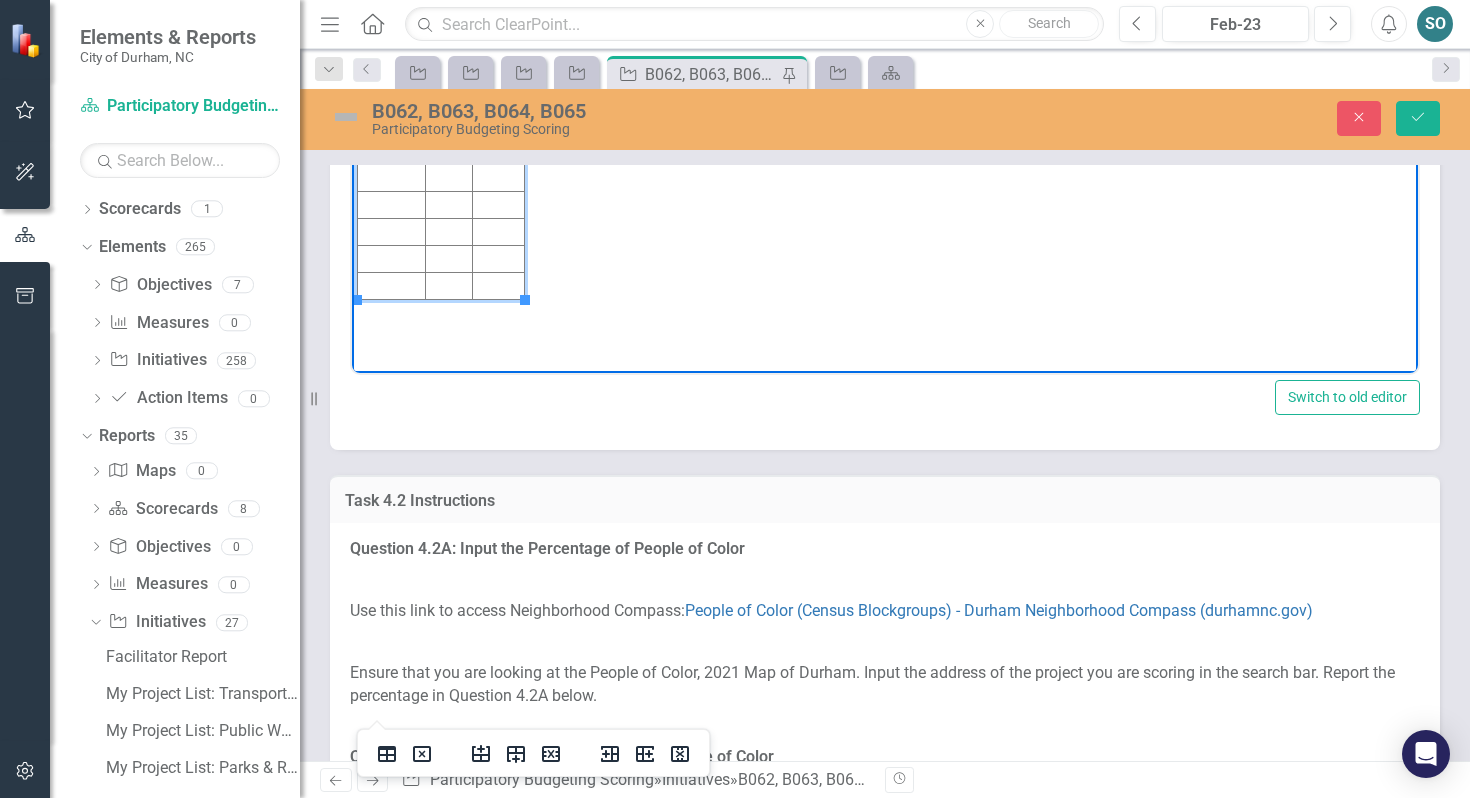 click at bounding box center (448, 96) 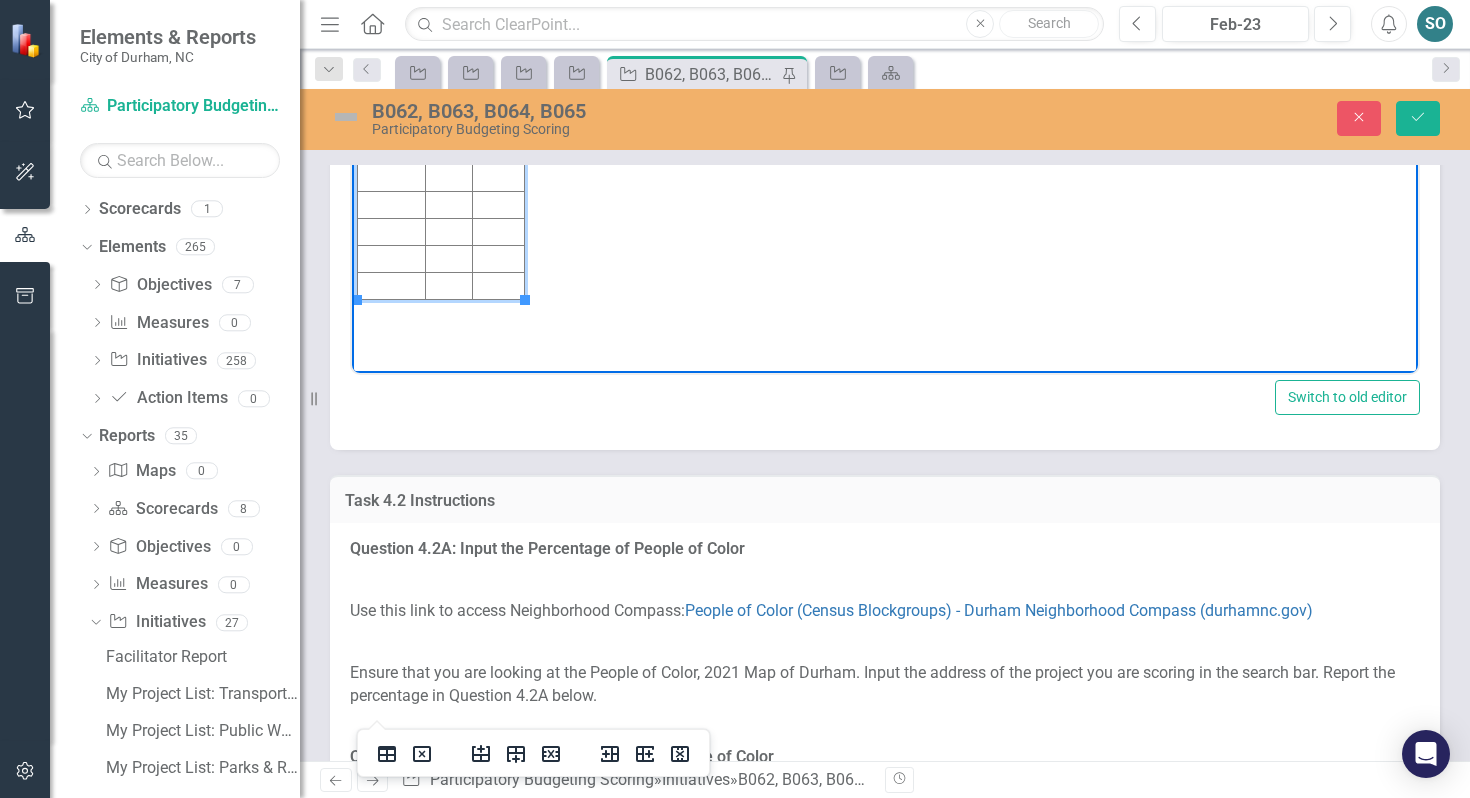 click at bounding box center (392, 96) 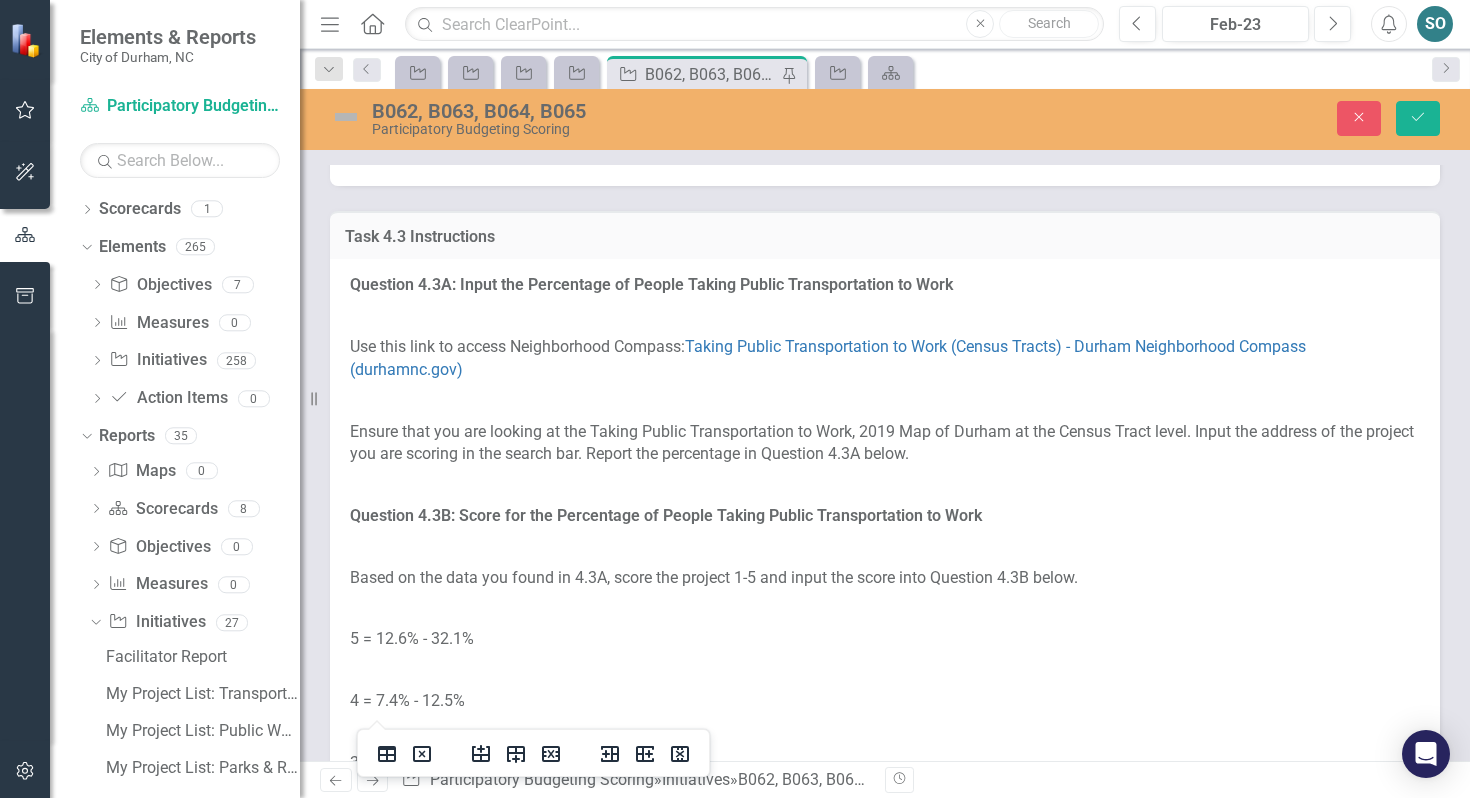 scroll, scrollTop: 4879, scrollLeft: 0, axis: vertical 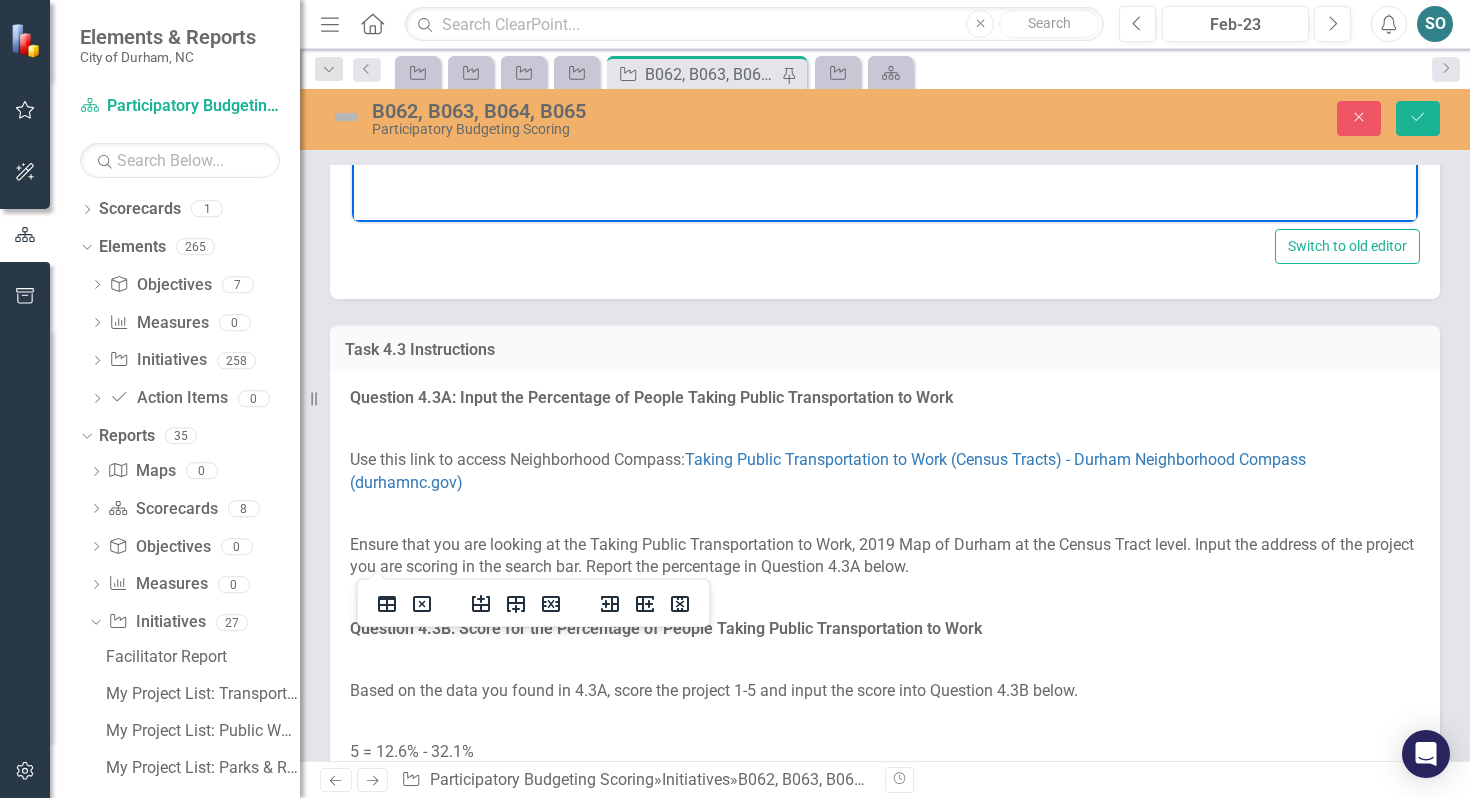 click at bounding box center (392, -54) 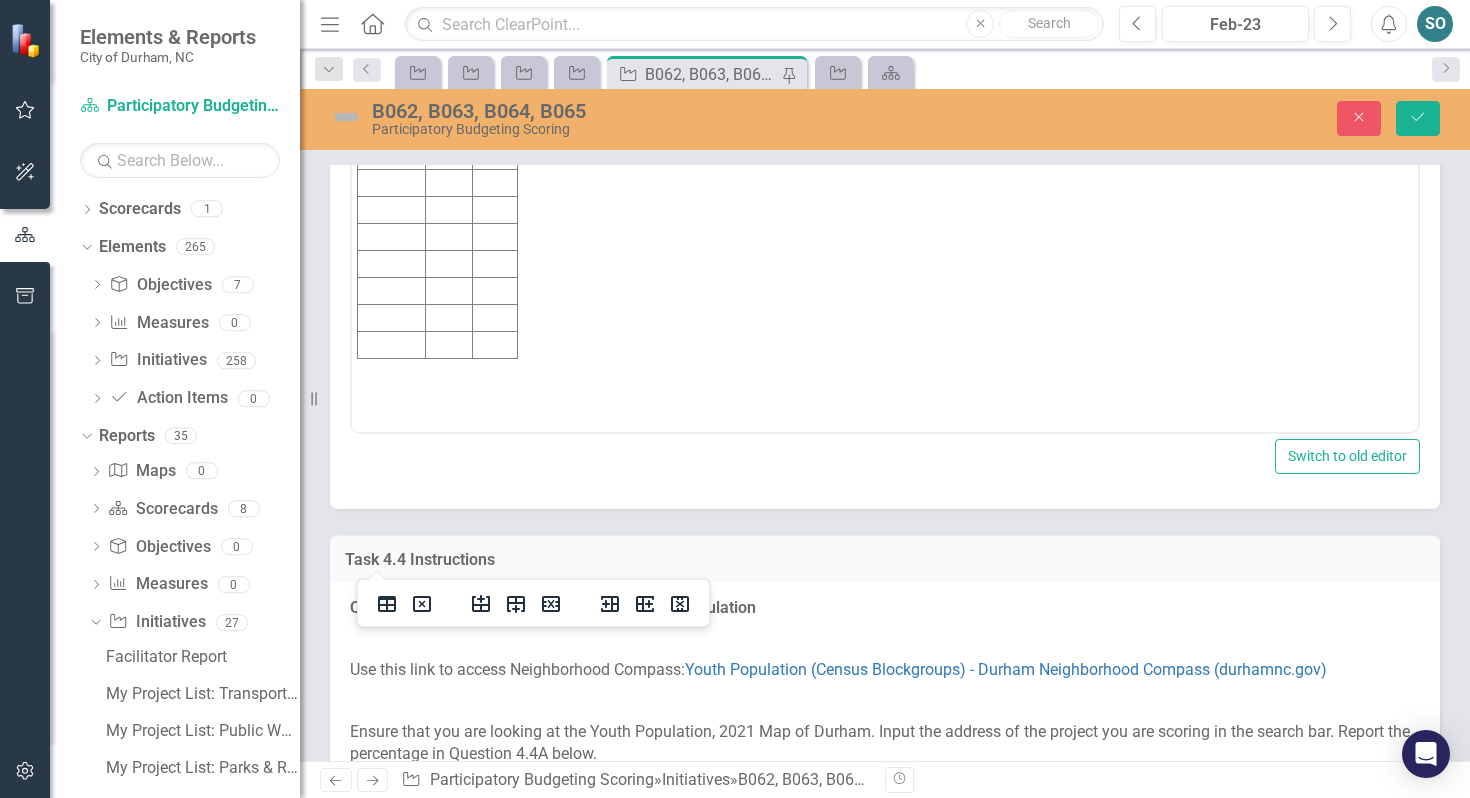 scroll, scrollTop: 6121, scrollLeft: 0, axis: vertical 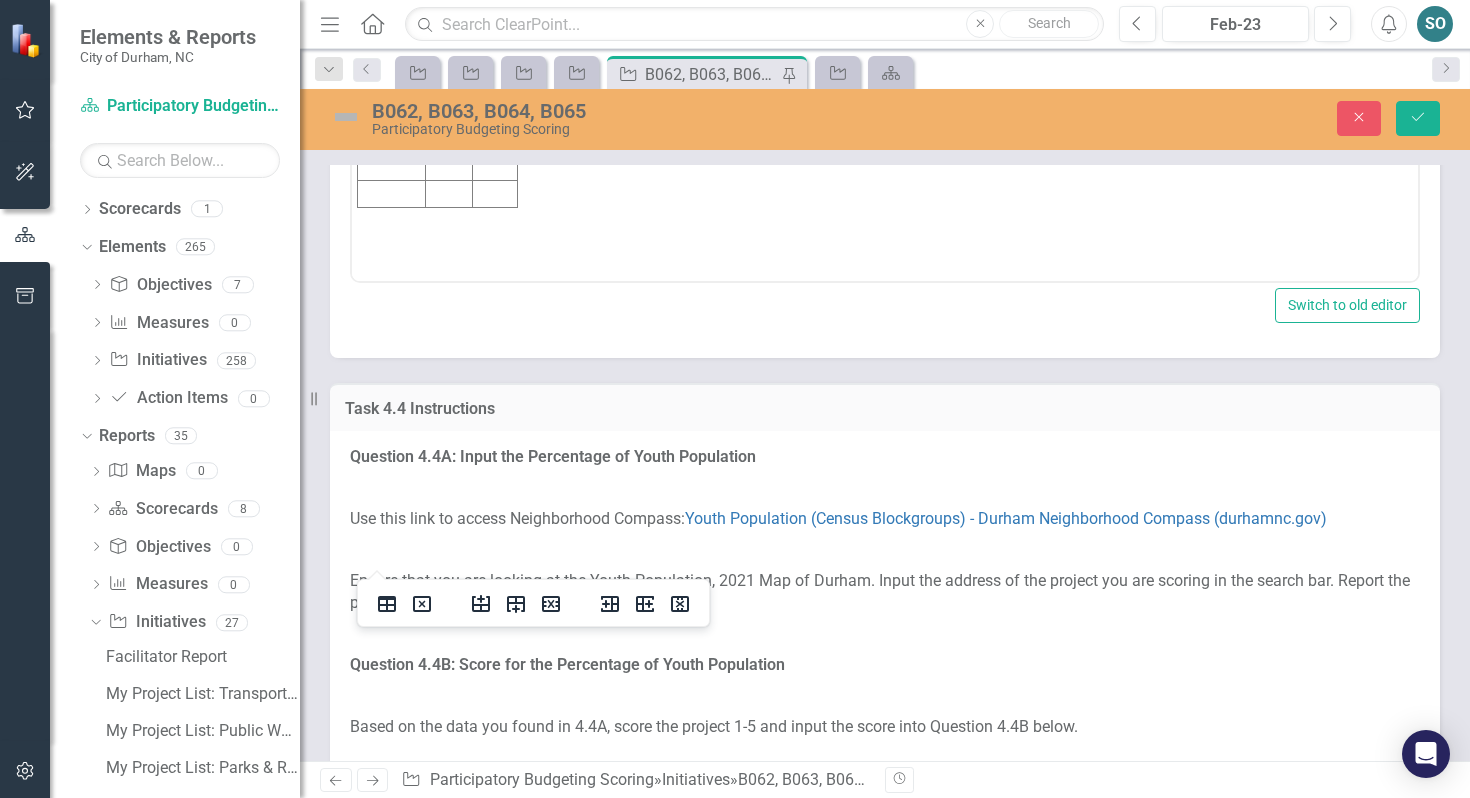click at bounding box center [392, 5] 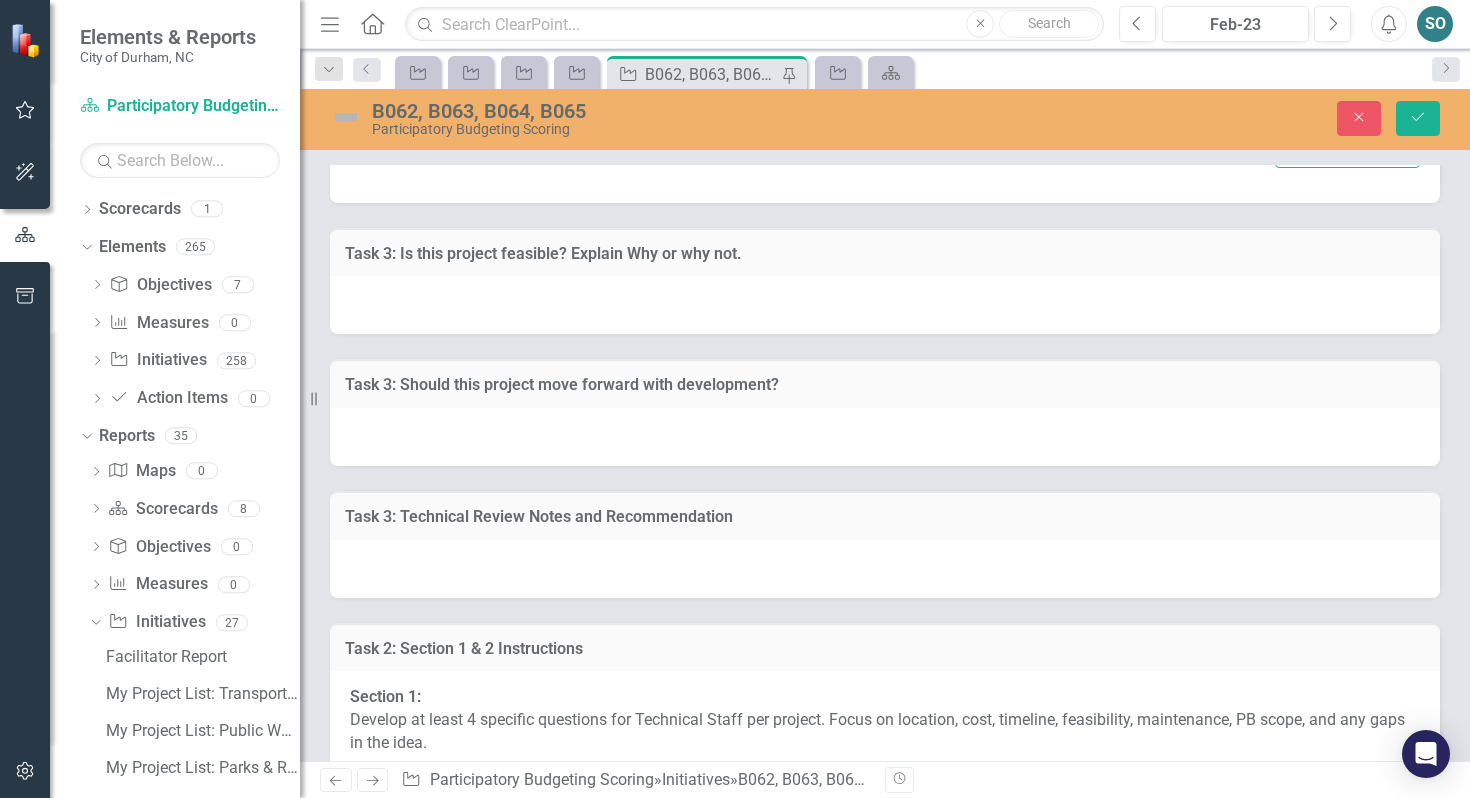 scroll, scrollTop: 7497, scrollLeft: 0, axis: vertical 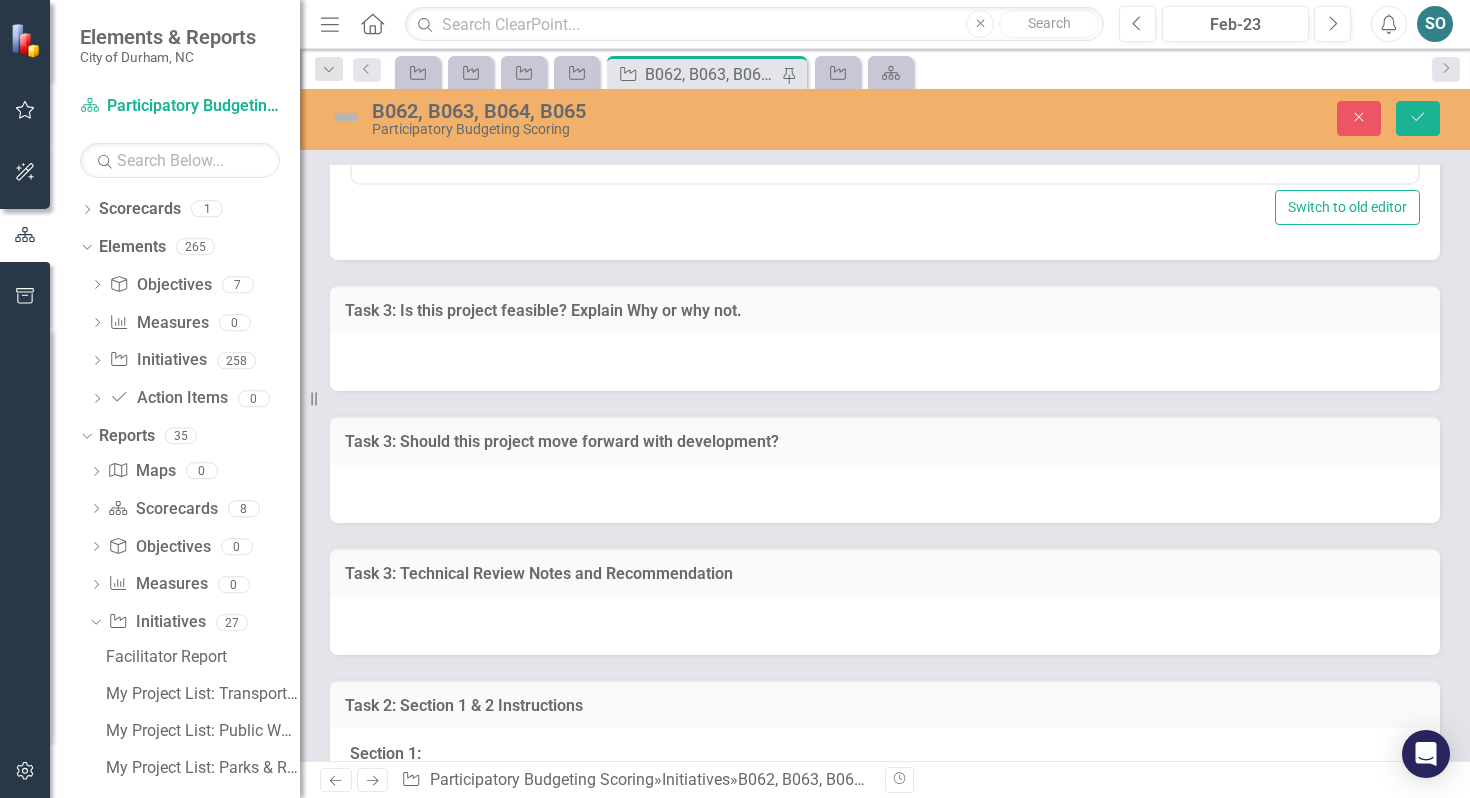 click at bounding box center (392, -93) 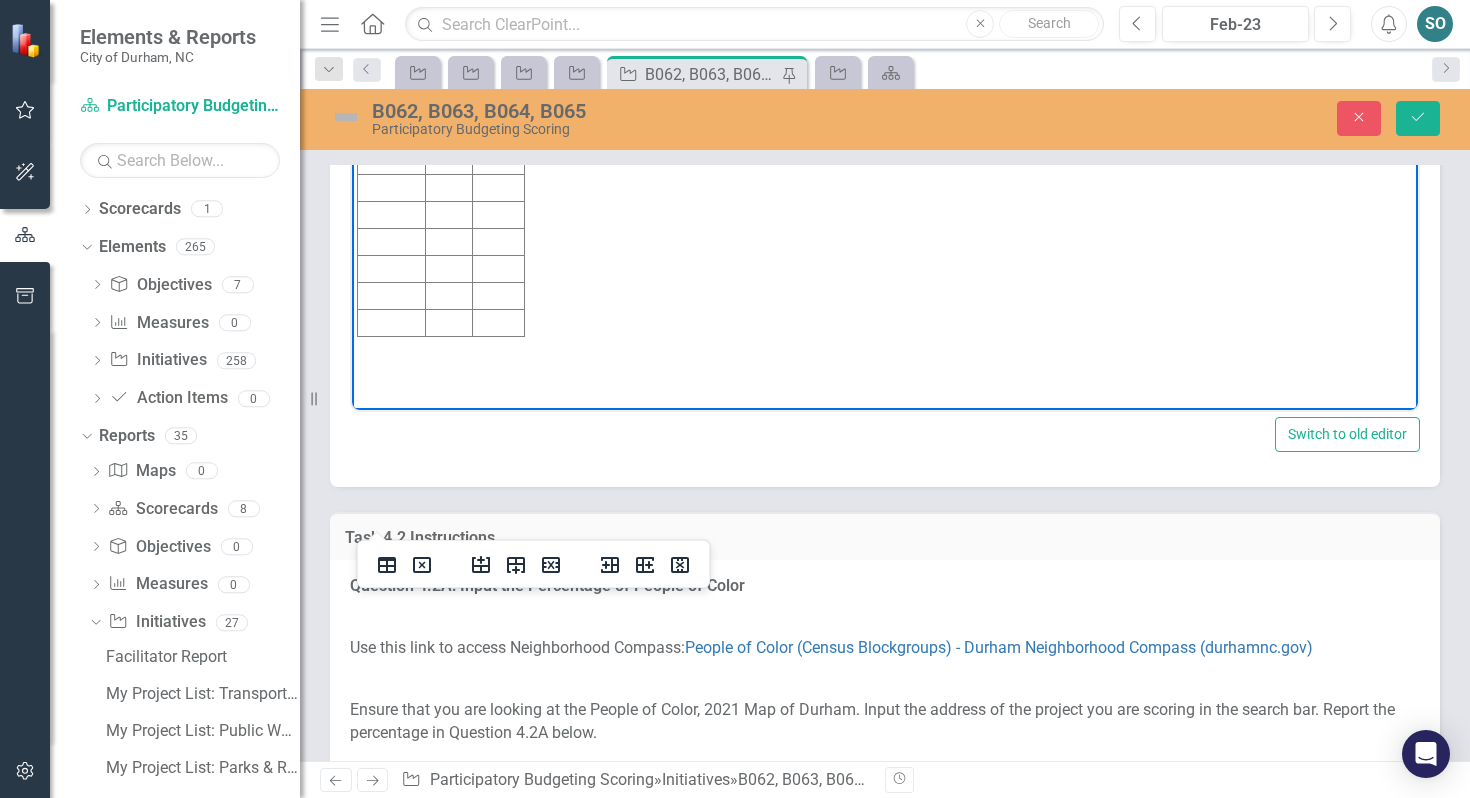scroll, scrollTop: 3528, scrollLeft: 0, axis: vertical 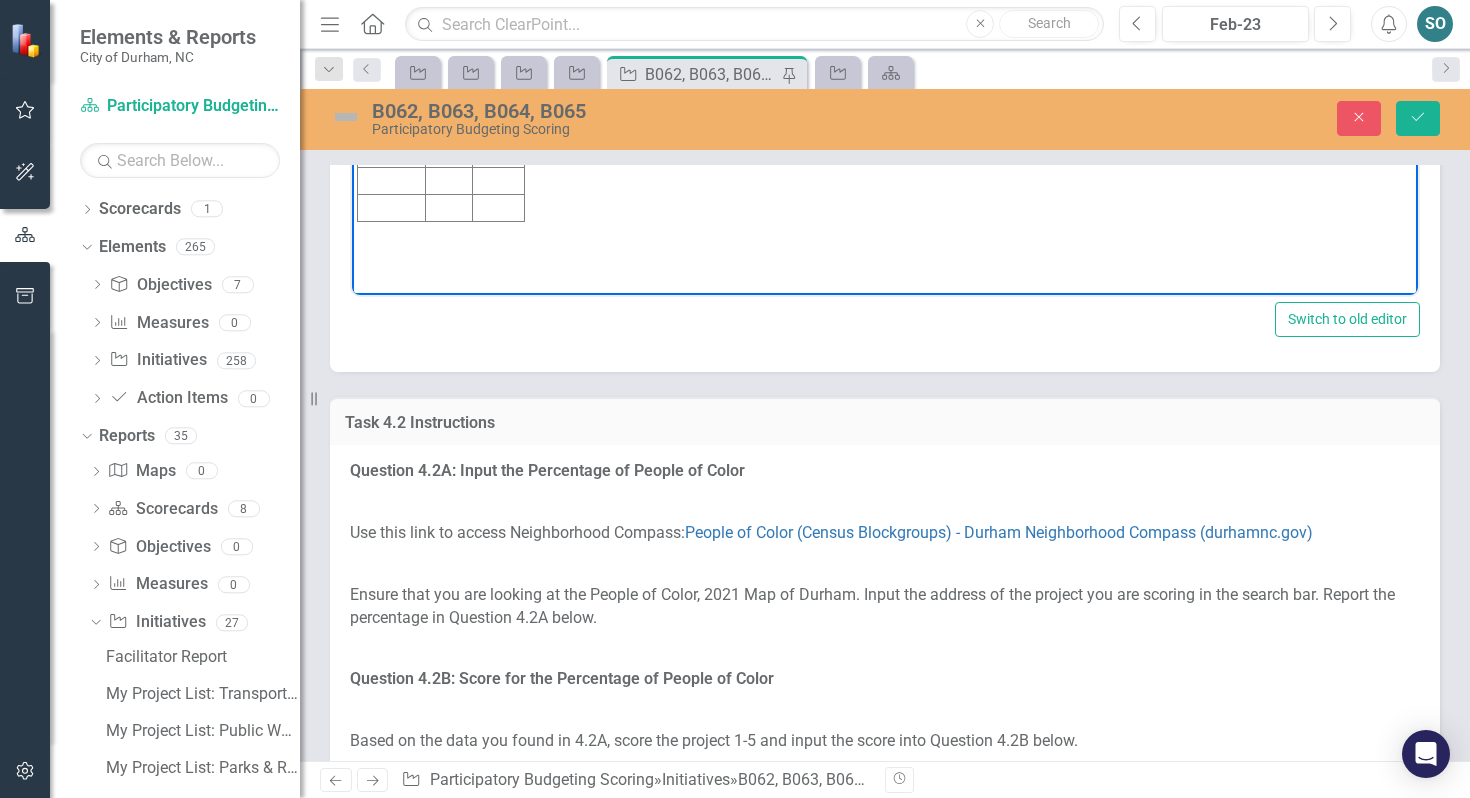 click at bounding box center (392, 46) 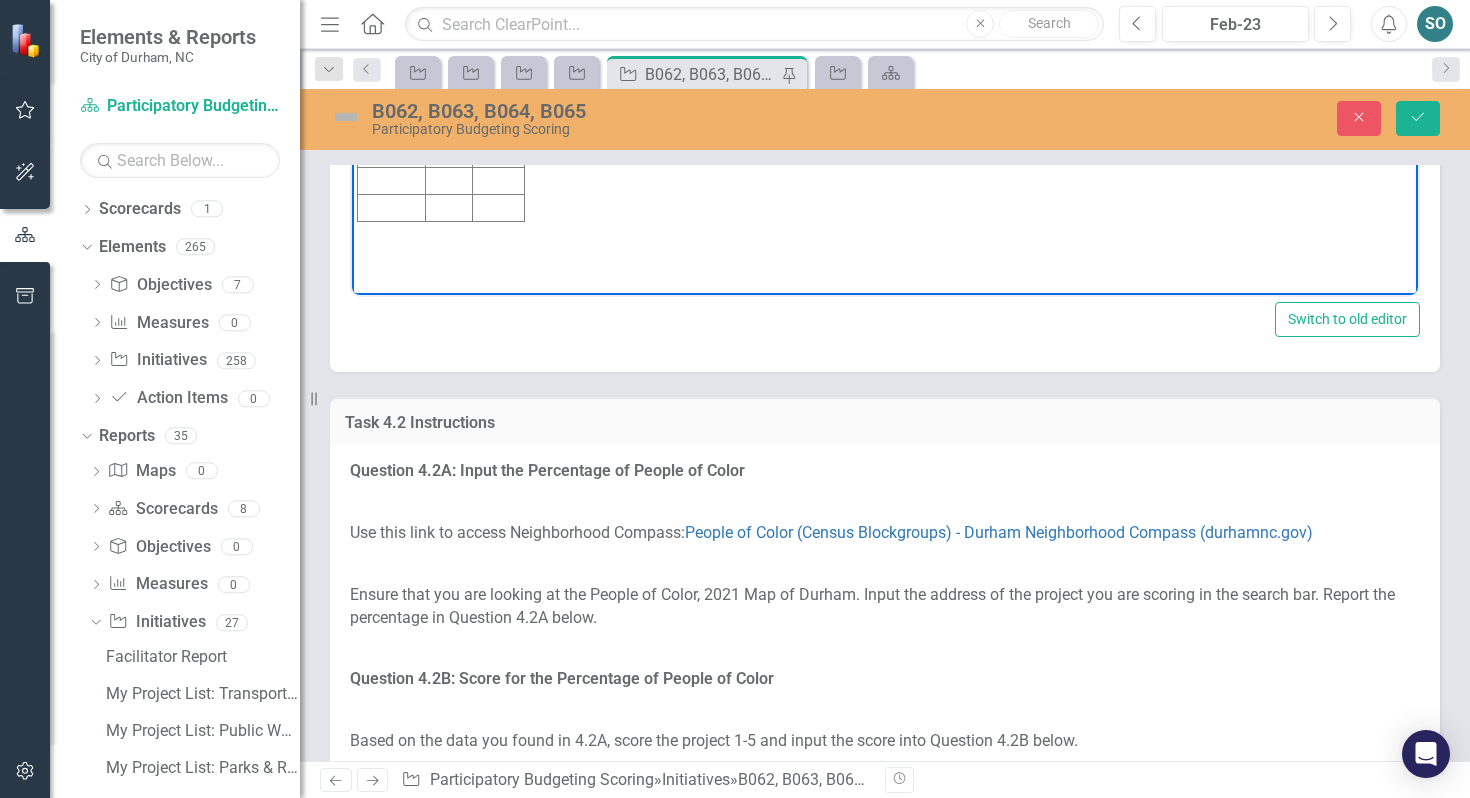 drag, startPoint x: 412, startPoint y: 48, endPoint x: 346, endPoint y: 44, distance: 66.1211 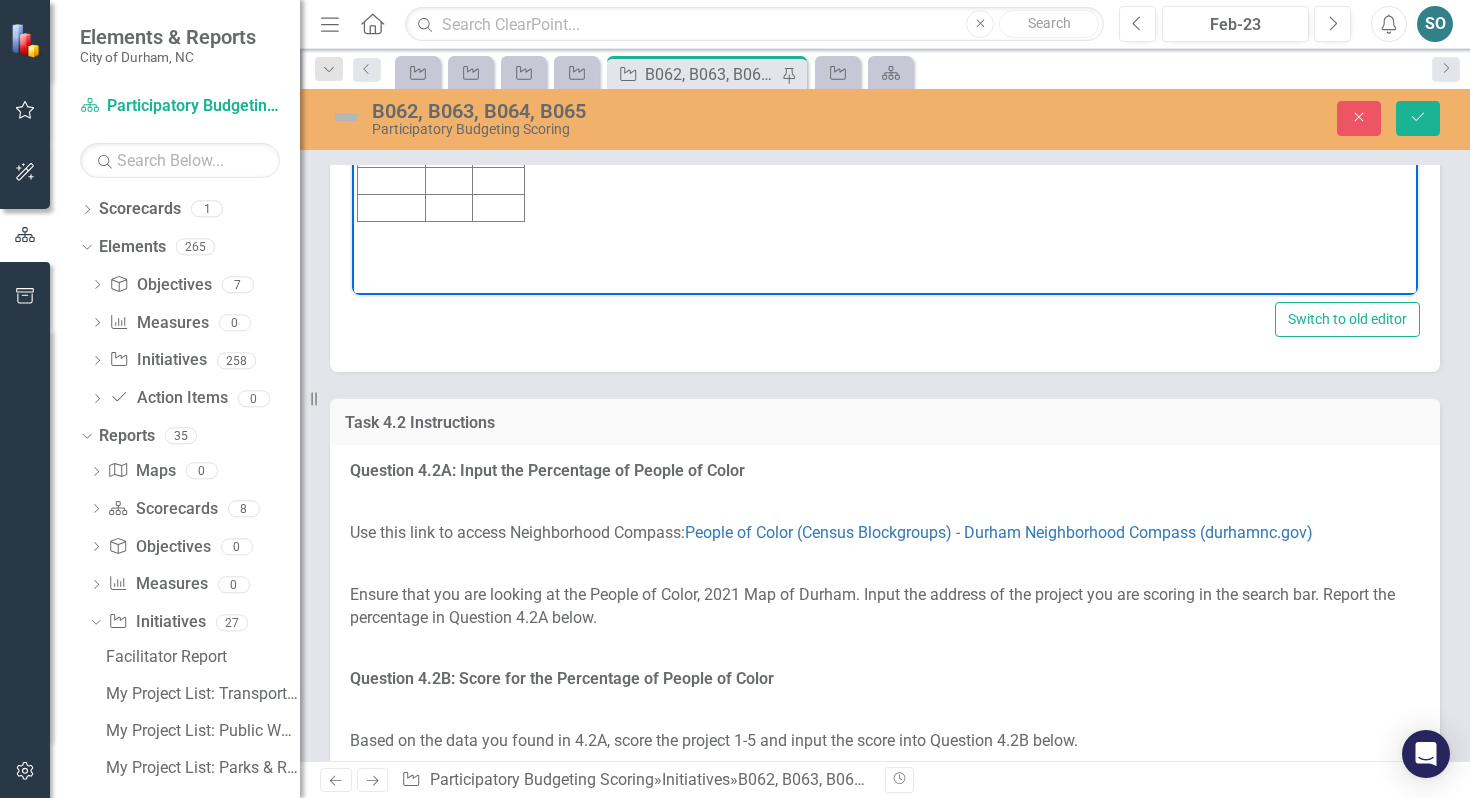 click on "Initiative Score Value B062 54,221 B063 57,944 B064" at bounding box center [885, 96] 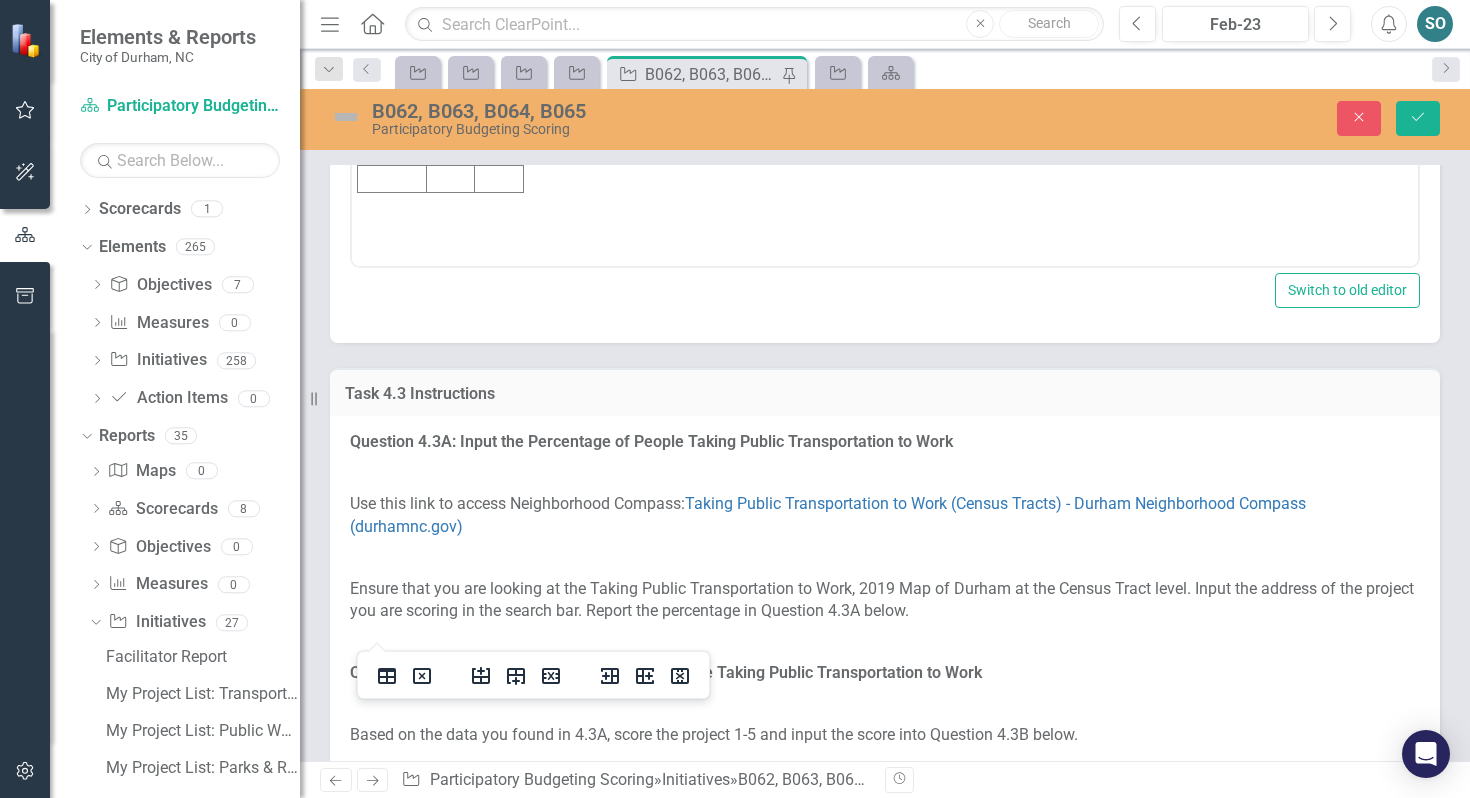 scroll, scrollTop: 4862, scrollLeft: 0, axis: vertical 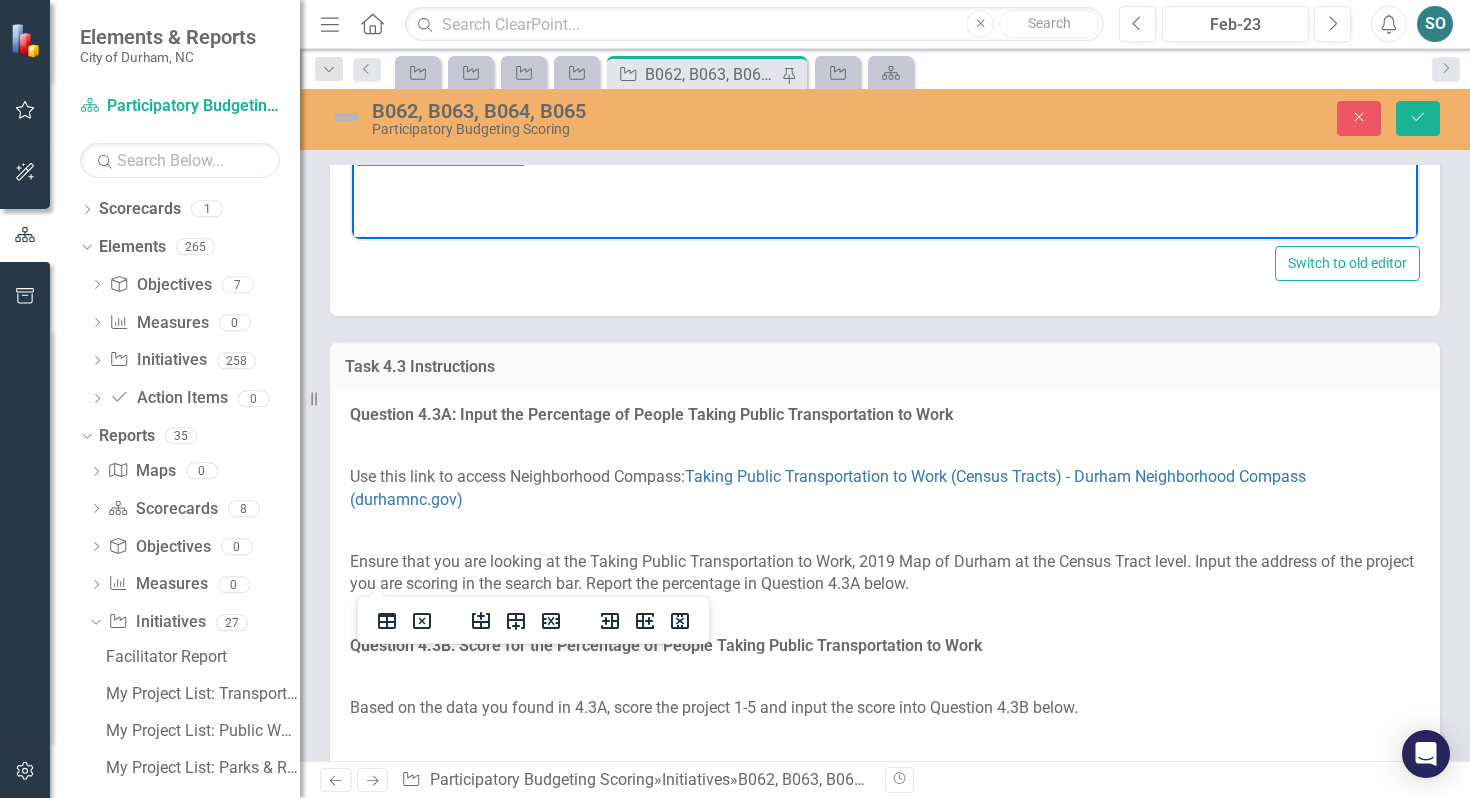 click at bounding box center (392, -10) 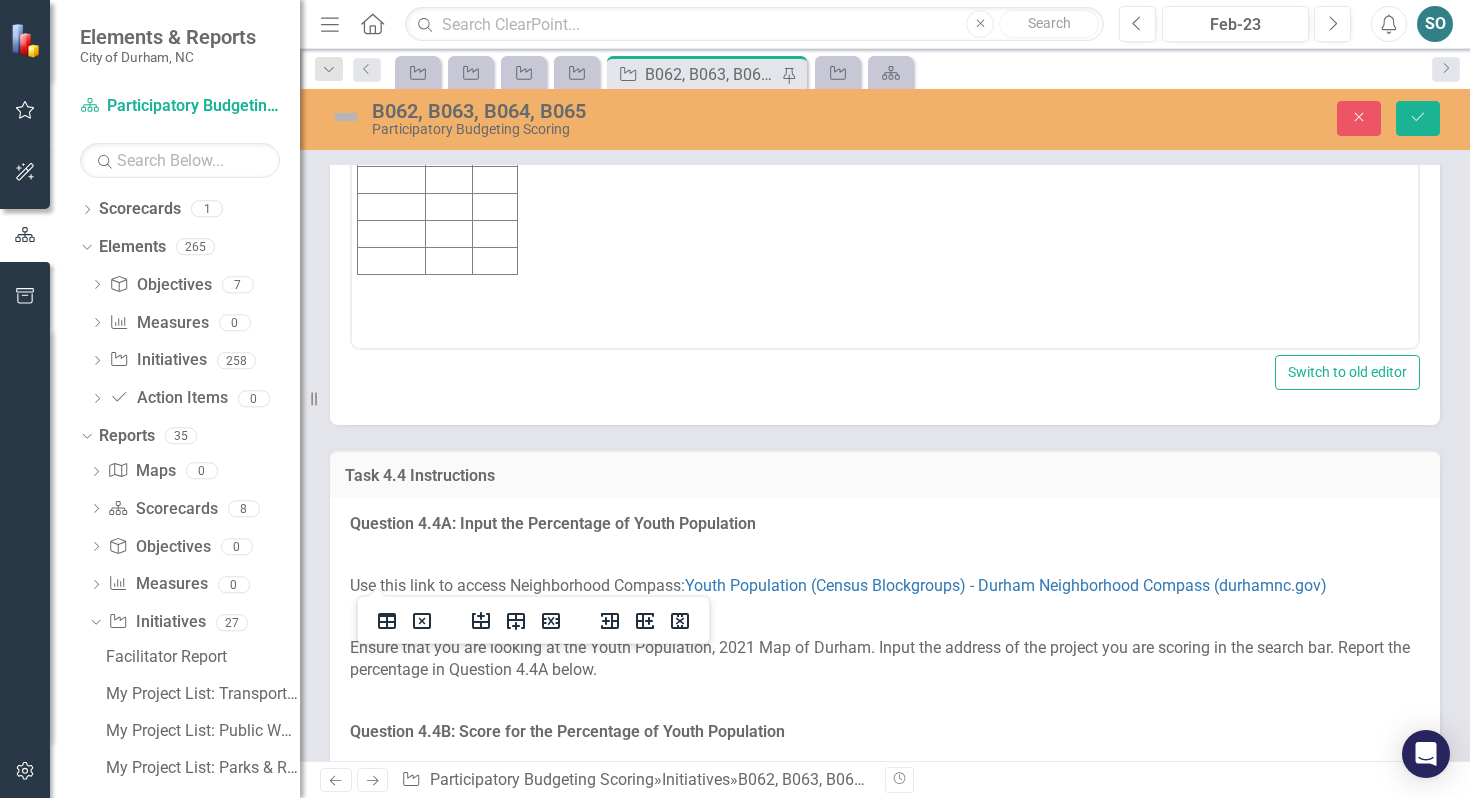 scroll, scrollTop: 6074, scrollLeft: 0, axis: vertical 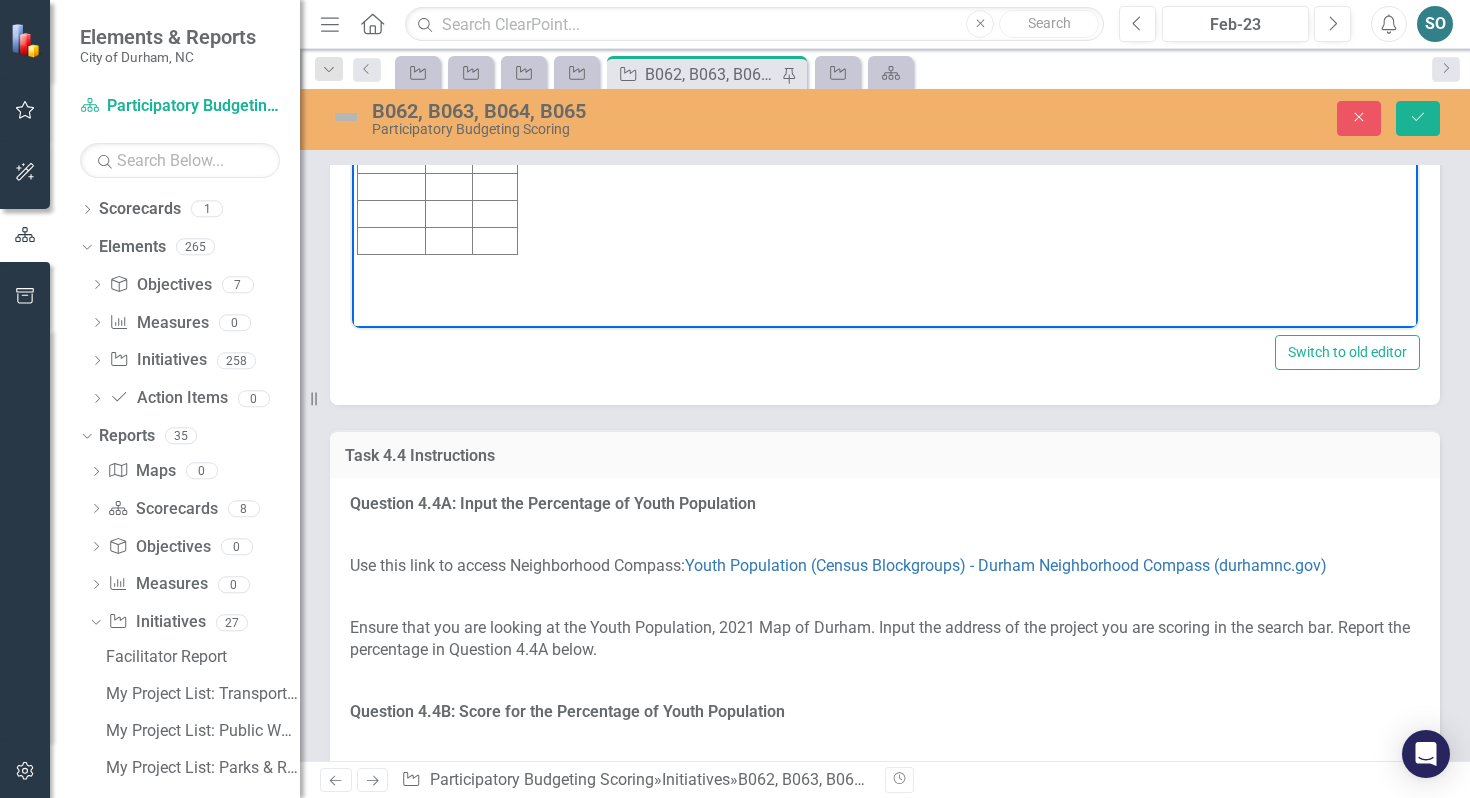 click at bounding box center (392, 79) 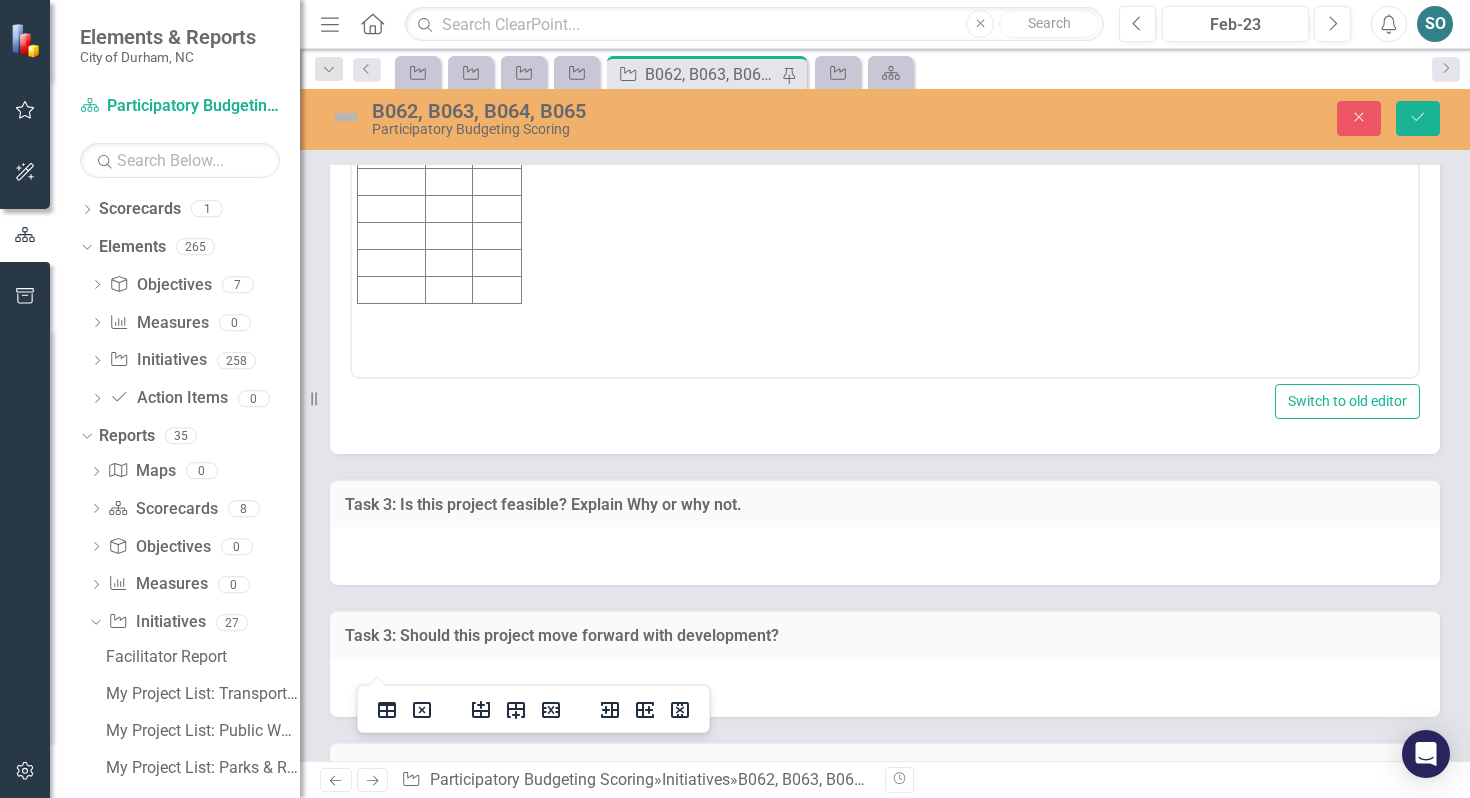 scroll, scrollTop: 7338, scrollLeft: 0, axis: vertical 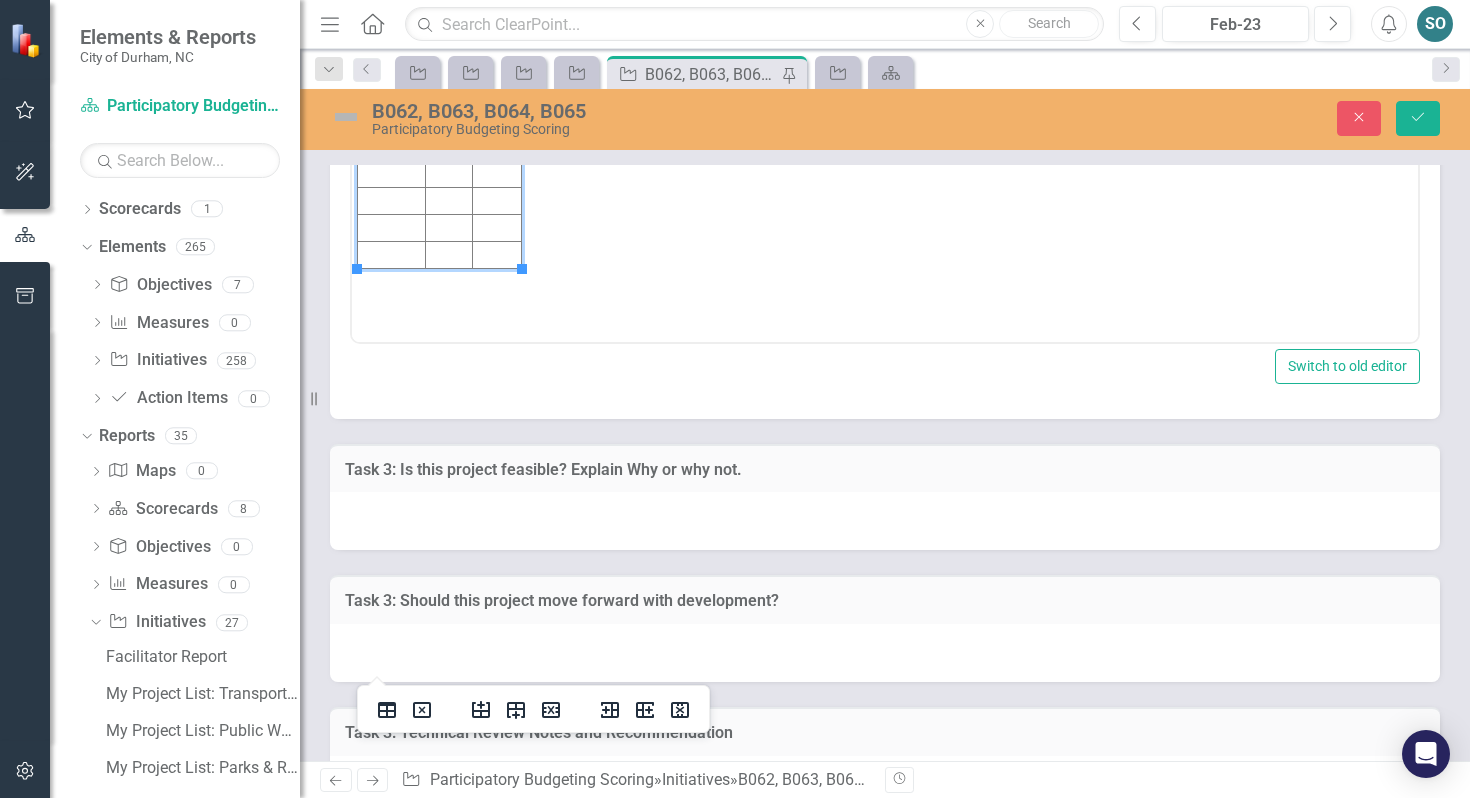 click at bounding box center [392, 93] 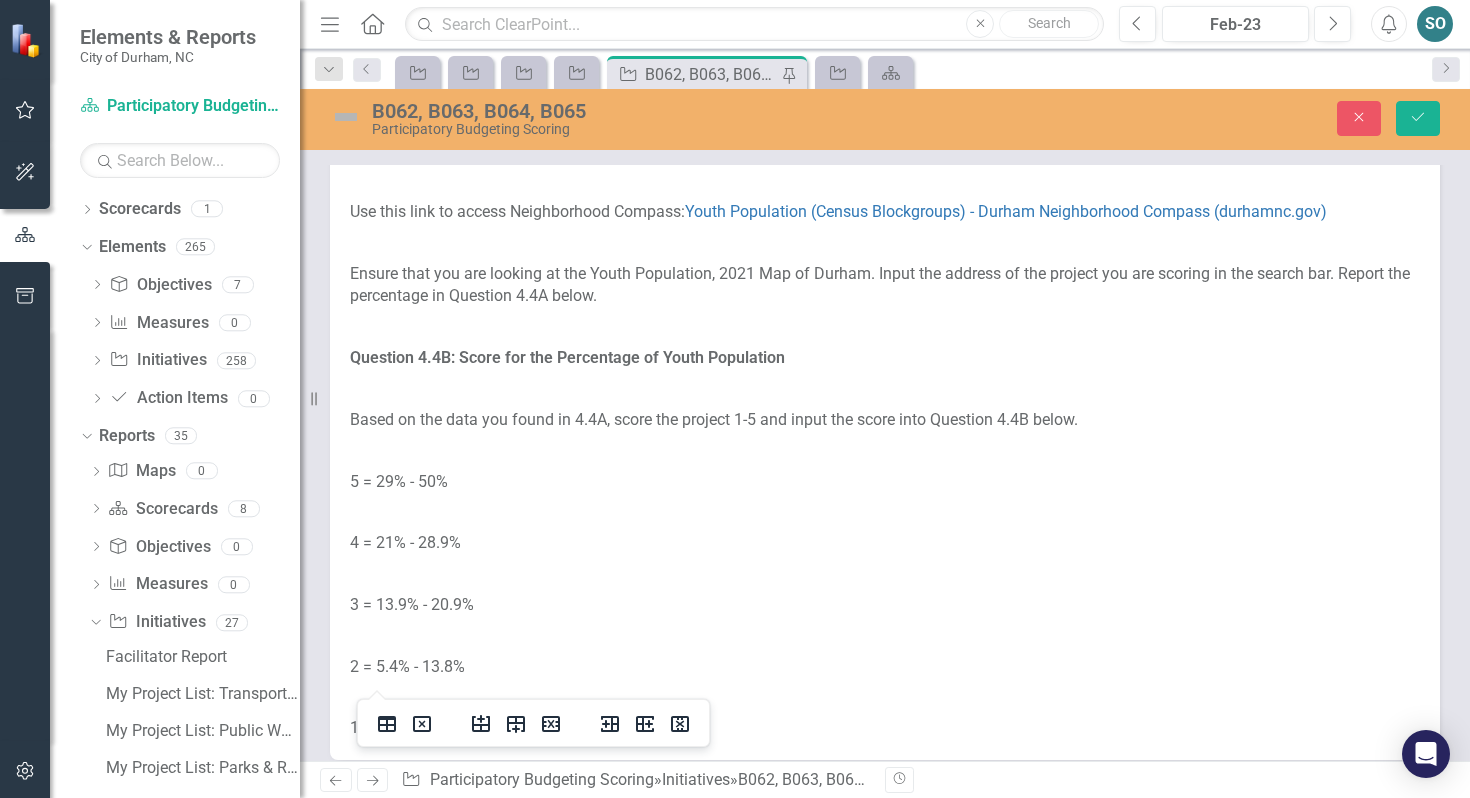 scroll, scrollTop: 6280, scrollLeft: 0, axis: vertical 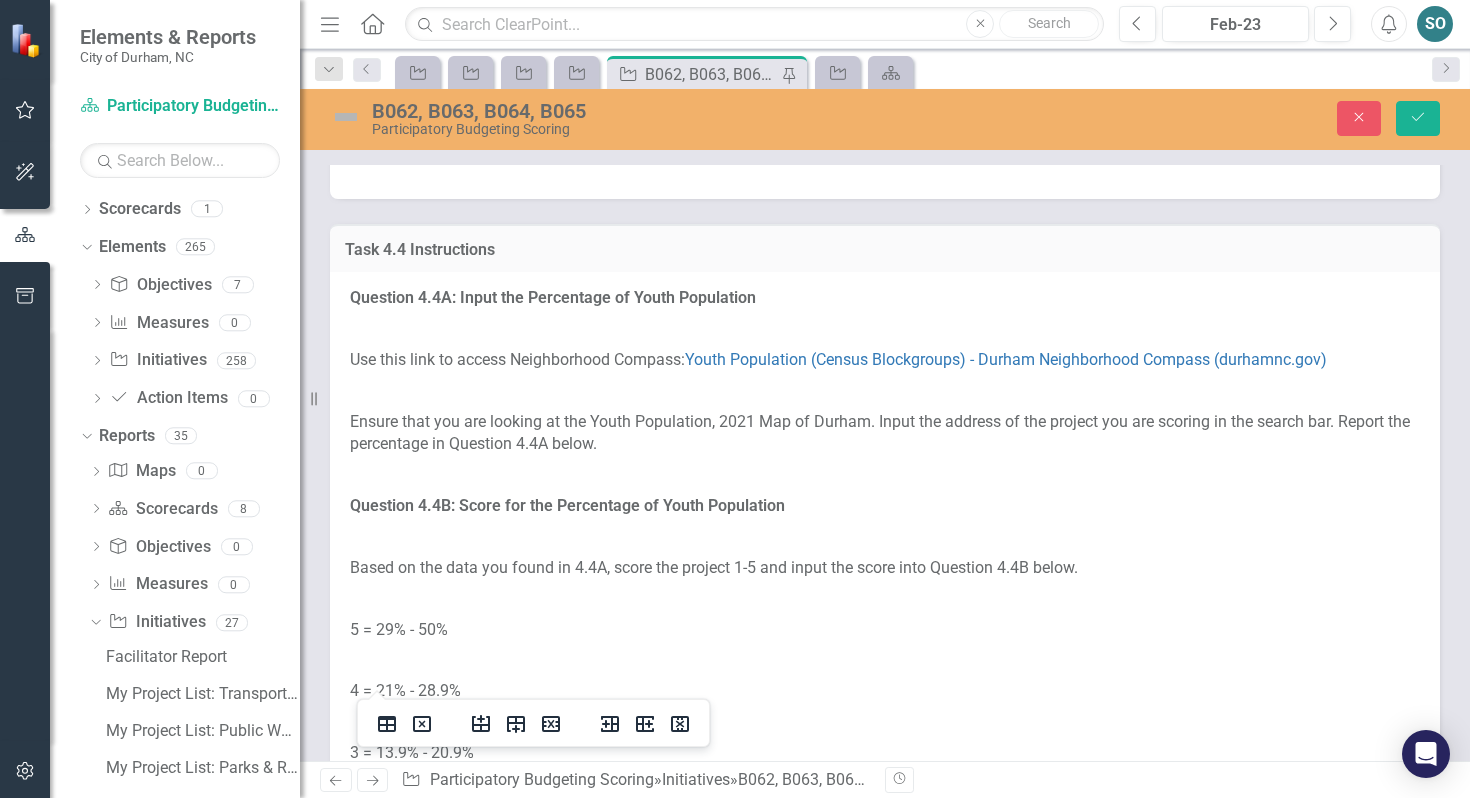 click at bounding box center [392, -100] 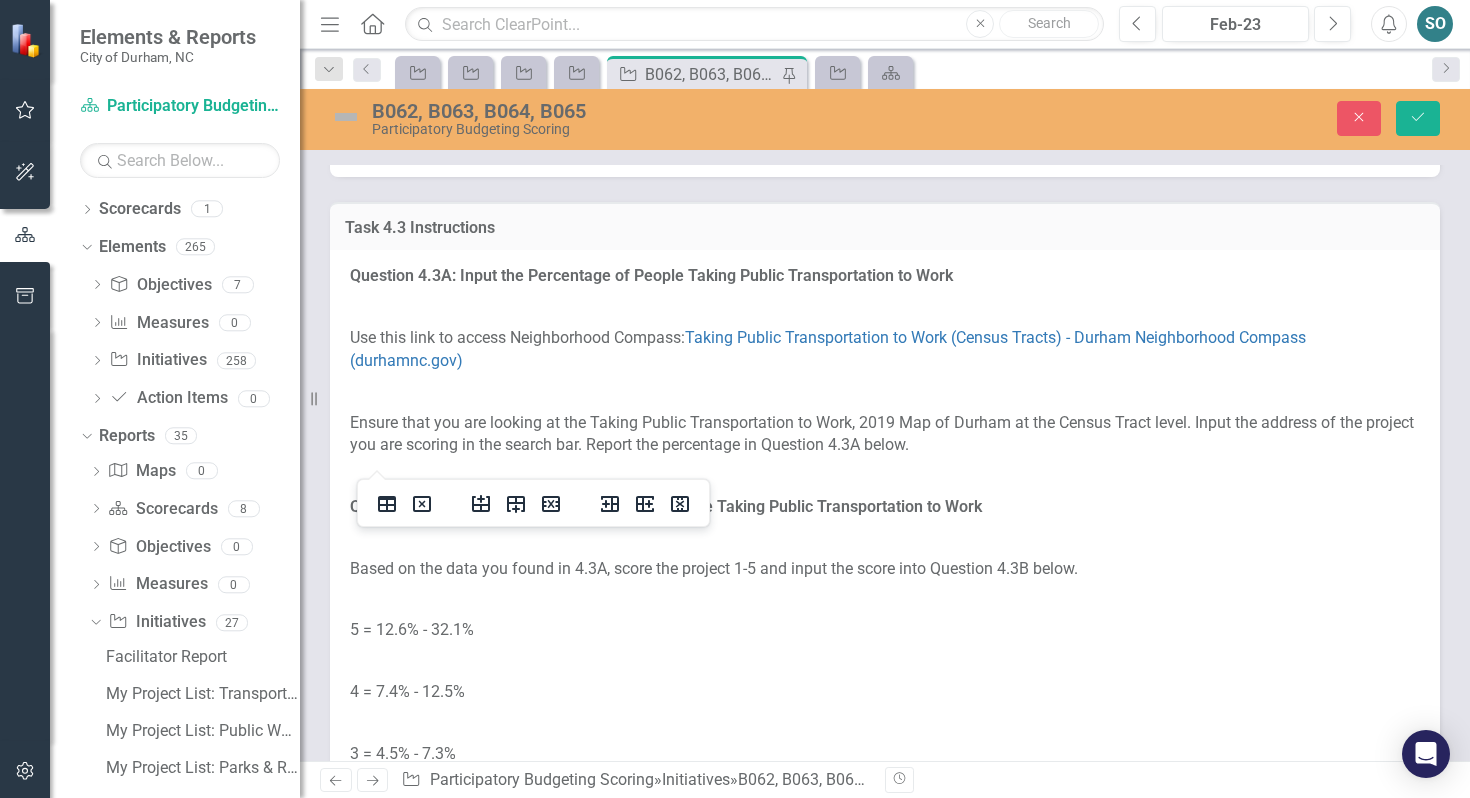 scroll, scrollTop: 4994, scrollLeft: 0, axis: vertical 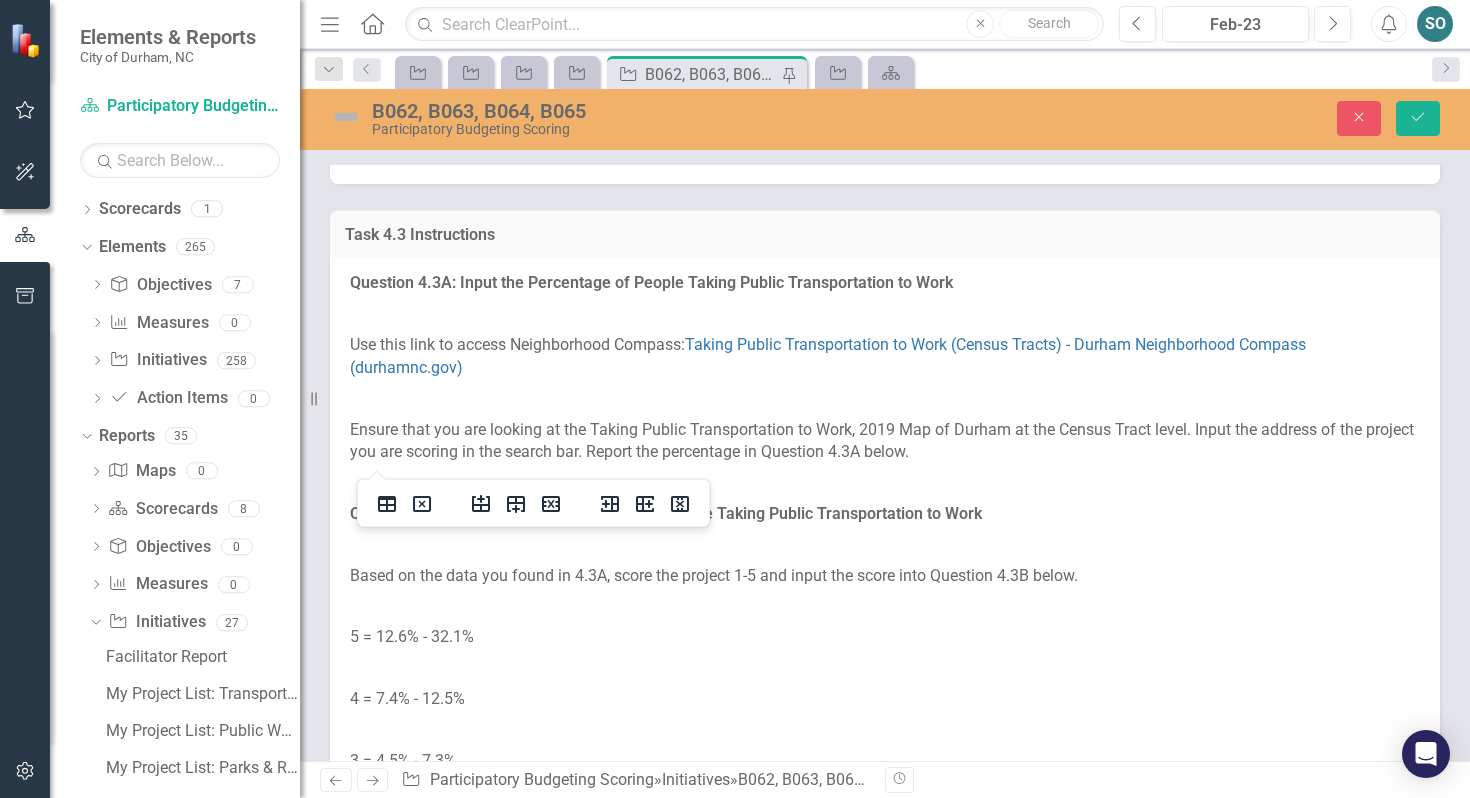 click at bounding box center (392, -115) 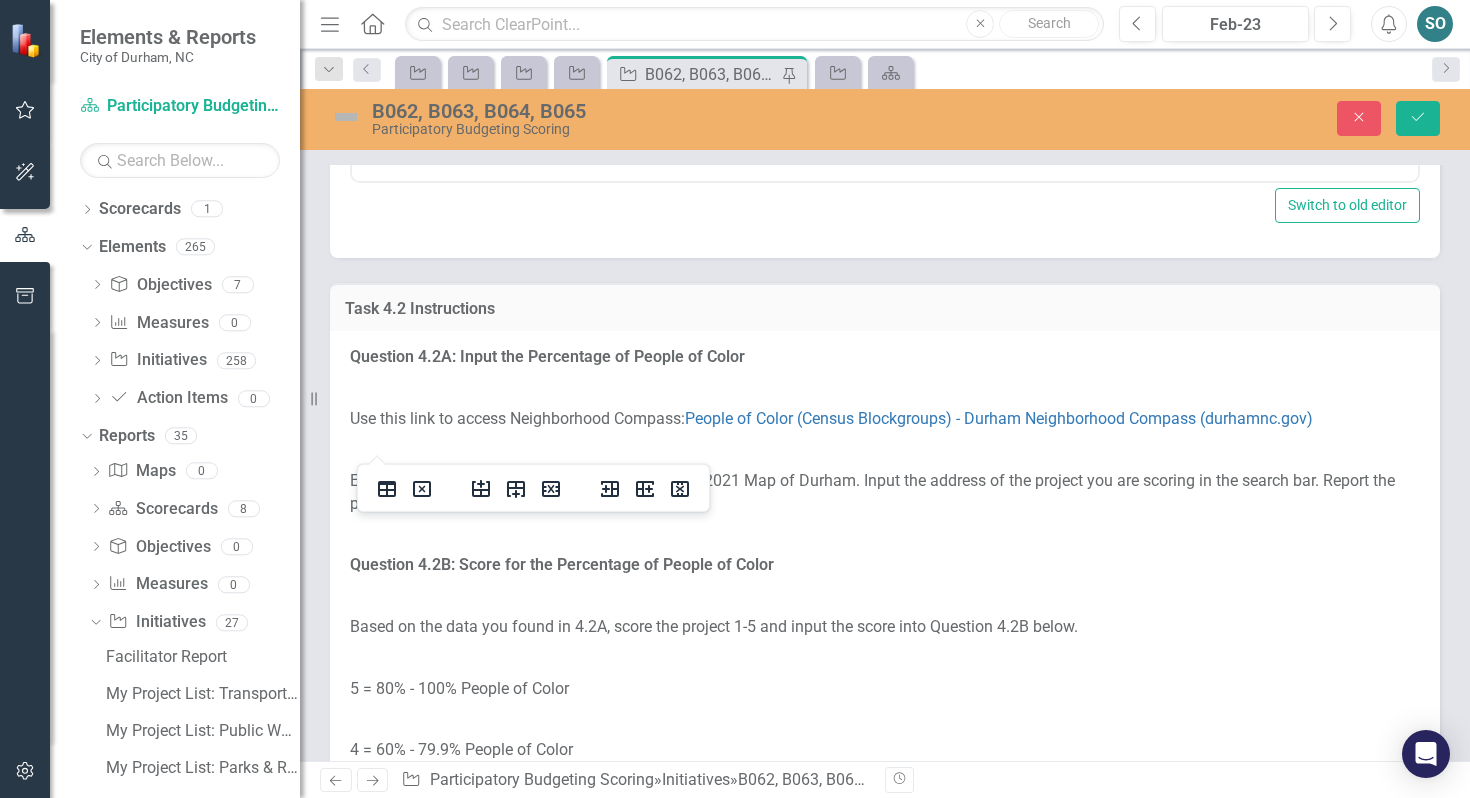 scroll, scrollTop: 3597, scrollLeft: 0, axis: vertical 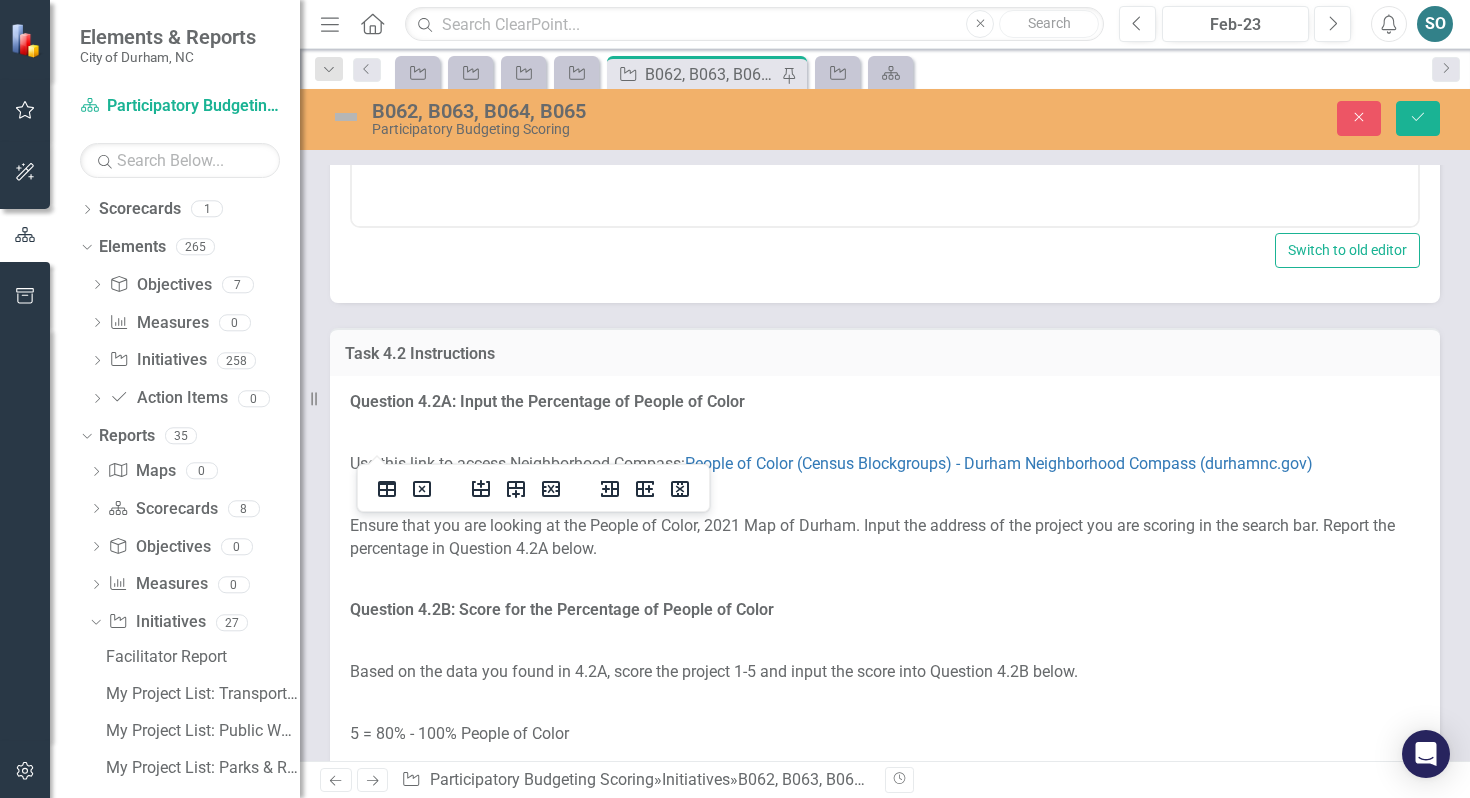 click at bounding box center (392, 4) 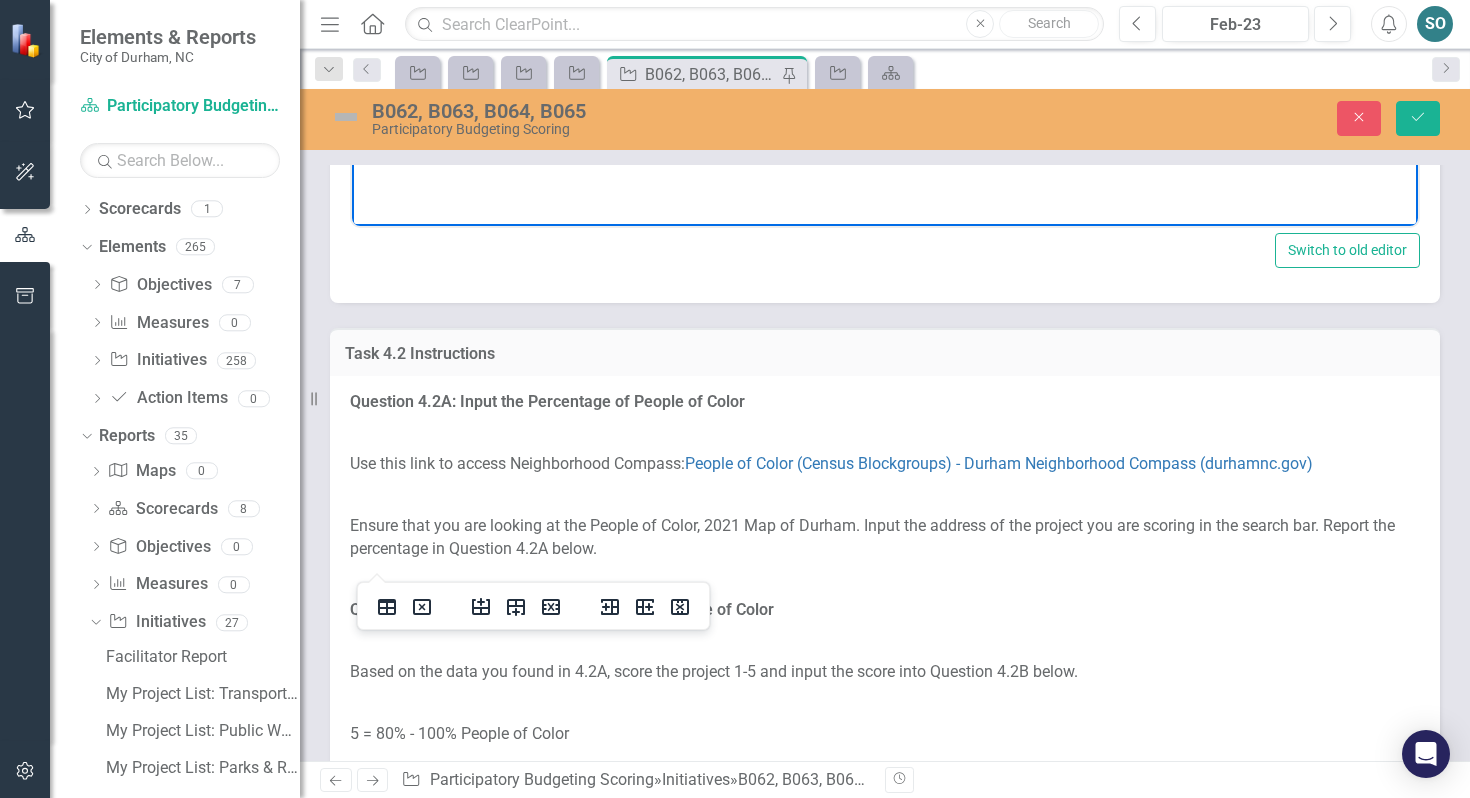 click at bounding box center (499, -23) 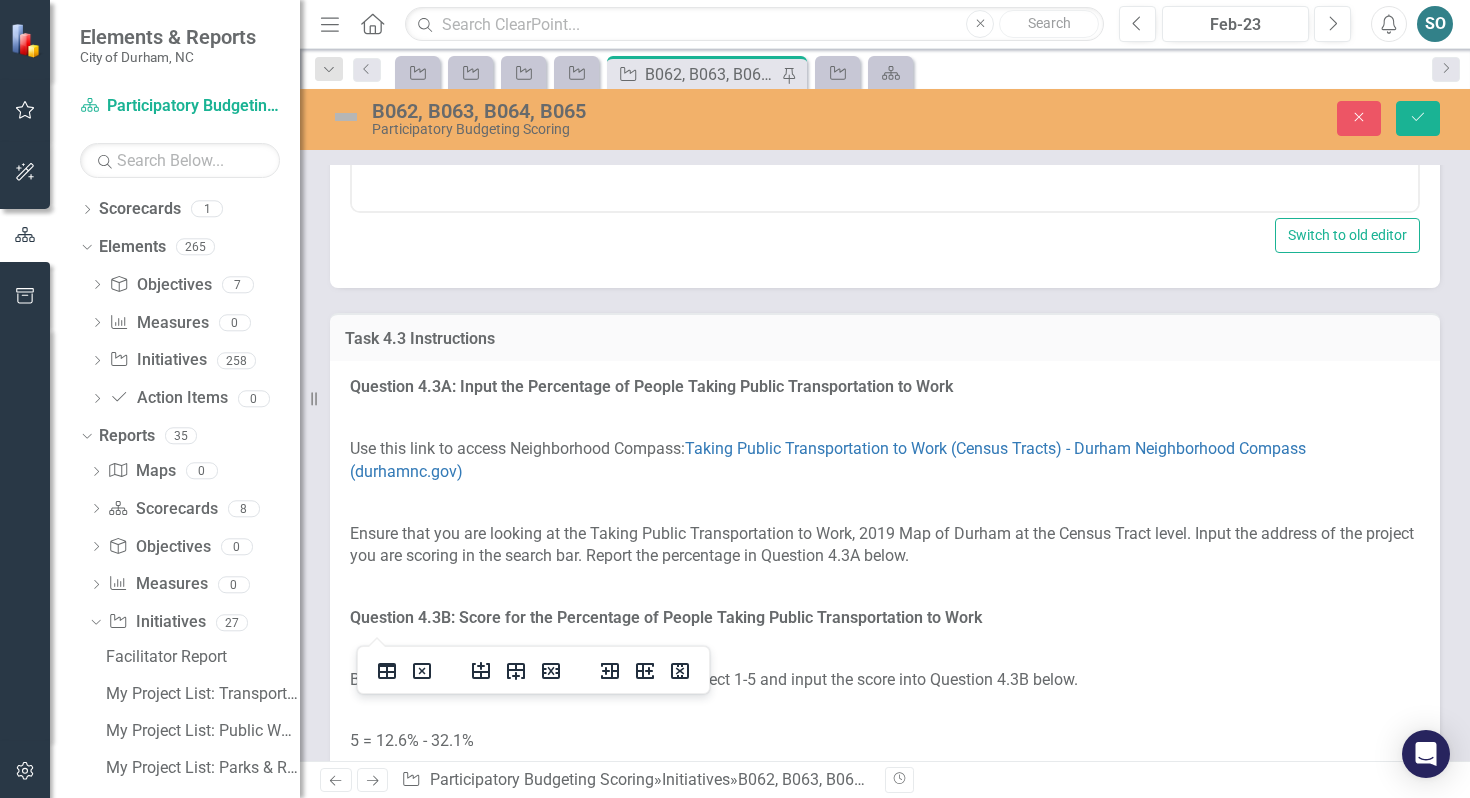 scroll, scrollTop: 4977, scrollLeft: 0, axis: vertical 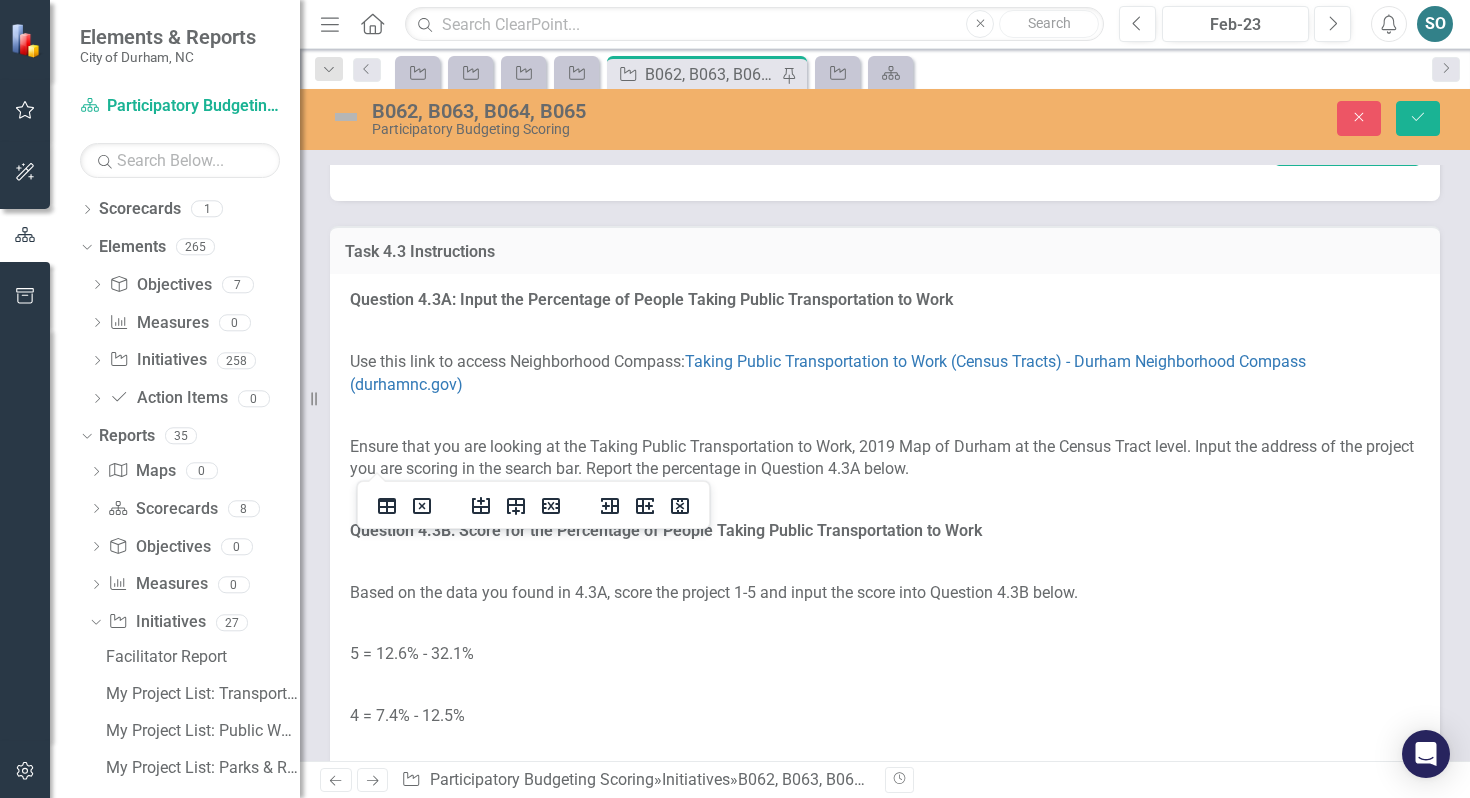 click at bounding box center [499, -125] 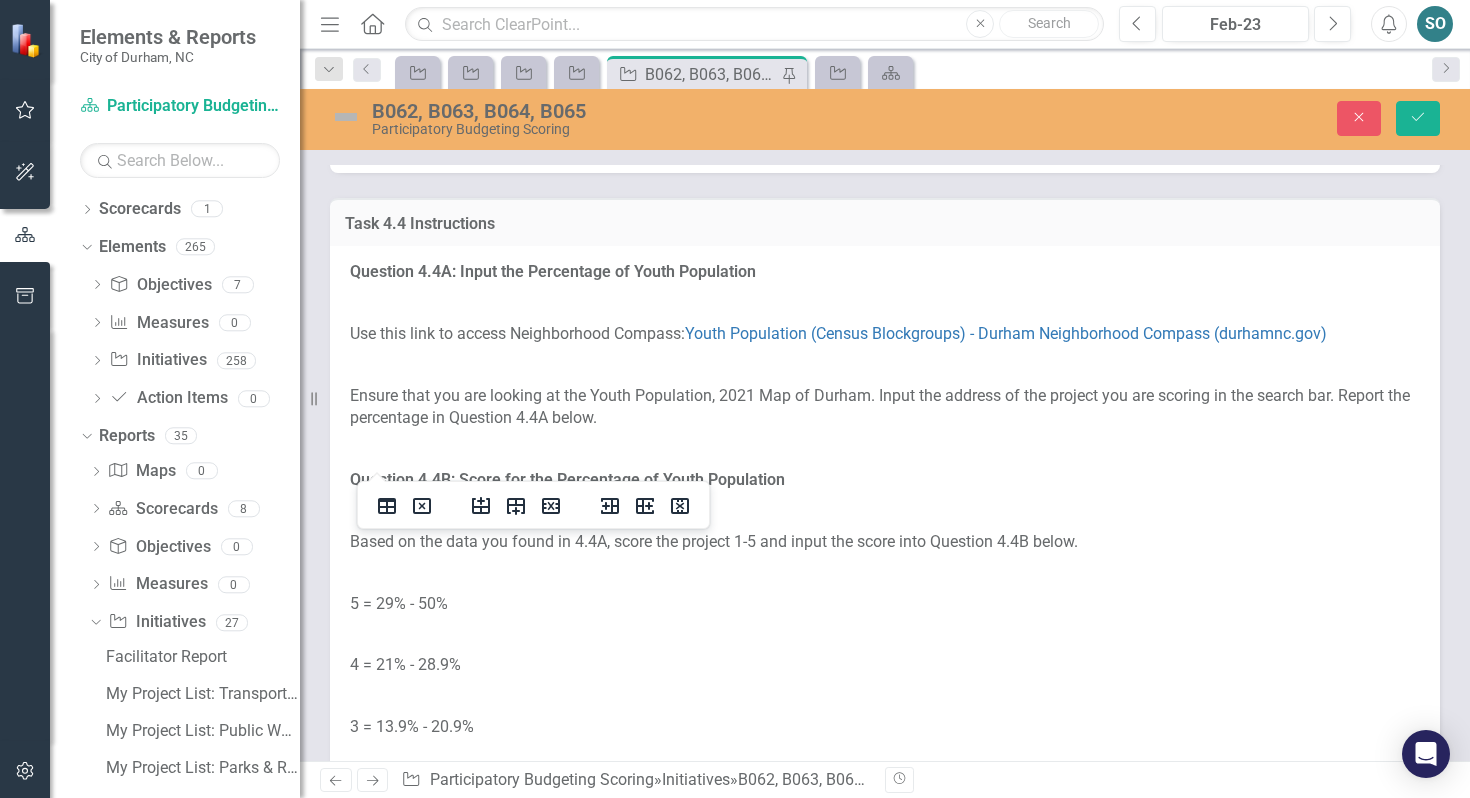 scroll, scrollTop: 6304, scrollLeft: 0, axis: vertical 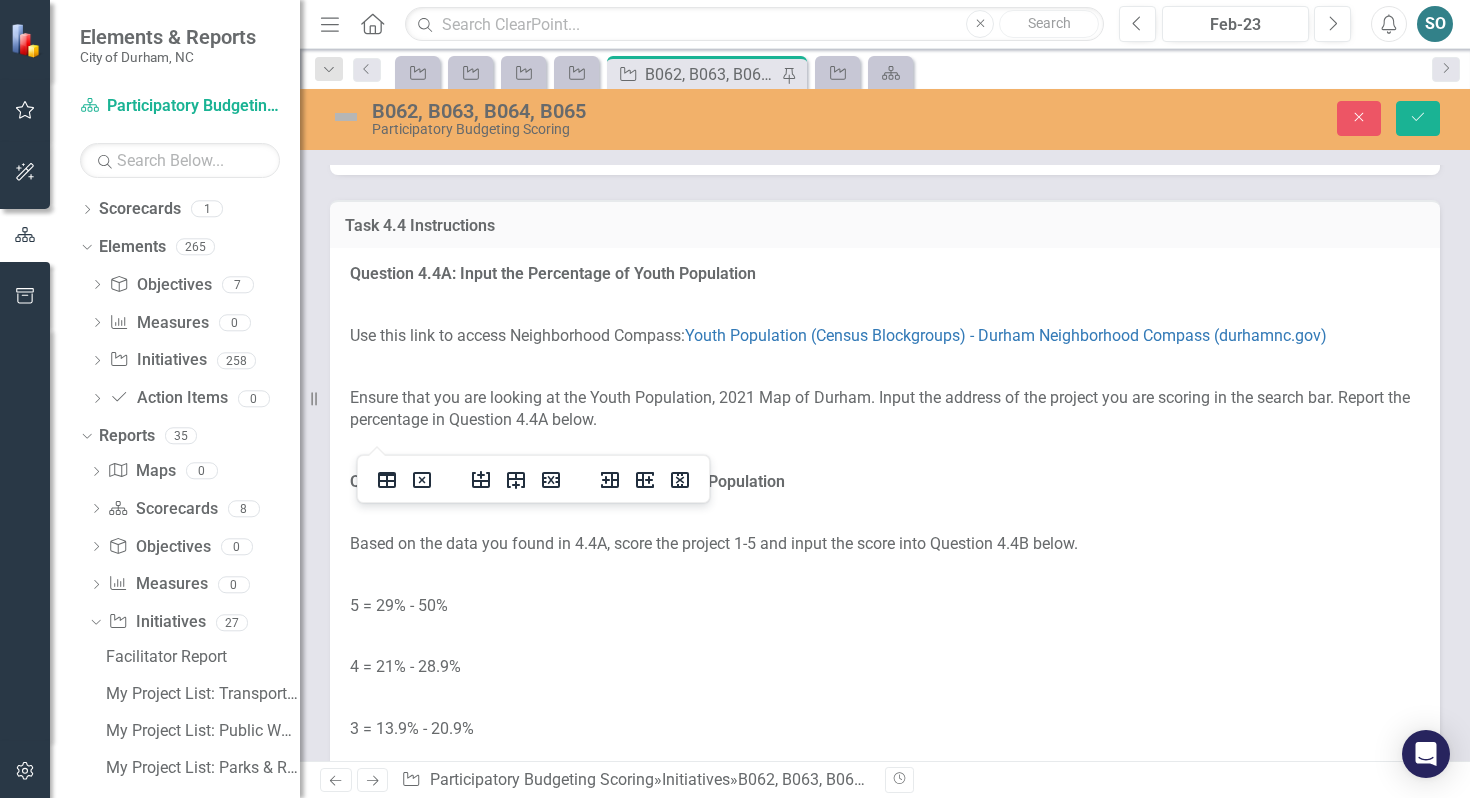 click at bounding box center (495, -151) 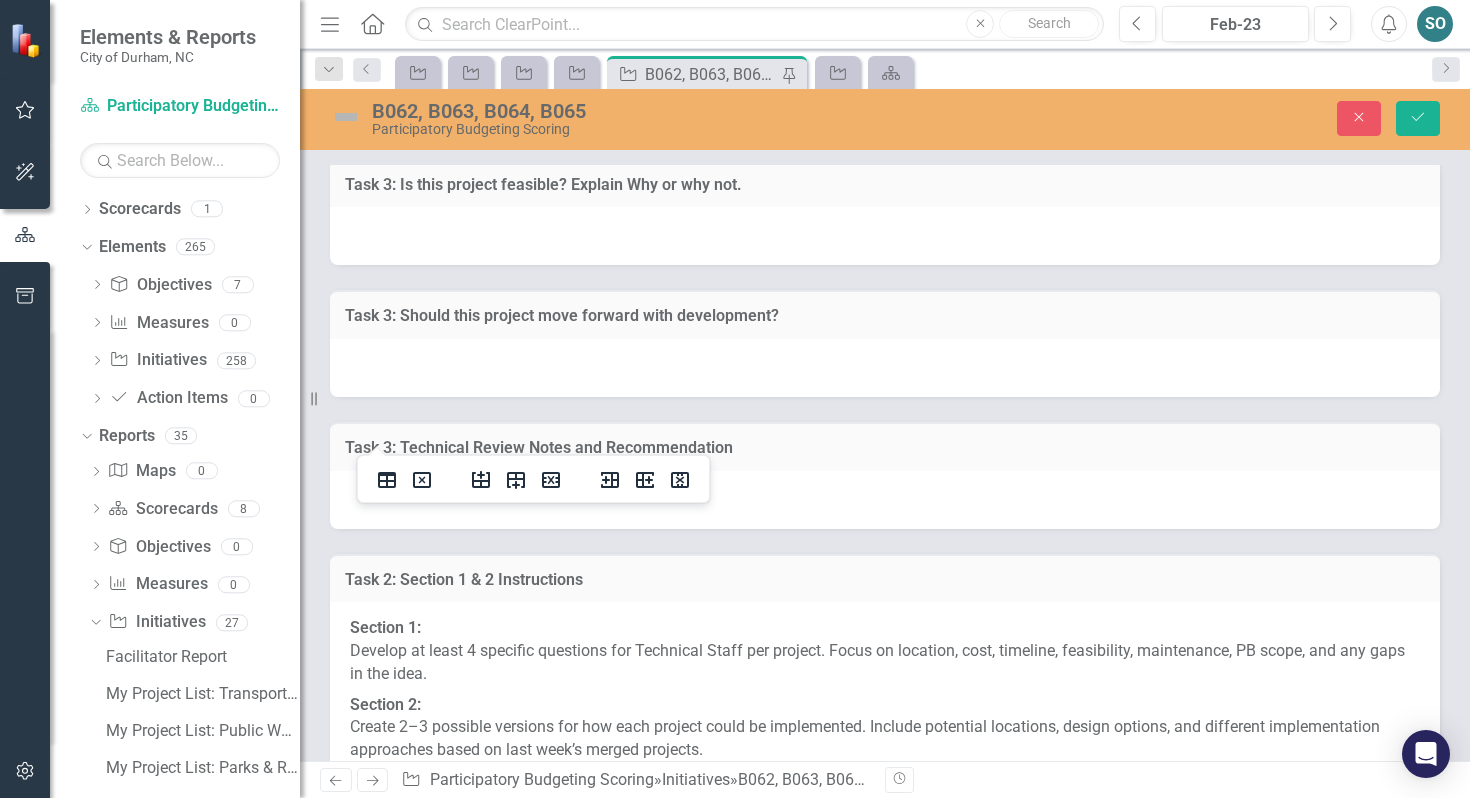 scroll, scrollTop: 7621, scrollLeft: 0, axis: vertical 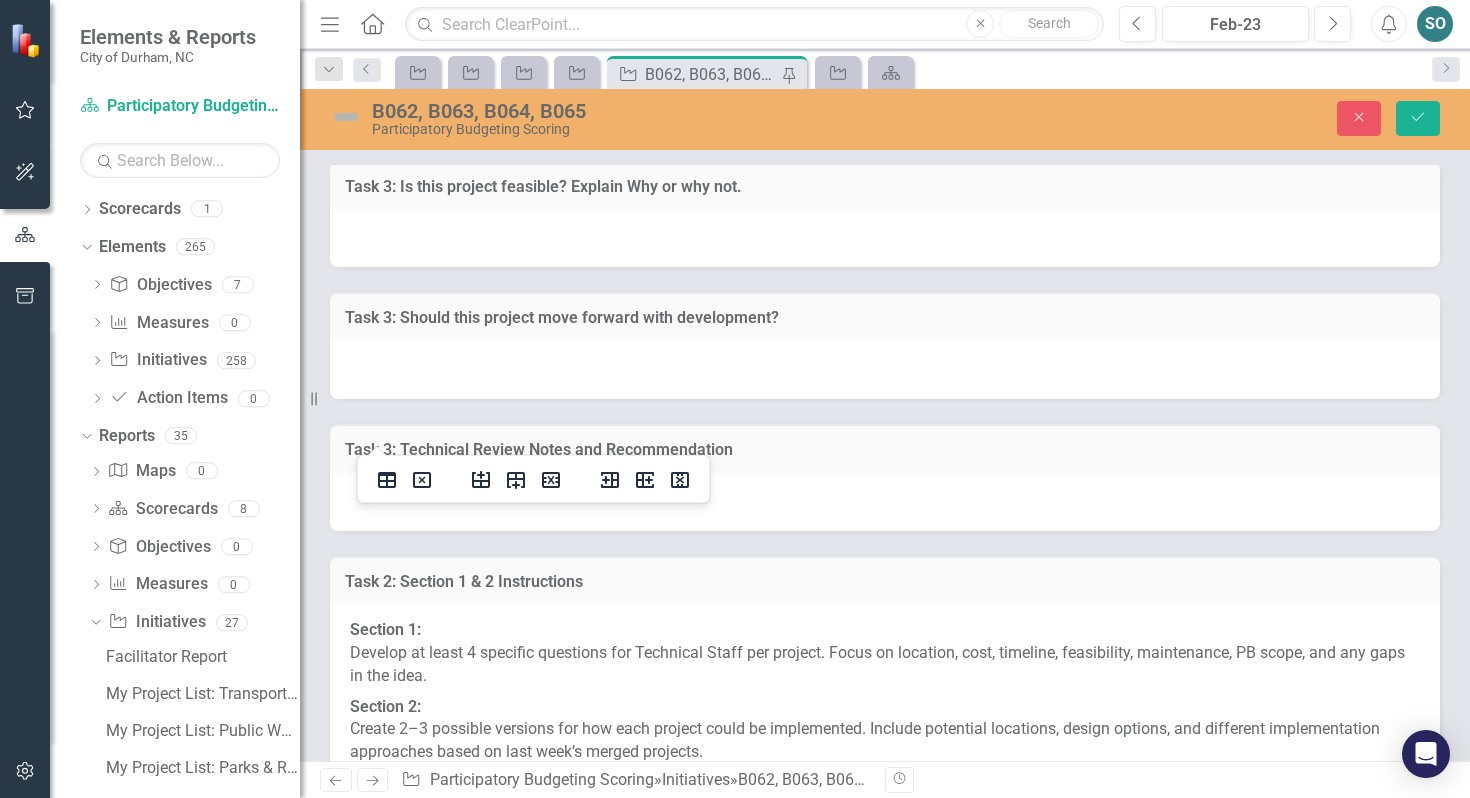 click at bounding box center [497, -190] 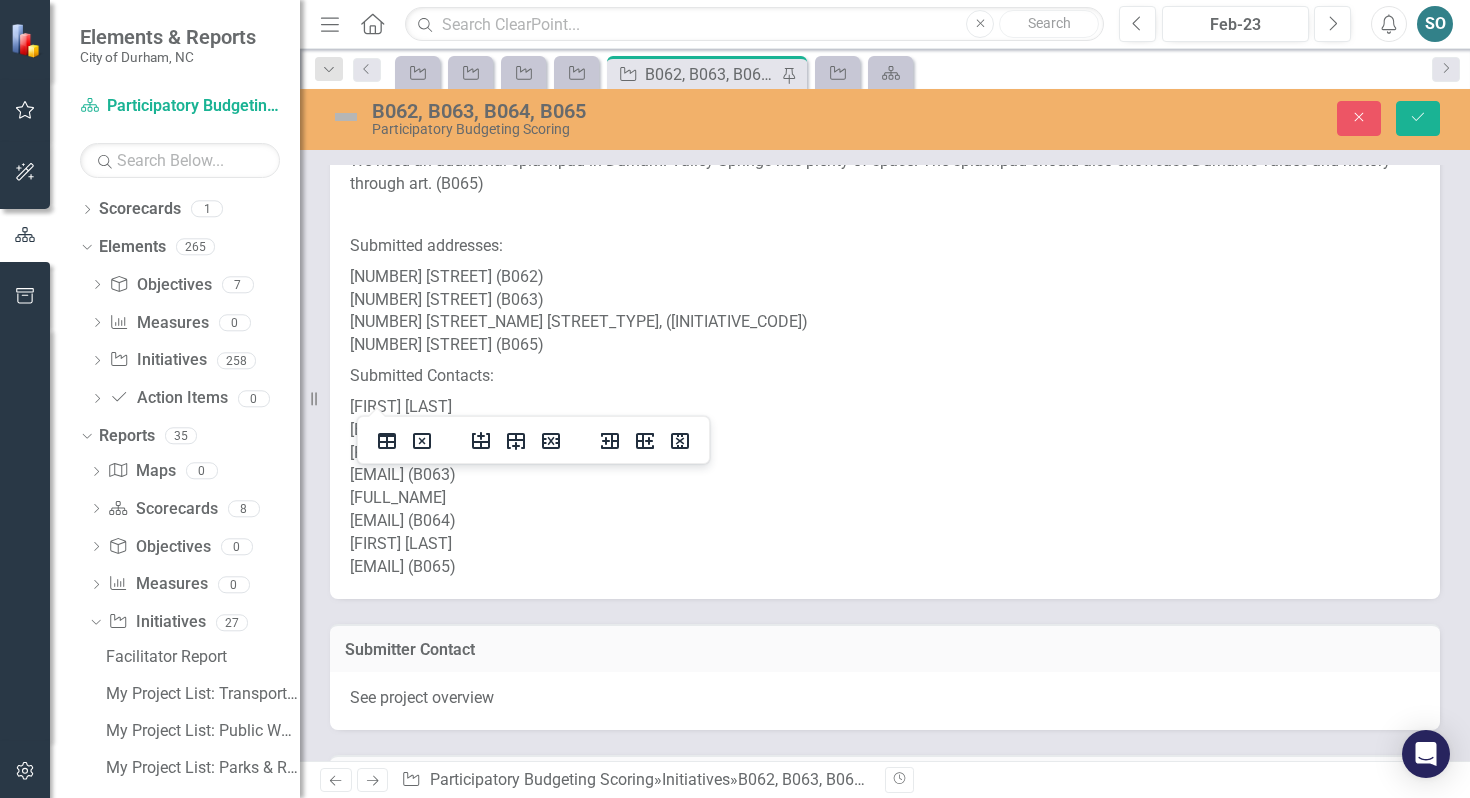 scroll, scrollTop: 185, scrollLeft: 0, axis: vertical 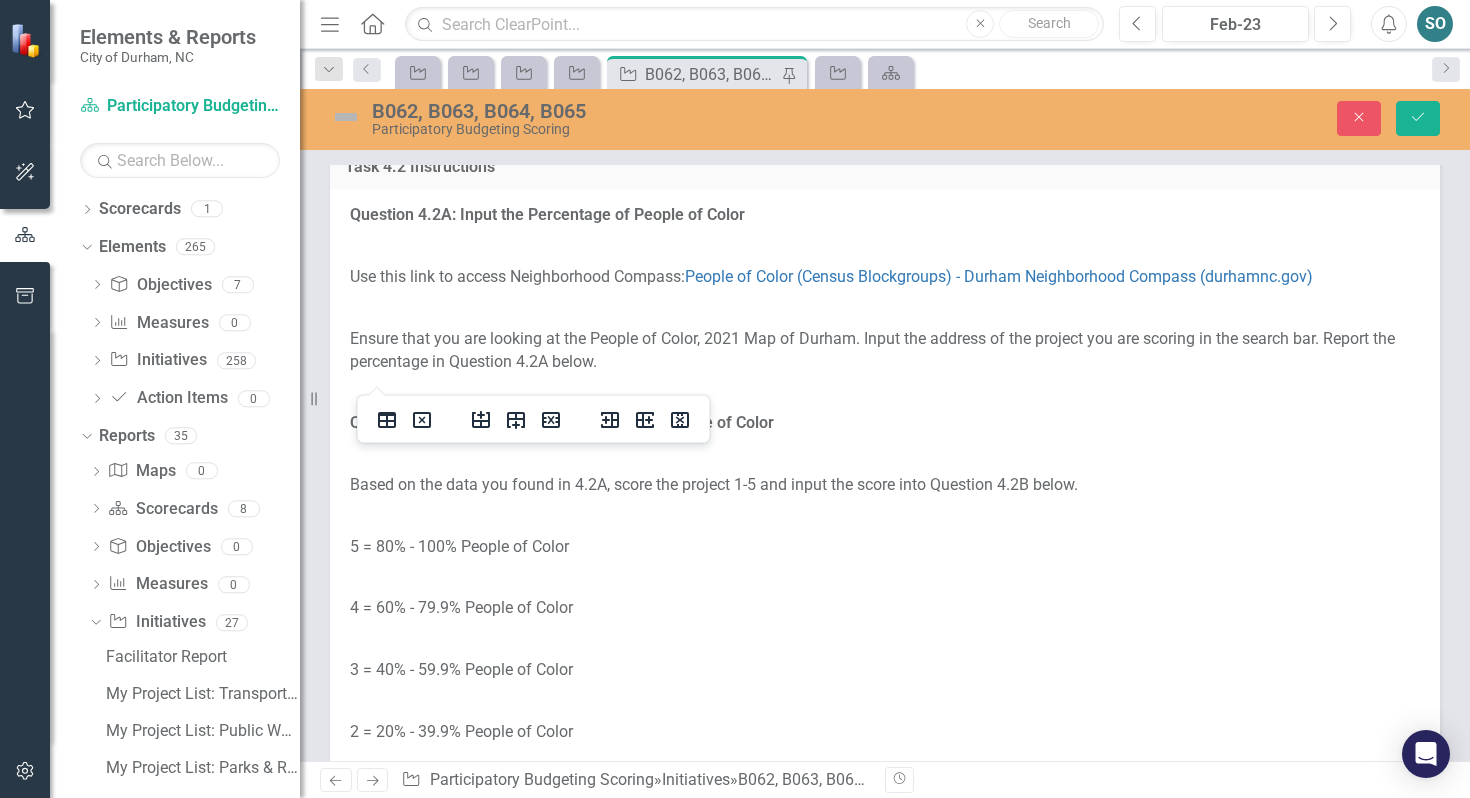 click at bounding box center (499, -183) 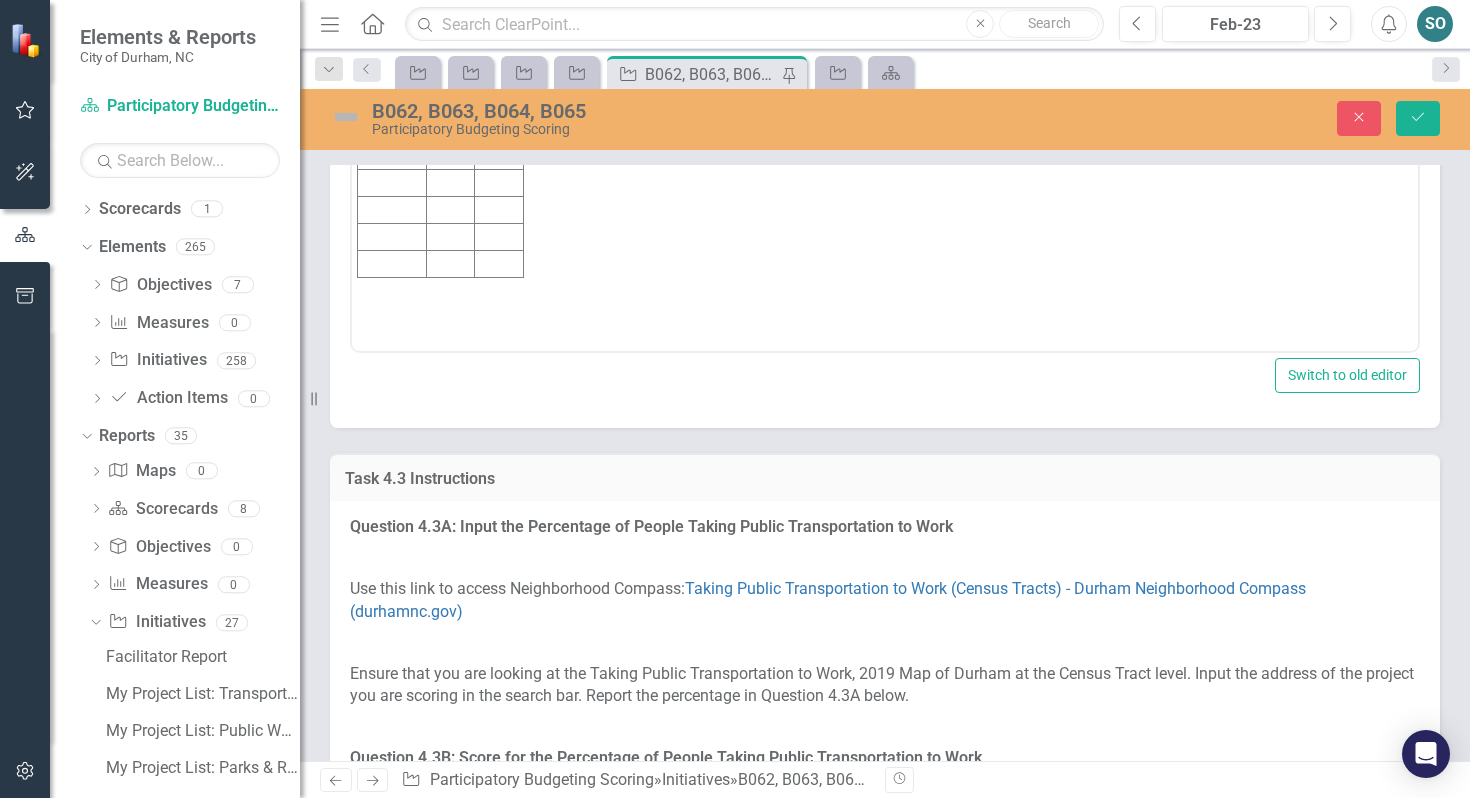 scroll, scrollTop: 4781, scrollLeft: 0, axis: vertical 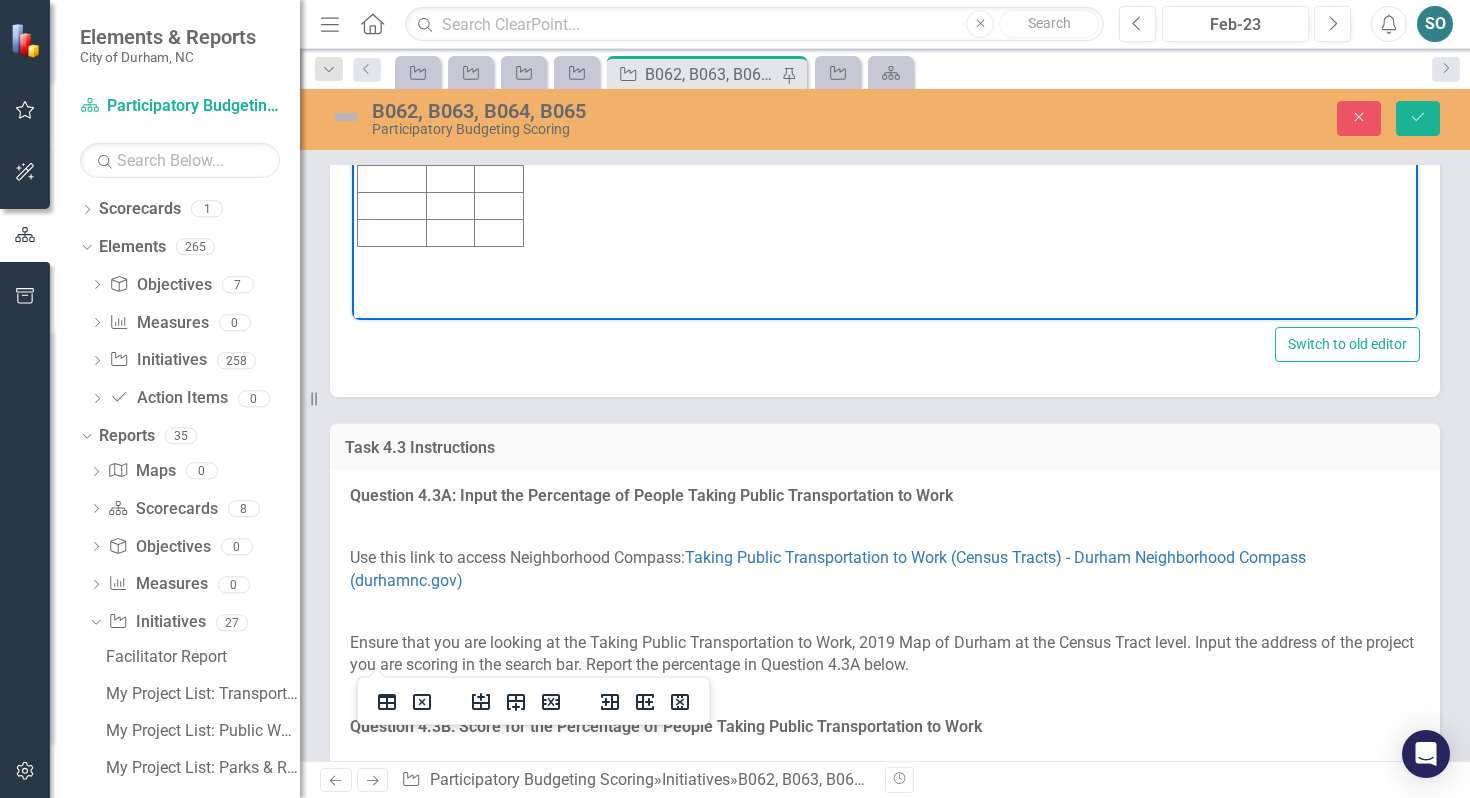 click at bounding box center [499, 98] 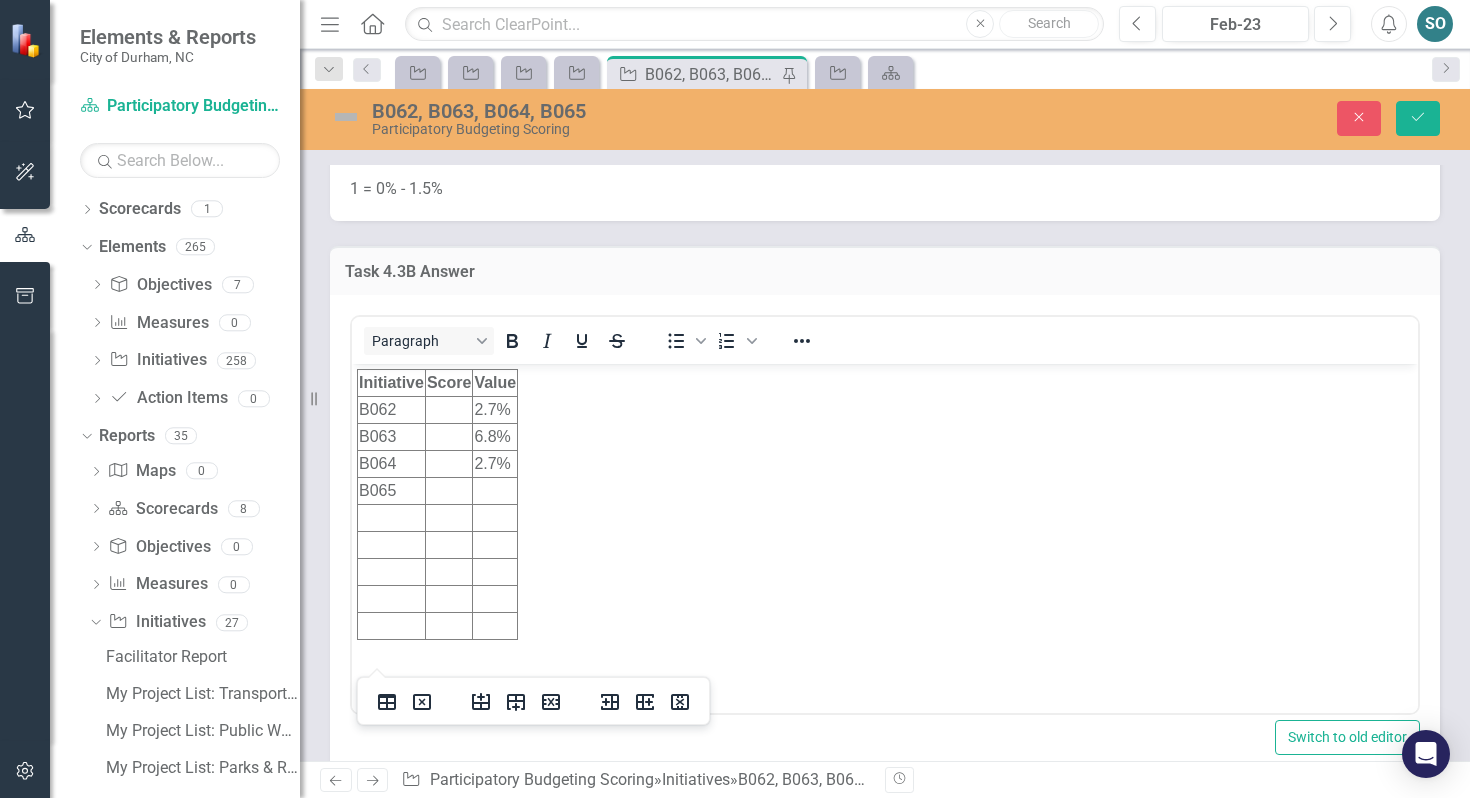 scroll, scrollTop: 5971, scrollLeft: 0, axis: vertical 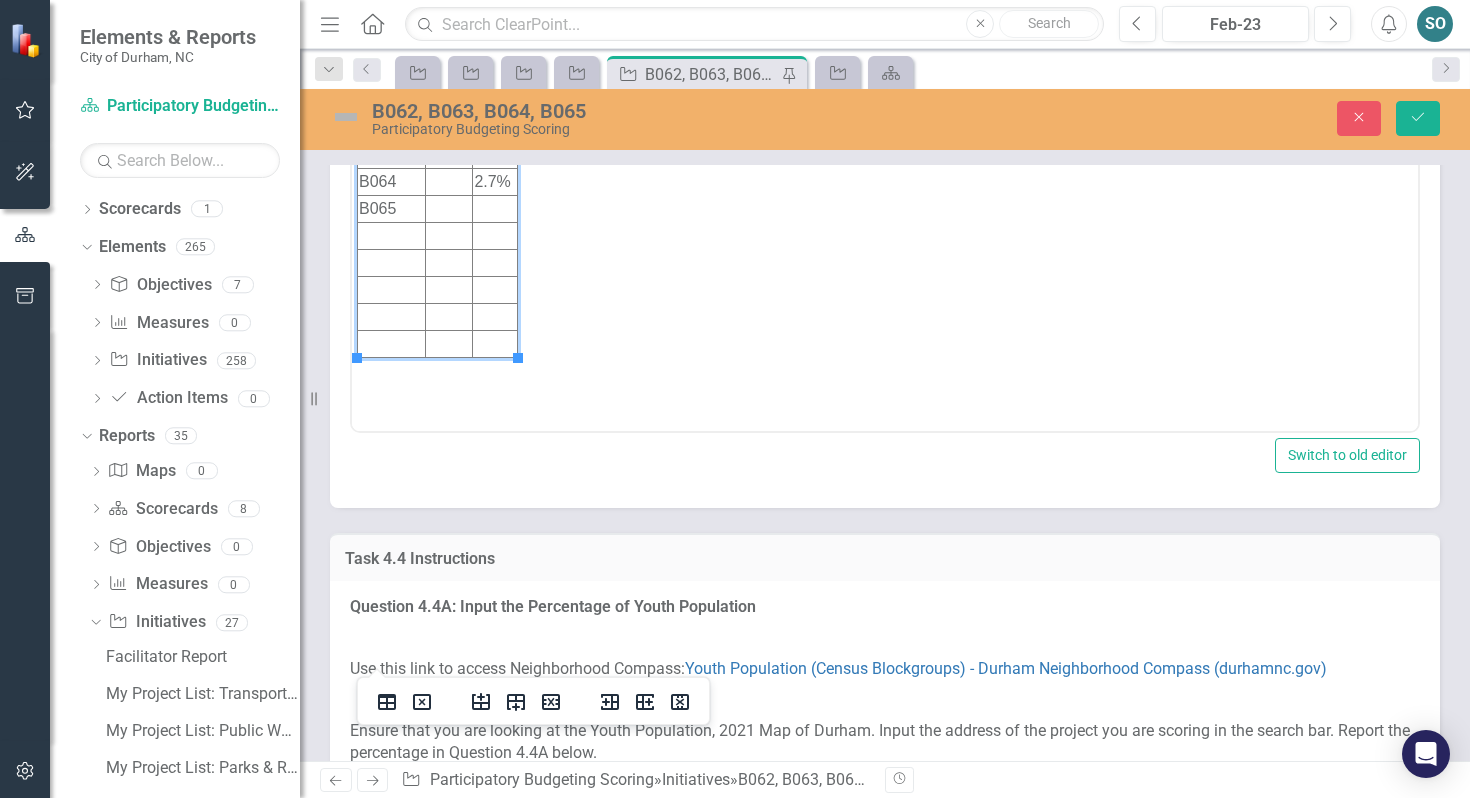 click at bounding box center [495, 208] 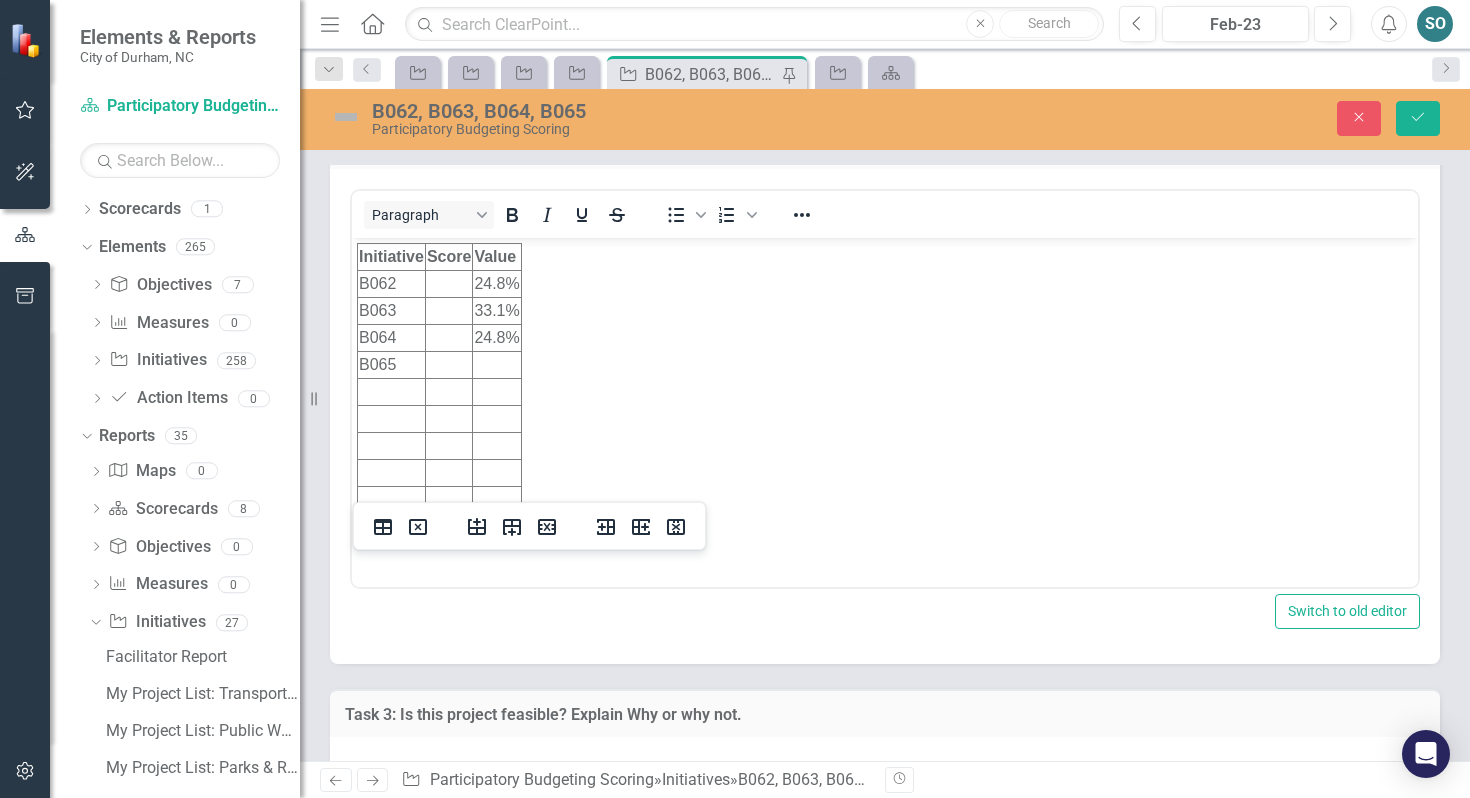 scroll, scrollTop: 7292, scrollLeft: 0, axis: vertical 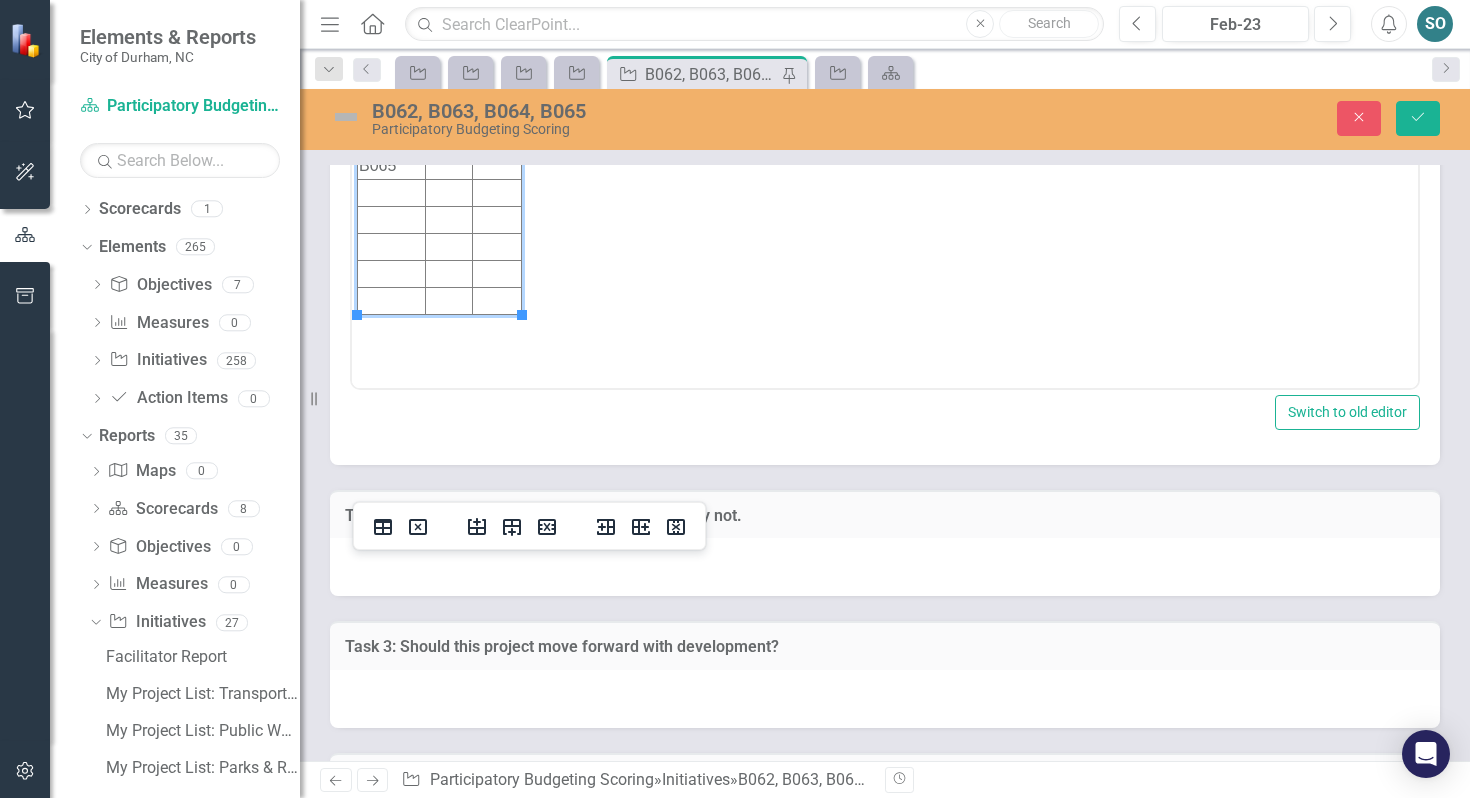 click at bounding box center [497, 165] 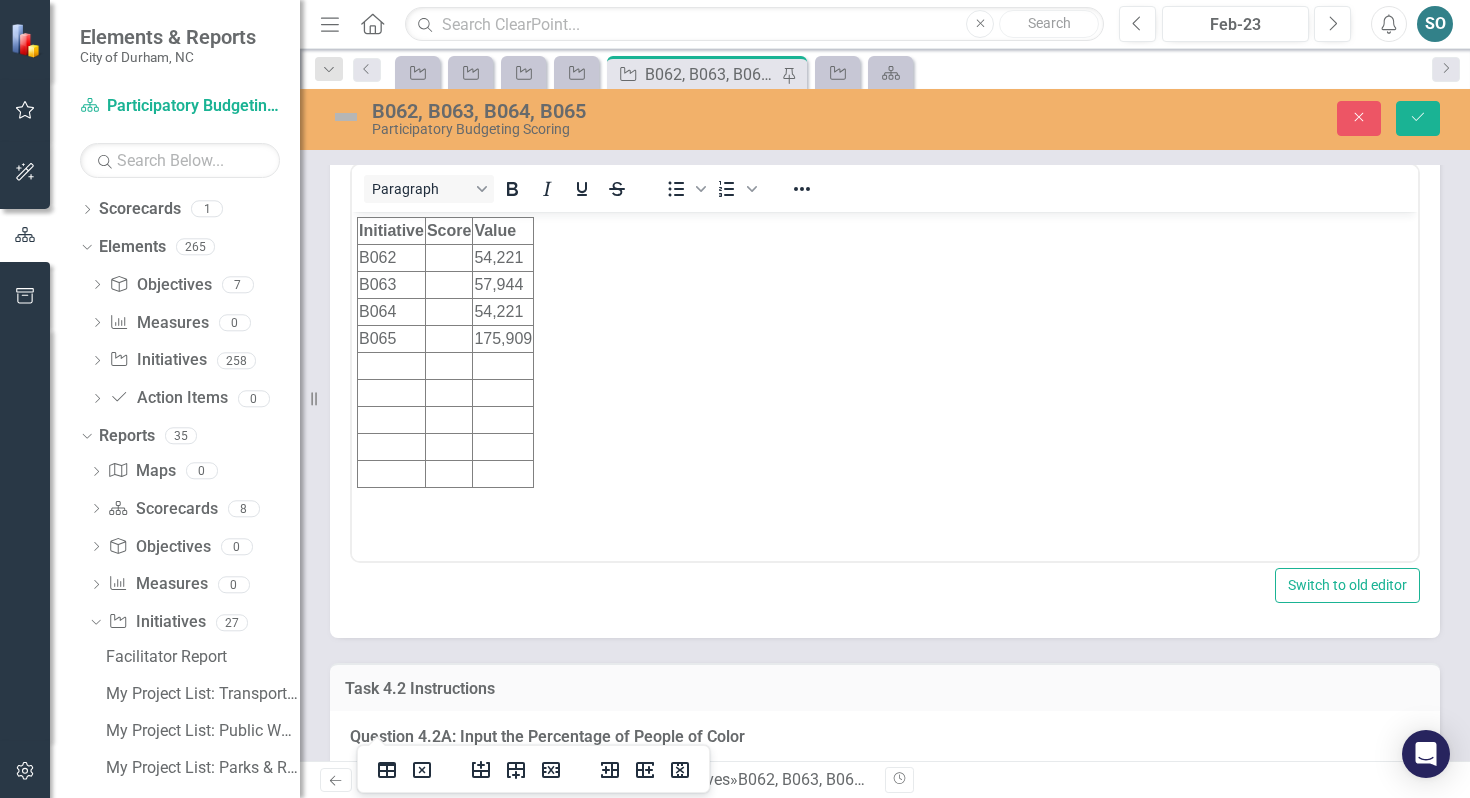 scroll, scrollTop: 3308, scrollLeft: 0, axis: vertical 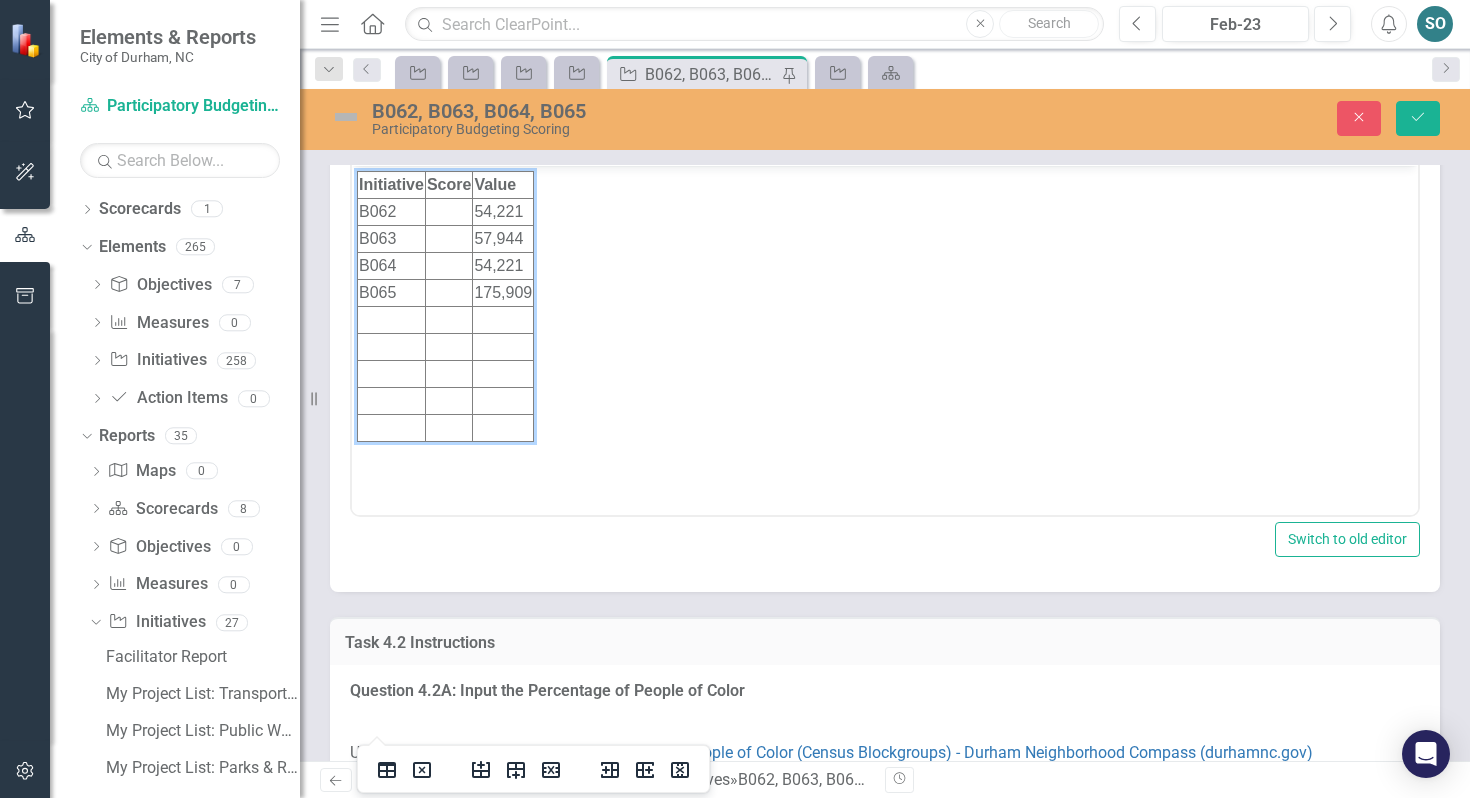 click at bounding box center [448, 211] 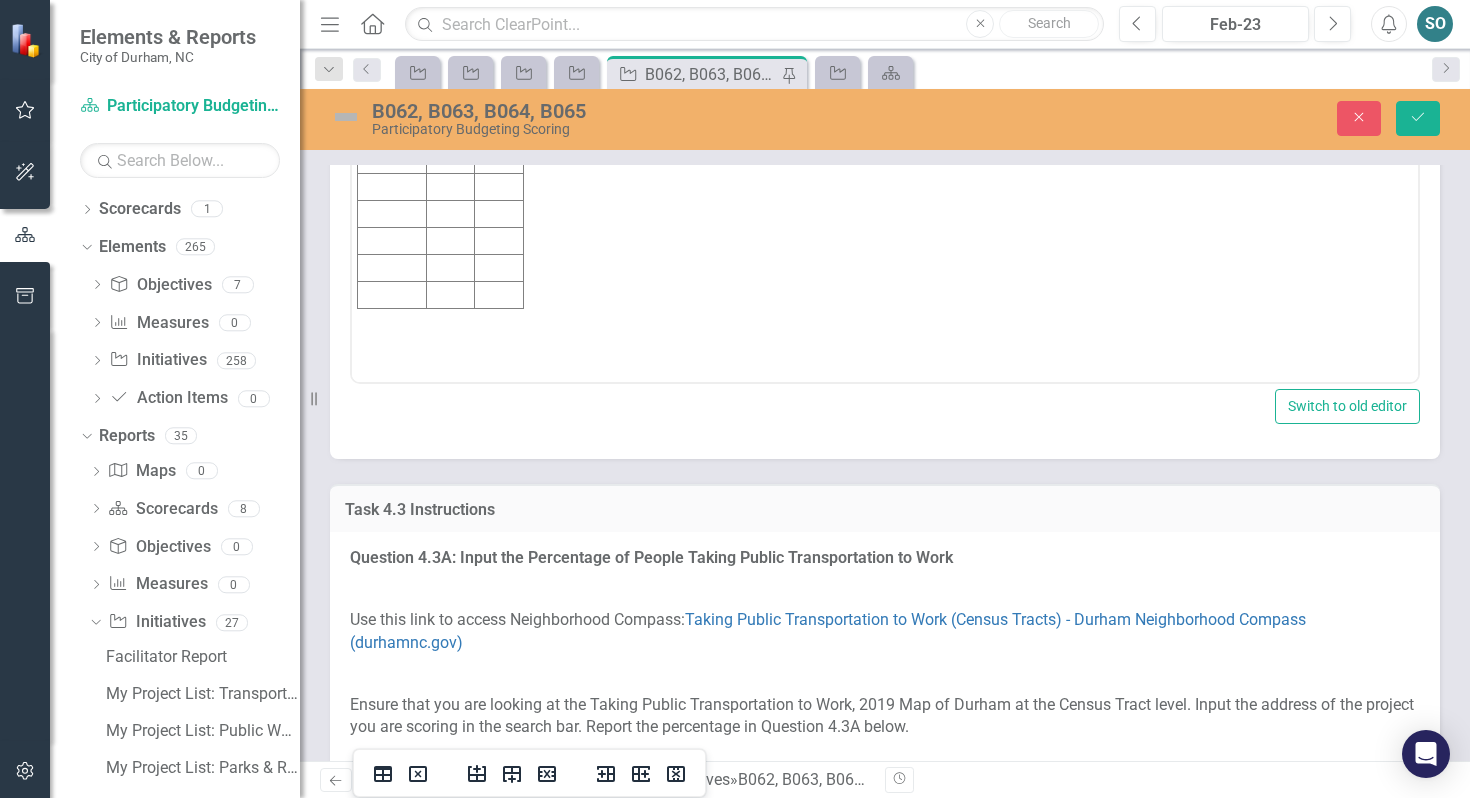 scroll, scrollTop: 4726, scrollLeft: 0, axis: vertical 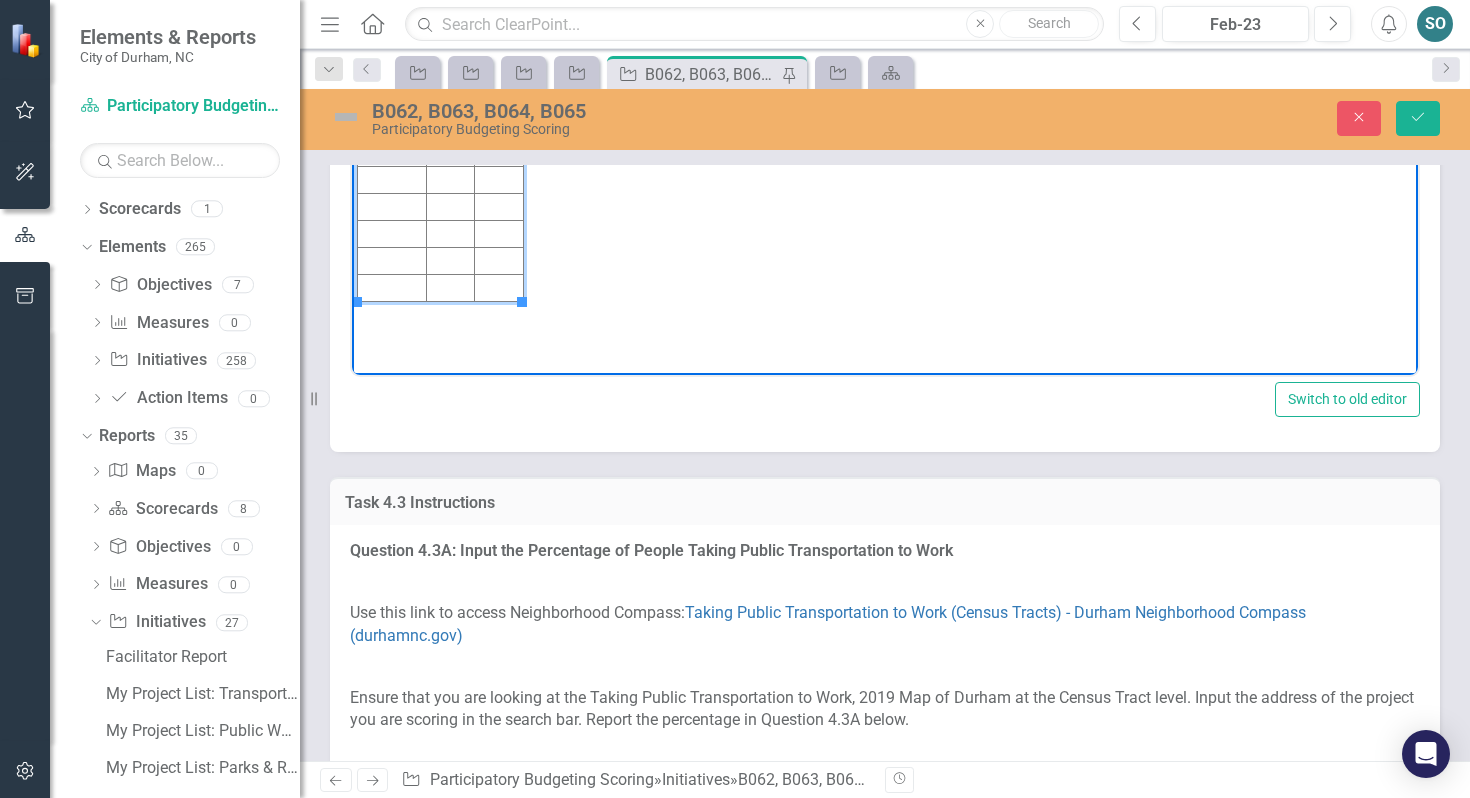 click at bounding box center [451, 71] 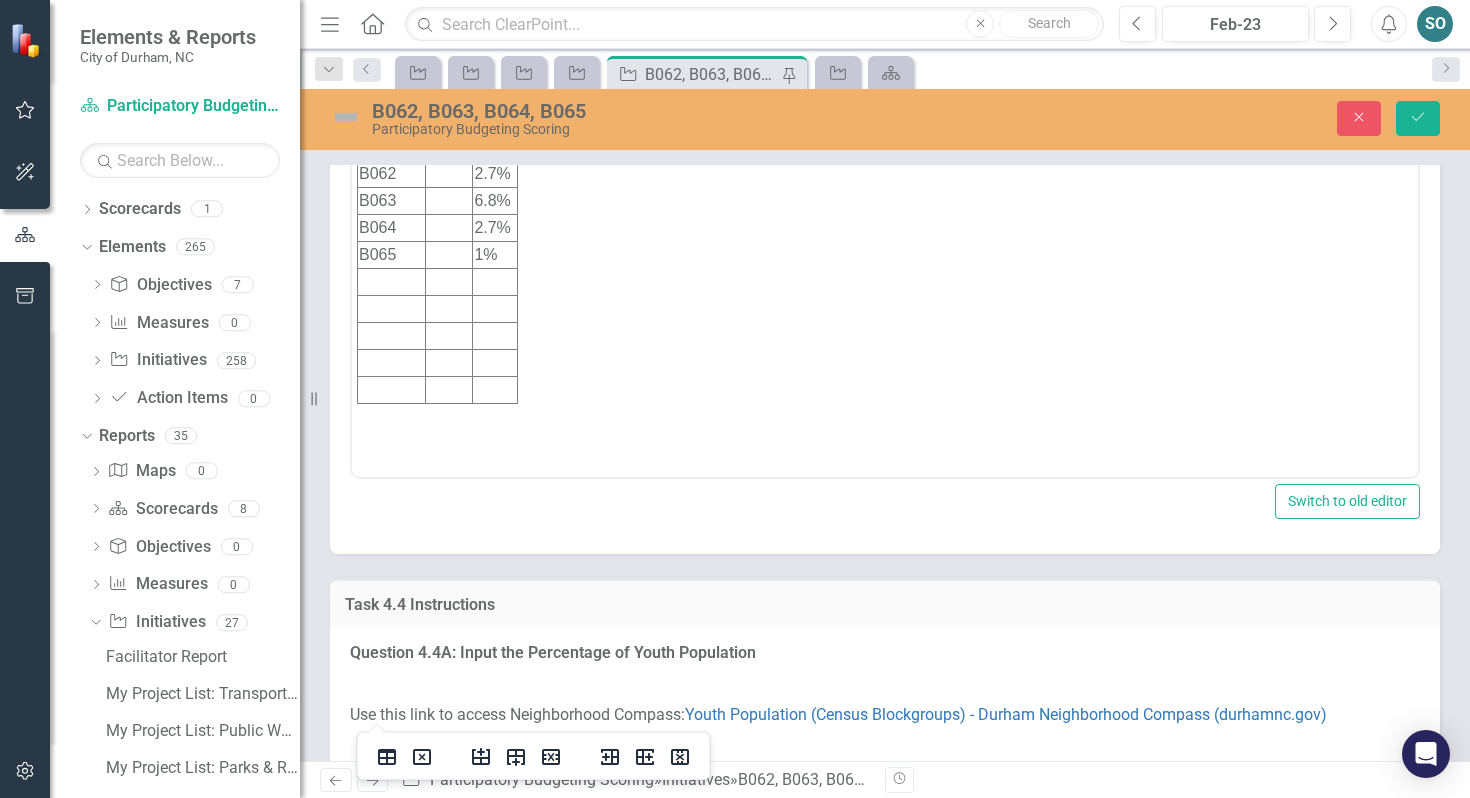 scroll, scrollTop: 5923, scrollLeft: 0, axis: vertical 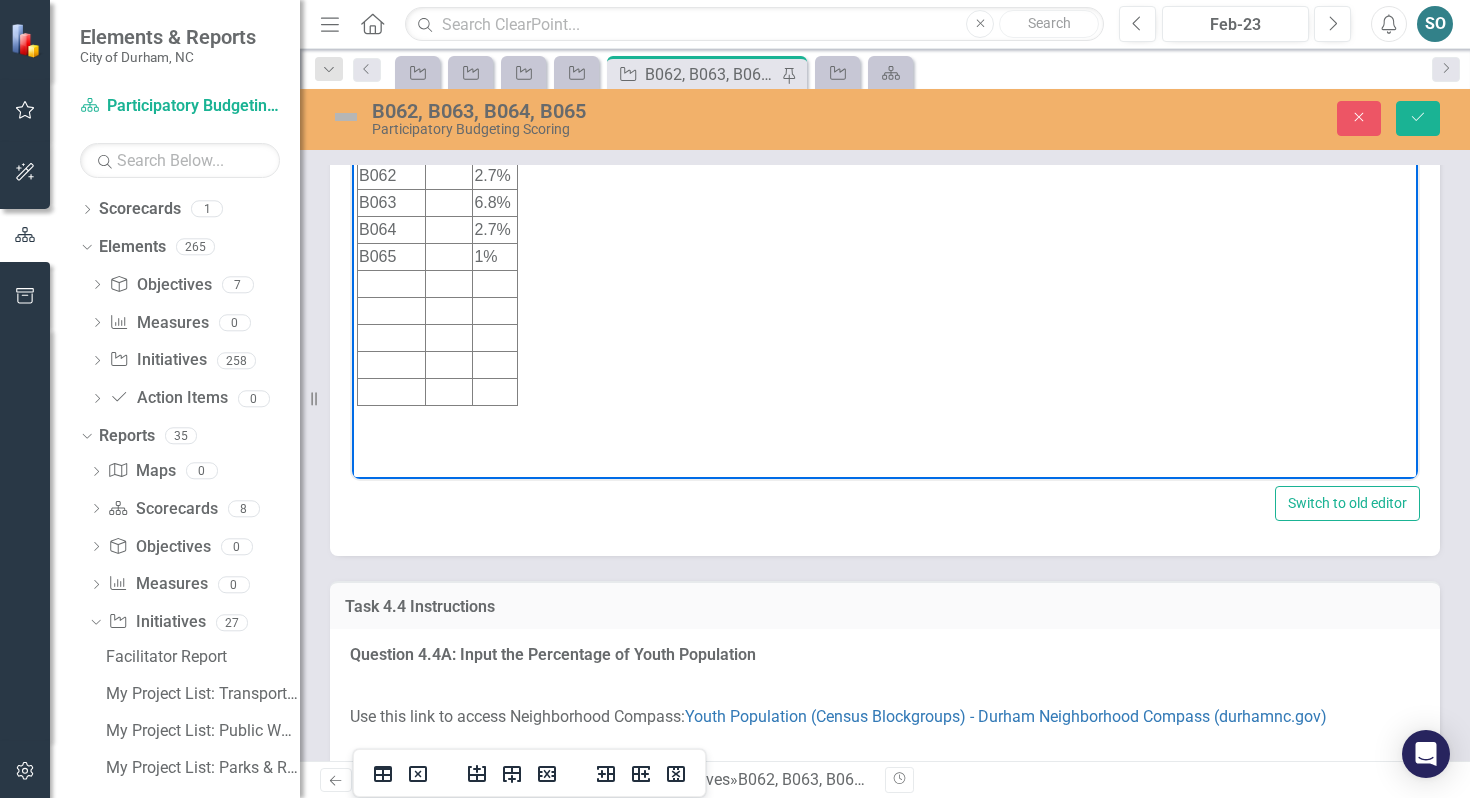 click at bounding box center (448, 175) 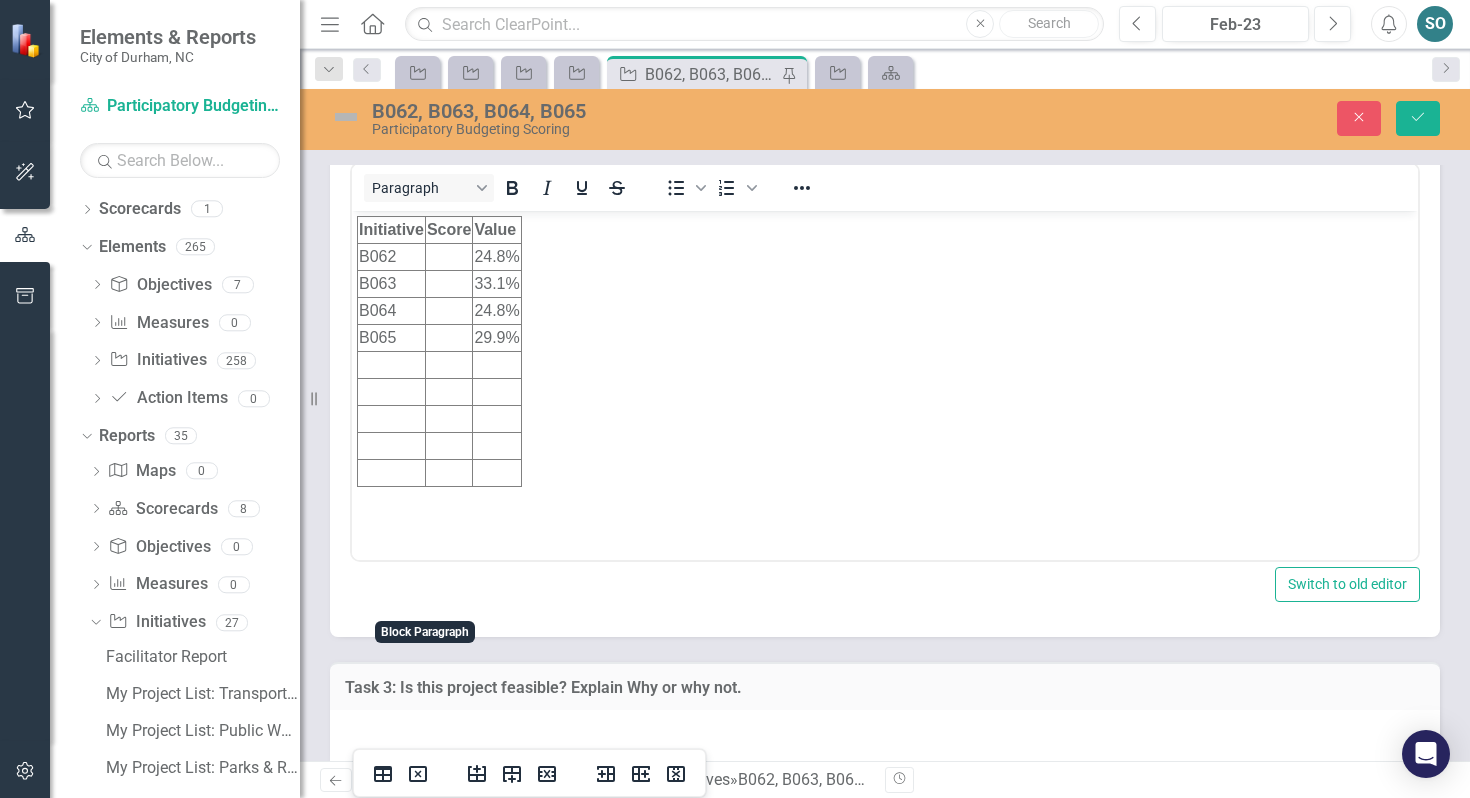 scroll, scrollTop: 7108, scrollLeft: 0, axis: vertical 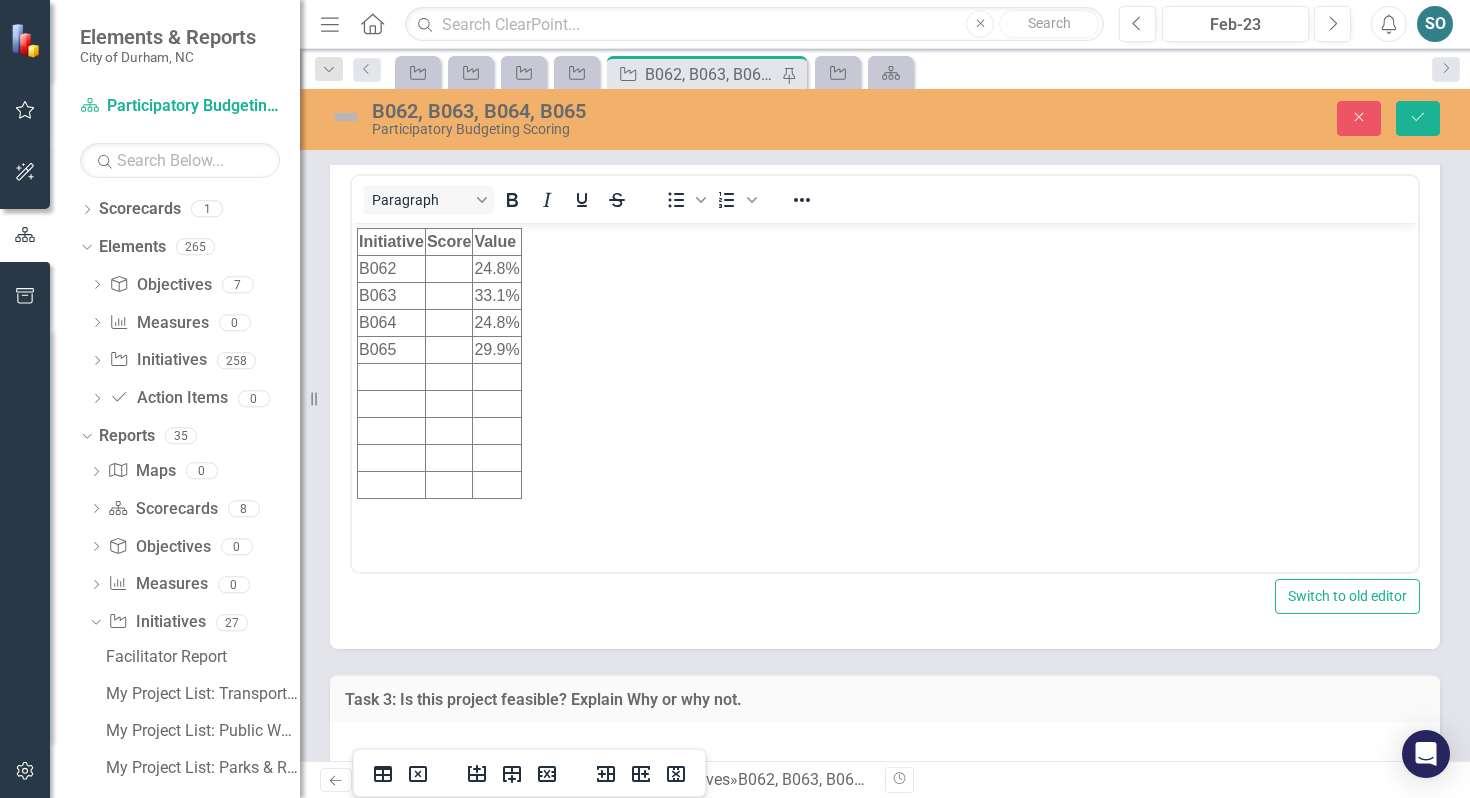 click at bounding box center [448, 268] 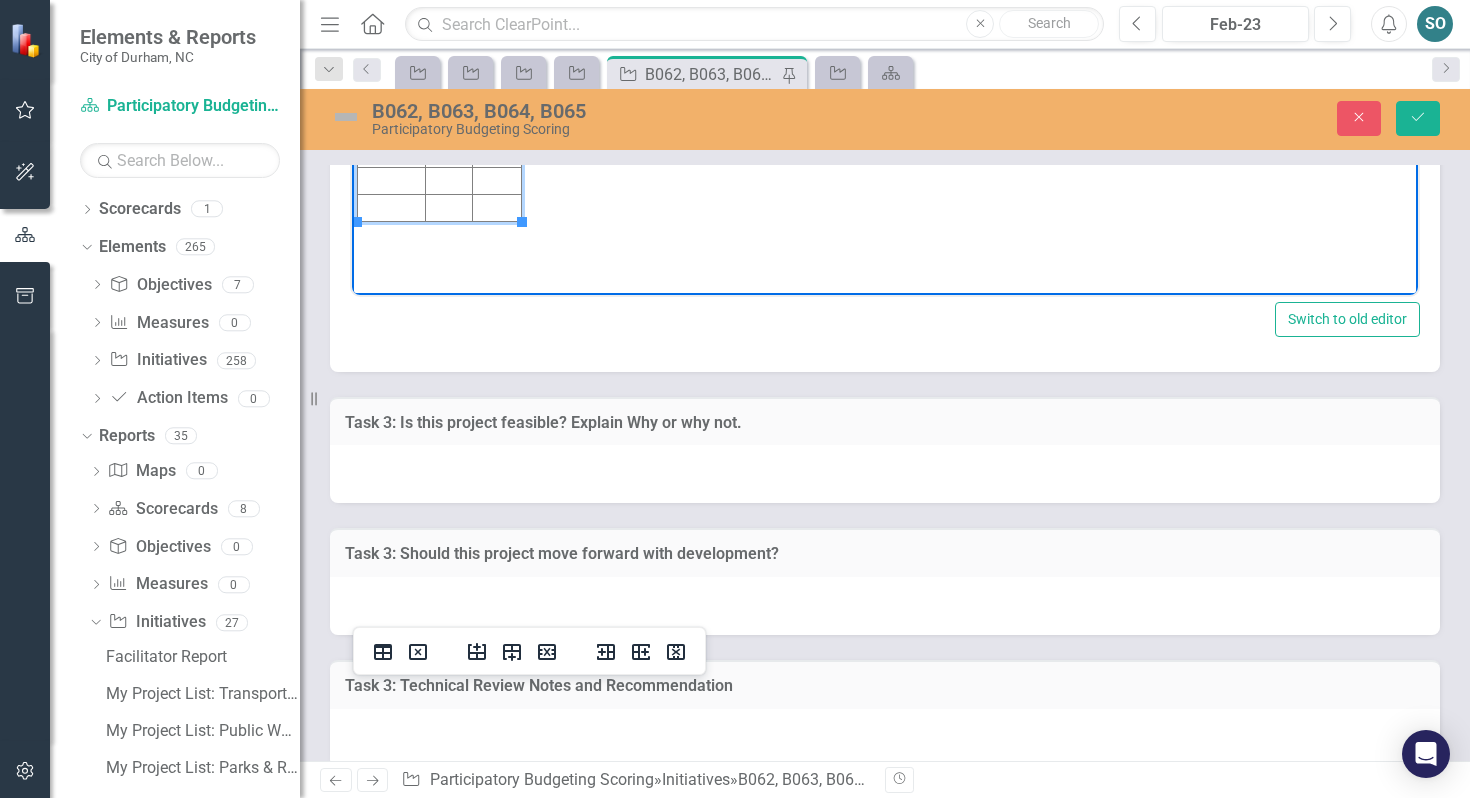scroll, scrollTop: 7769, scrollLeft: 0, axis: vertical 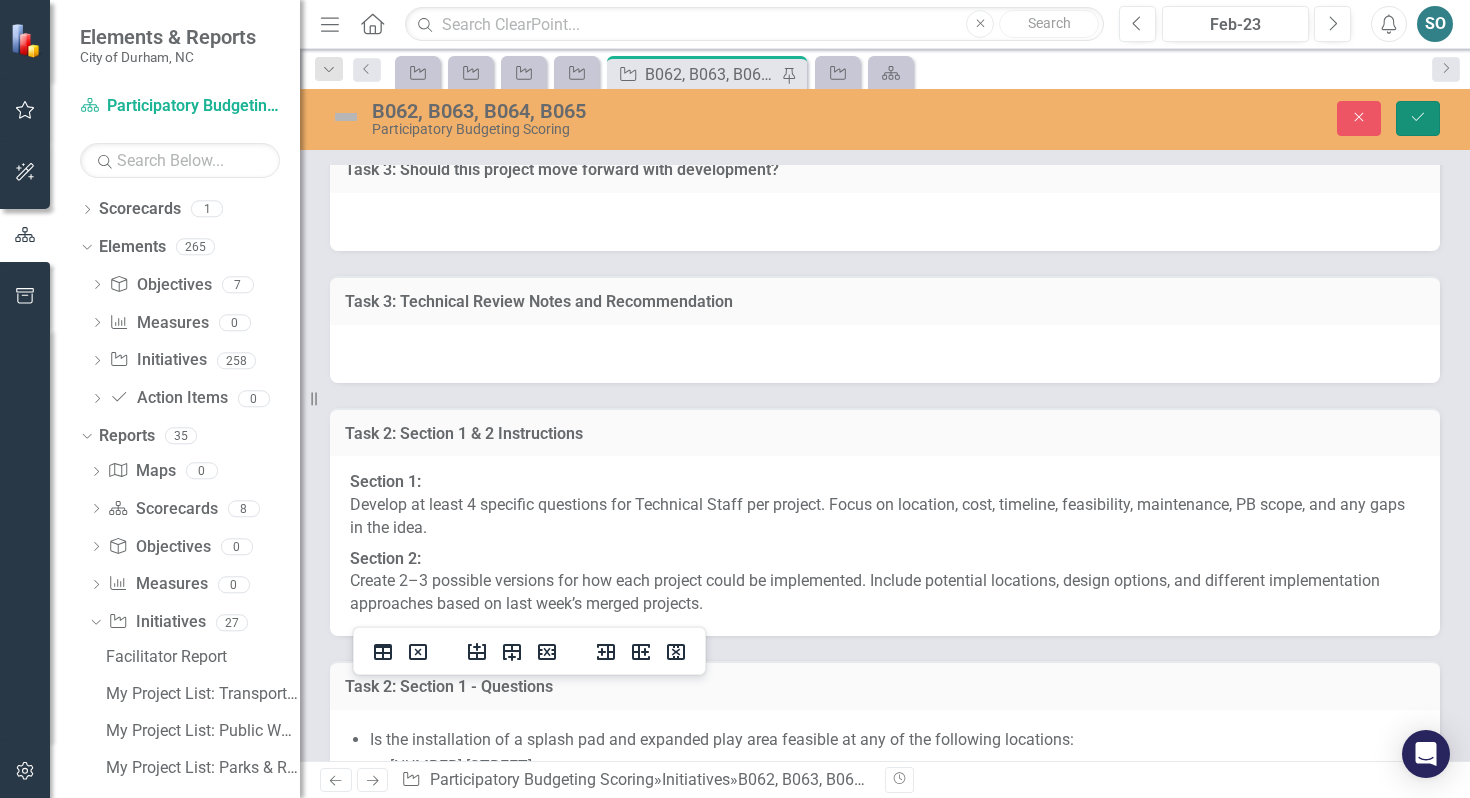 click on "Save" 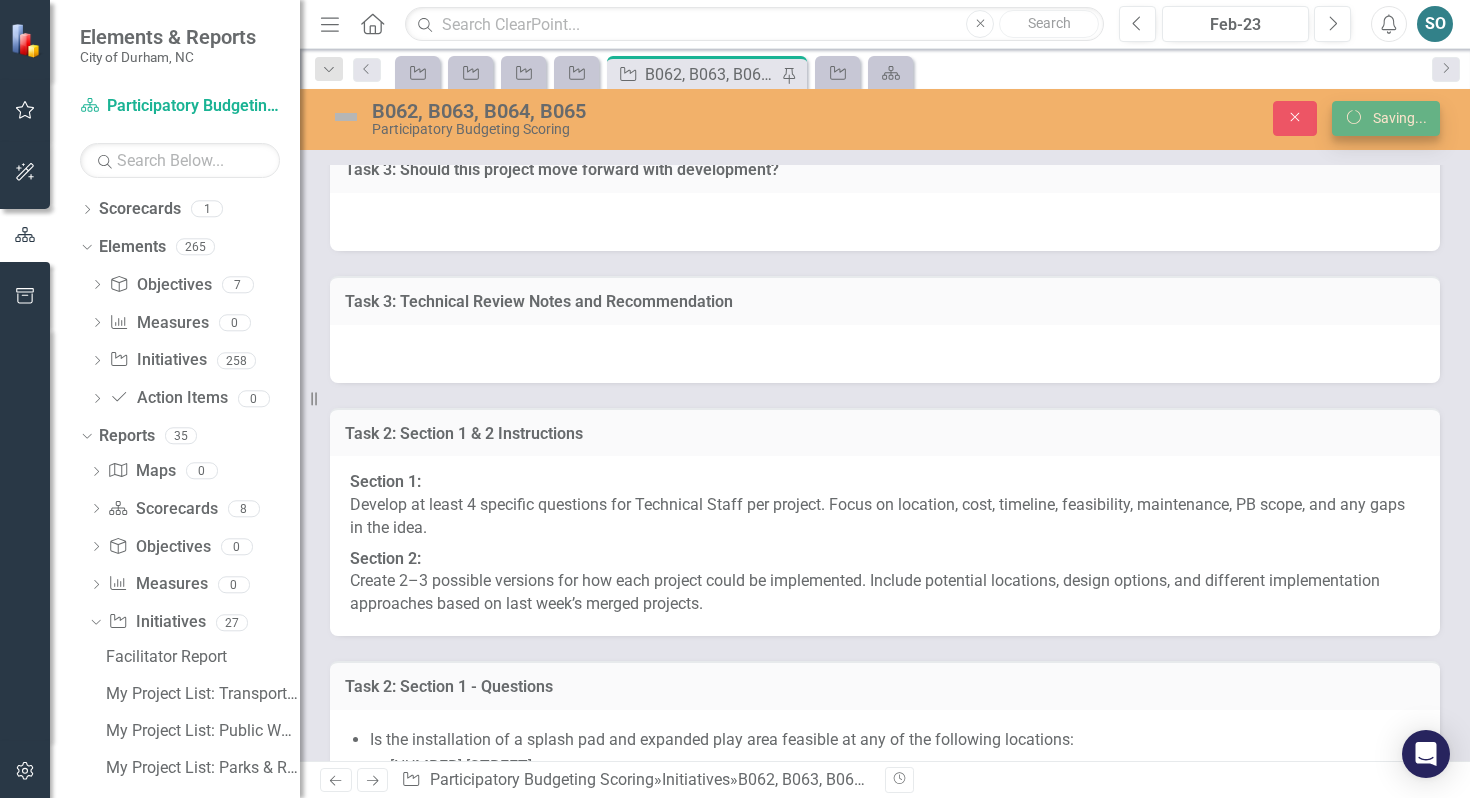 scroll, scrollTop: 7407, scrollLeft: 0, axis: vertical 